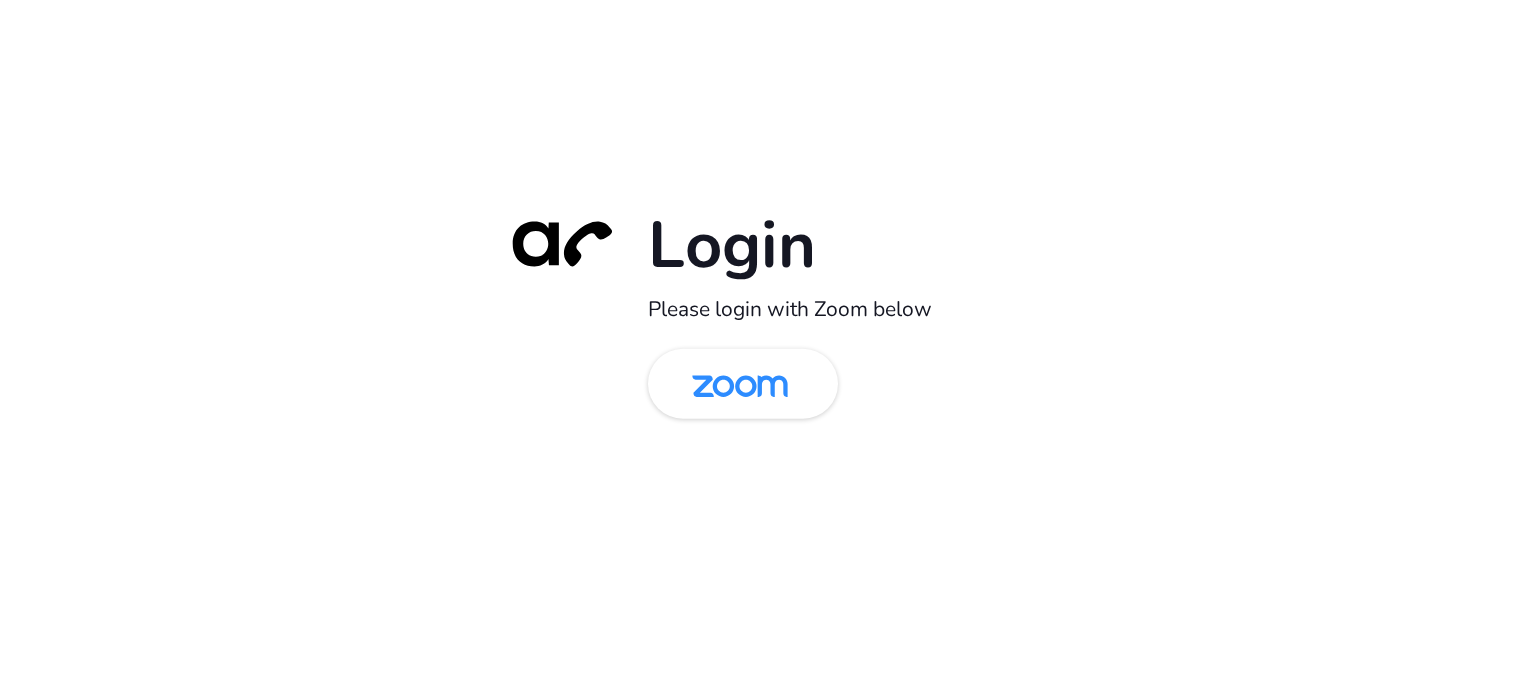 scroll, scrollTop: 0, scrollLeft: 0, axis: both 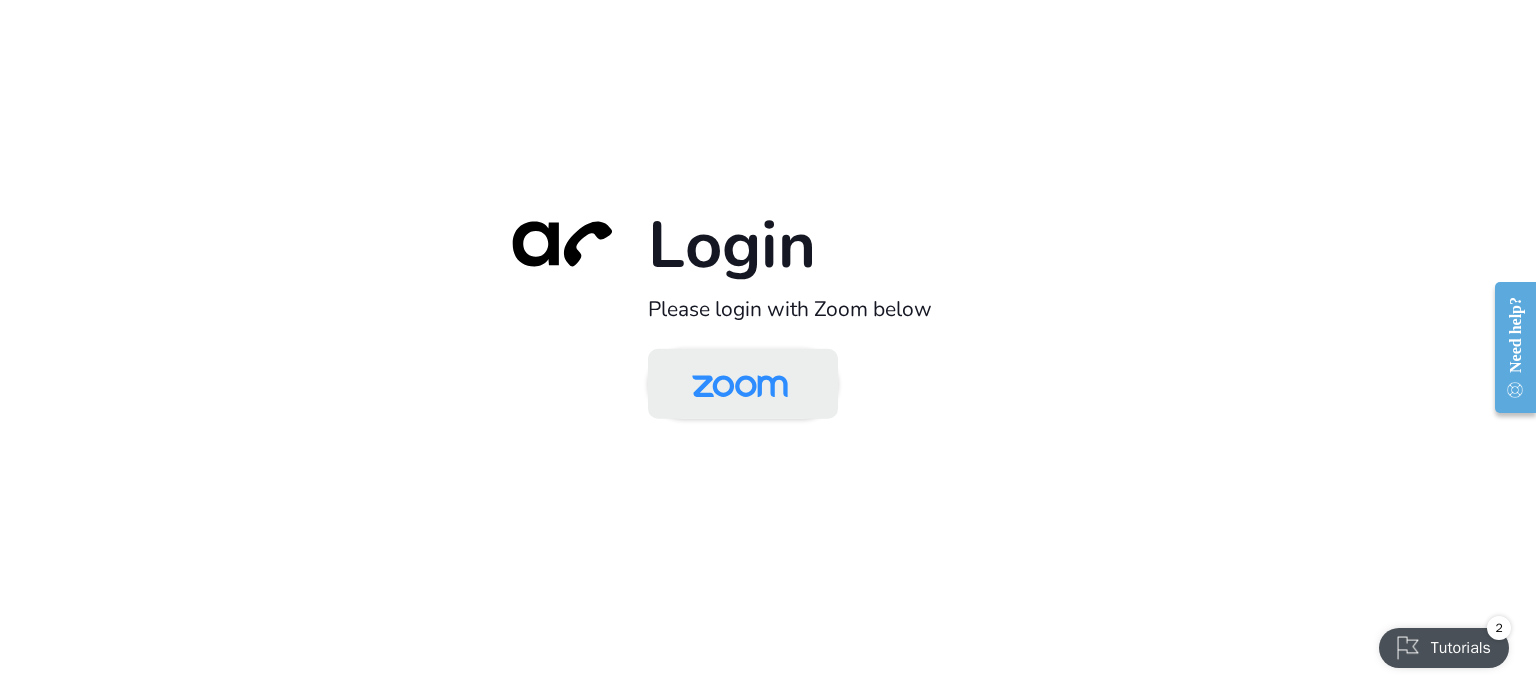 click at bounding box center [740, 385] 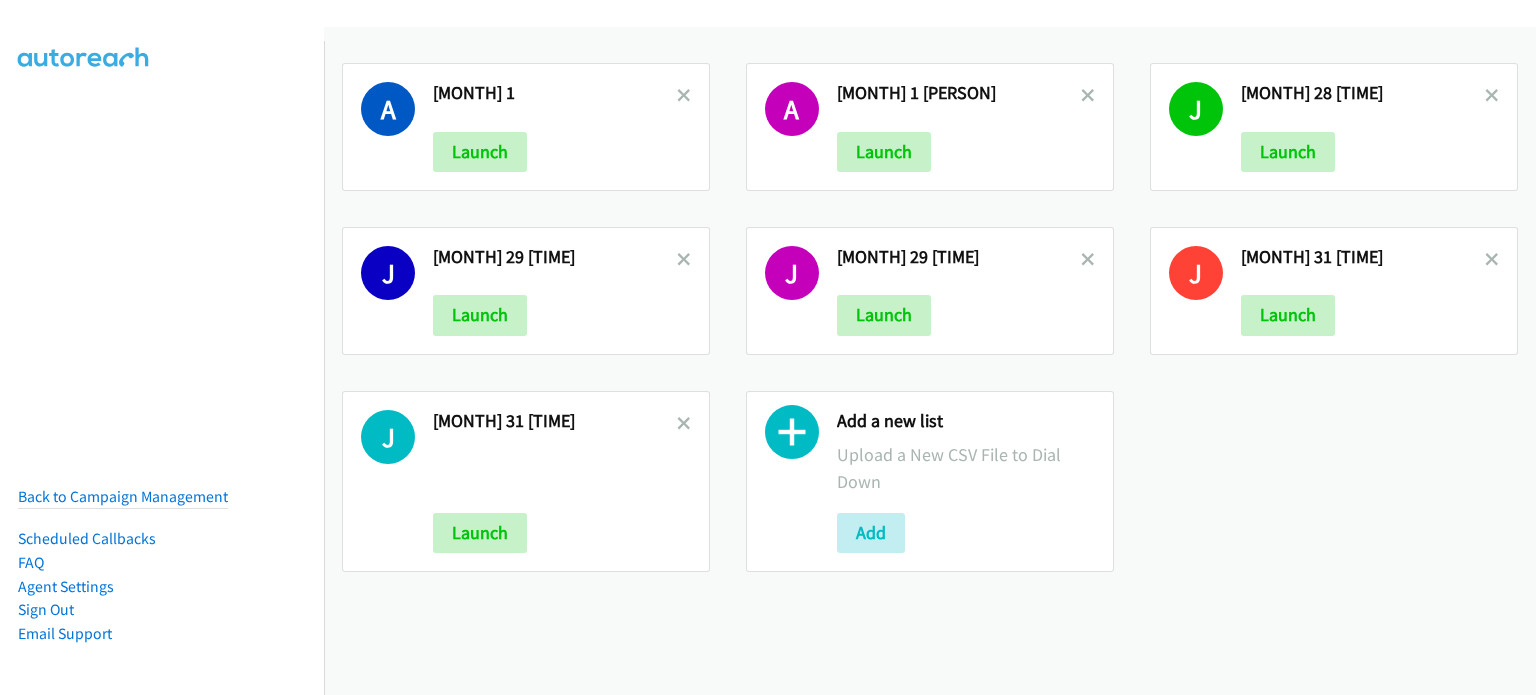 scroll, scrollTop: 0, scrollLeft: 0, axis: both 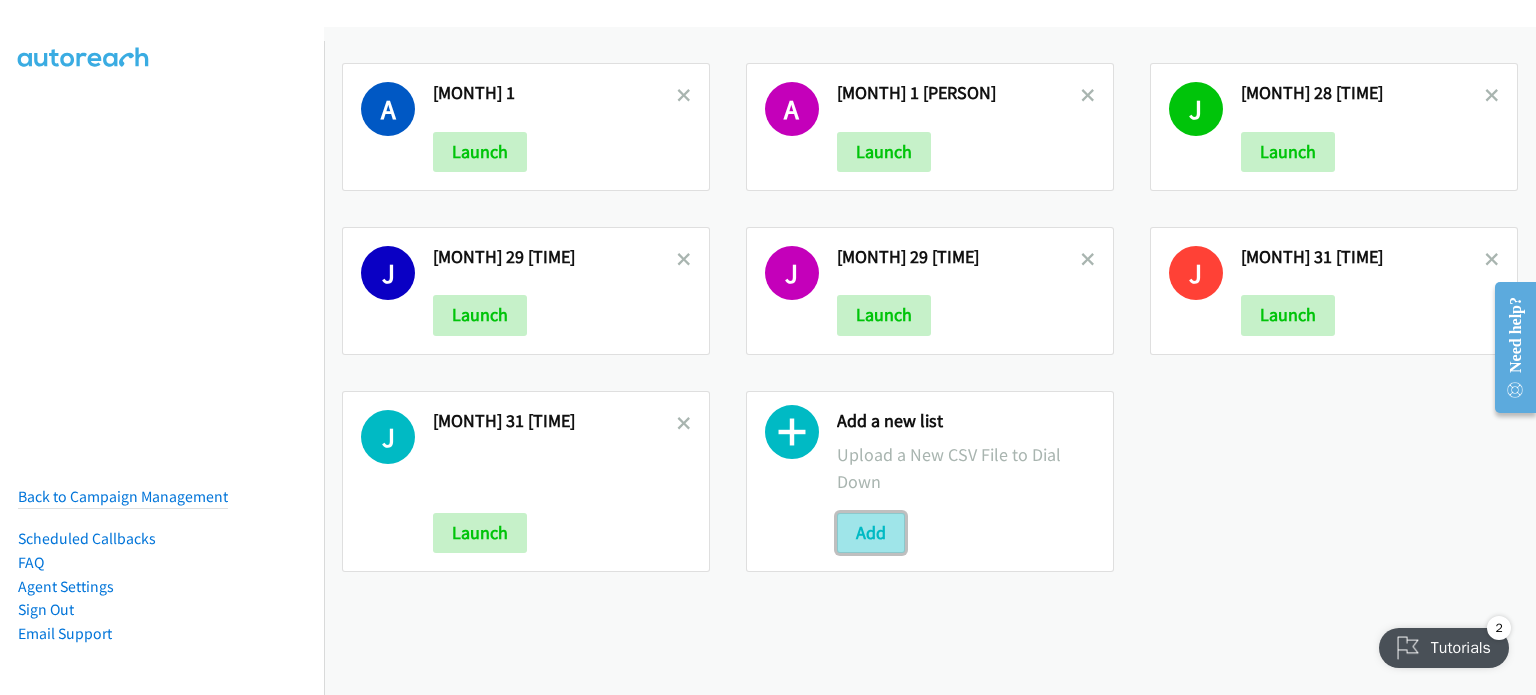 click on "Add" at bounding box center [871, 533] 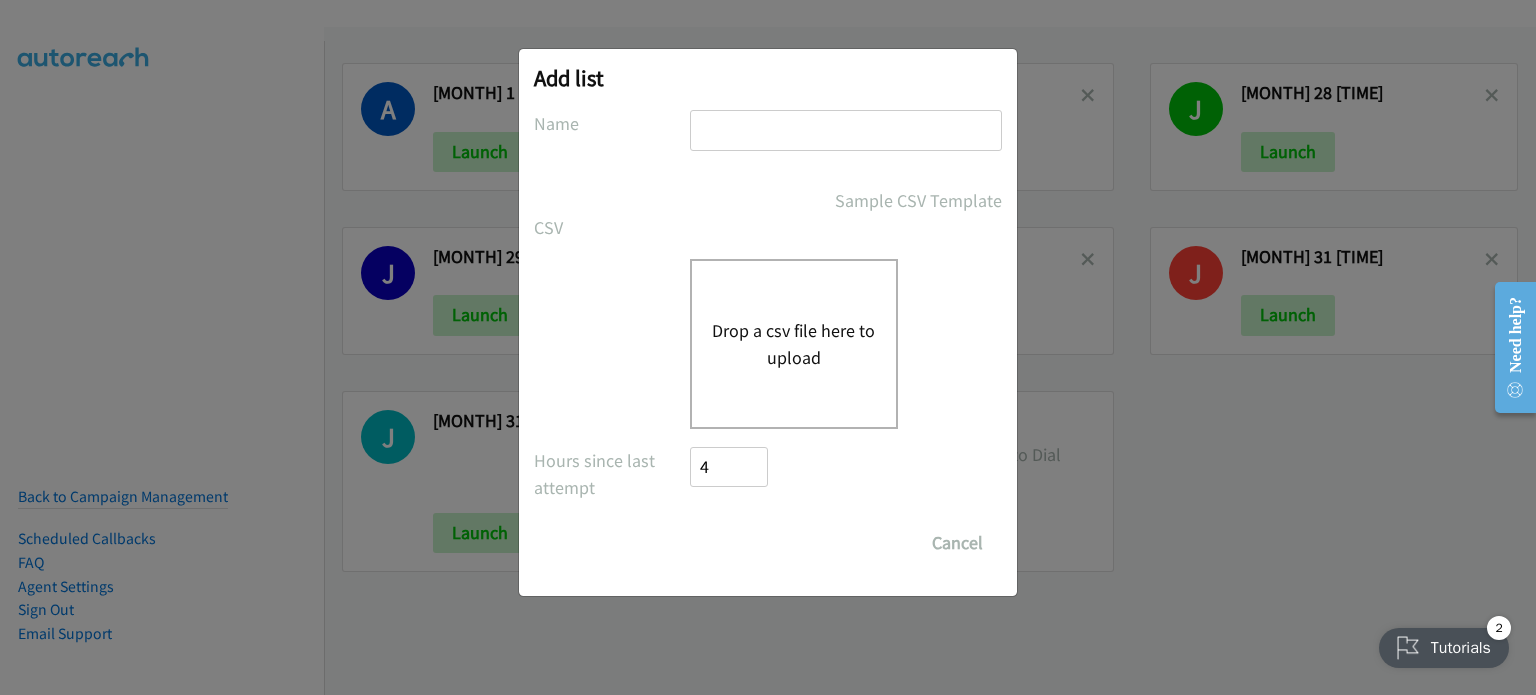 click on "Drop a csv file here to upload" at bounding box center [794, 344] 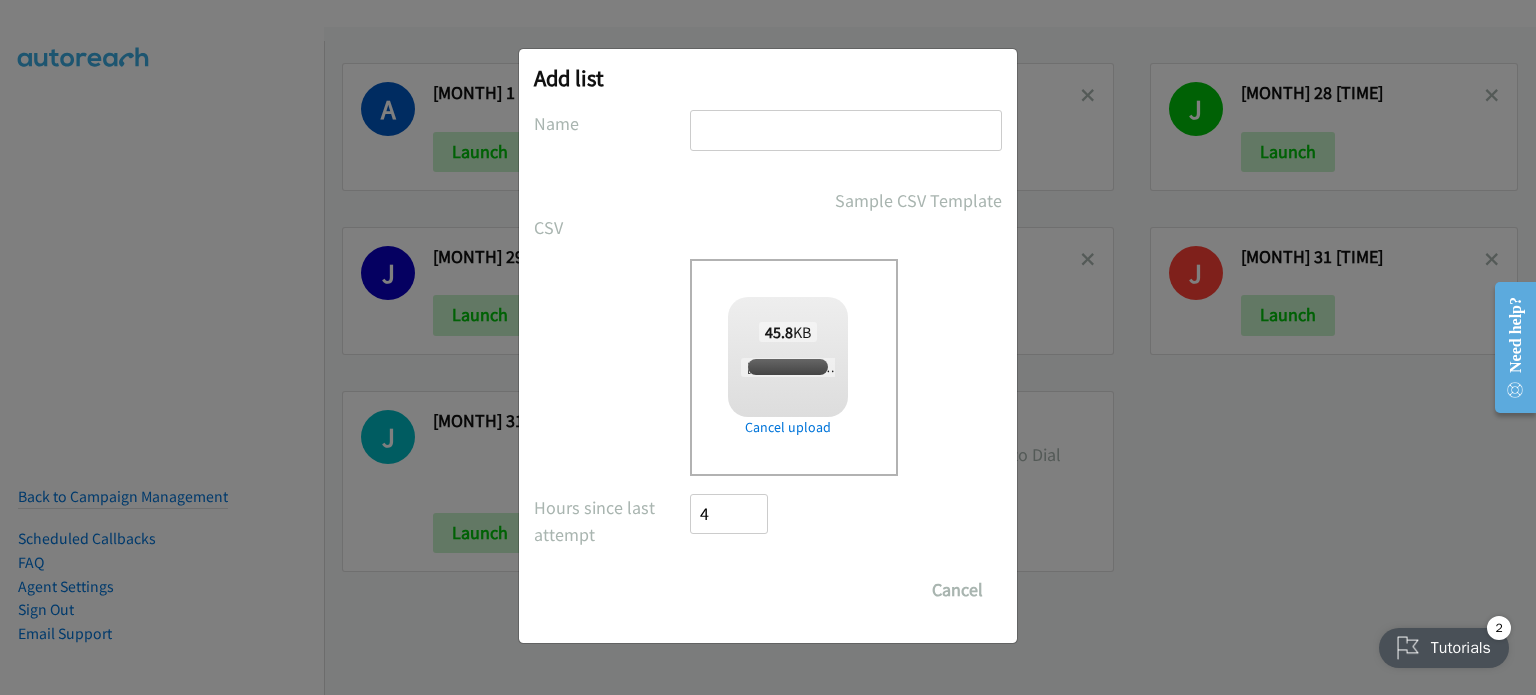 checkbox on "true" 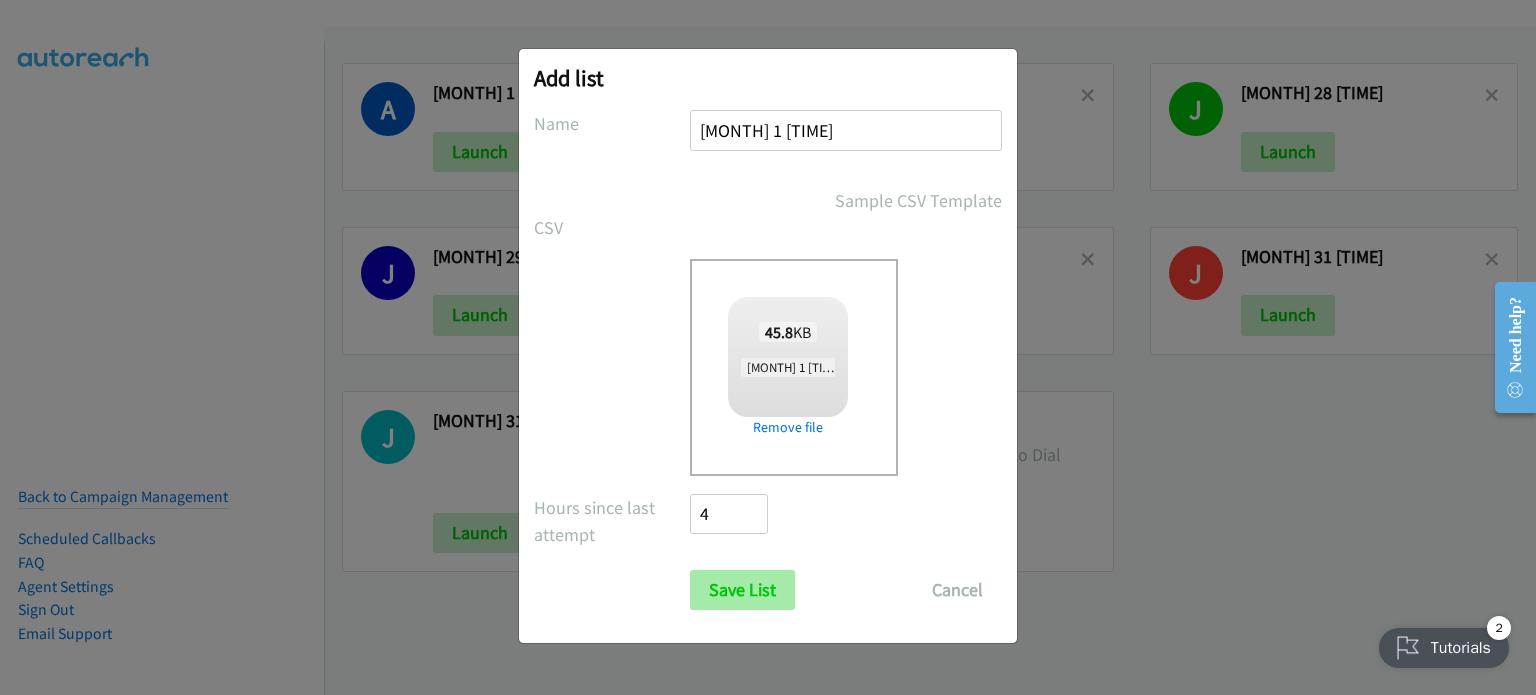 type on "[MONTH] 1 [TIME]" 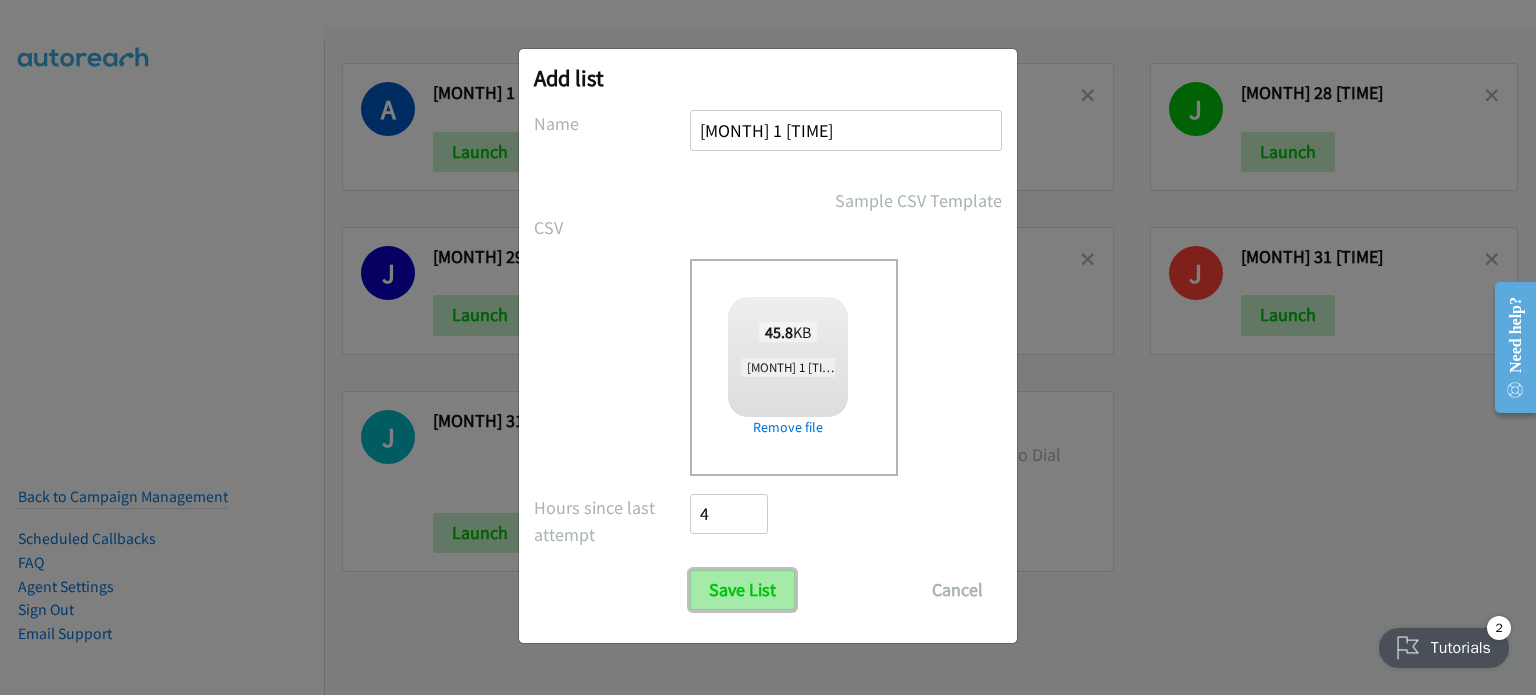click on "Save List" at bounding box center [742, 590] 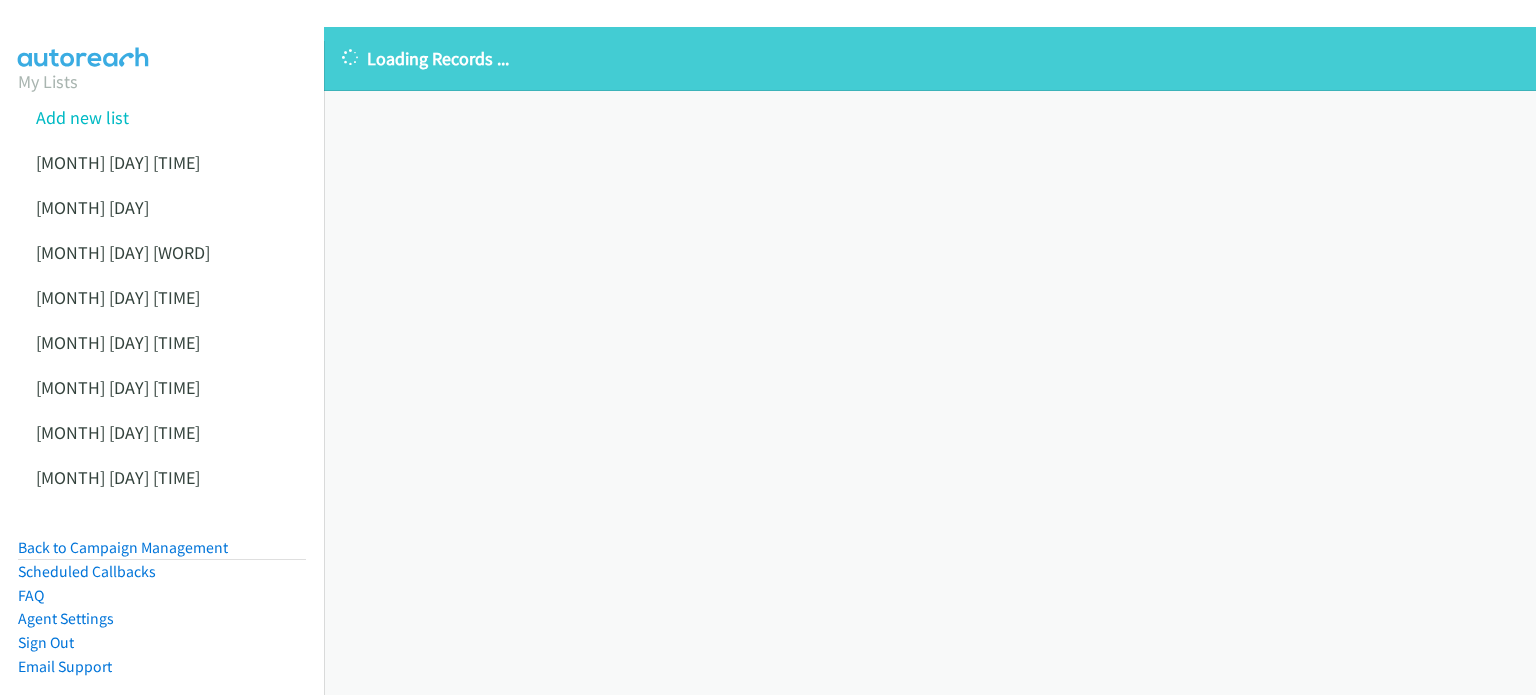 scroll, scrollTop: 0, scrollLeft: 0, axis: both 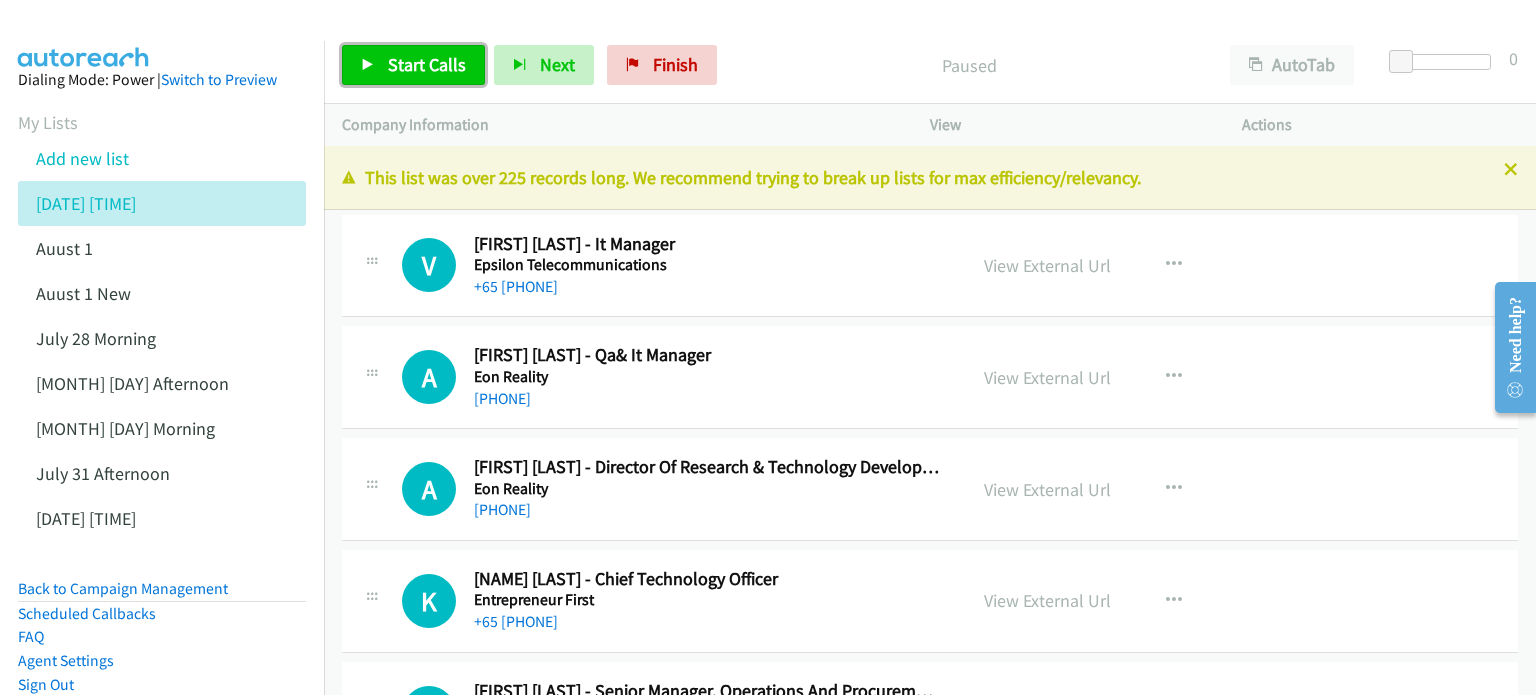click on "Start Calls" at bounding box center (427, 64) 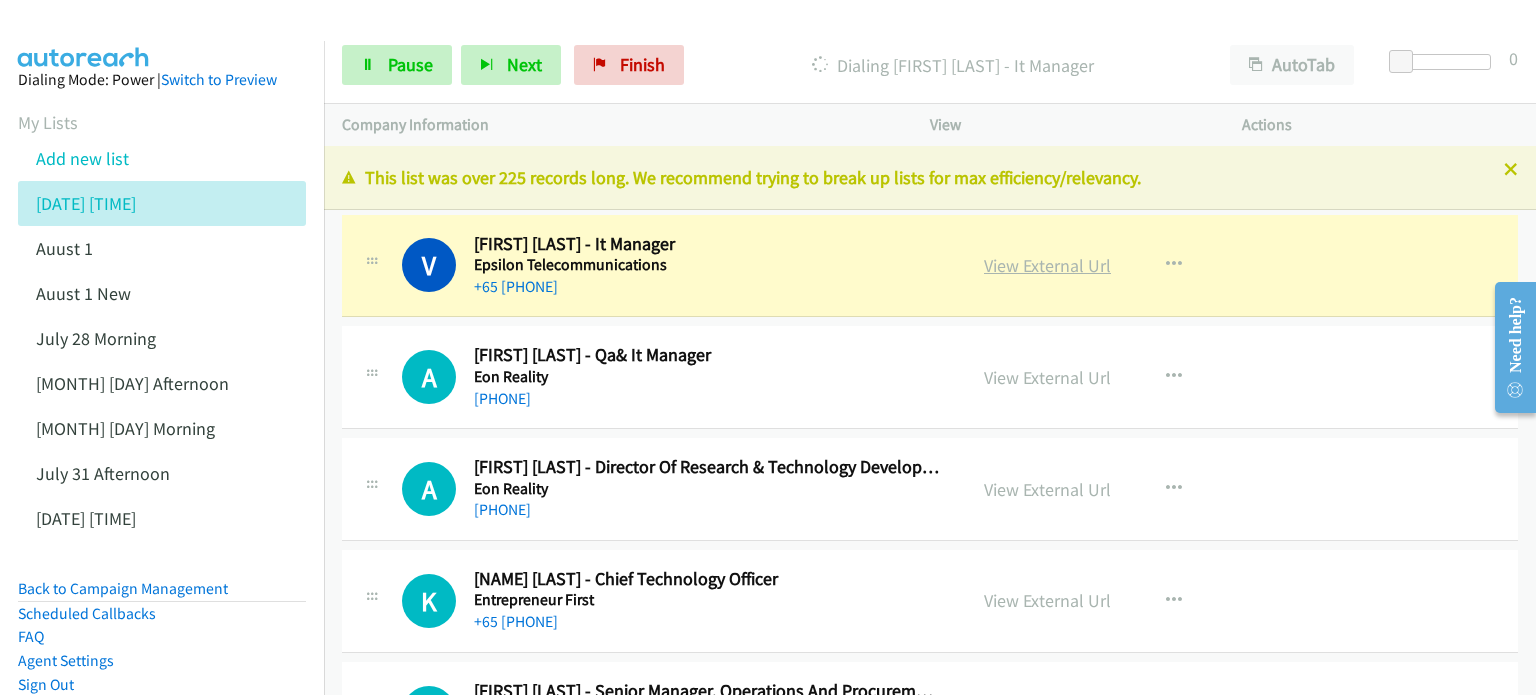 click on "View External Url" at bounding box center (1047, 265) 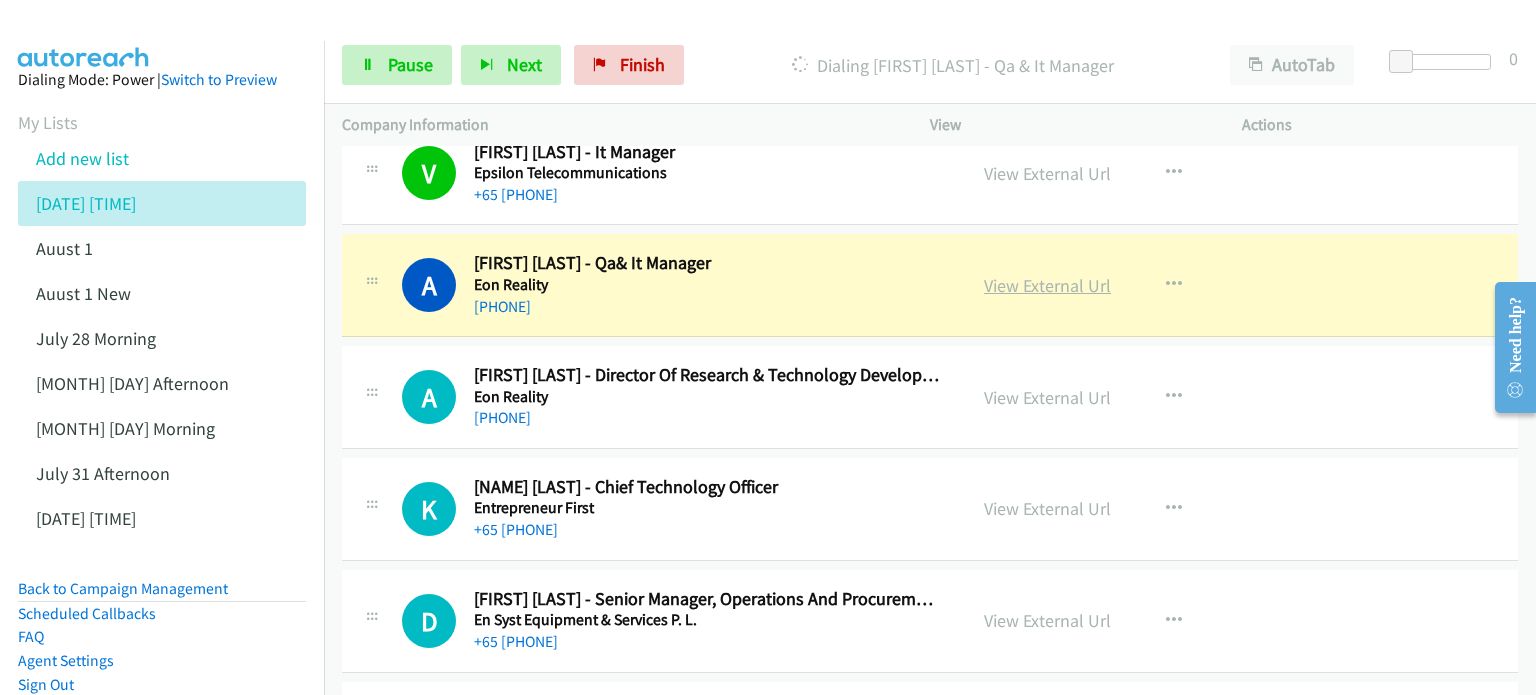 scroll, scrollTop: 100, scrollLeft: 0, axis: vertical 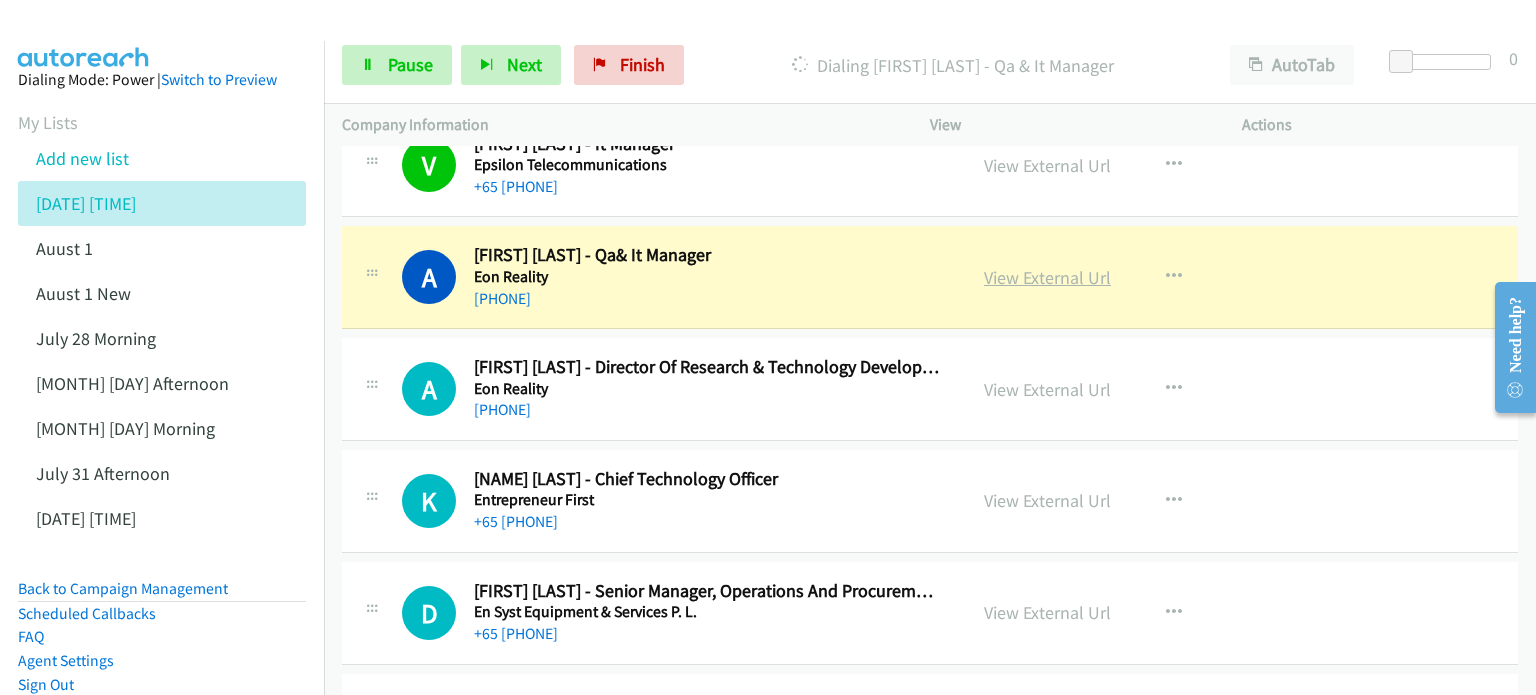 click on "View External Url" at bounding box center (1047, 277) 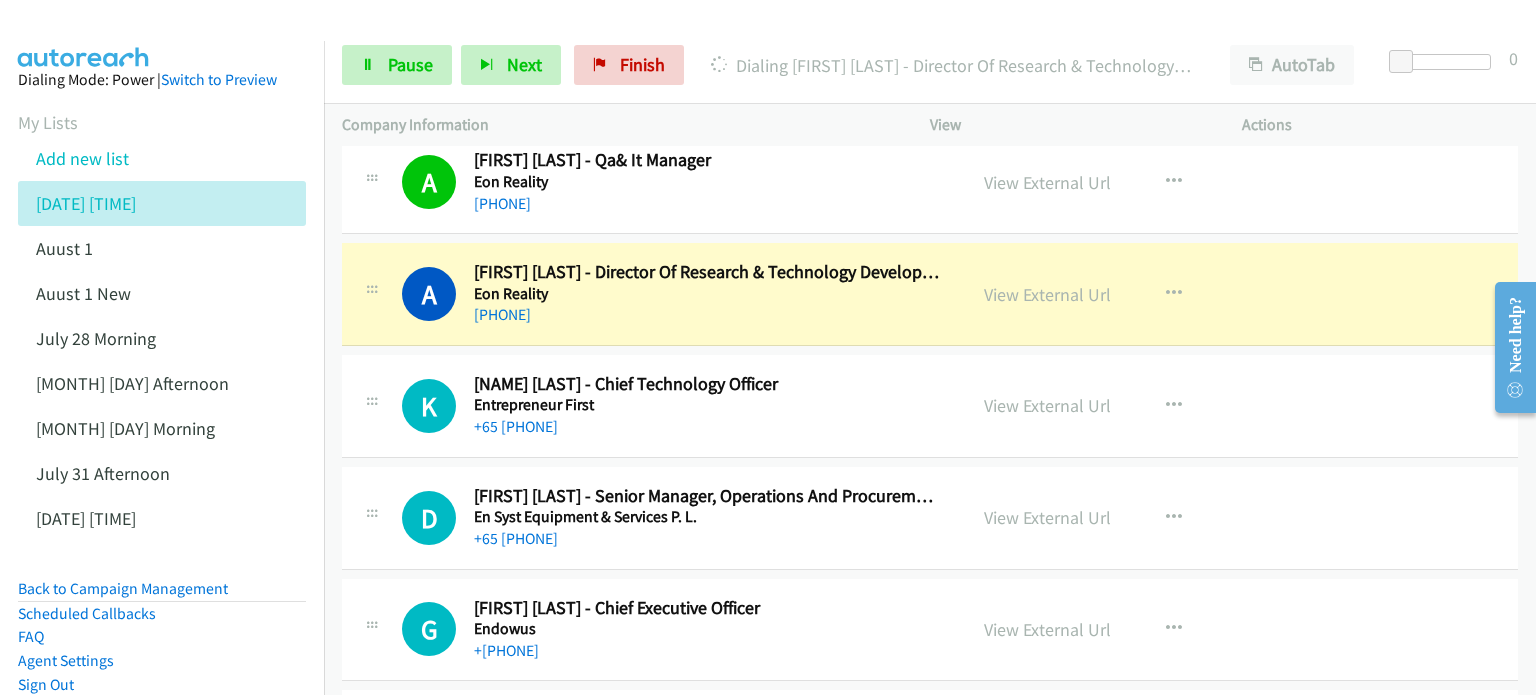 scroll, scrollTop: 200, scrollLeft: 0, axis: vertical 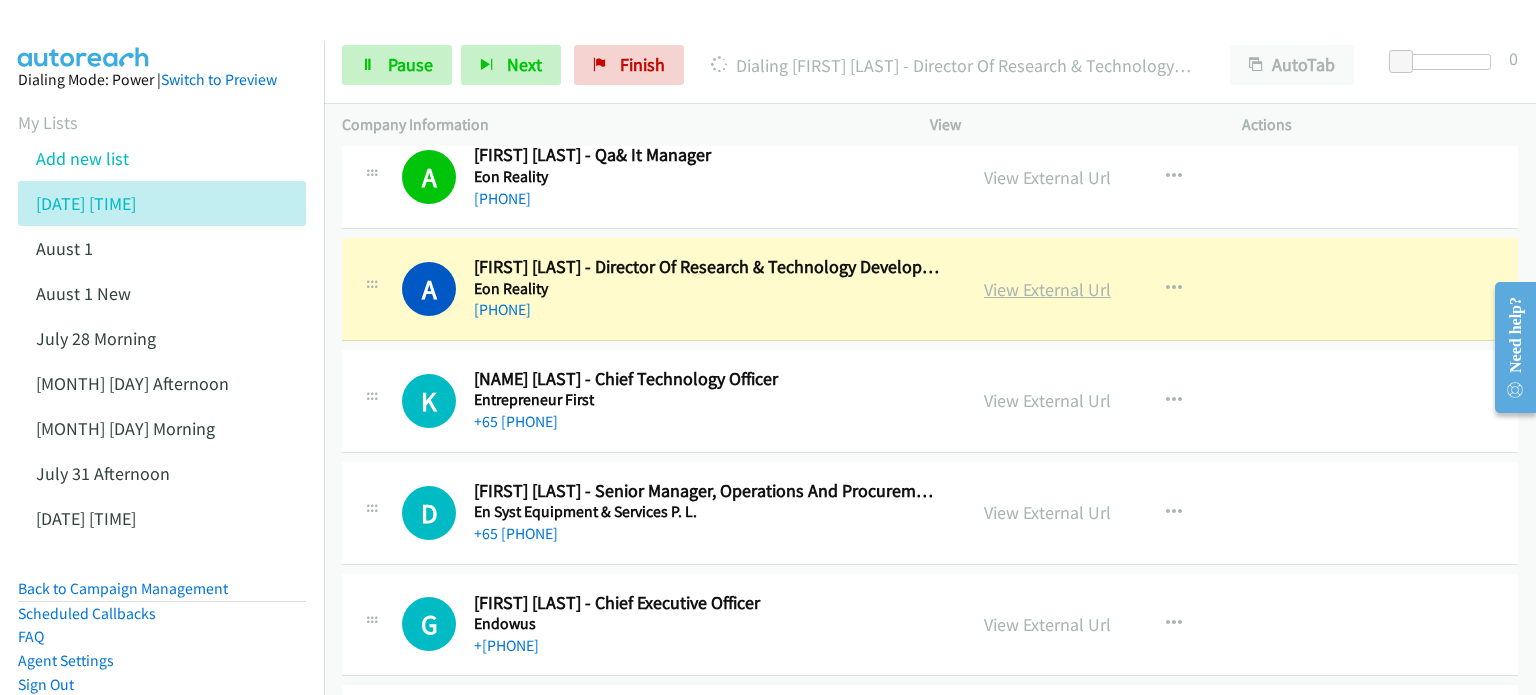 click on "View External Url" at bounding box center [1047, 289] 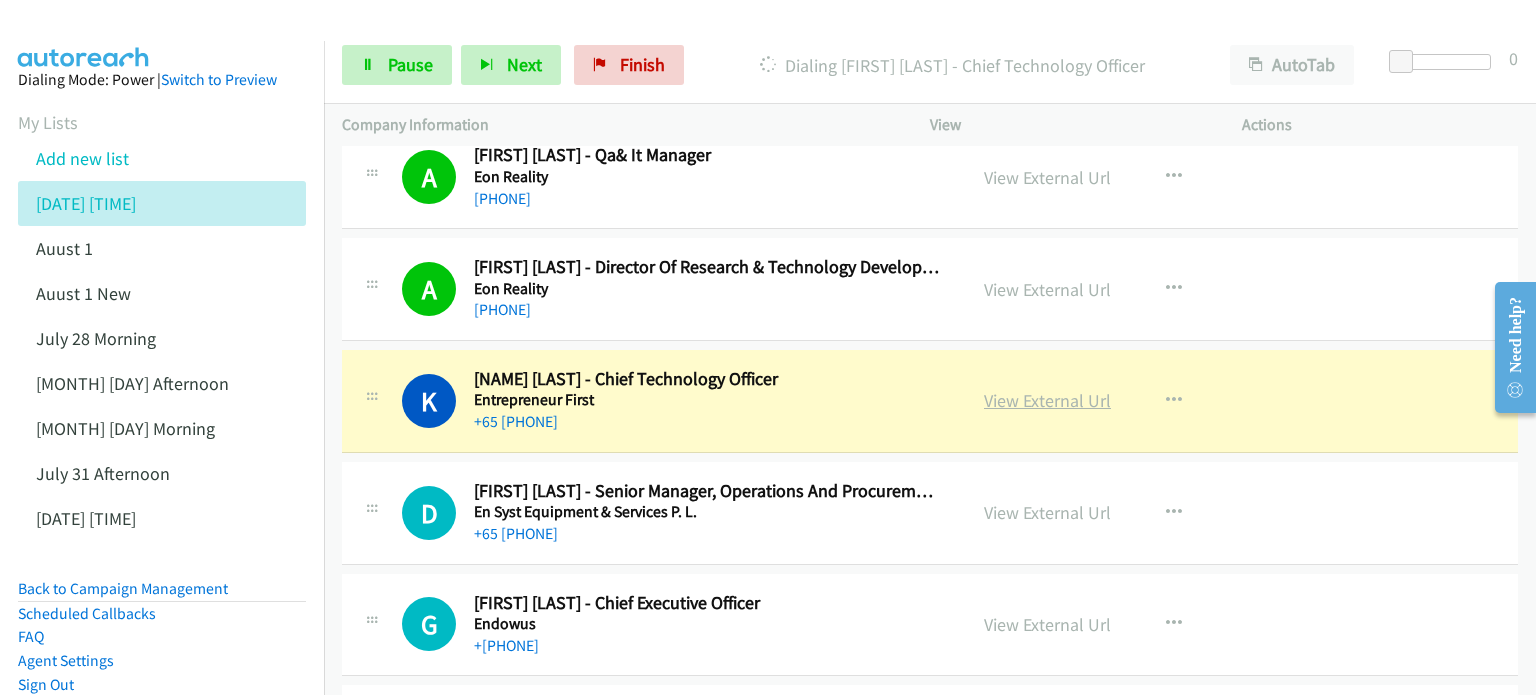 click on "View External Url" at bounding box center (1047, 400) 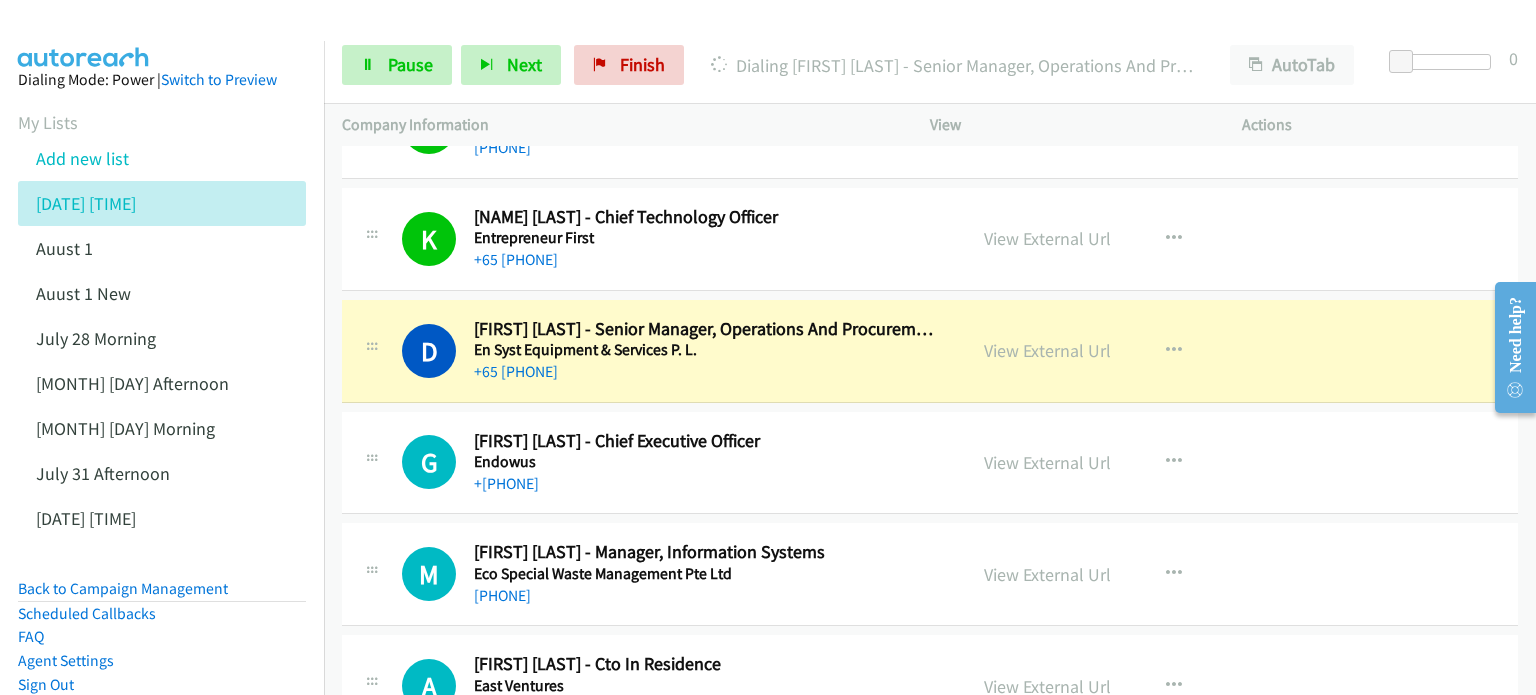 scroll, scrollTop: 400, scrollLeft: 0, axis: vertical 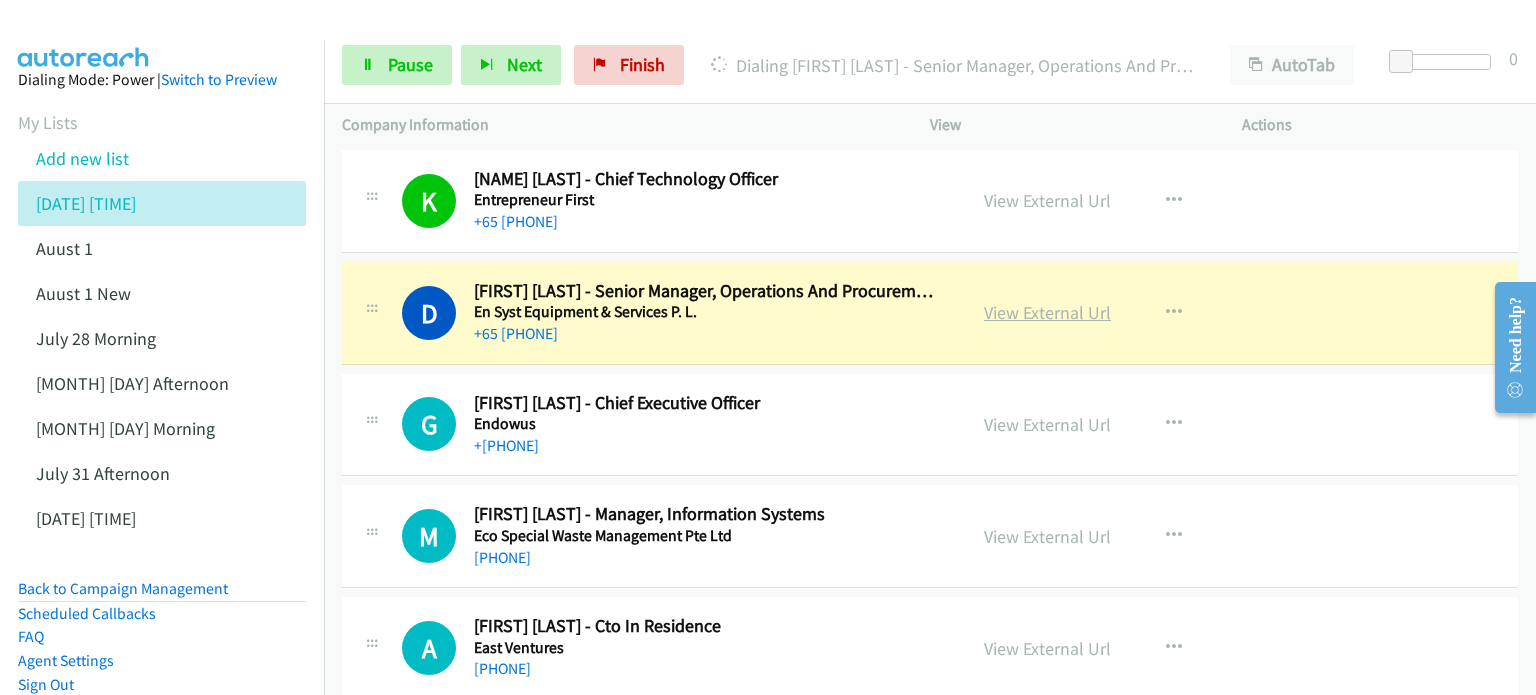 click on "View External Url" at bounding box center (1047, 312) 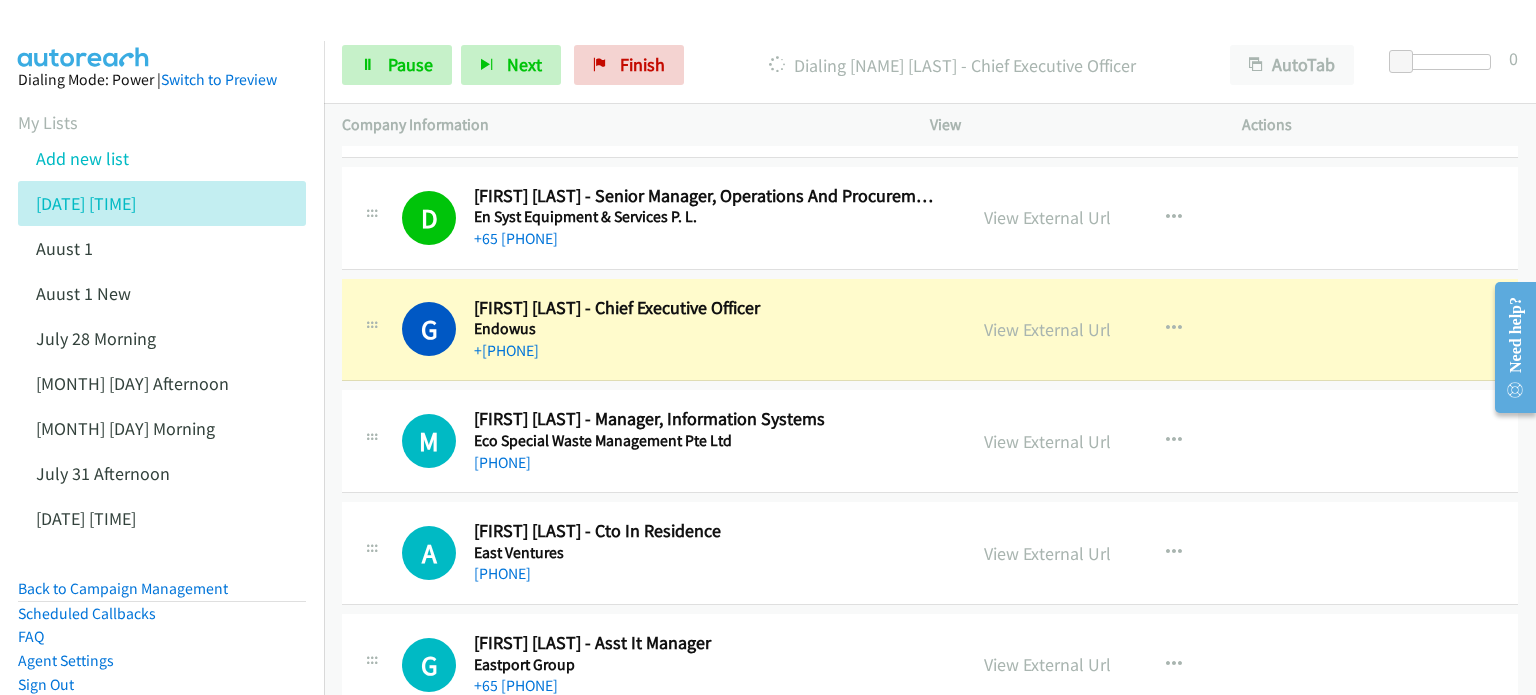 scroll, scrollTop: 500, scrollLeft: 0, axis: vertical 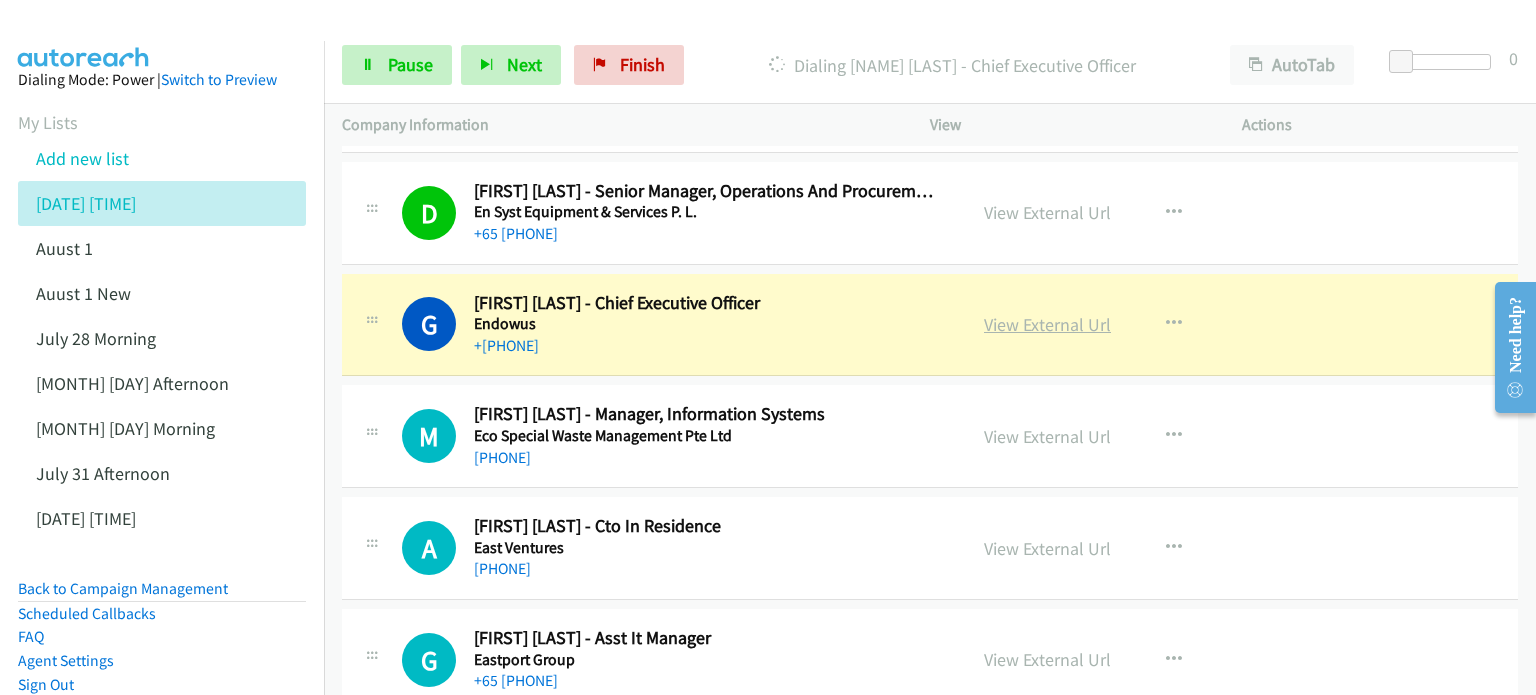 drag, startPoint x: 1041, startPoint y: 329, endPoint x: 1020, endPoint y: 333, distance: 21.377558 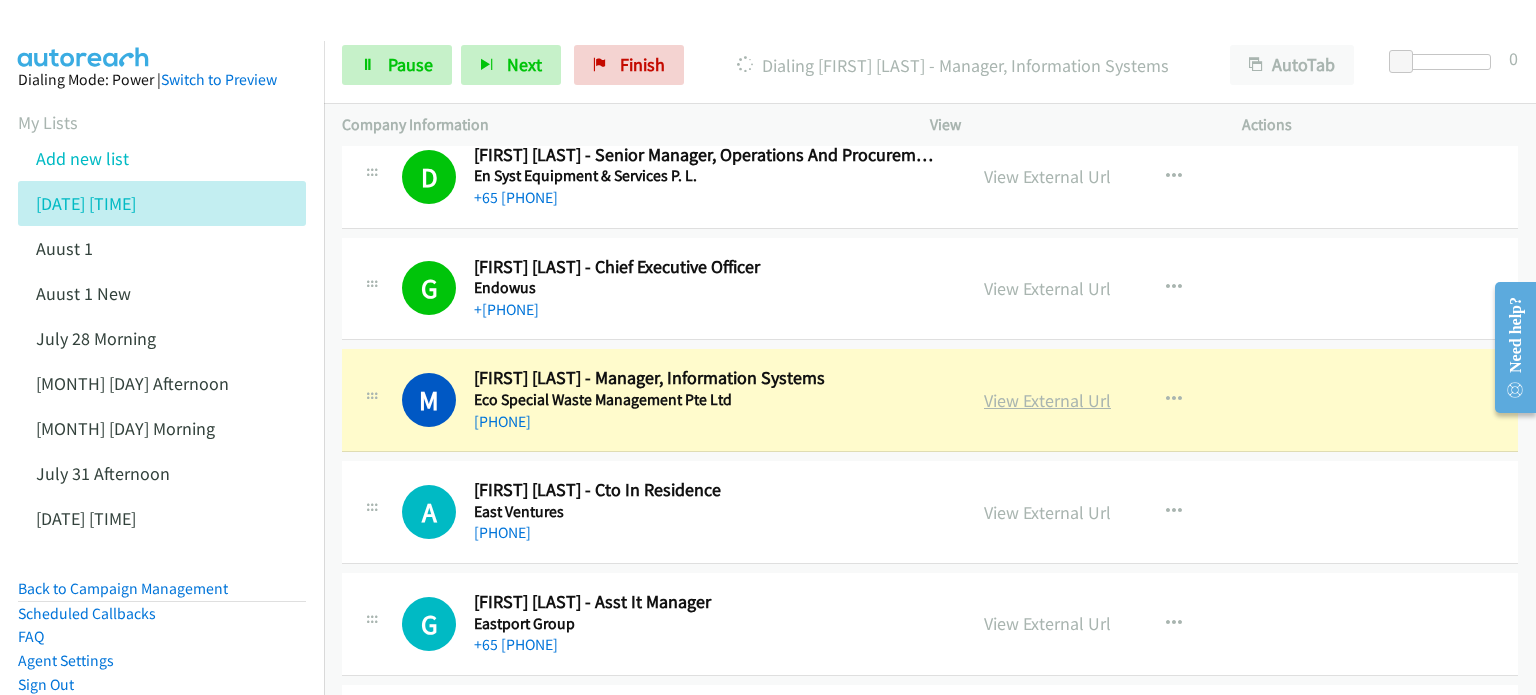 scroll, scrollTop: 600, scrollLeft: 0, axis: vertical 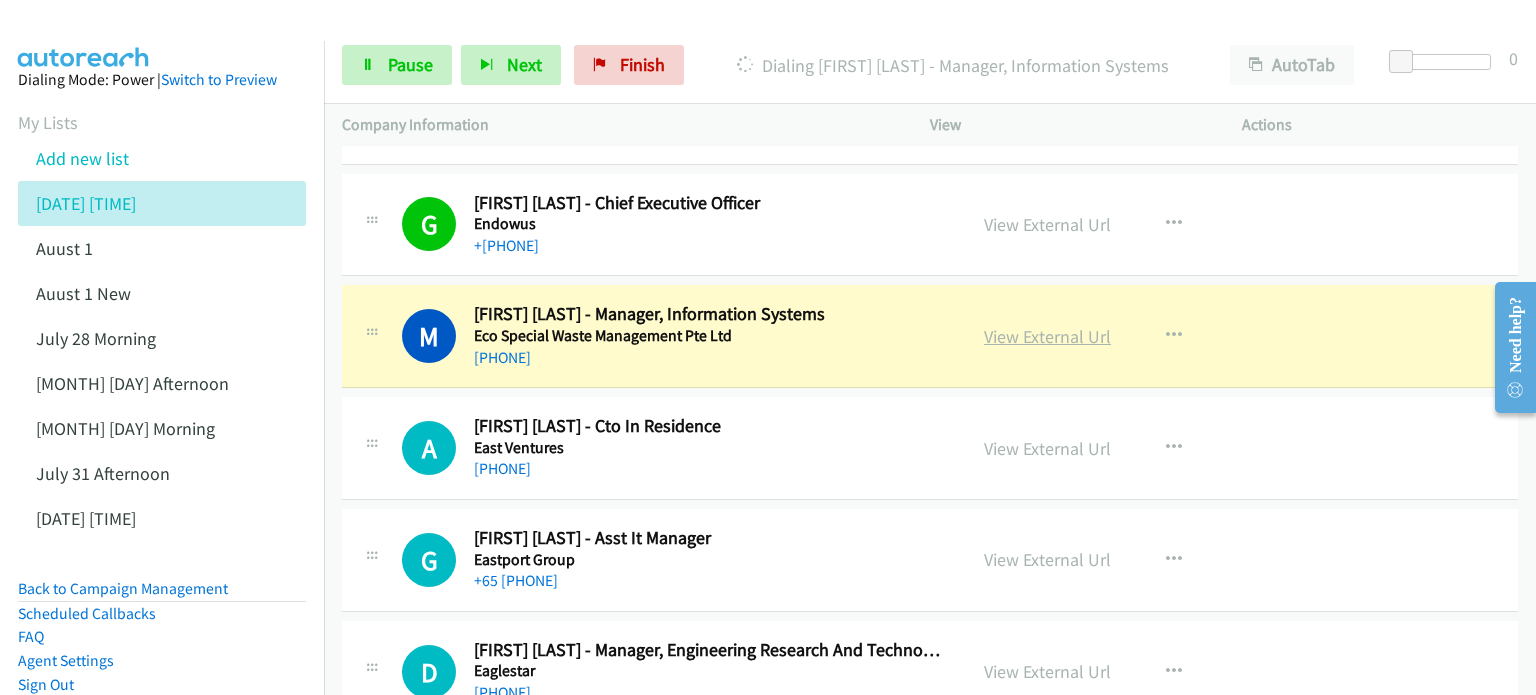 click on "View External Url" at bounding box center [1047, 336] 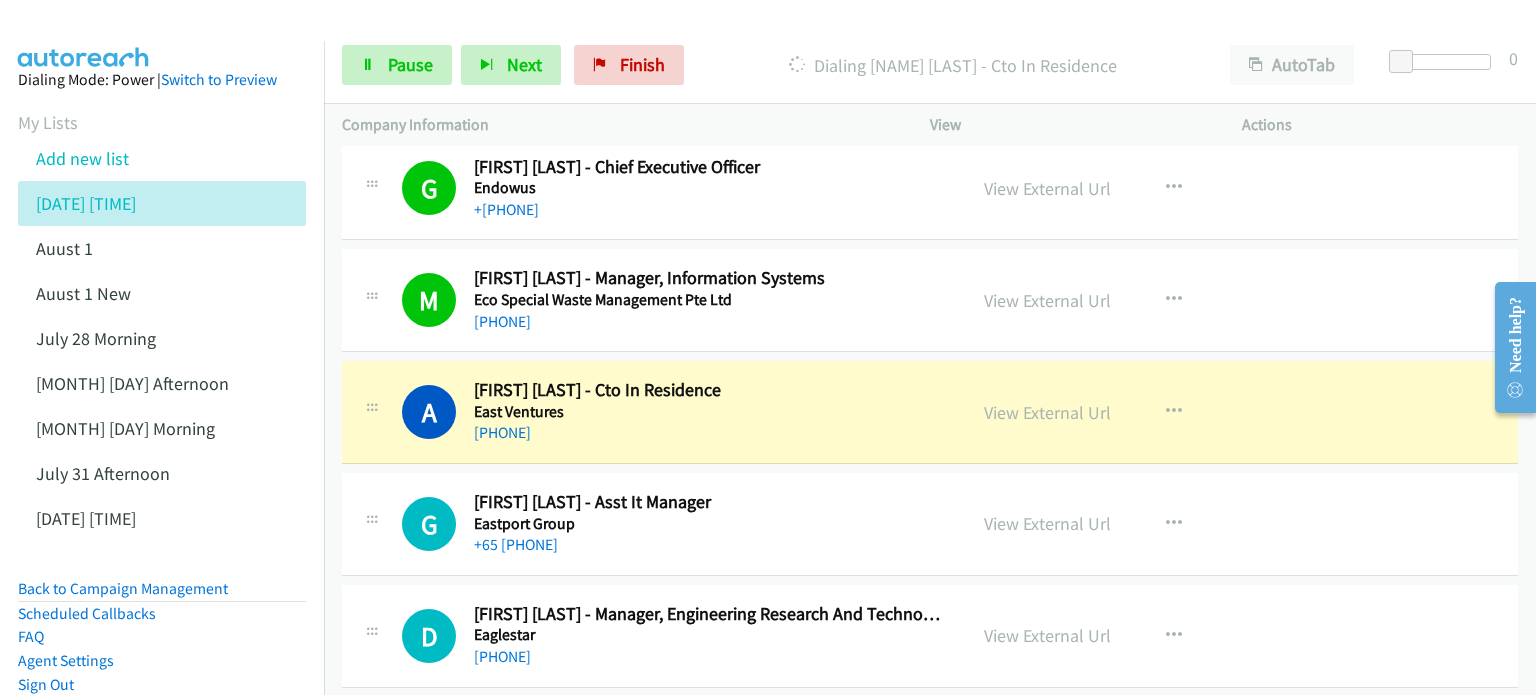 scroll, scrollTop: 700, scrollLeft: 0, axis: vertical 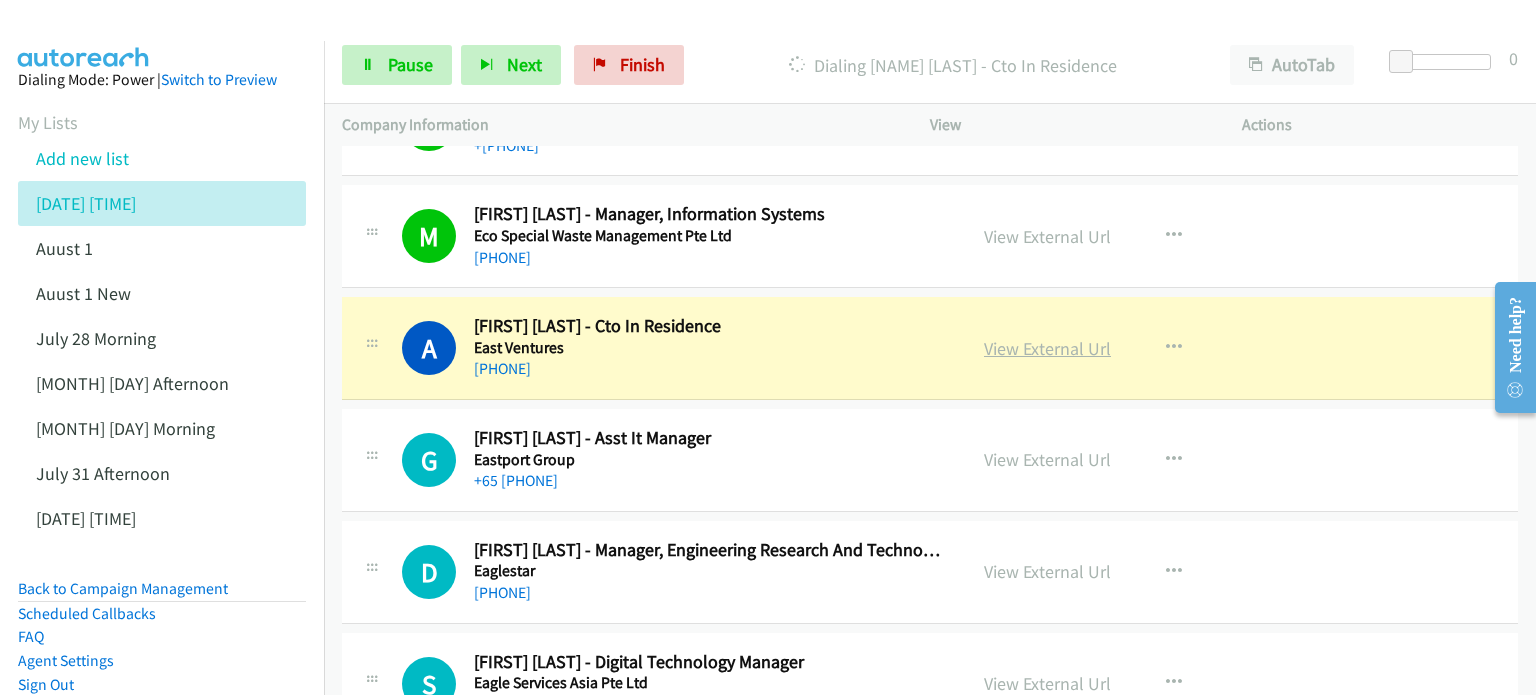 click on "View External Url" at bounding box center (1047, 348) 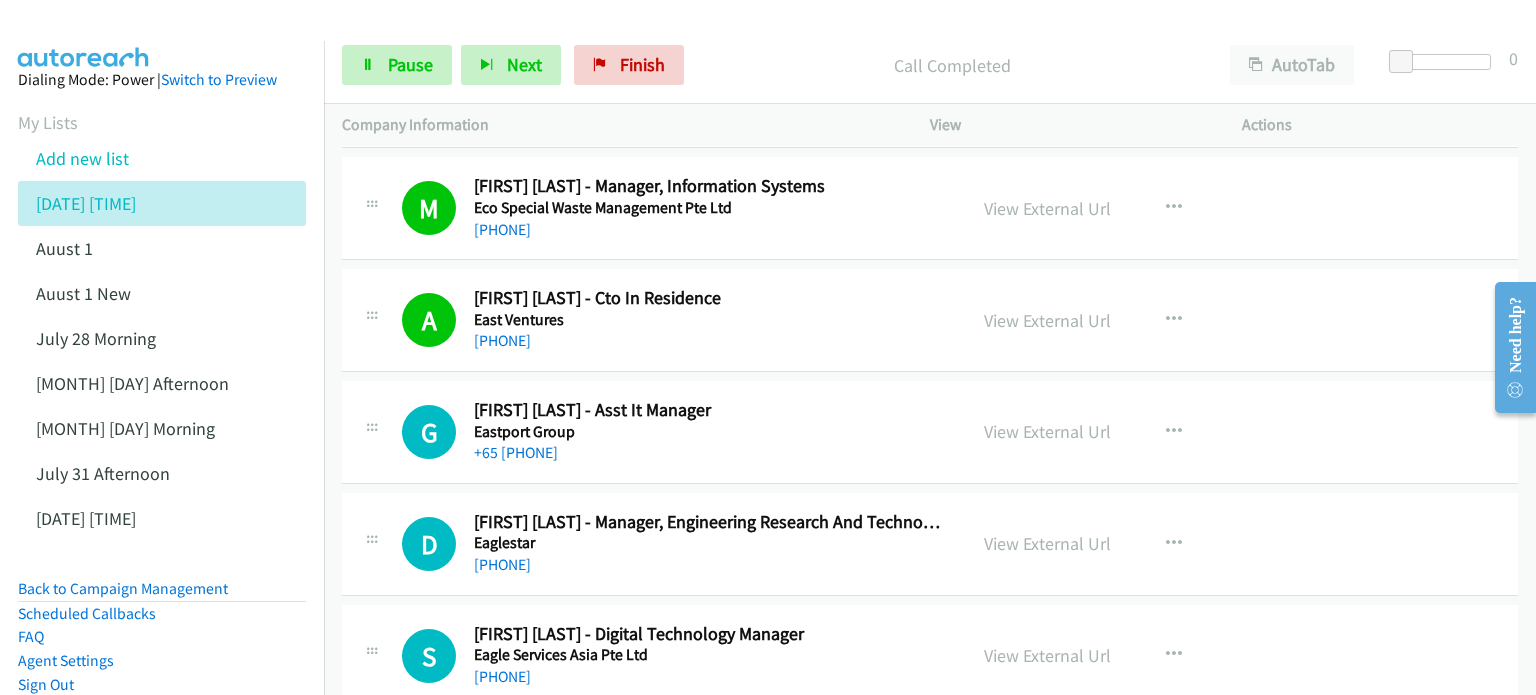 scroll, scrollTop: 900, scrollLeft: 0, axis: vertical 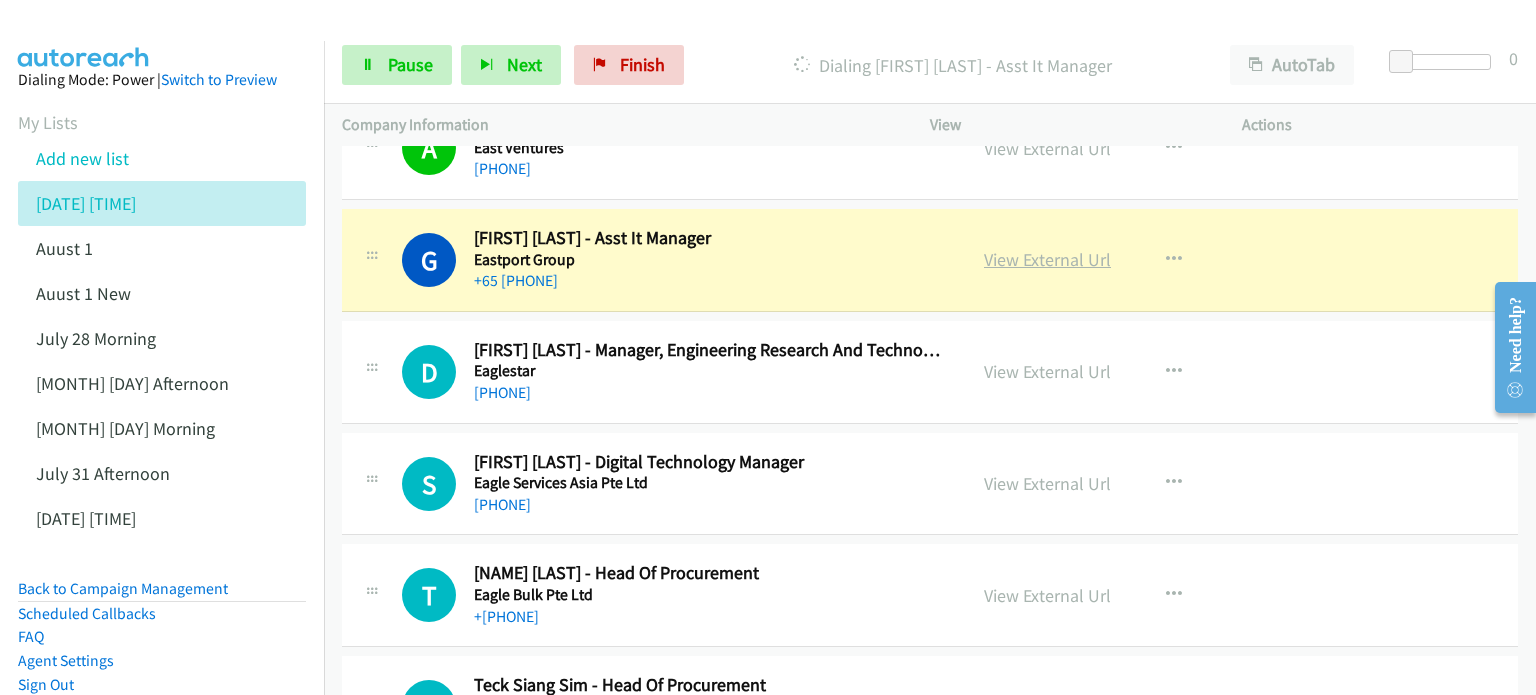 click on "View External Url" at bounding box center (1047, 259) 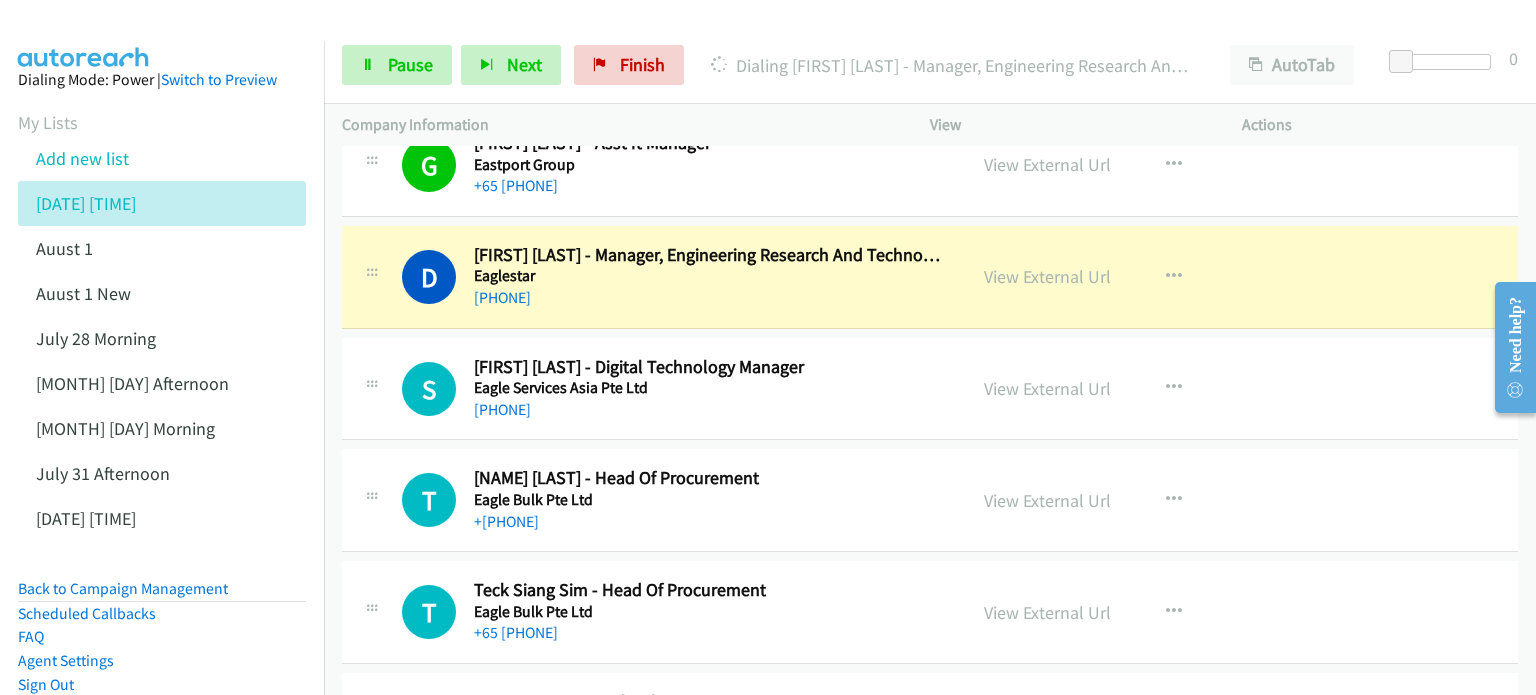 scroll, scrollTop: 1000, scrollLeft: 0, axis: vertical 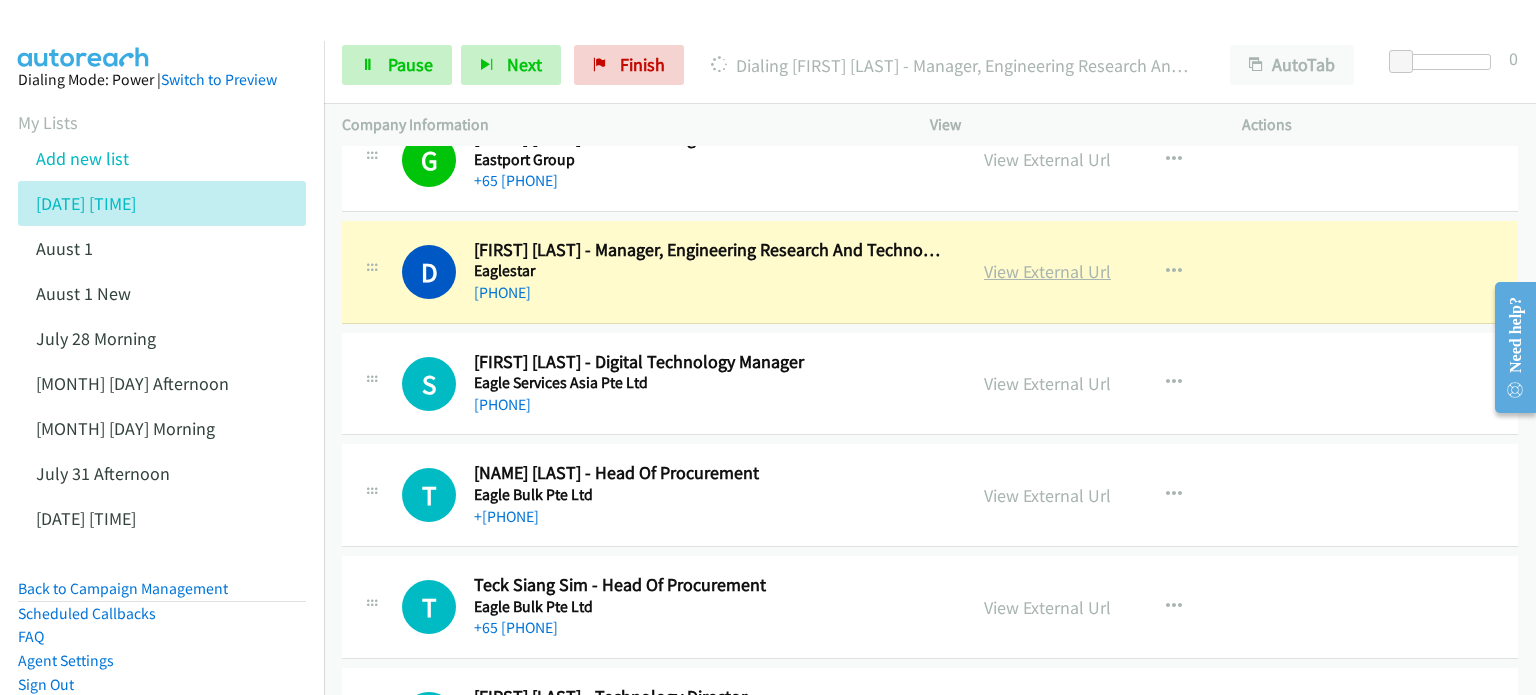 click on "View External Url" at bounding box center [1047, 271] 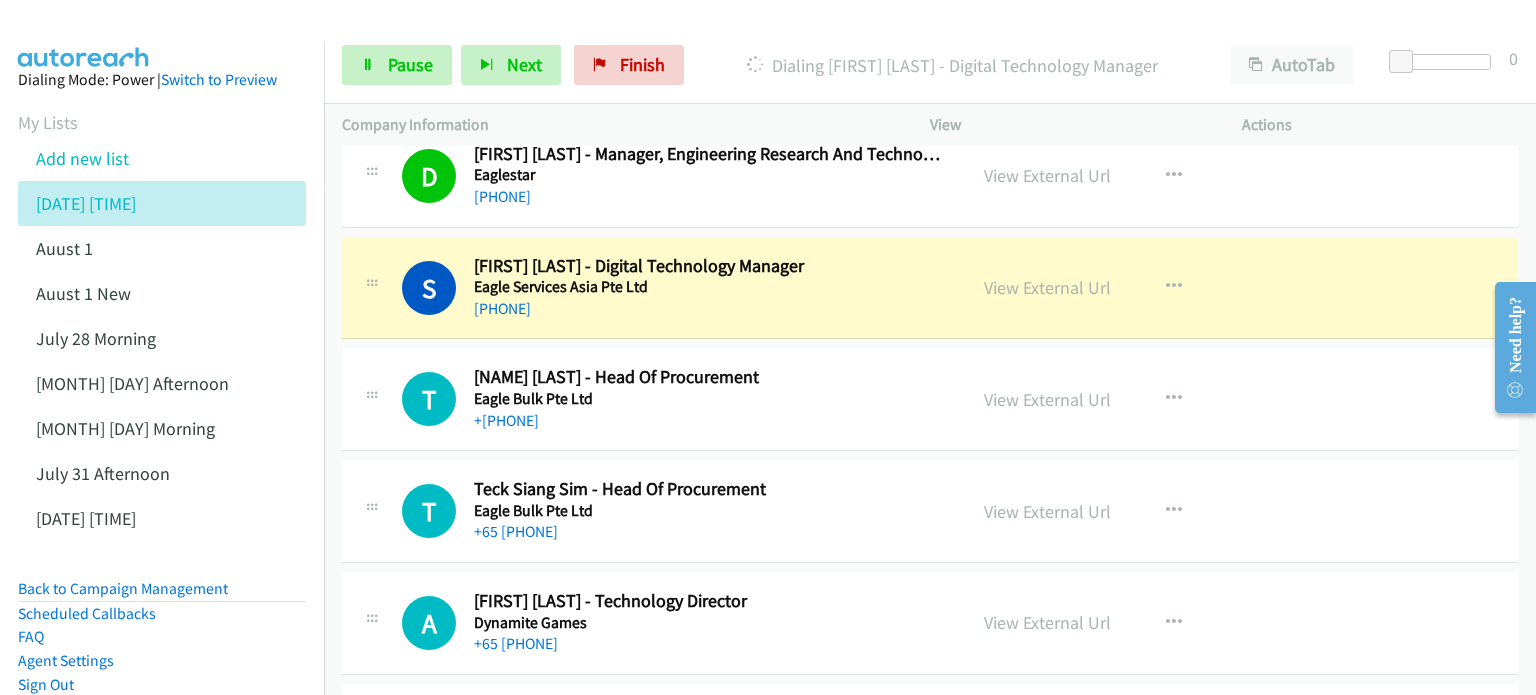 scroll, scrollTop: 1100, scrollLeft: 0, axis: vertical 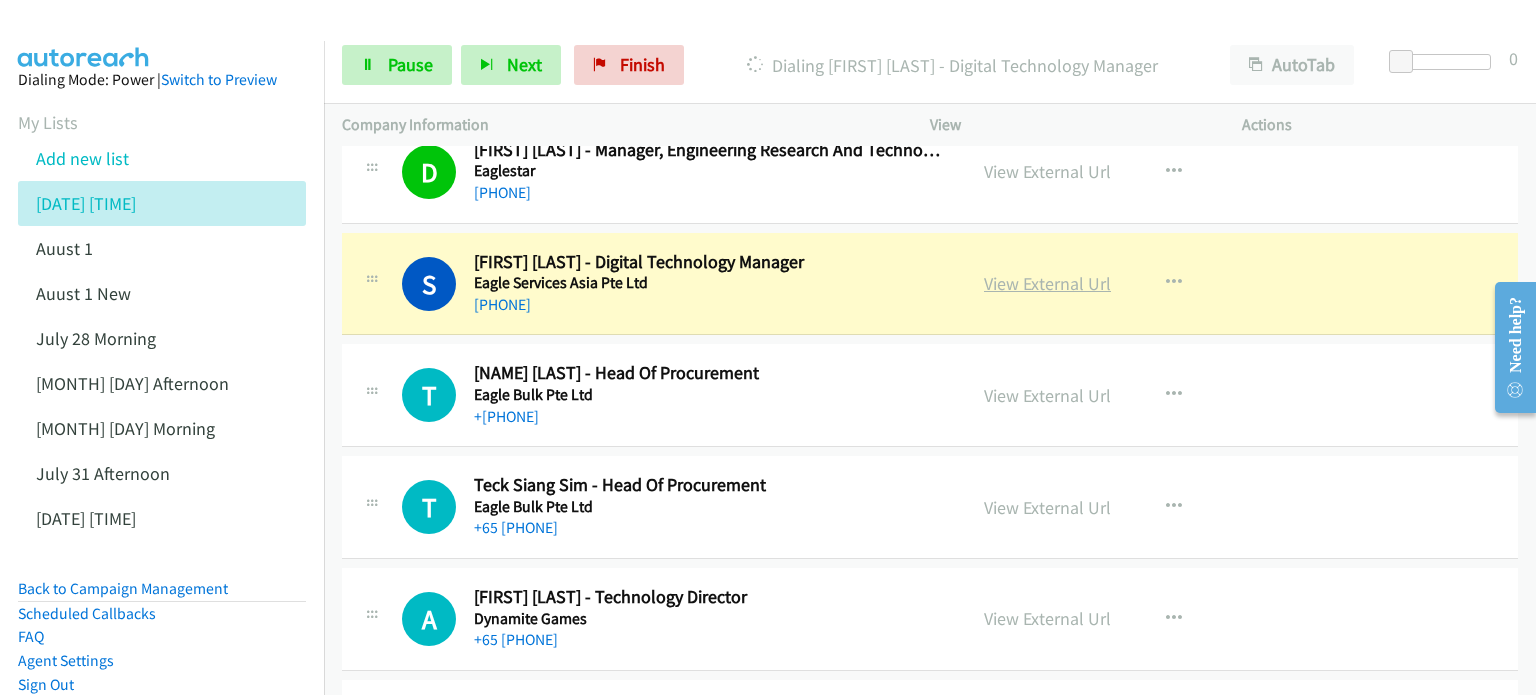 click on "View External Url" at bounding box center [1047, 283] 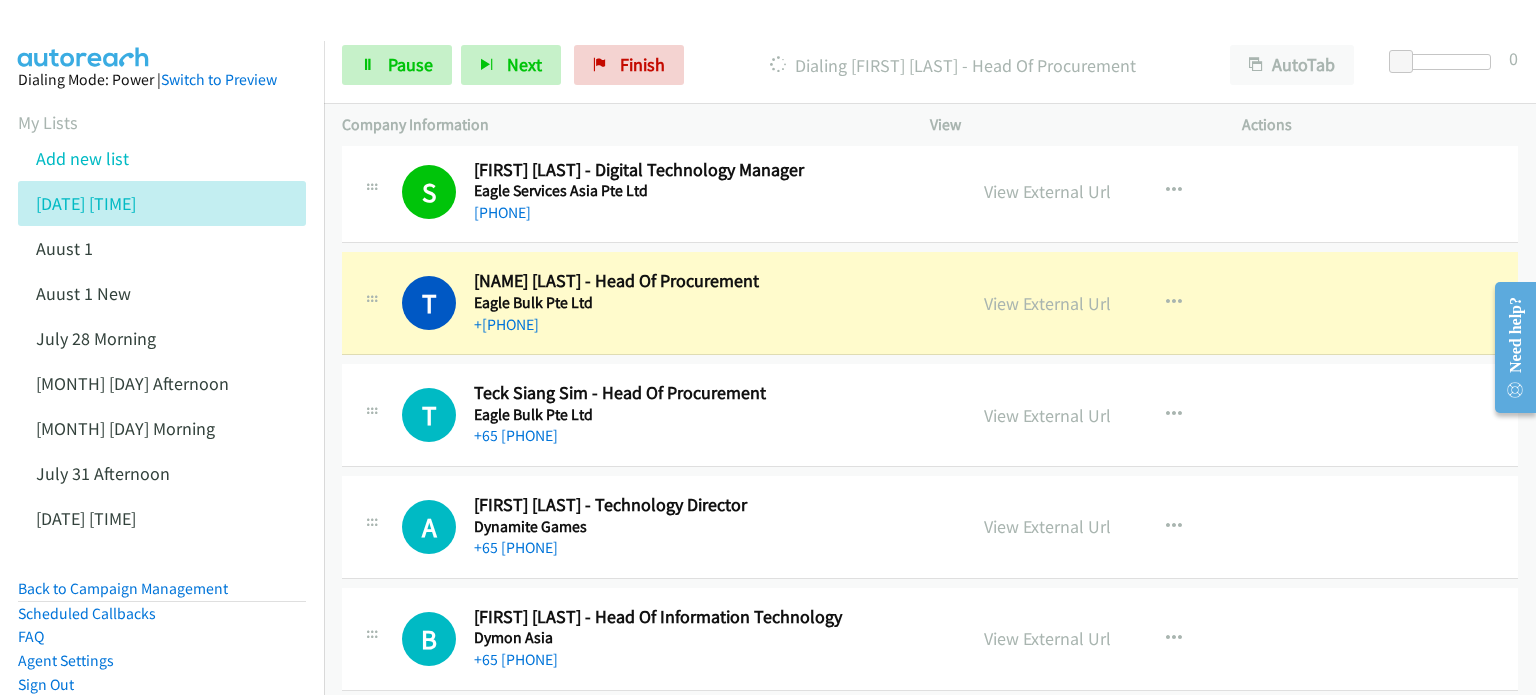scroll, scrollTop: 1200, scrollLeft: 0, axis: vertical 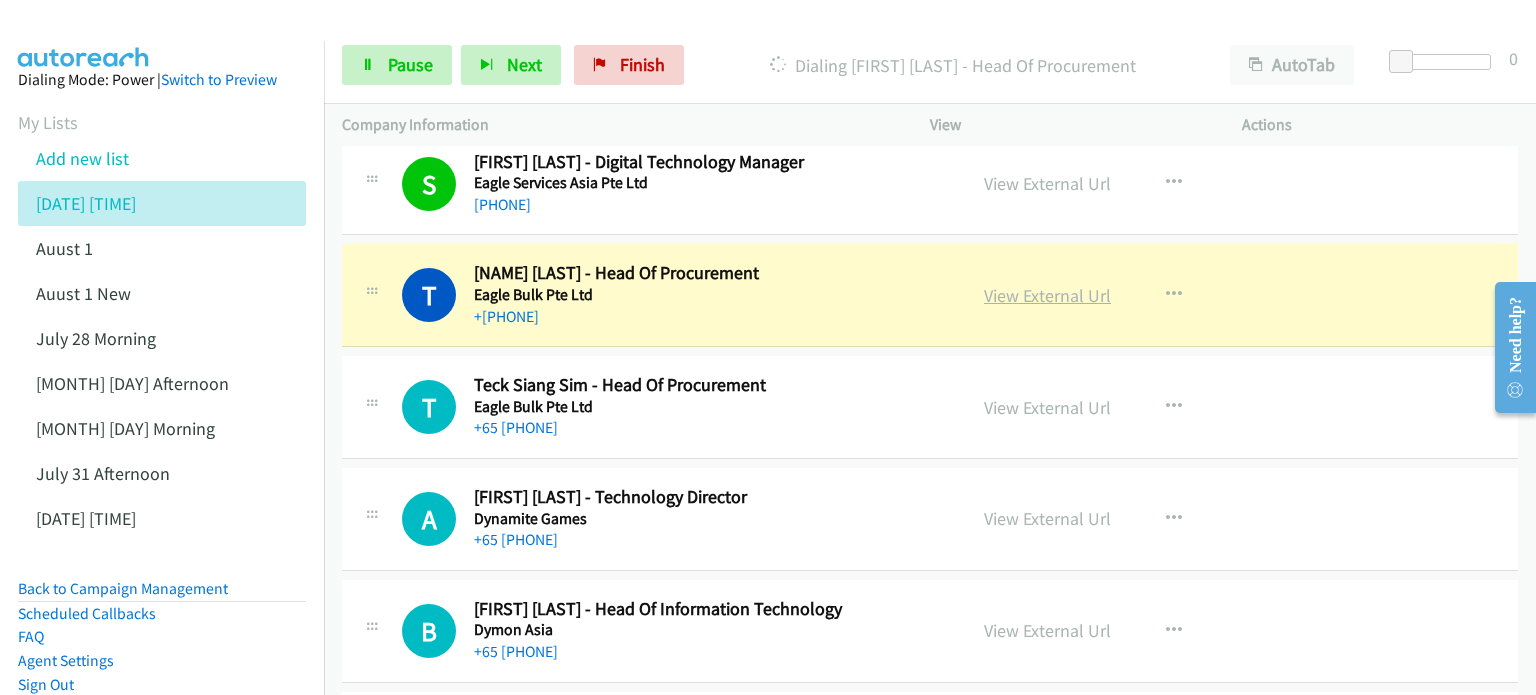 click on "View External Url" at bounding box center [1047, 295] 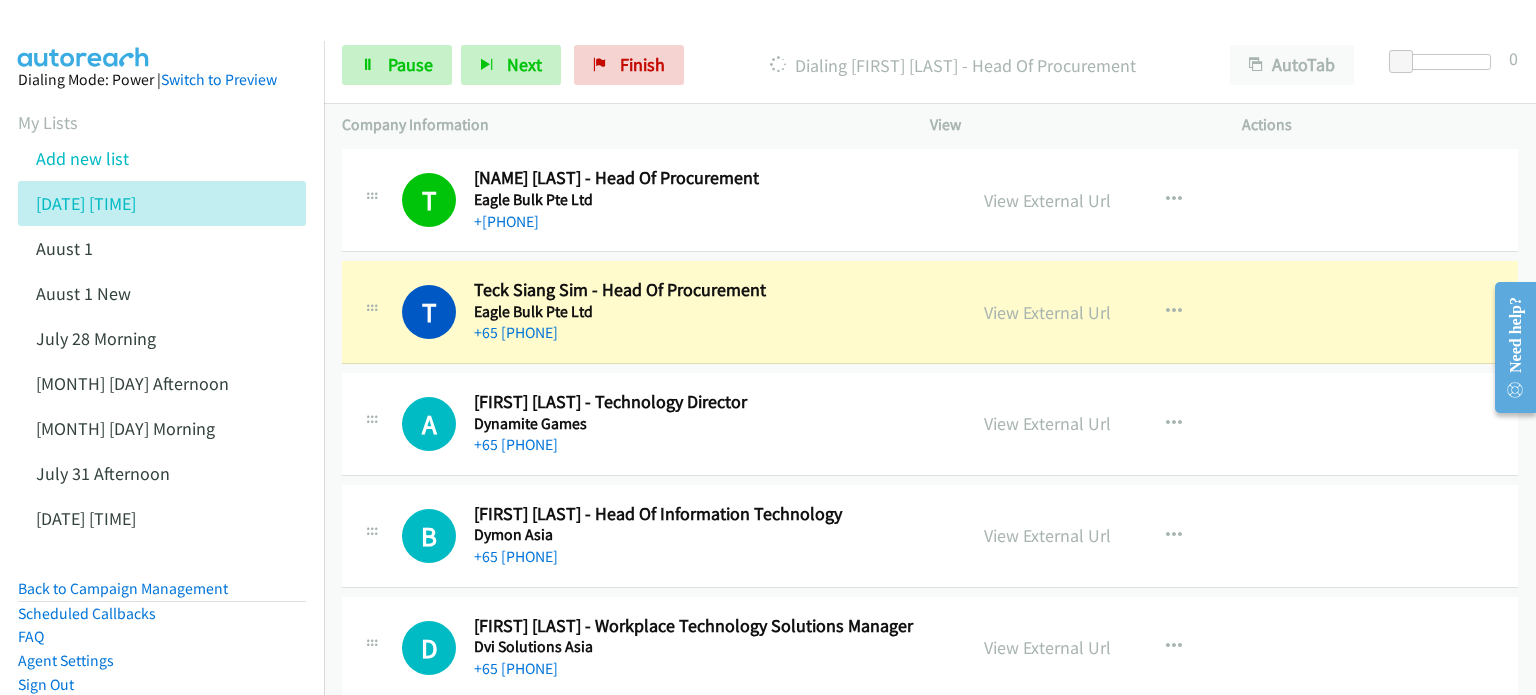 scroll, scrollTop: 1300, scrollLeft: 0, axis: vertical 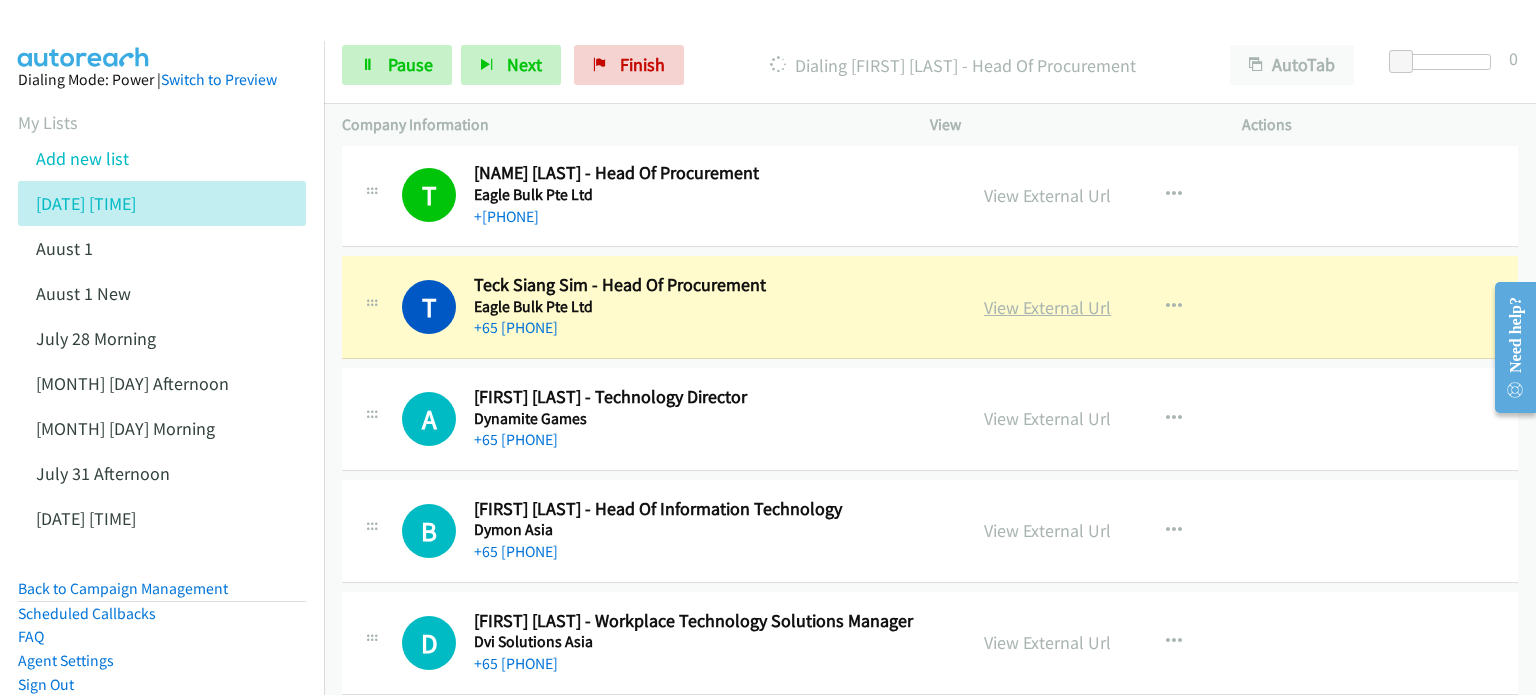 click on "View External Url" at bounding box center [1047, 307] 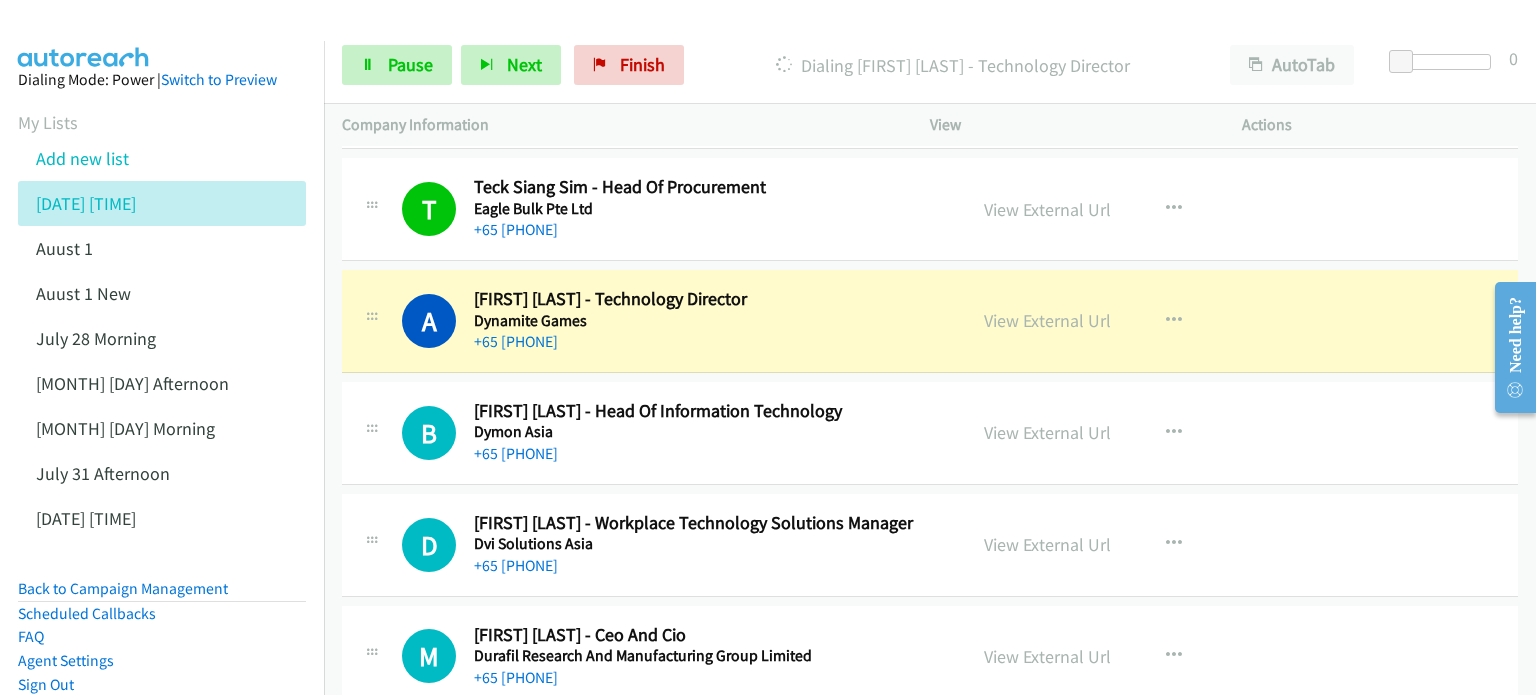 scroll, scrollTop: 1400, scrollLeft: 0, axis: vertical 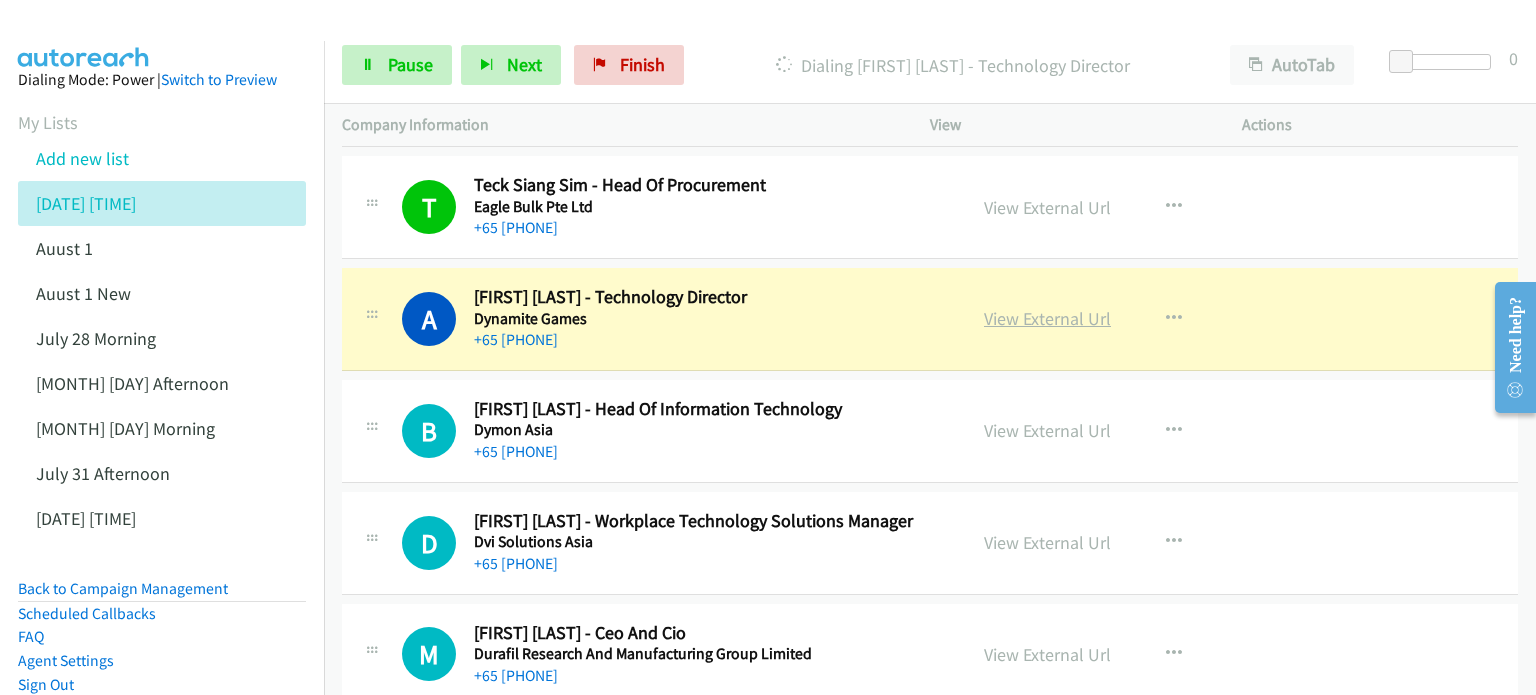 click on "View External Url" at bounding box center (1047, 318) 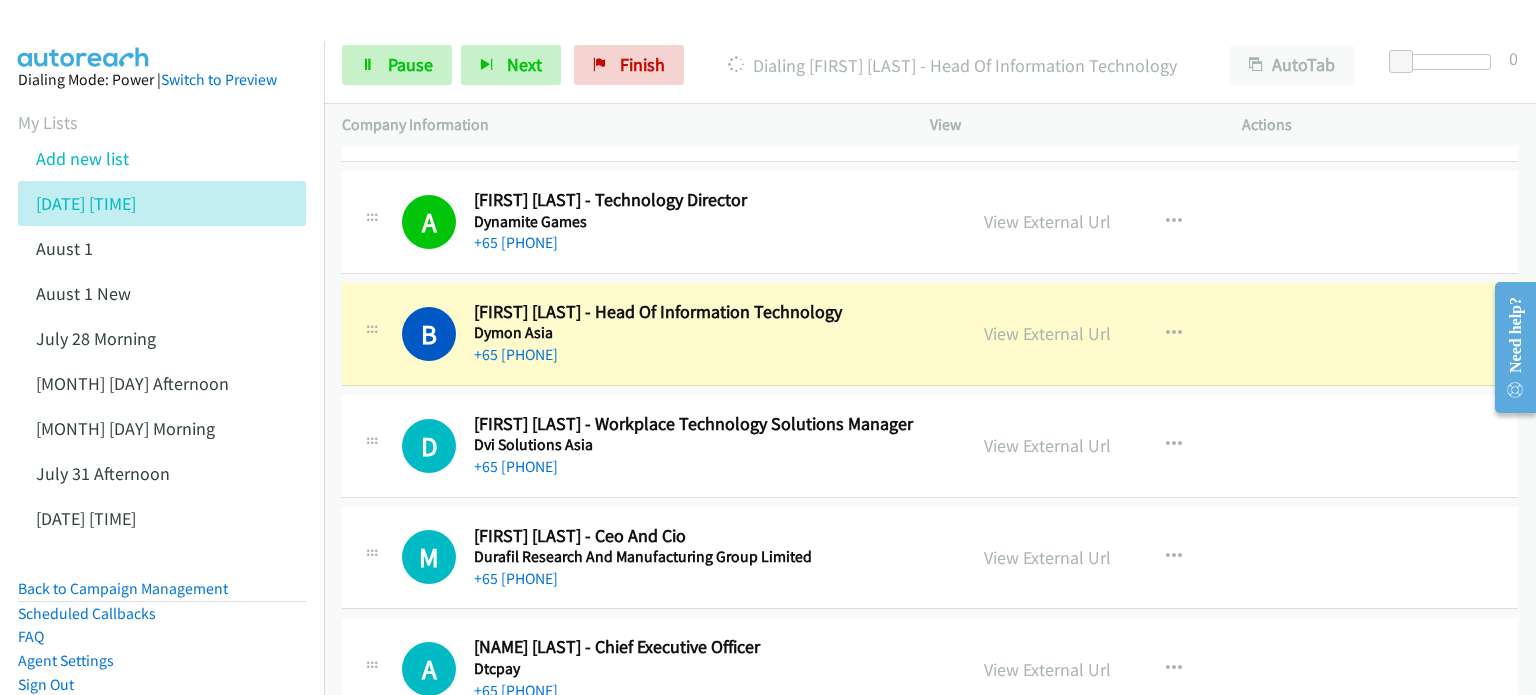 scroll, scrollTop: 1500, scrollLeft: 0, axis: vertical 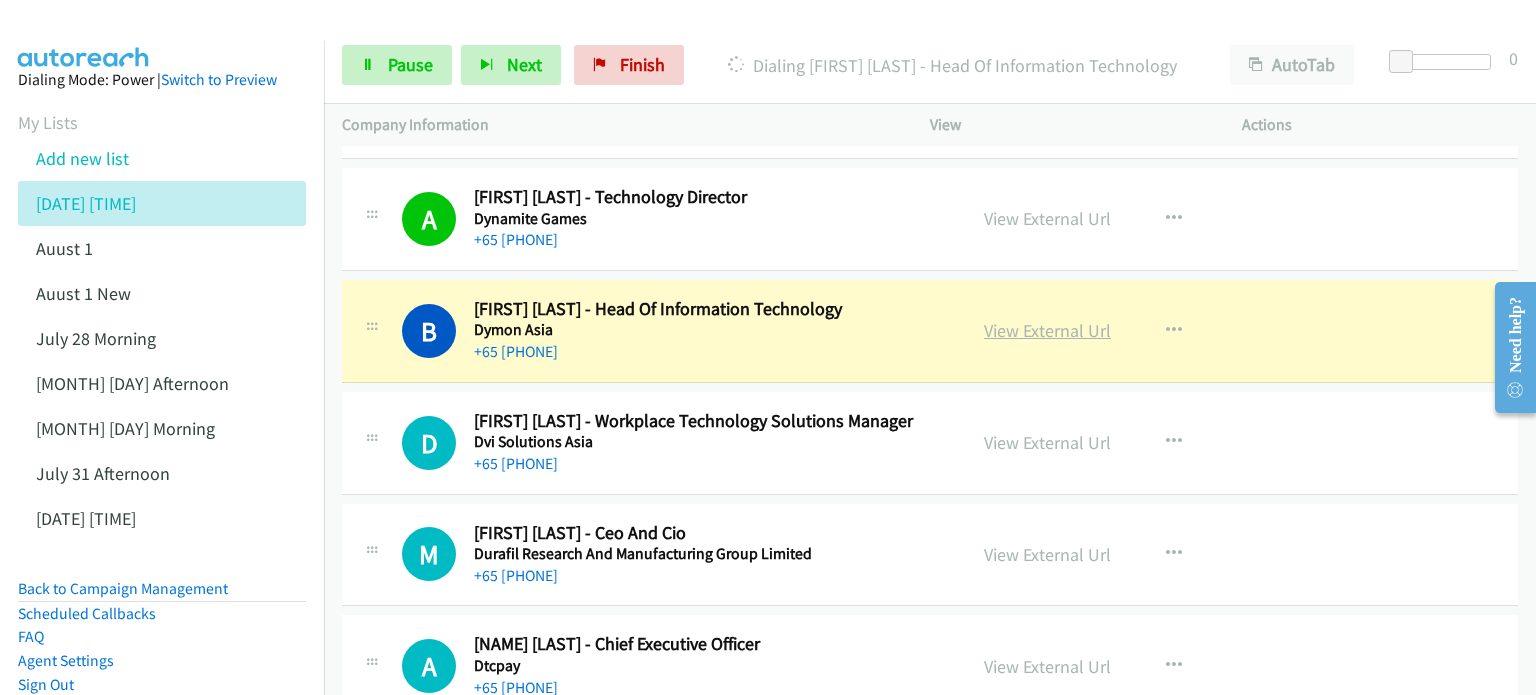click on "View External Url" at bounding box center (1047, 330) 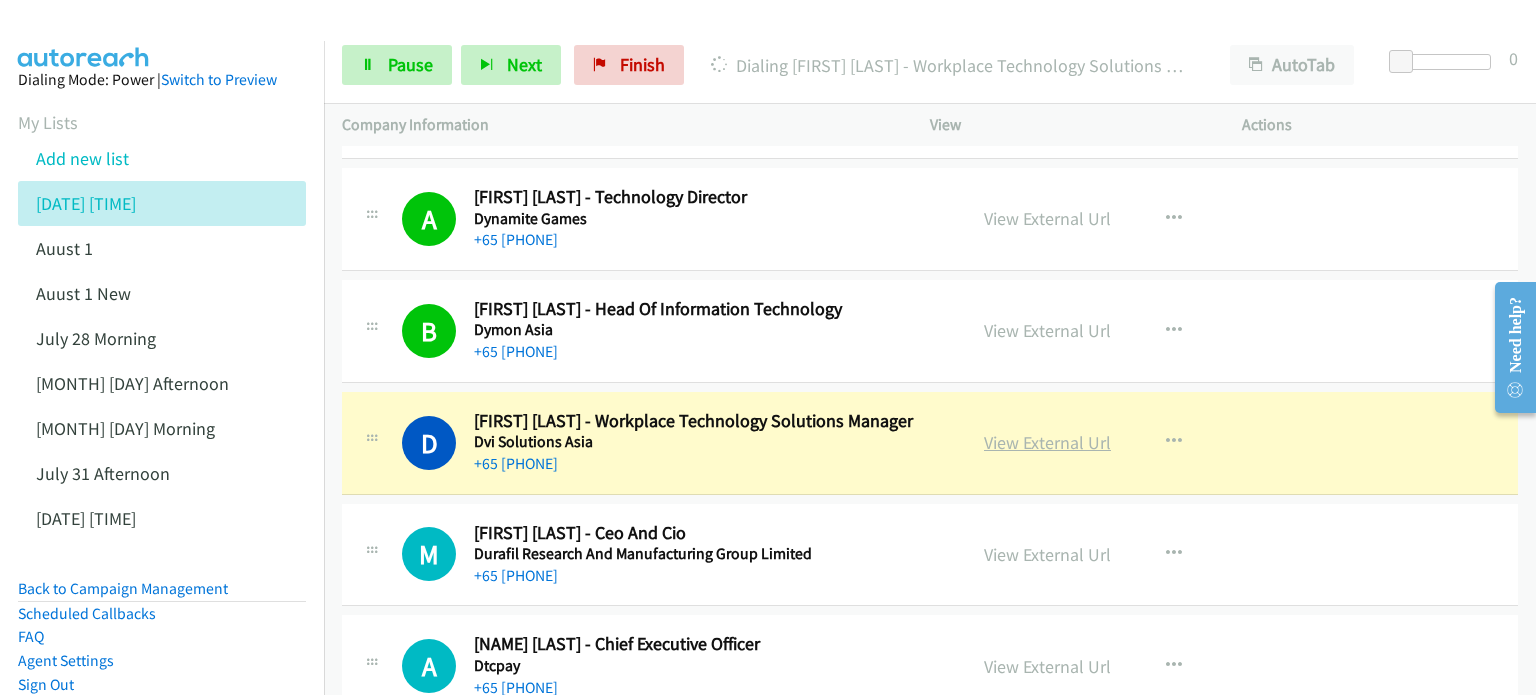 click on "View External Url" at bounding box center (1047, 442) 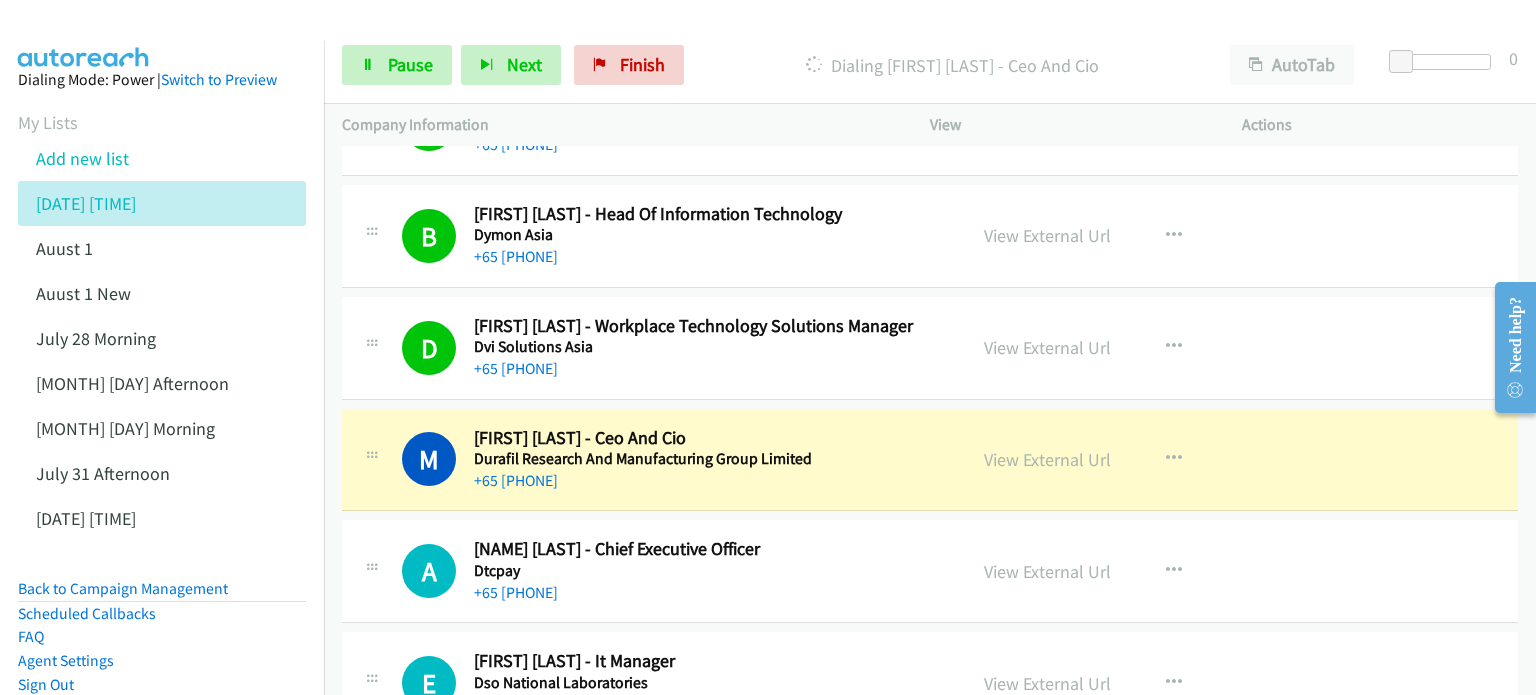 scroll, scrollTop: 1600, scrollLeft: 0, axis: vertical 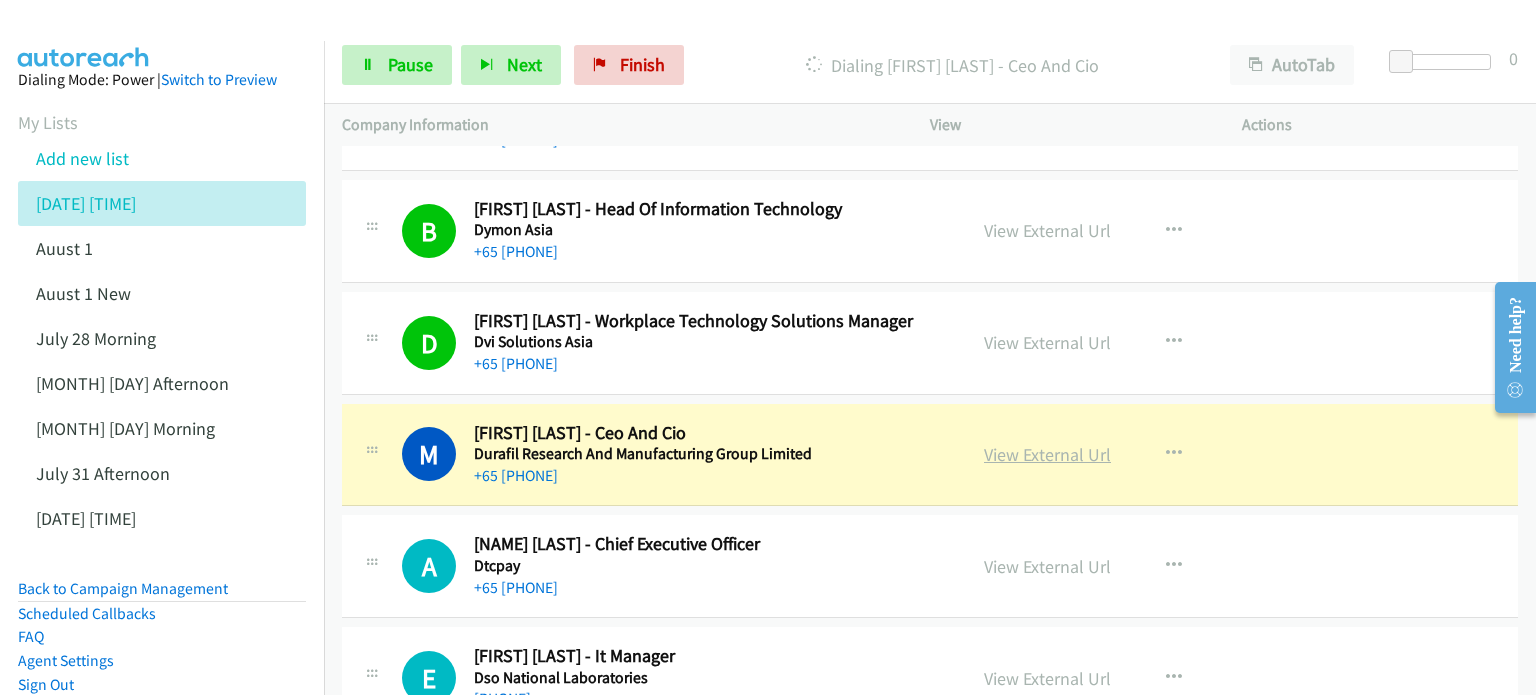 click on "View External Url" at bounding box center [1047, 454] 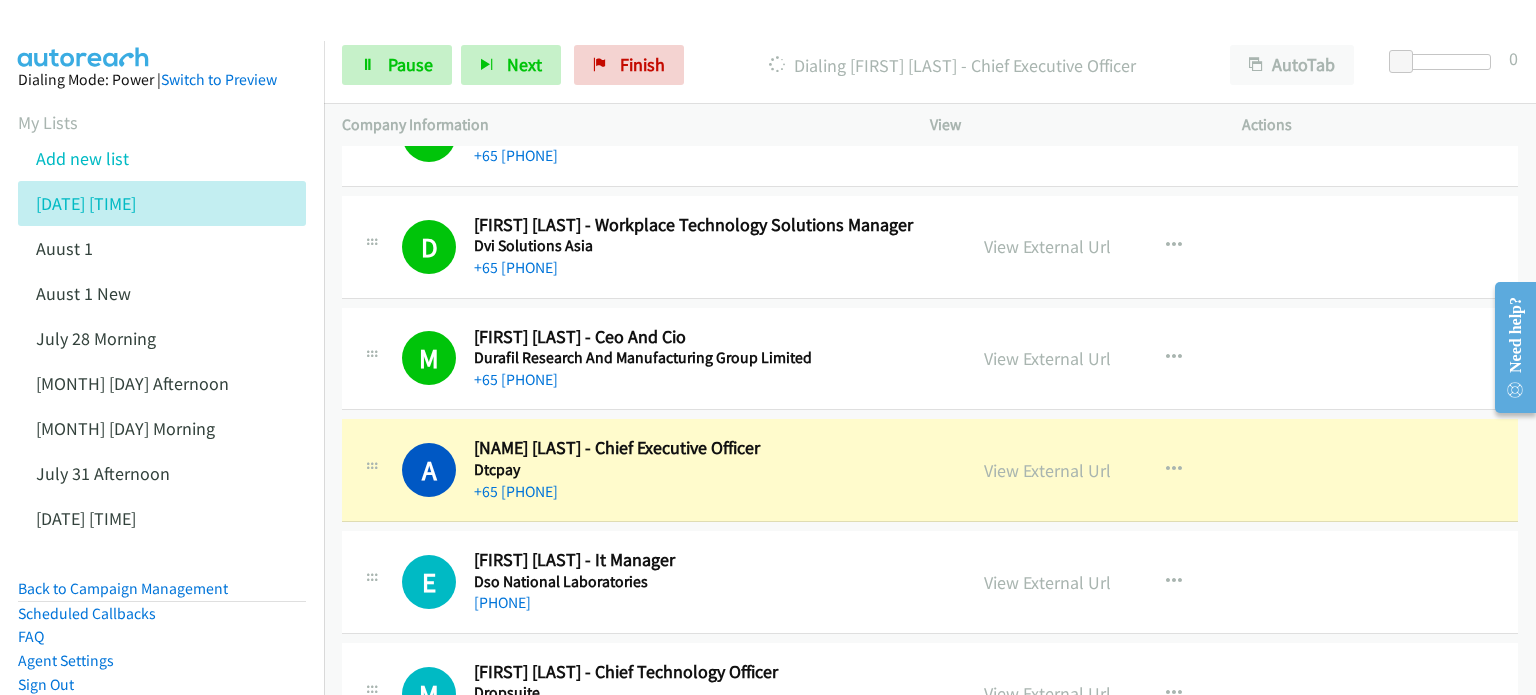 scroll, scrollTop: 1700, scrollLeft: 0, axis: vertical 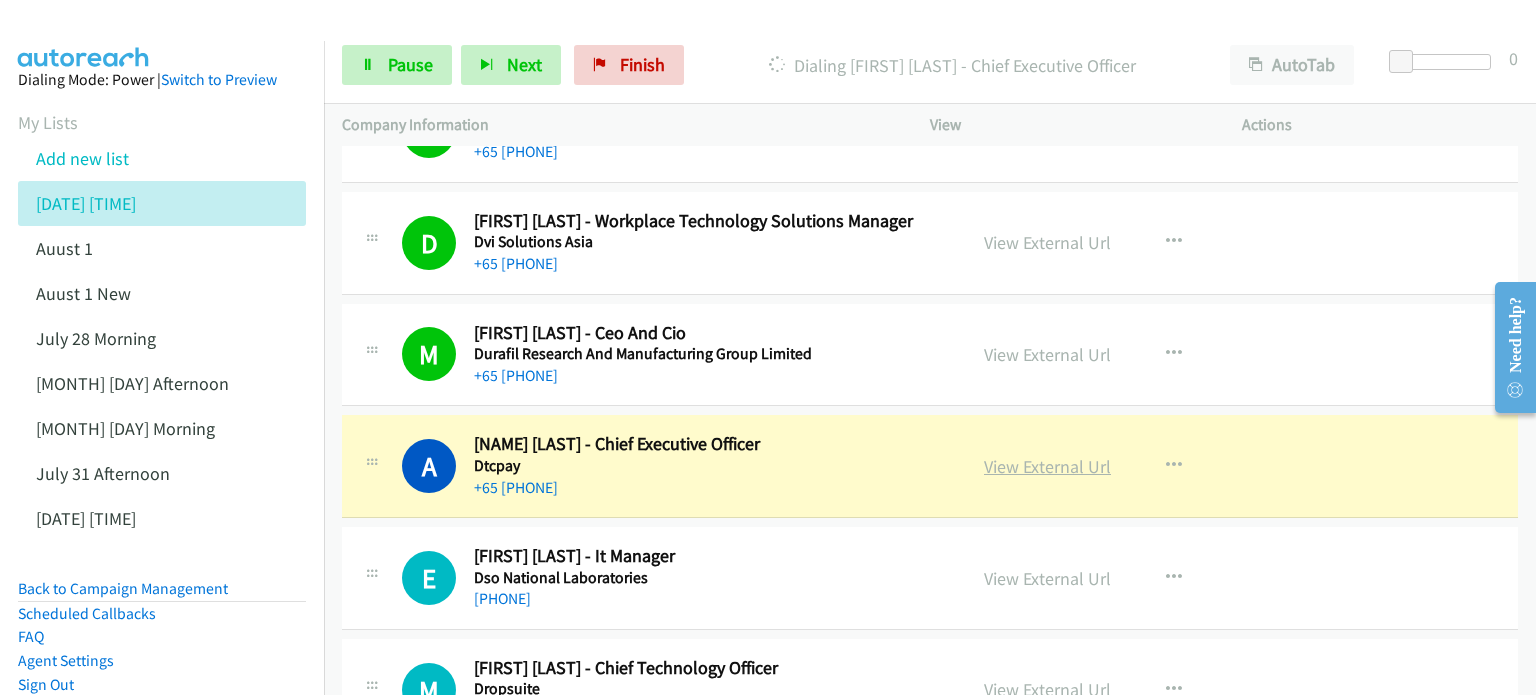 click on "View External Url" at bounding box center (1047, 466) 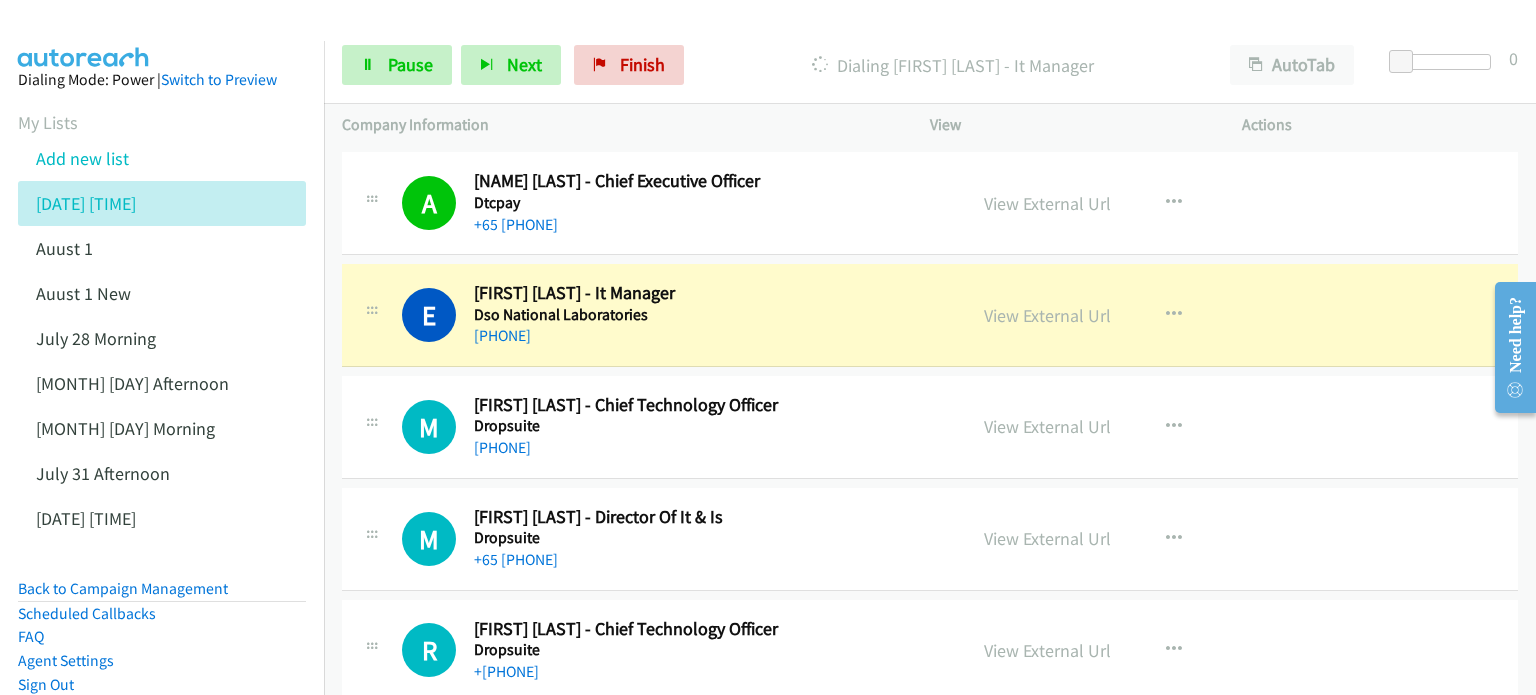 scroll, scrollTop: 2000, scrollLeft: 0, axis: vertical 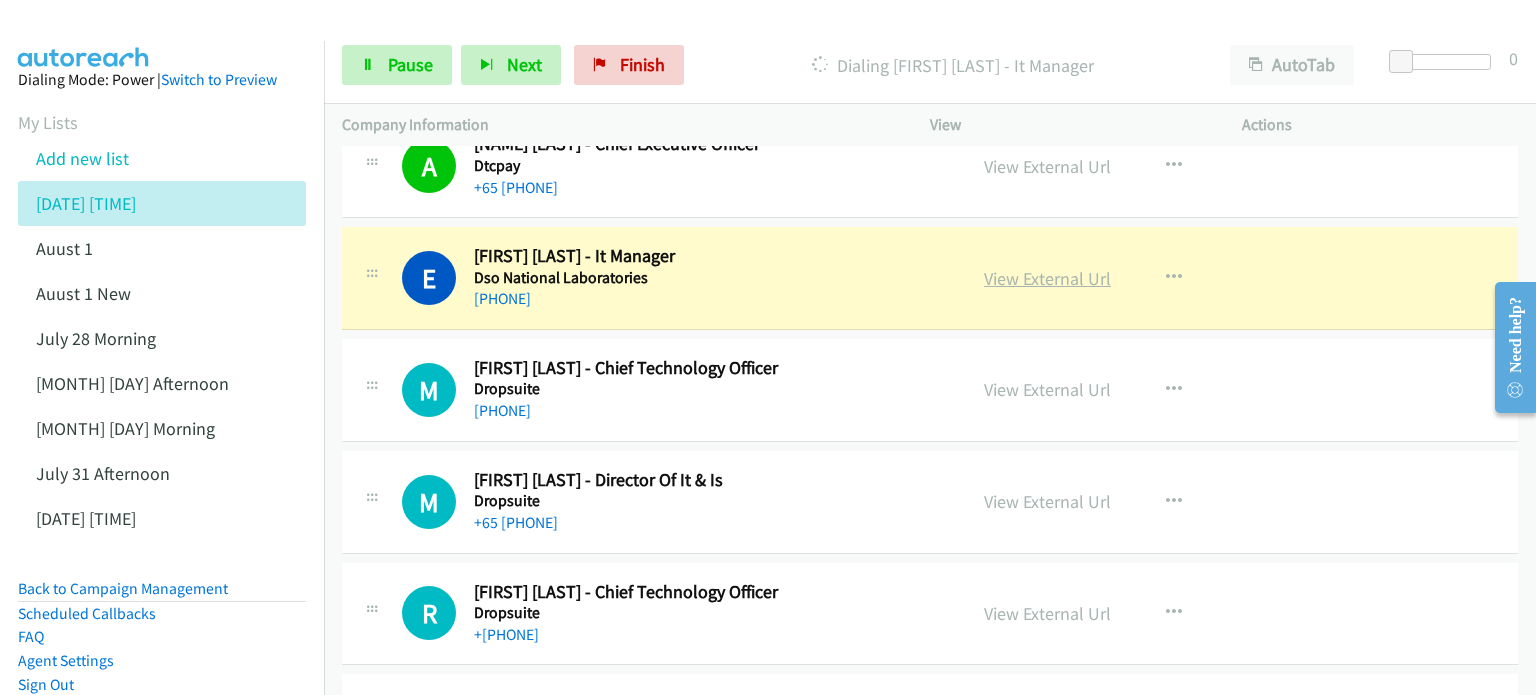 click on "View External Url" at bounding box center [1047, 278] 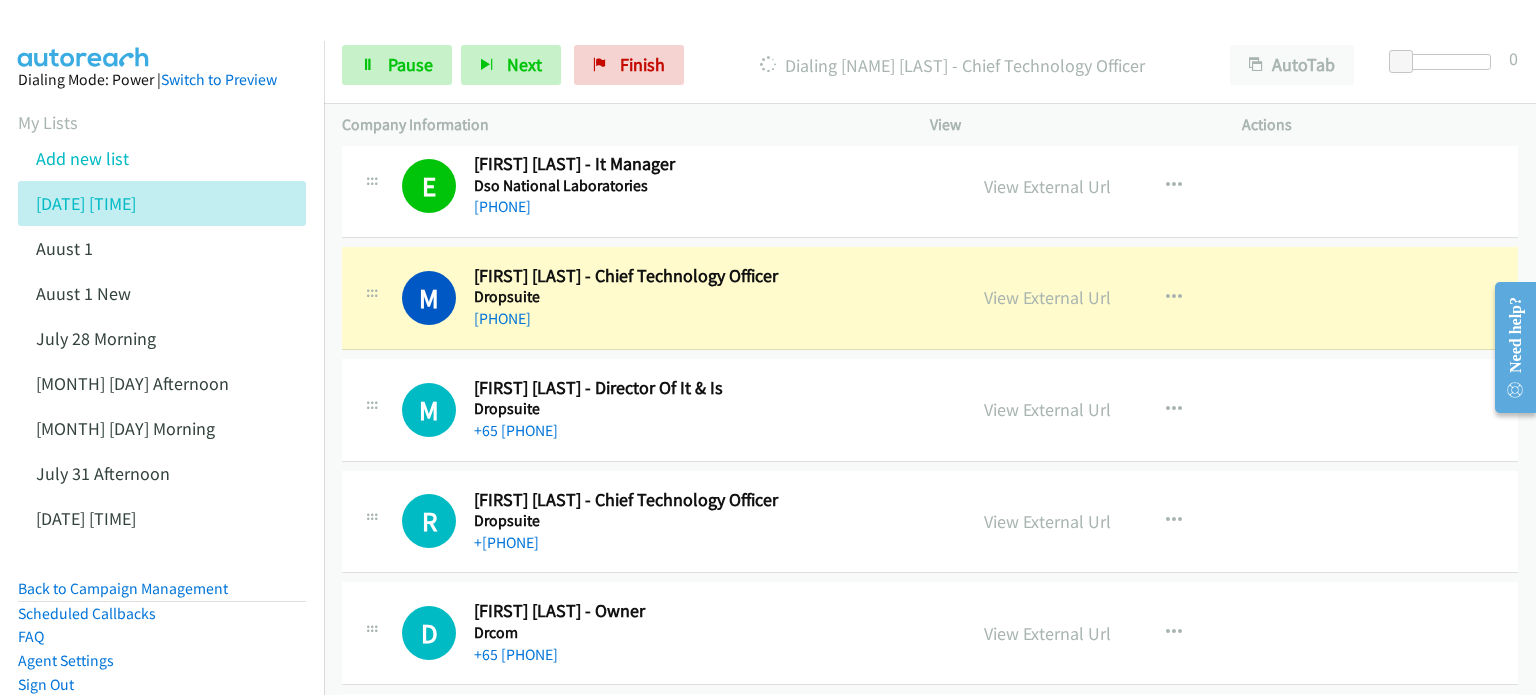 scroll, scrollTop: 2100, scrollLeft: 0, axis: vertical 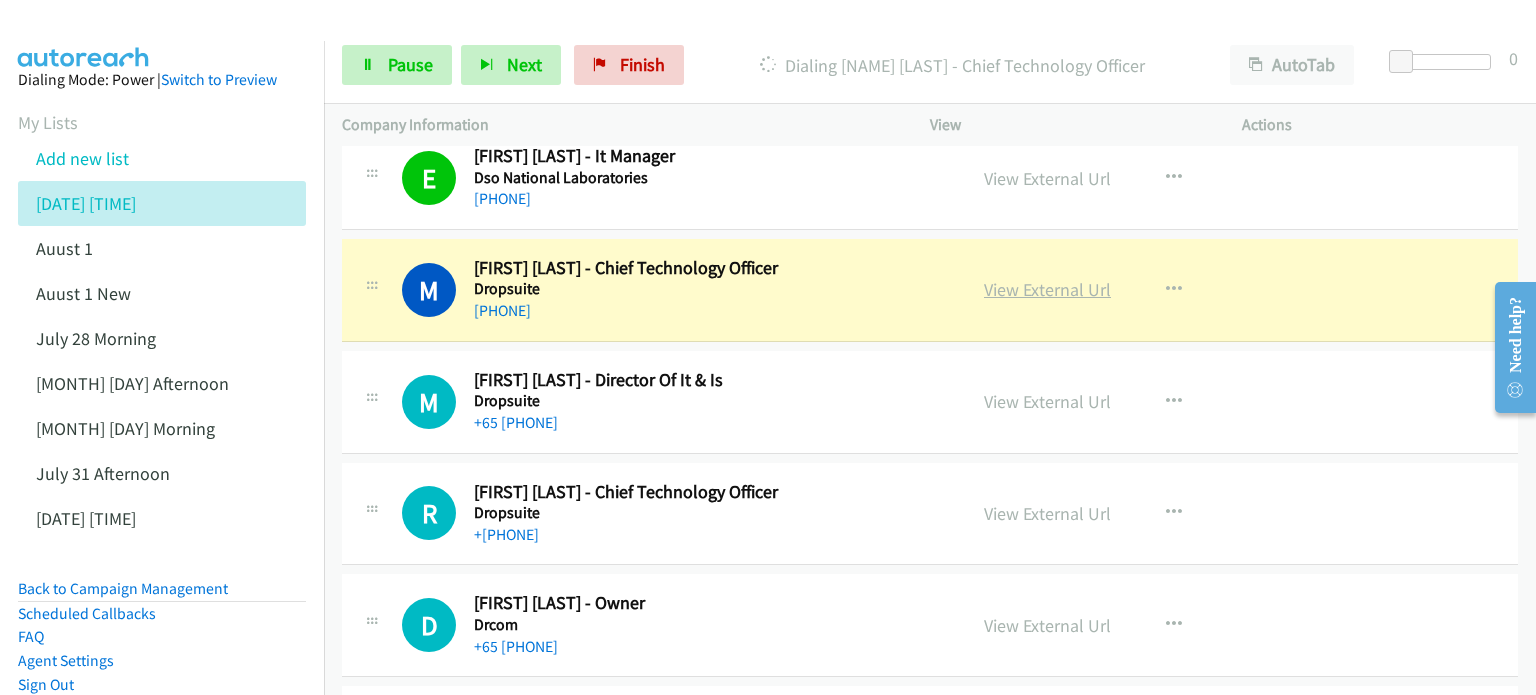 click on "View External Url" at bounding box center [1047, 289] 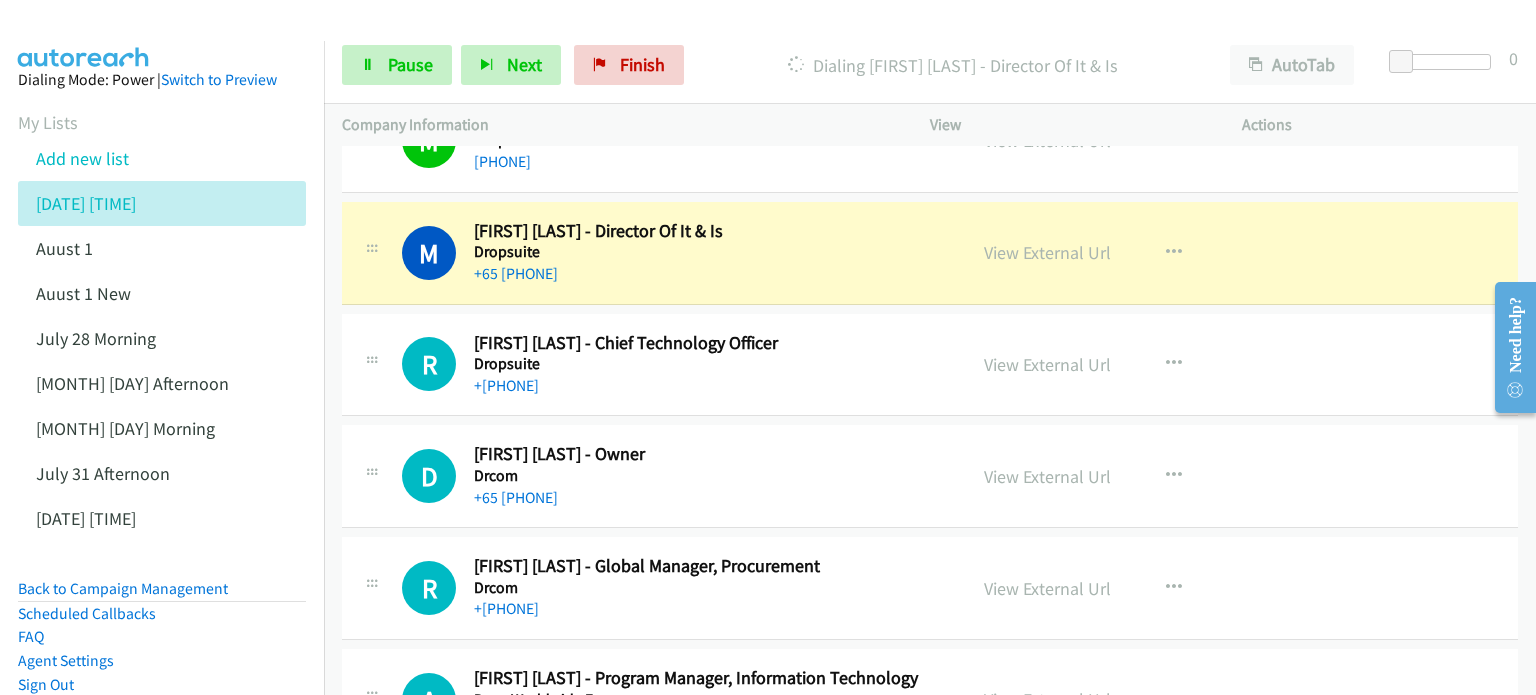 scroll, scrollTop: 2300, scrollLeft: 0, axis: vertical 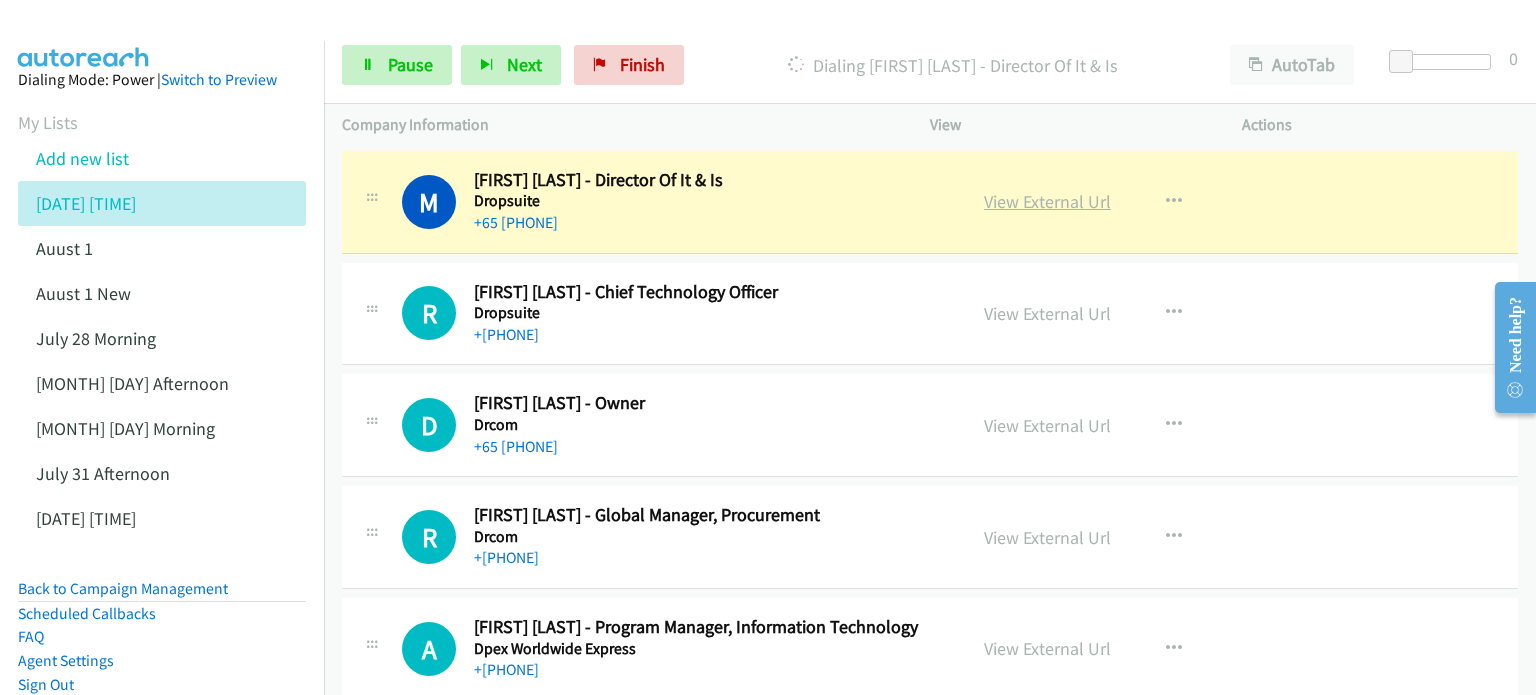 click on "View External Url" at bounding box center (1047, 201) 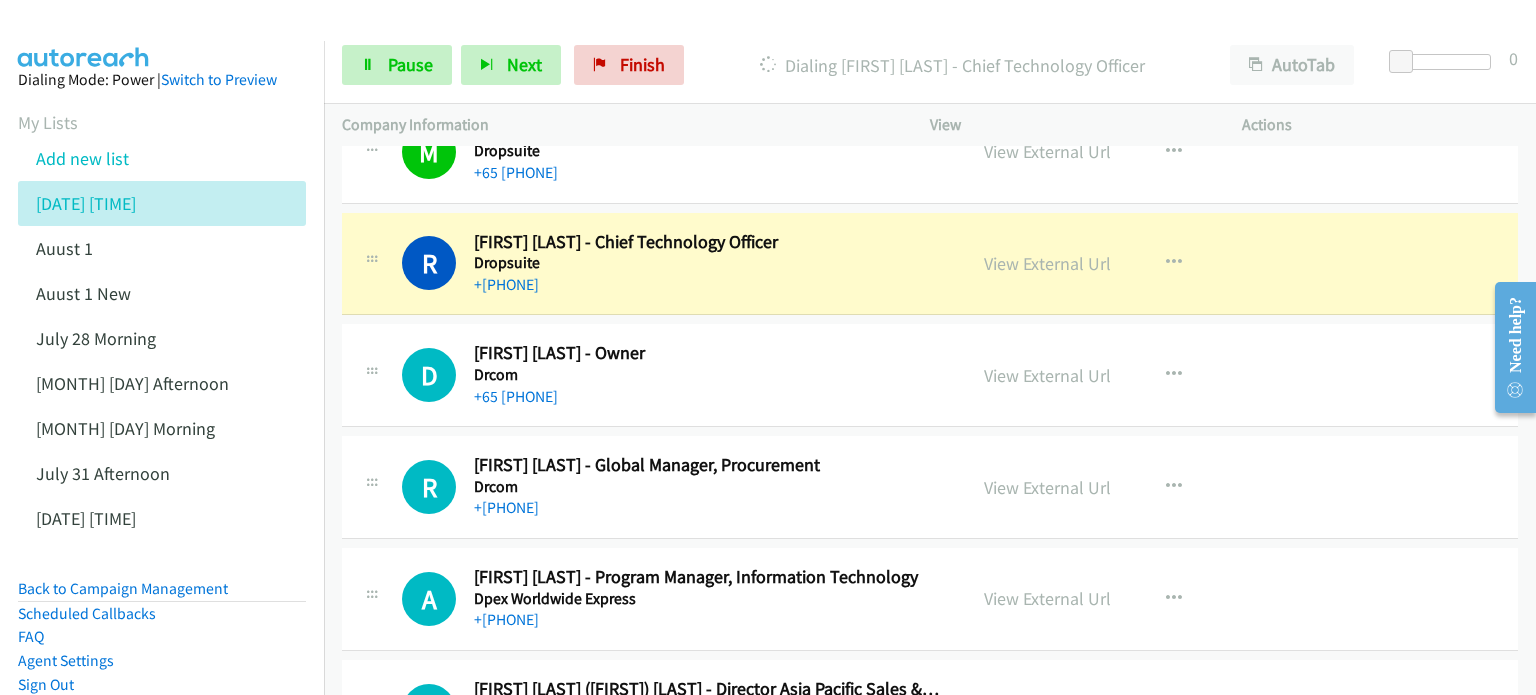 scroll, scrollTop: 2400, scrollLeft: 0, axis: vertical 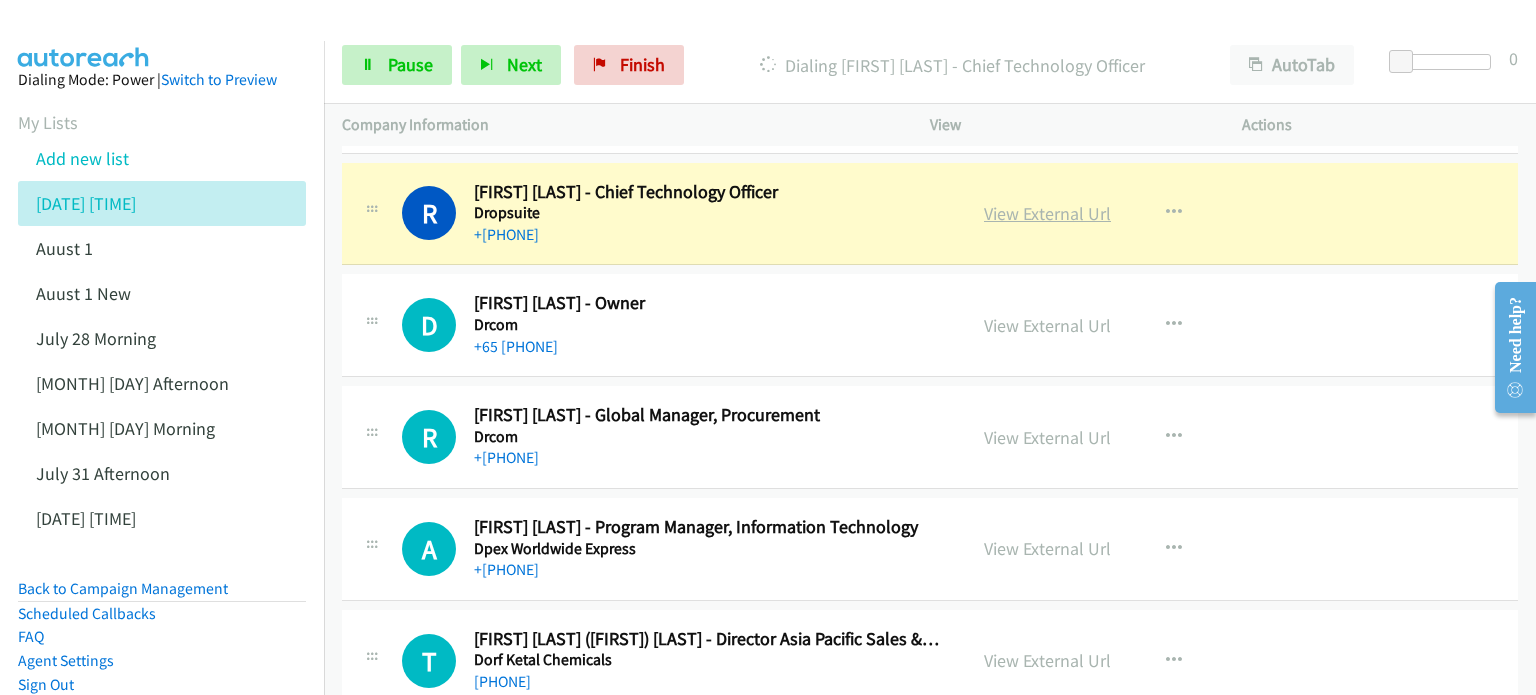 click on "View External Url" at bounding box center [1047, 213] 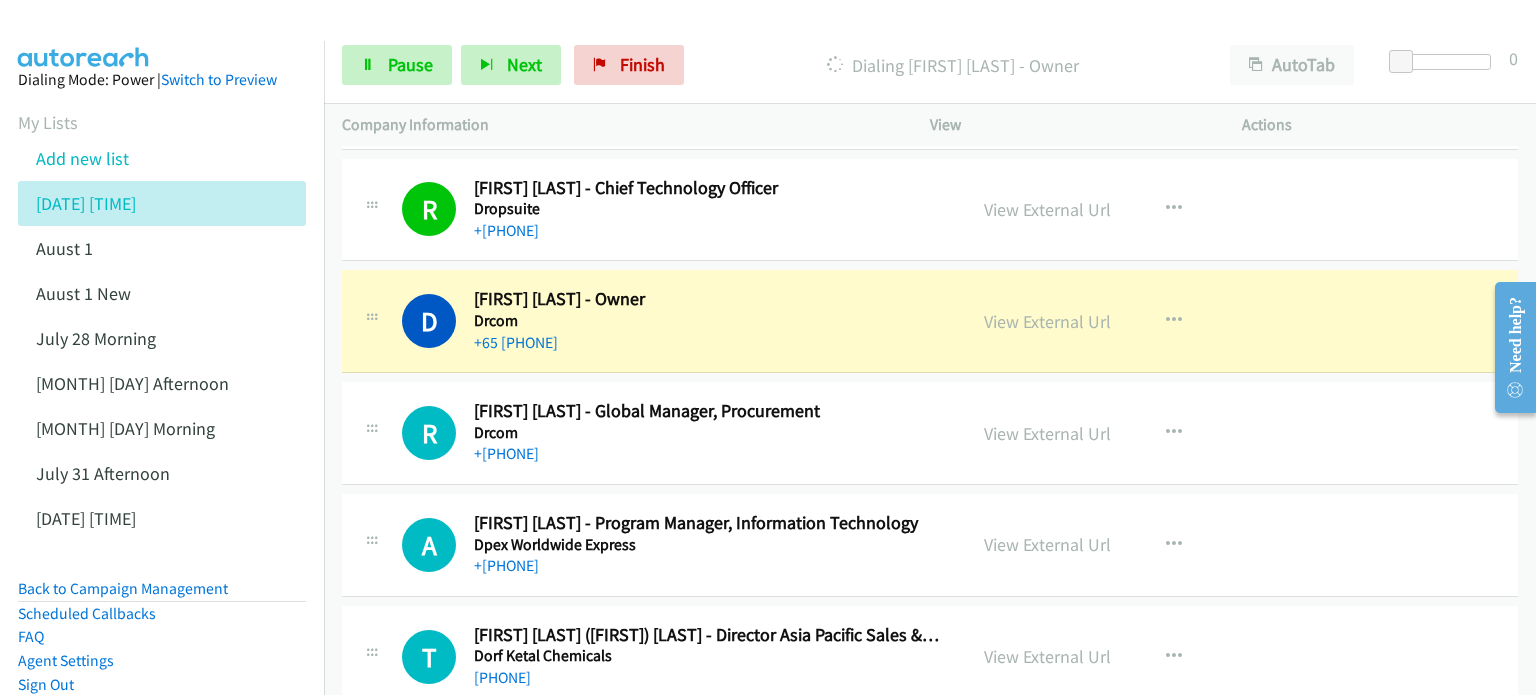 scroll, scrollTop: 2400, scrollLeft: 0, axis: vertical 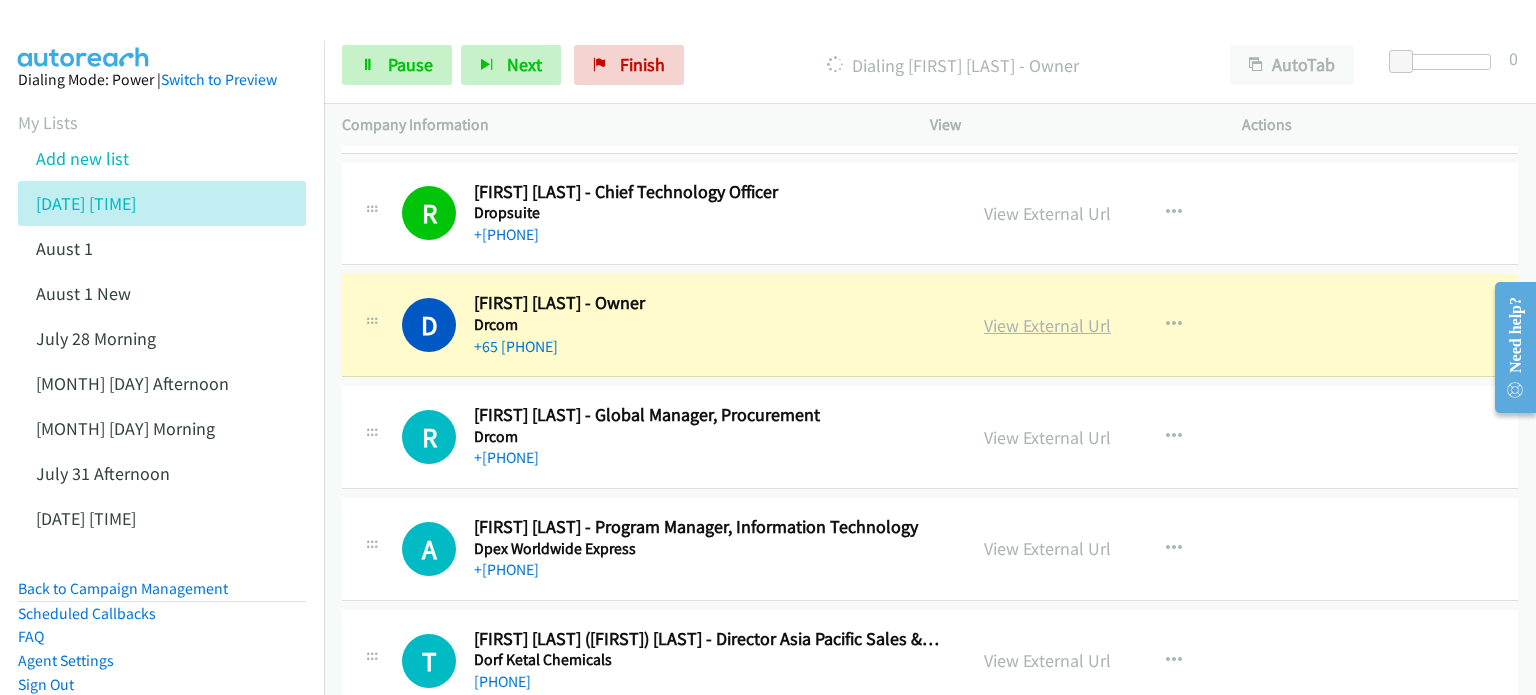 click on "View External Url" at bounding box center (1047, 325) 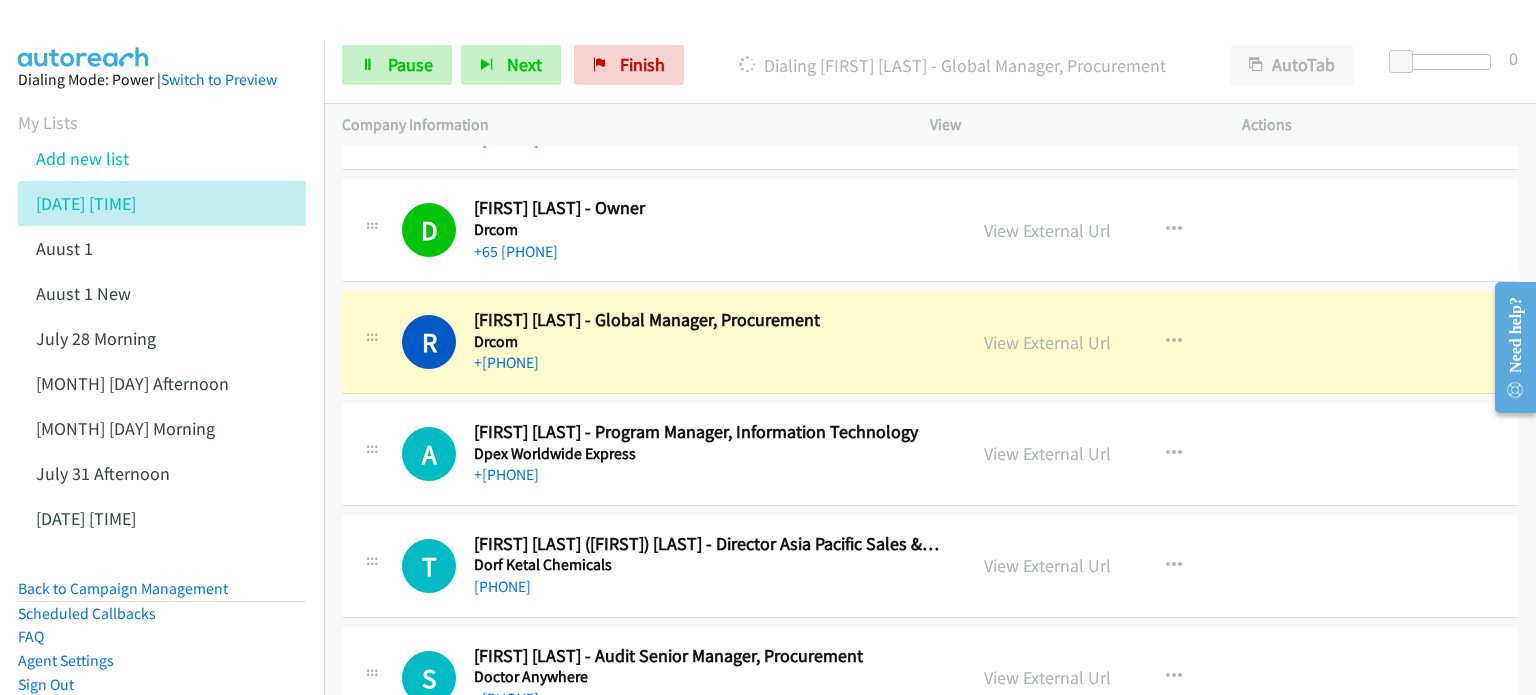 scroll, scrollTop: 2500, scrollLeft: 0, axis: vertical 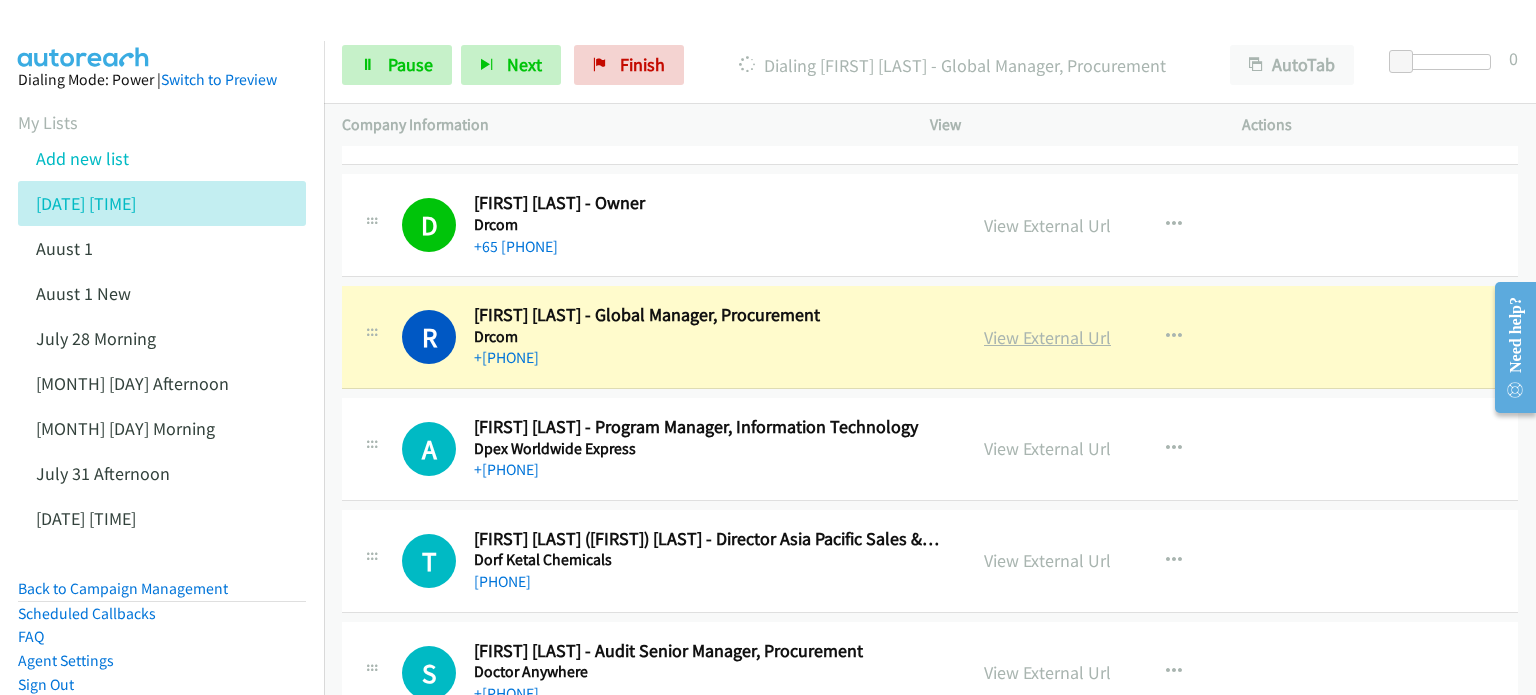 click on "View External Url" at bounding box center [1047, 337] 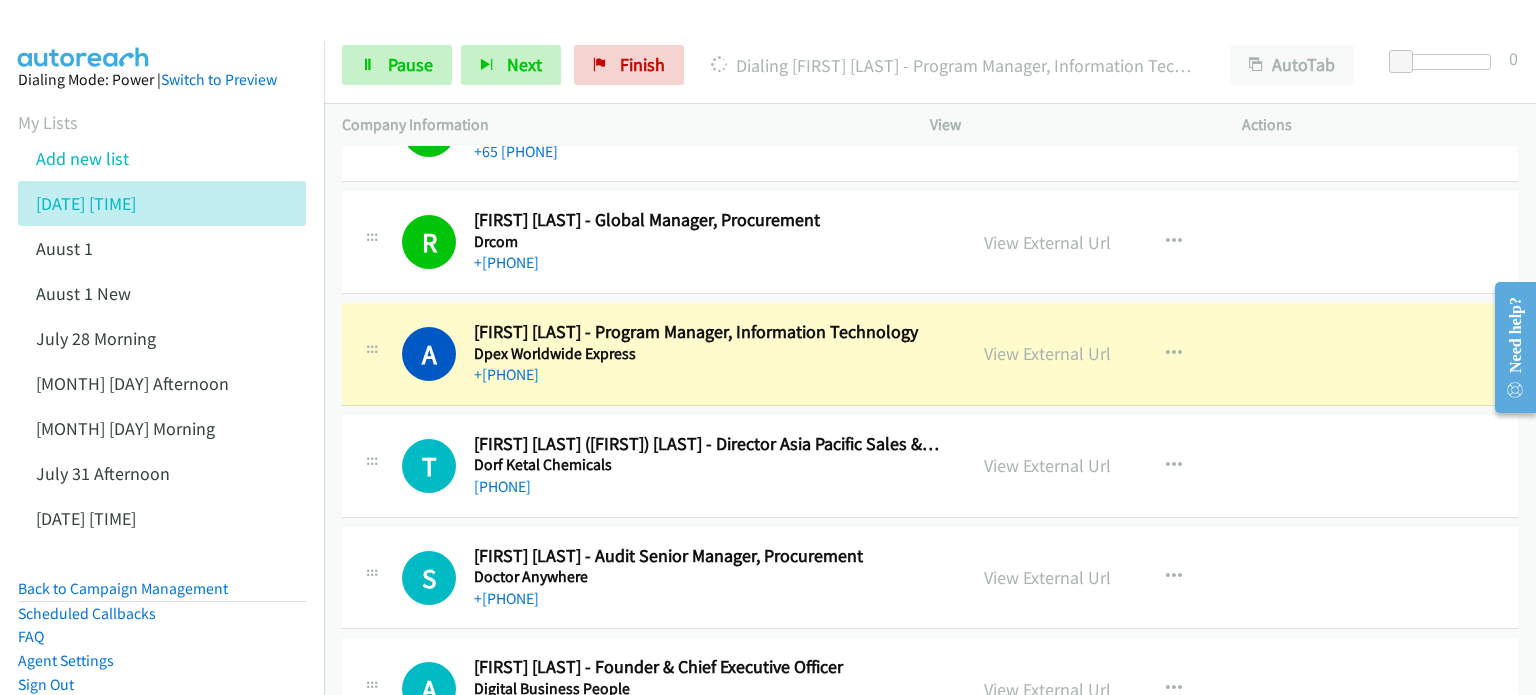 scroll, scrollTop: 2600, scrollLeft: 0, axis: vertical 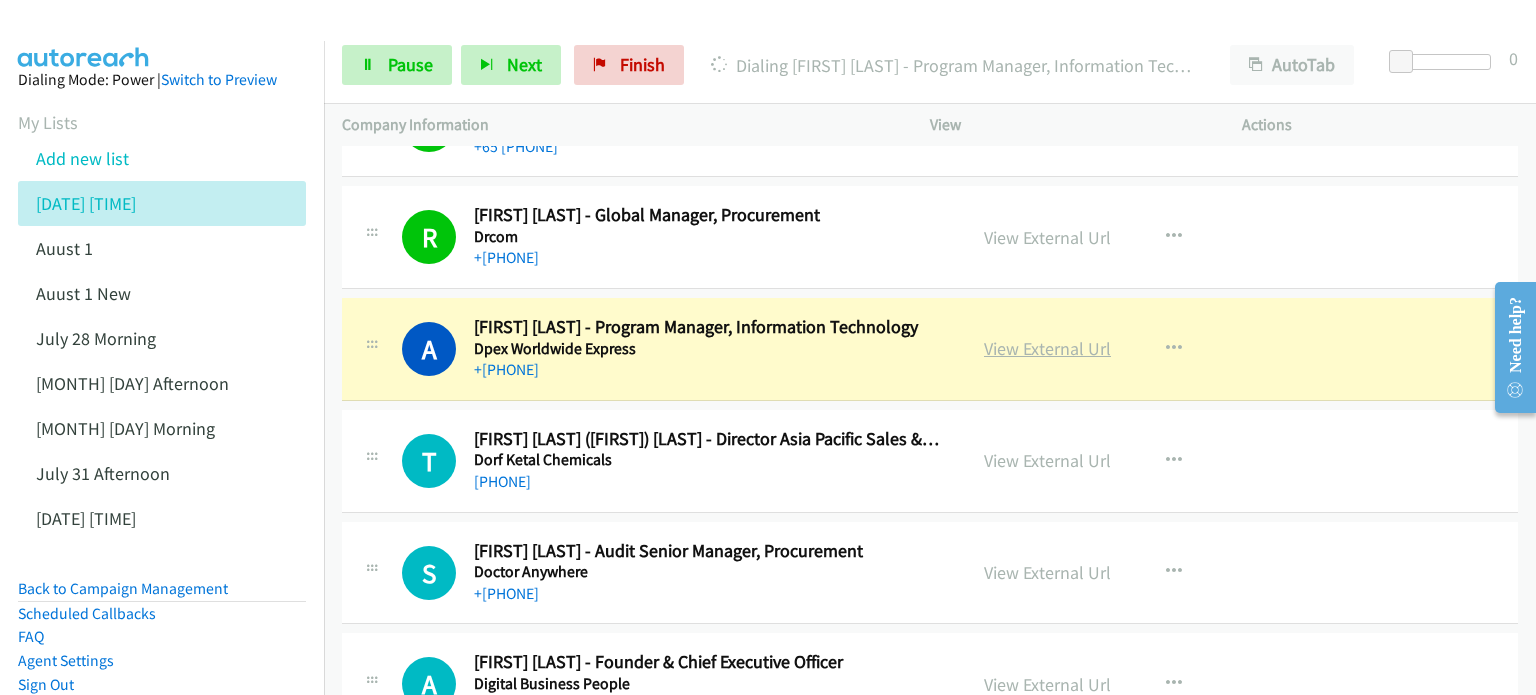 click on "View External Url" at bounding box center [1047, 348] 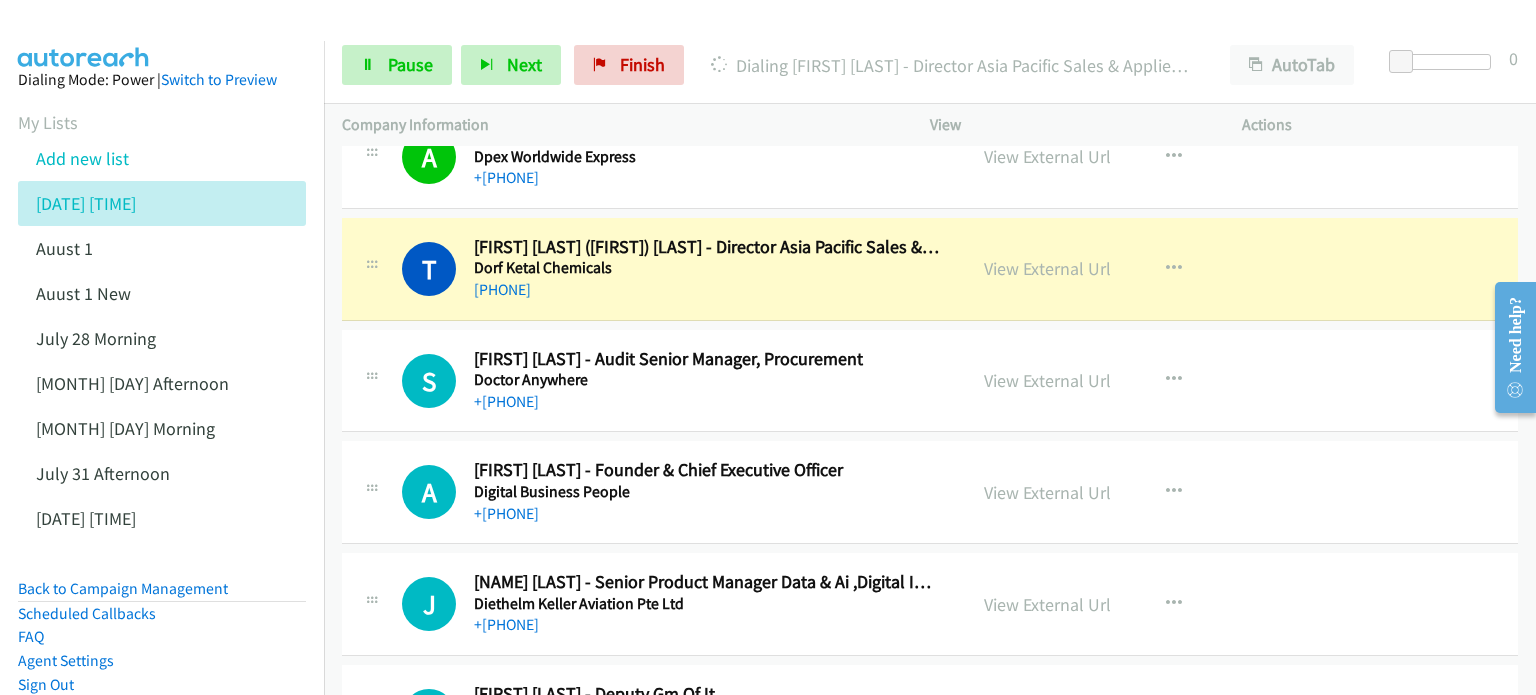 scroll, scrollTop: 2800, scrollLeft: 0, axis: vertical 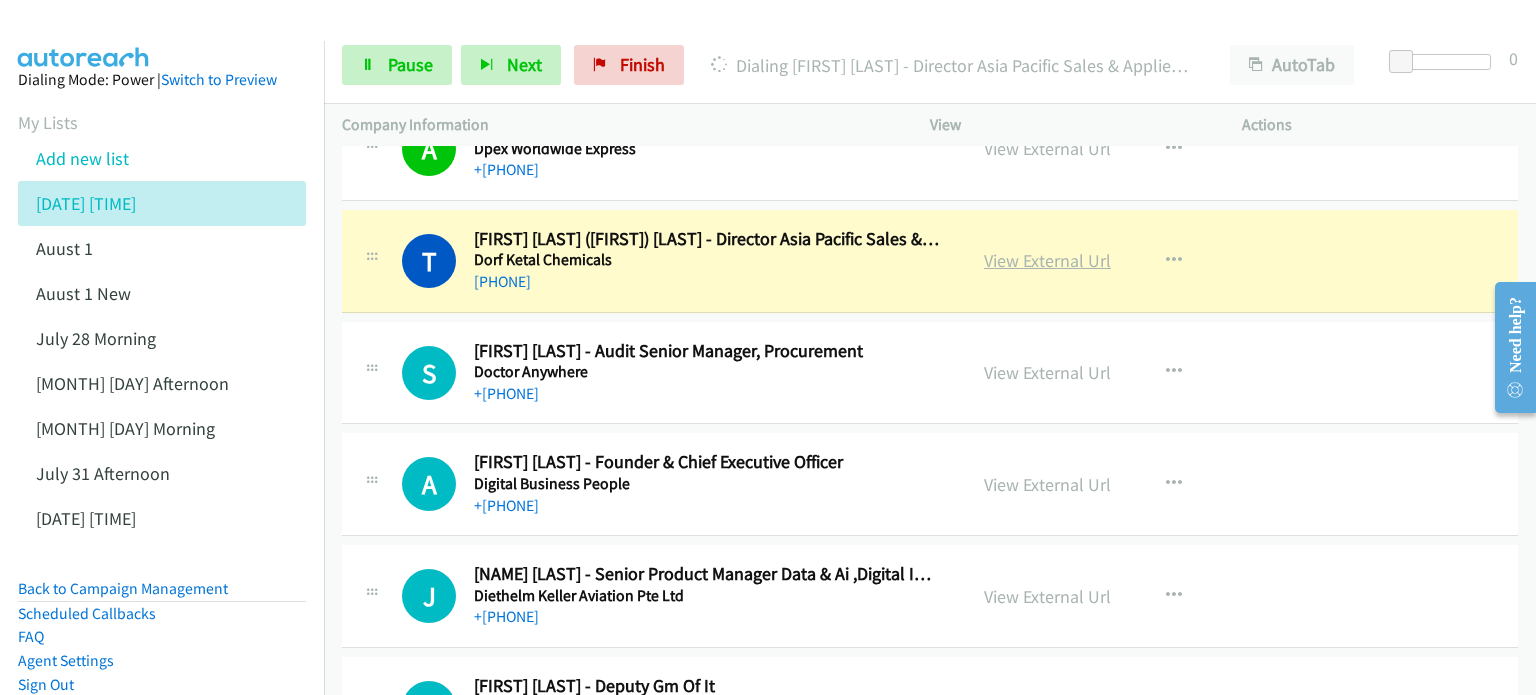 click on "View External Url" at bounding box center (1047, 260) 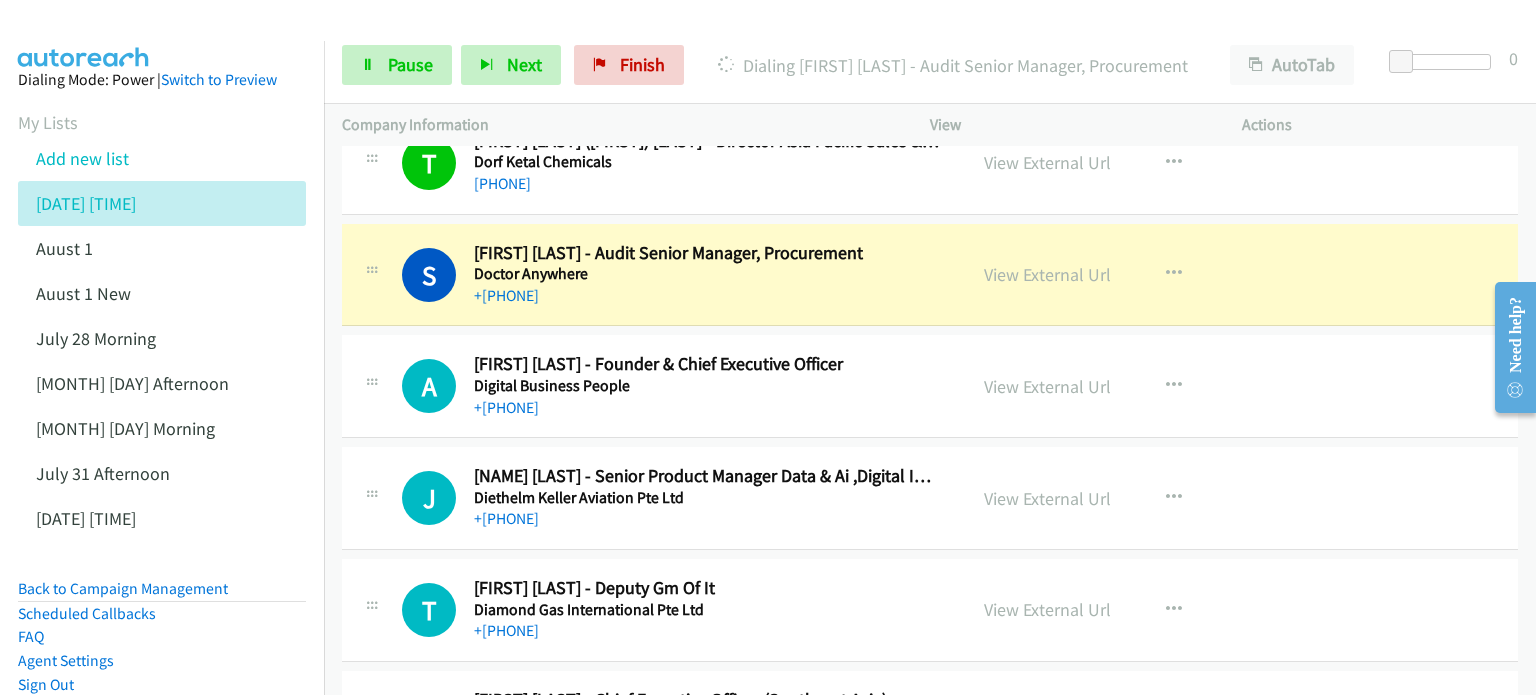 scroll, scrollTop: 2900, scrollLeft: 0, axis: vertical 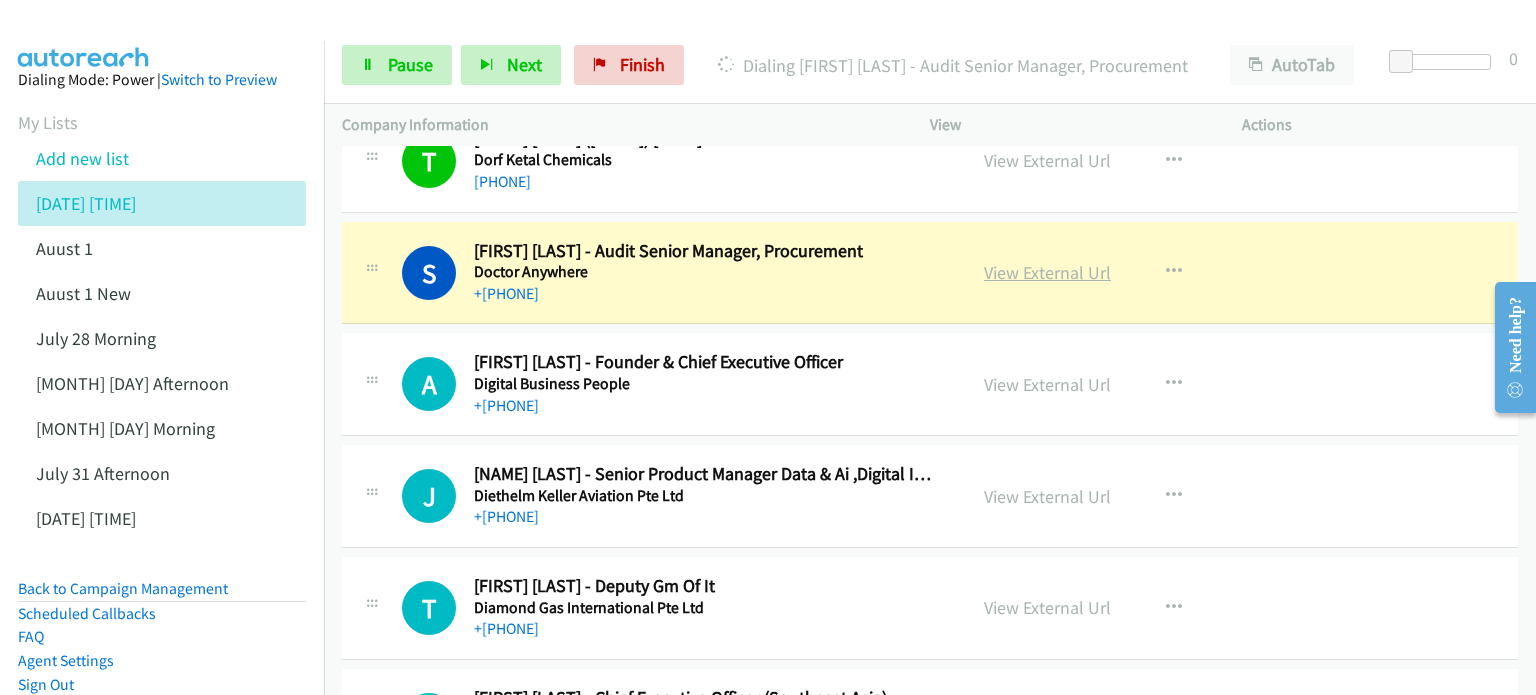 click on "View External Url" at bounding box center (1047, 272) 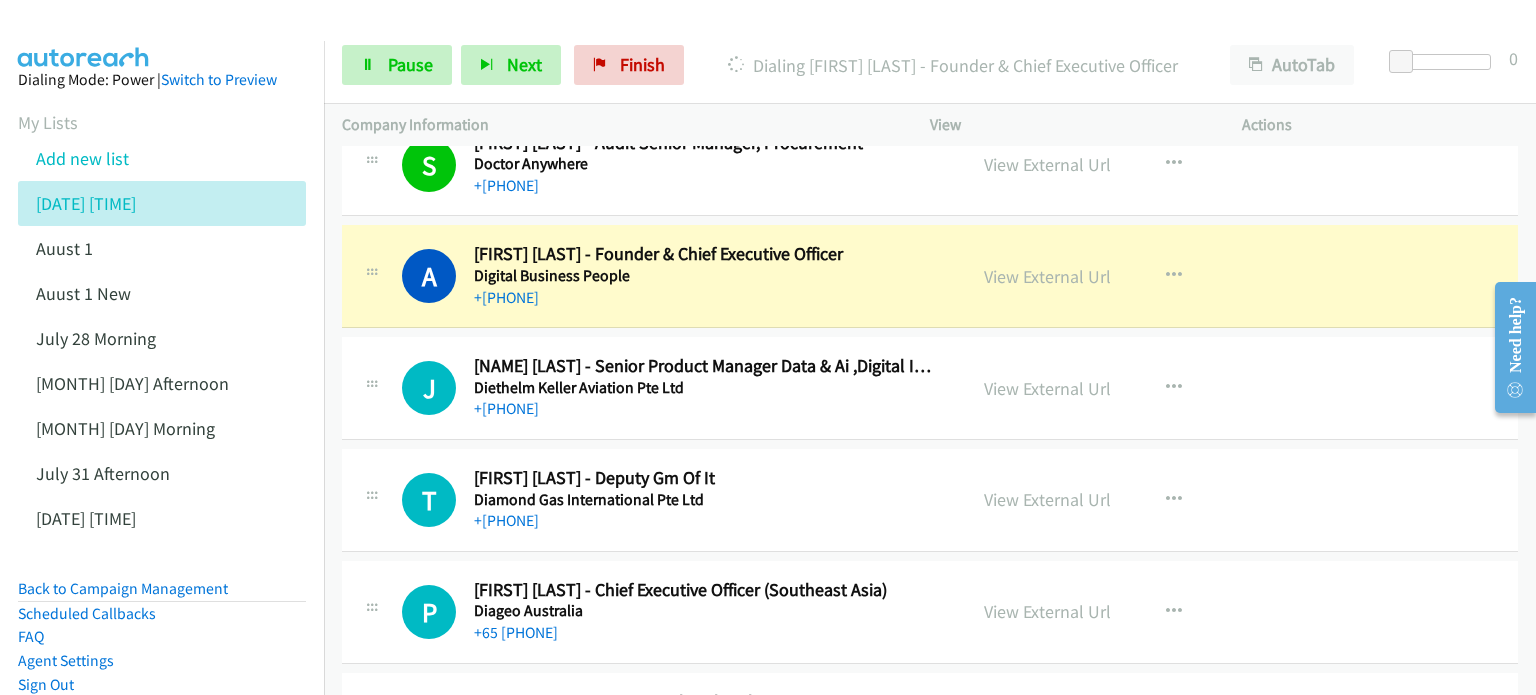 scroll, scrollTop: 3000, scrollLeft: 0, axis: vertical 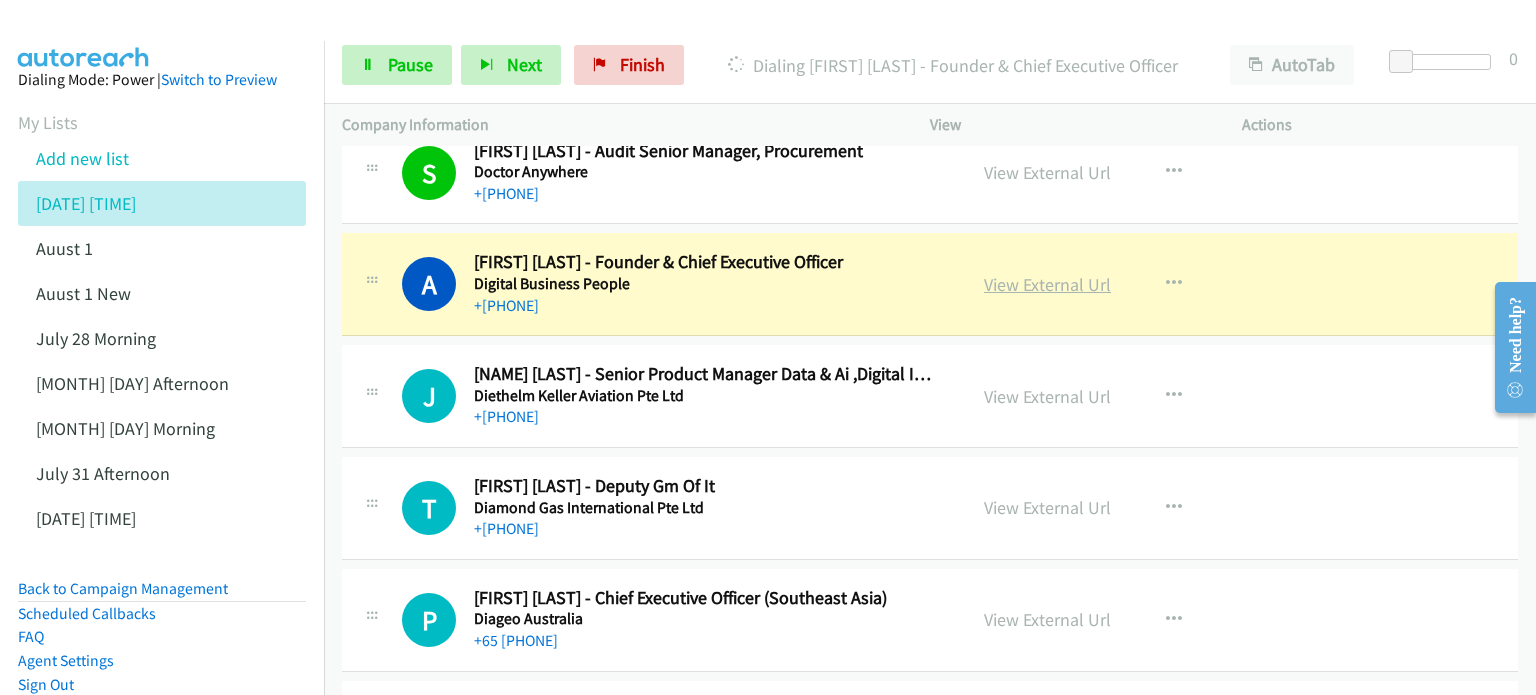 click on "View External Url" at bounding box center (1047, 284) 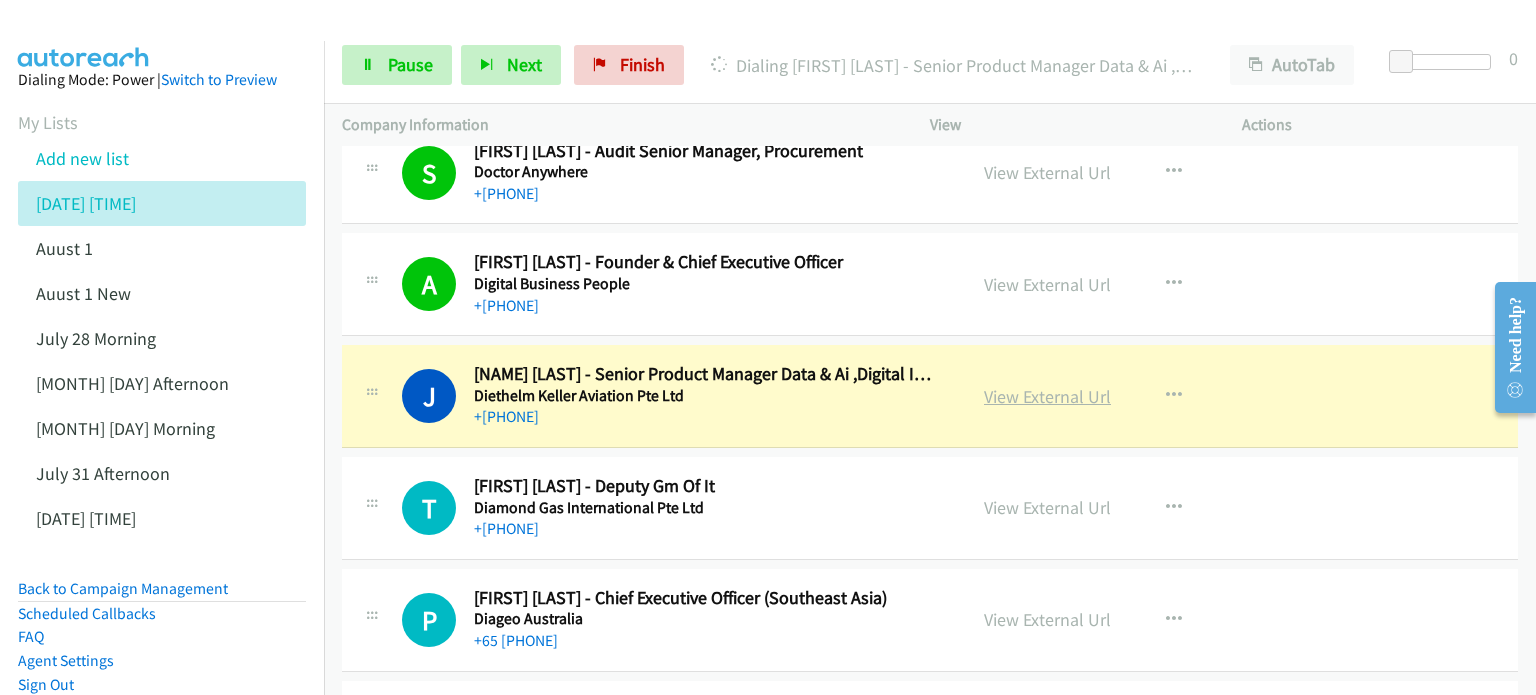 click on "View External Url" at bounding box center [1047, 396] 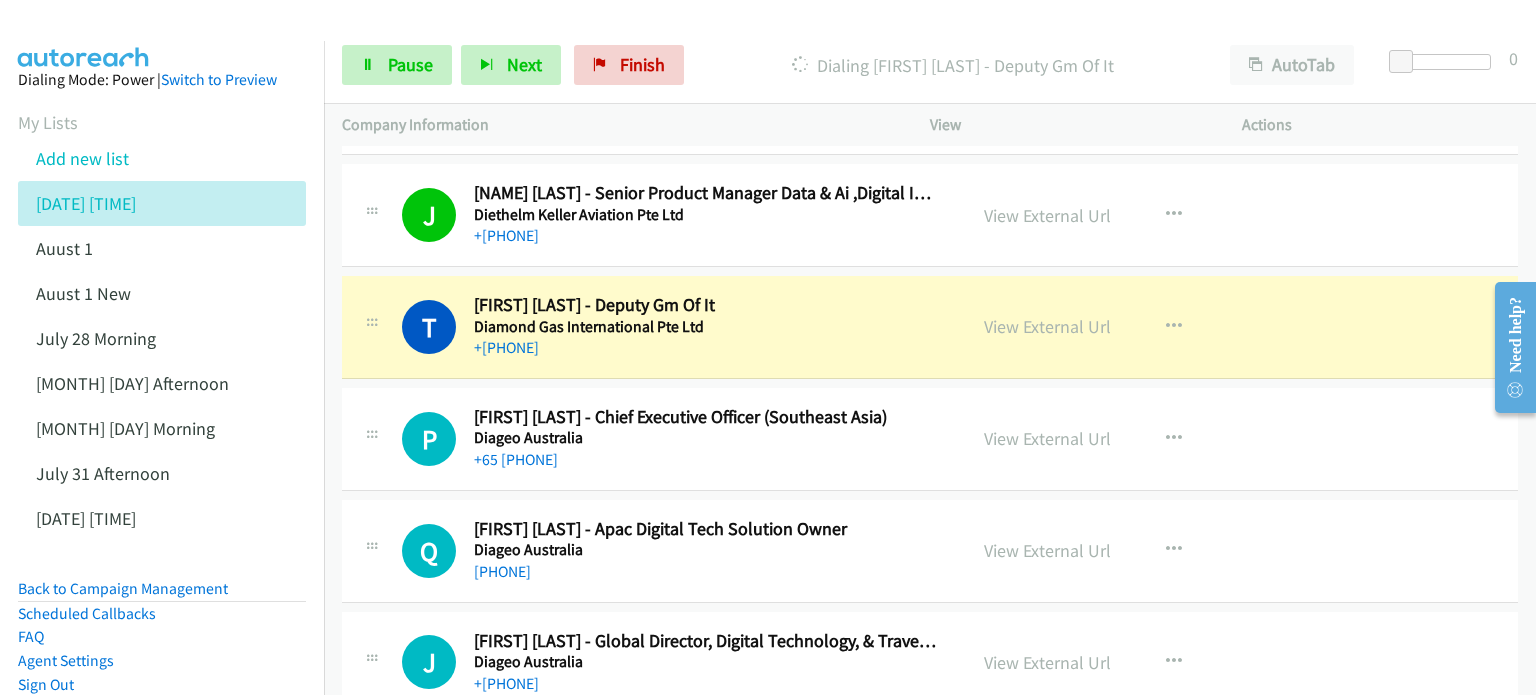 scroll, scrollTop: 3200, scrollLeft: 0, axis: vertical 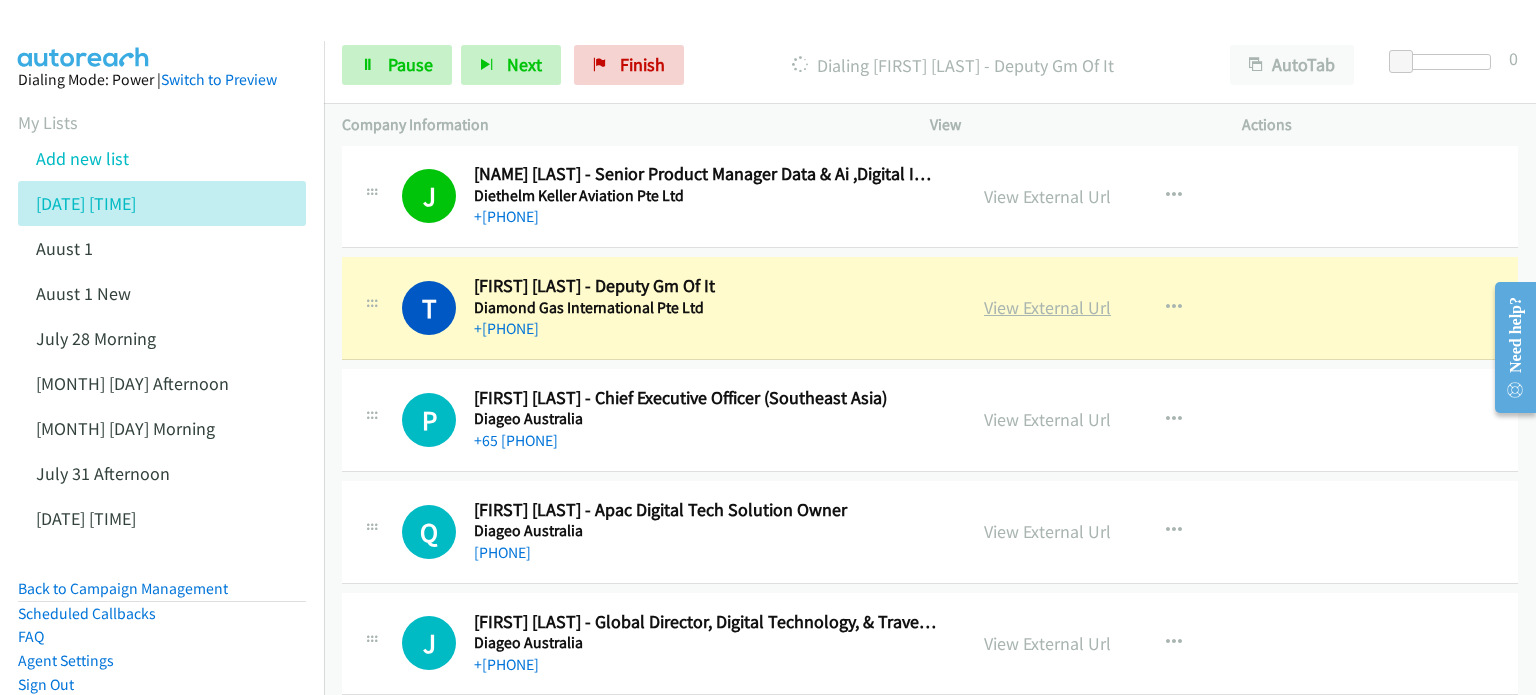 click on "View External Url" at bounding box center [1047, 307] 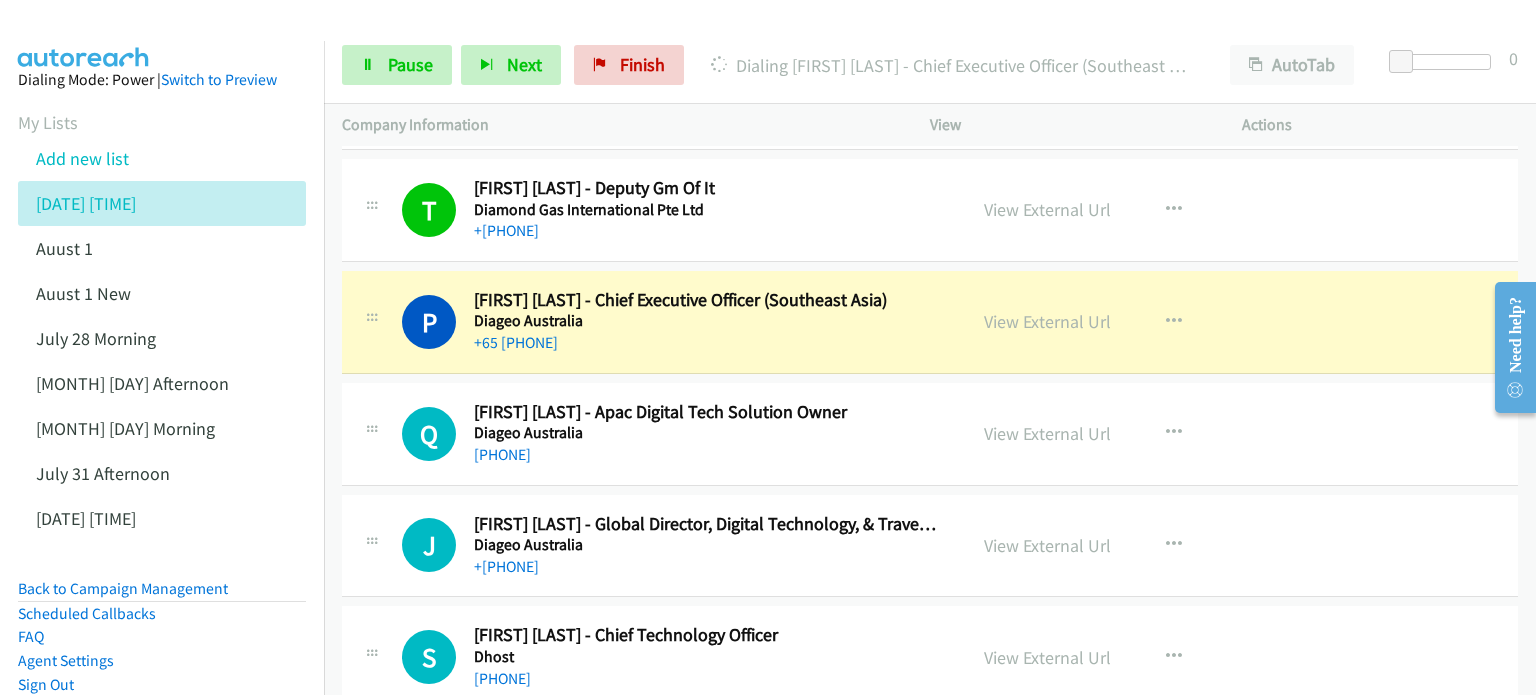 scroll, scrollTop: 3300, scrollLeft: 0, axis: vertical 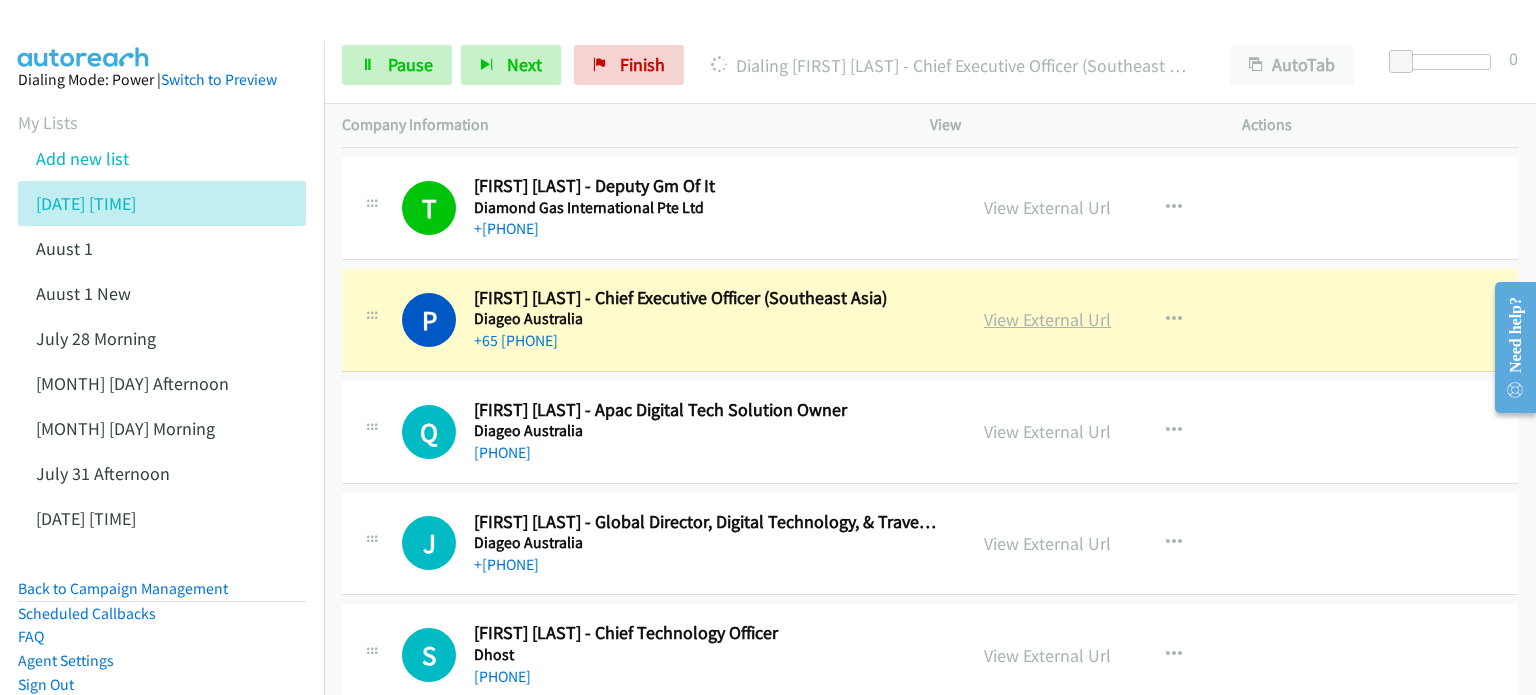 click on "View External Url" at bounding box center [1047, 319] 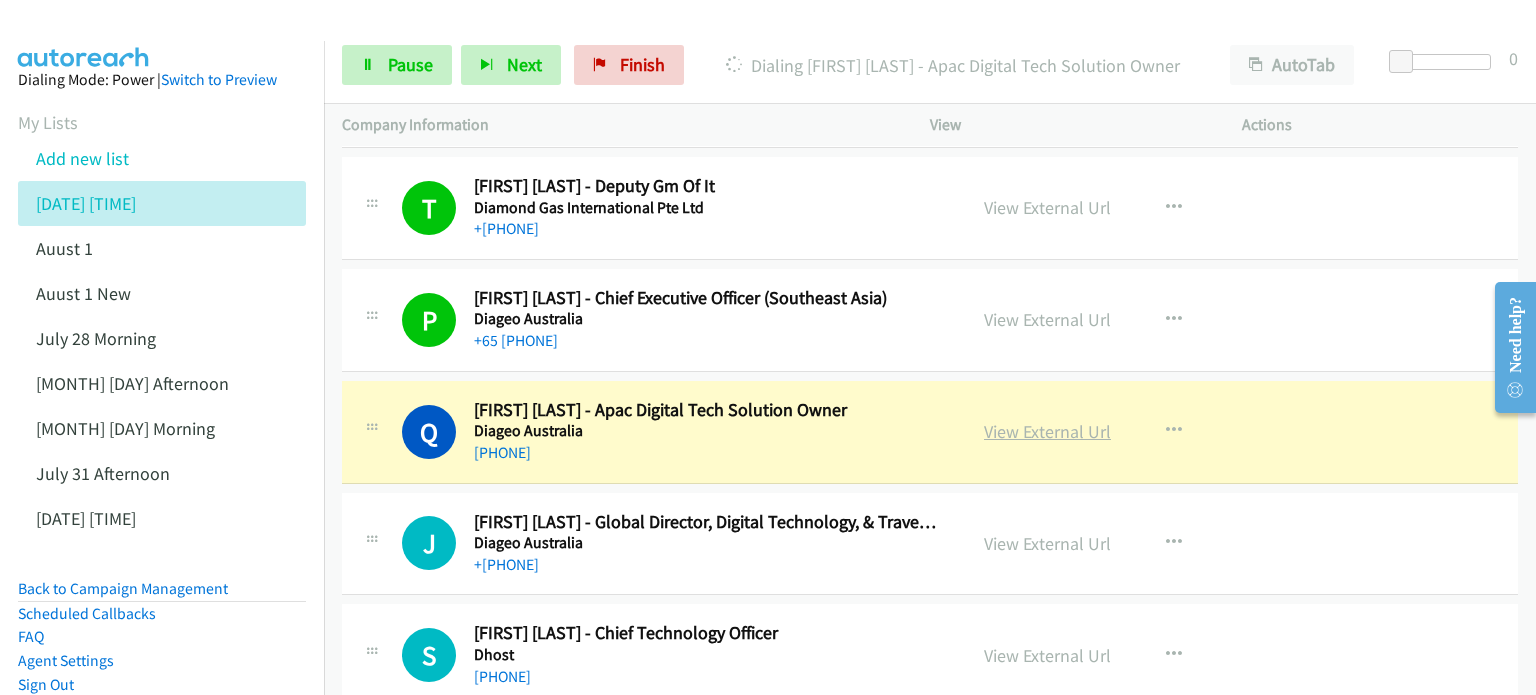 click on "View External Url" at bounding box center [1047, 431] 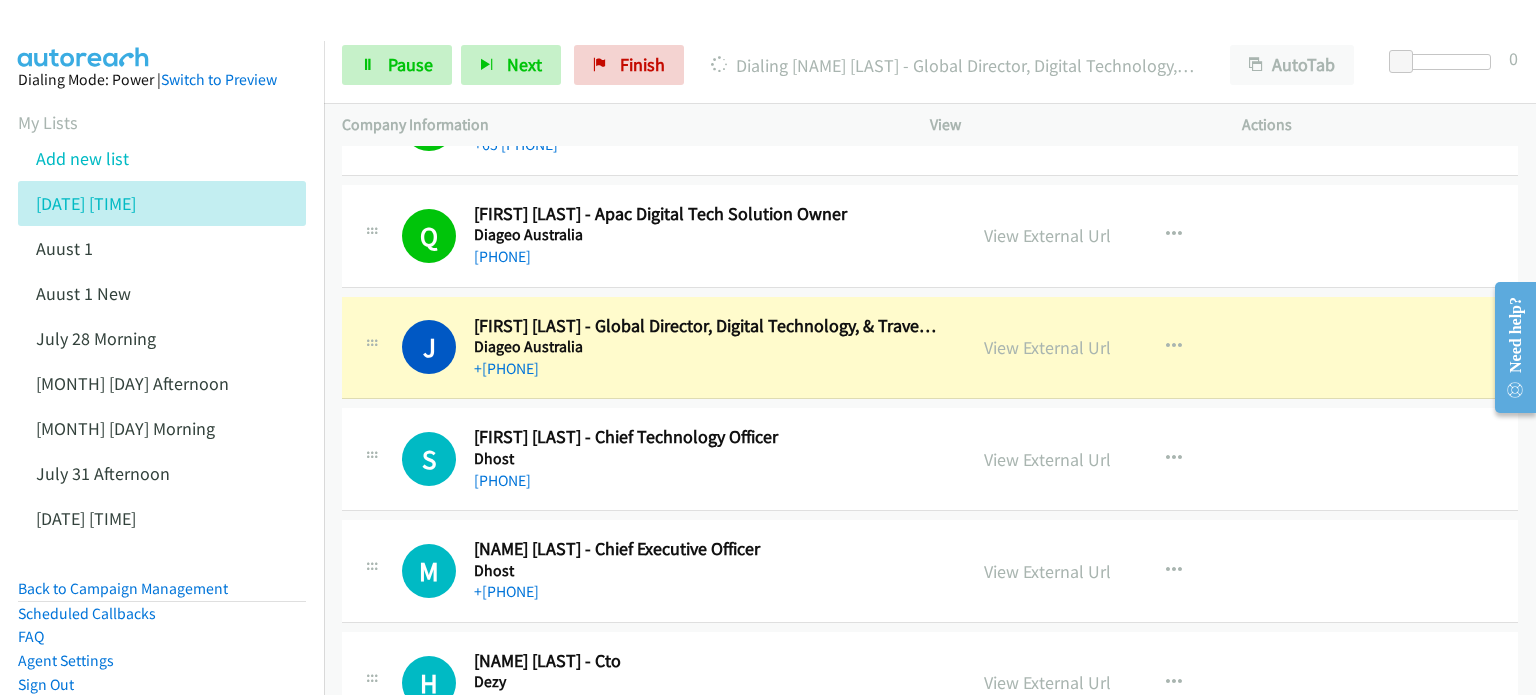 scroll, scrollTop: 3500, scrollLeft: 0, axis: vertical 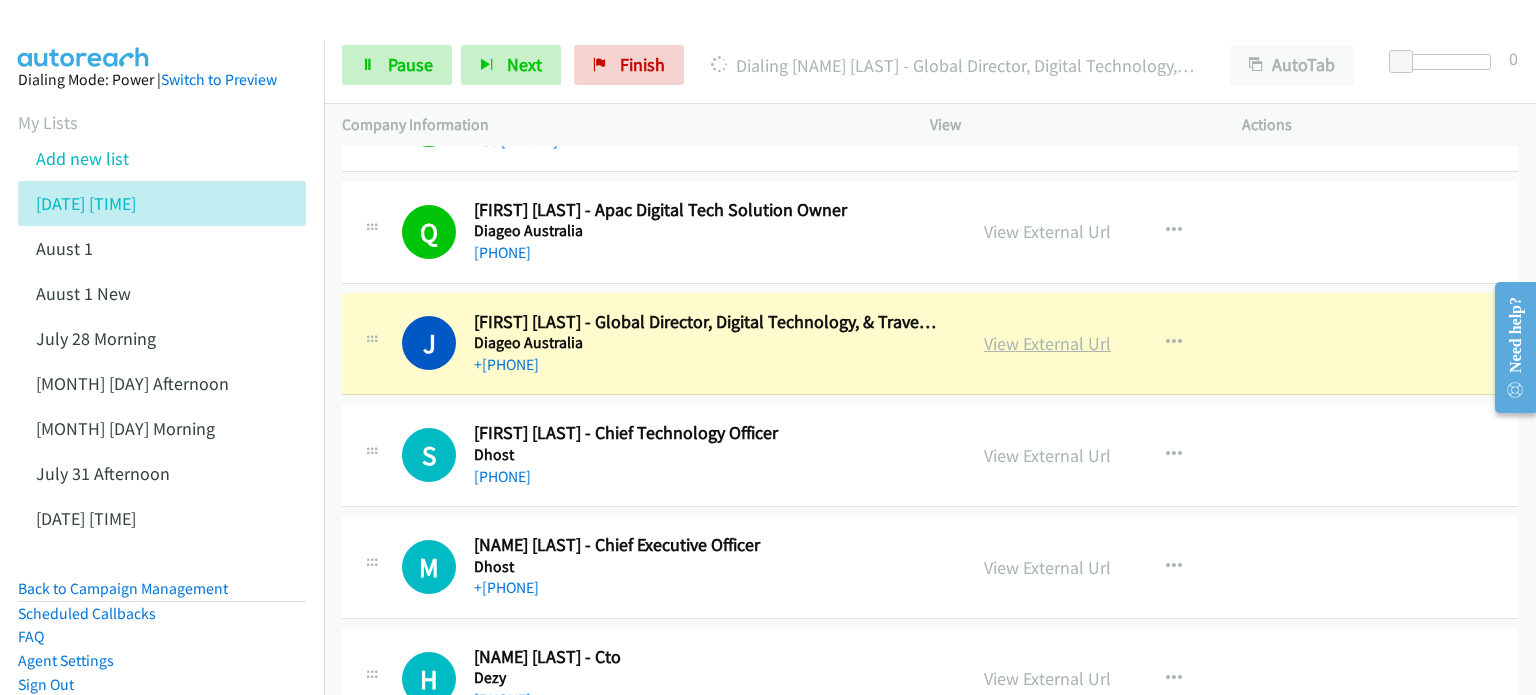 click on "View External Url" at bounding box center [1047, 343] 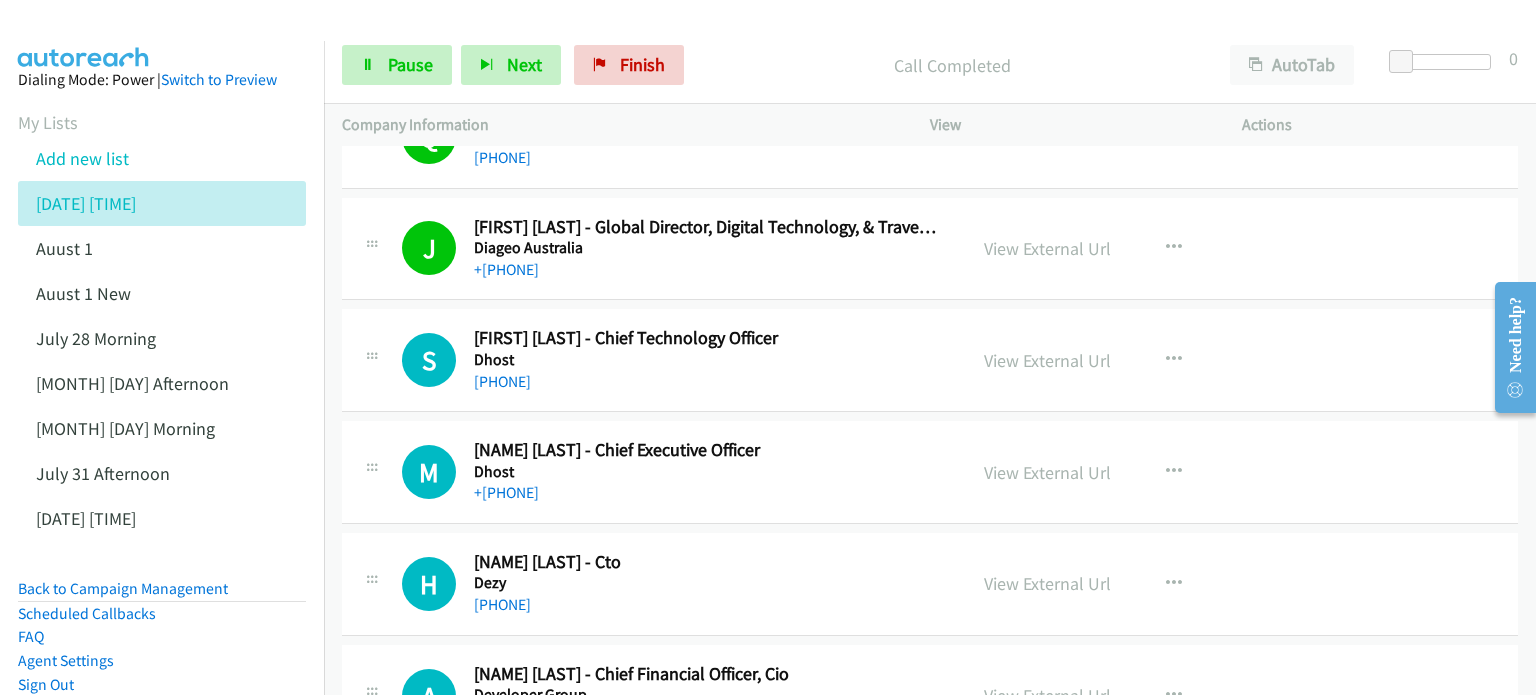 scroll, scrollTop: 3600, scrollLeft: 0, axis: vertical 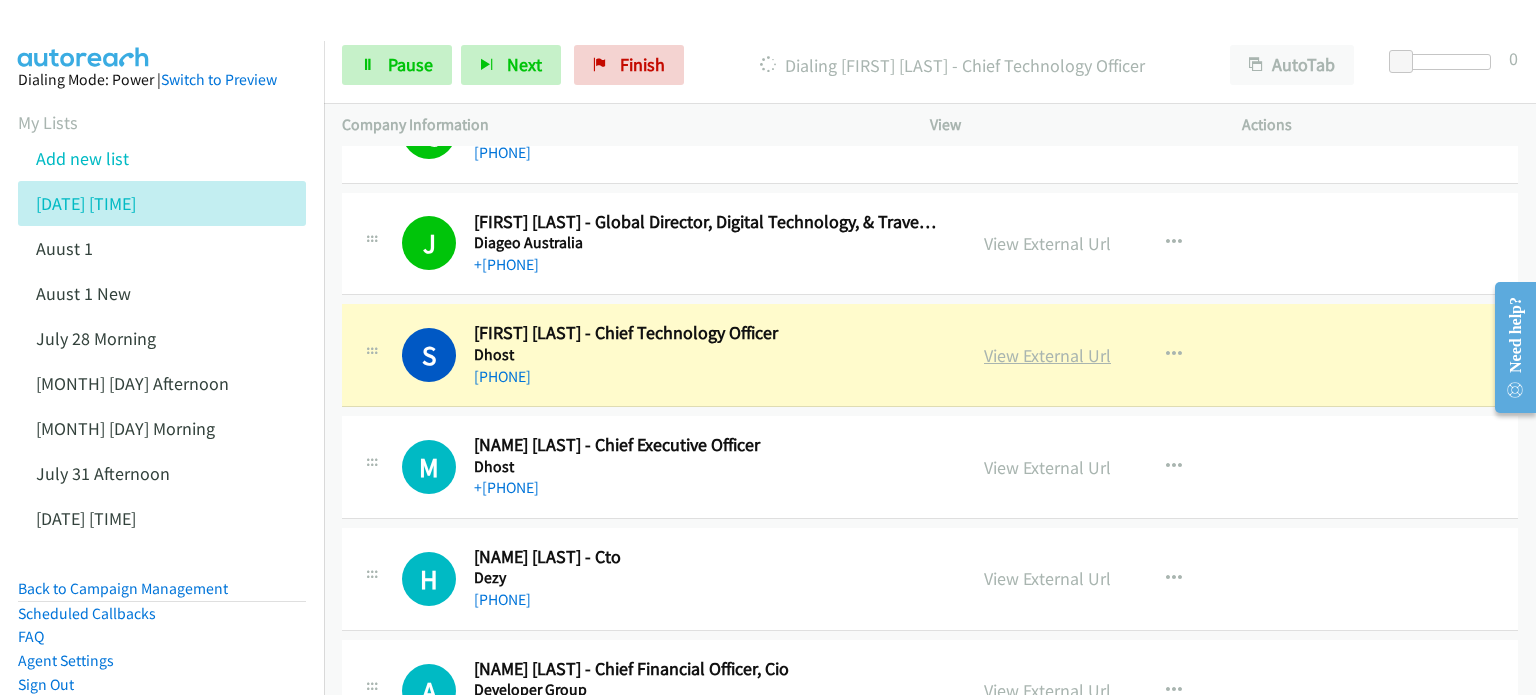click on "View External Url" at bounding box center [1047, 355] 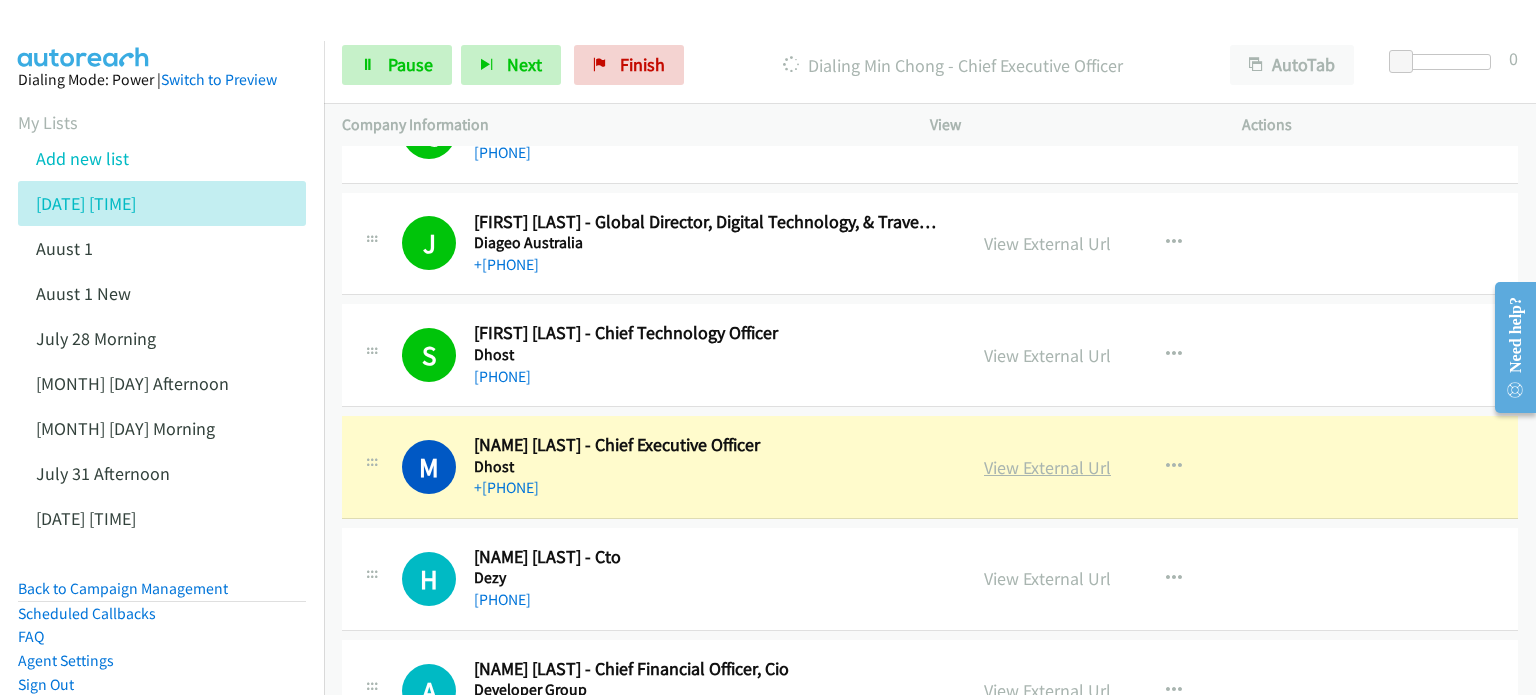 click on "View External Url" at bounding box center [1047, 467] 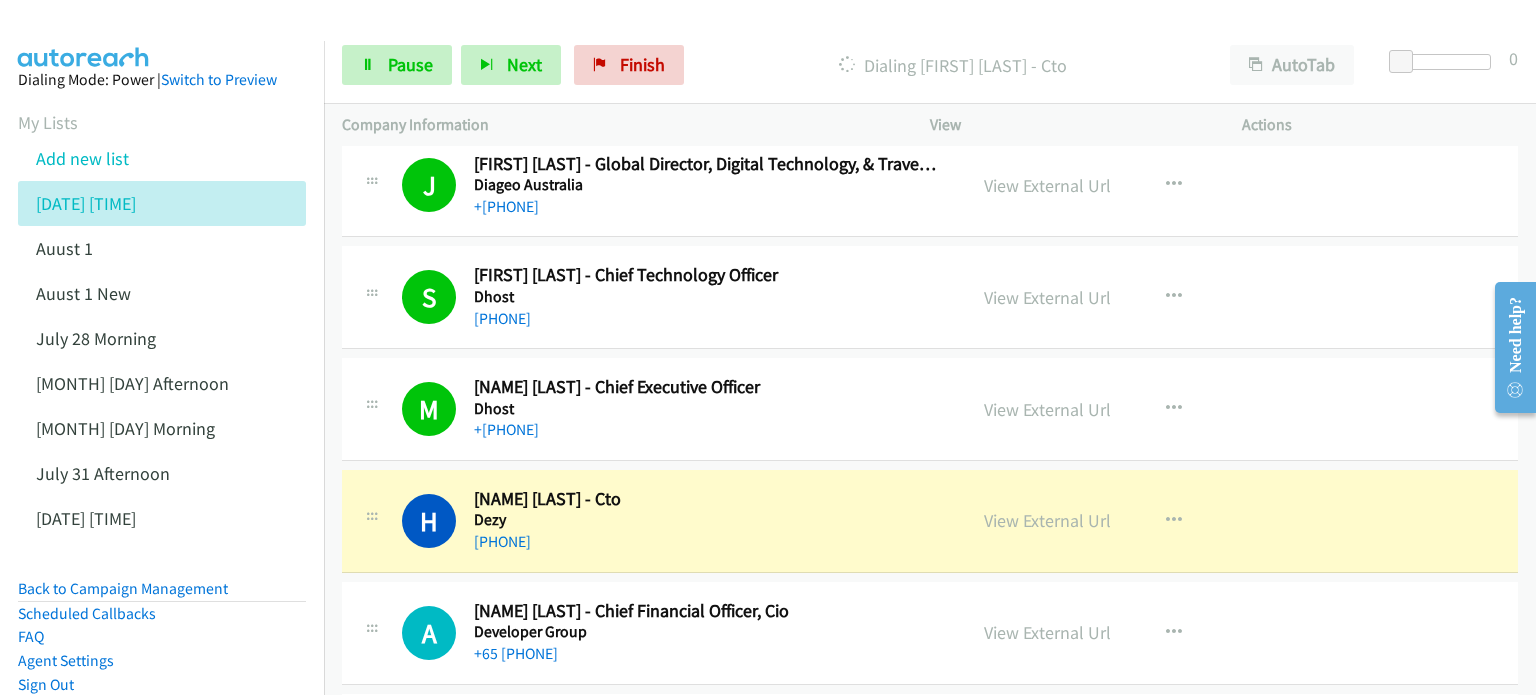 scroll, scrollTop: 3800, scrollLeft: 0, axis: vertical 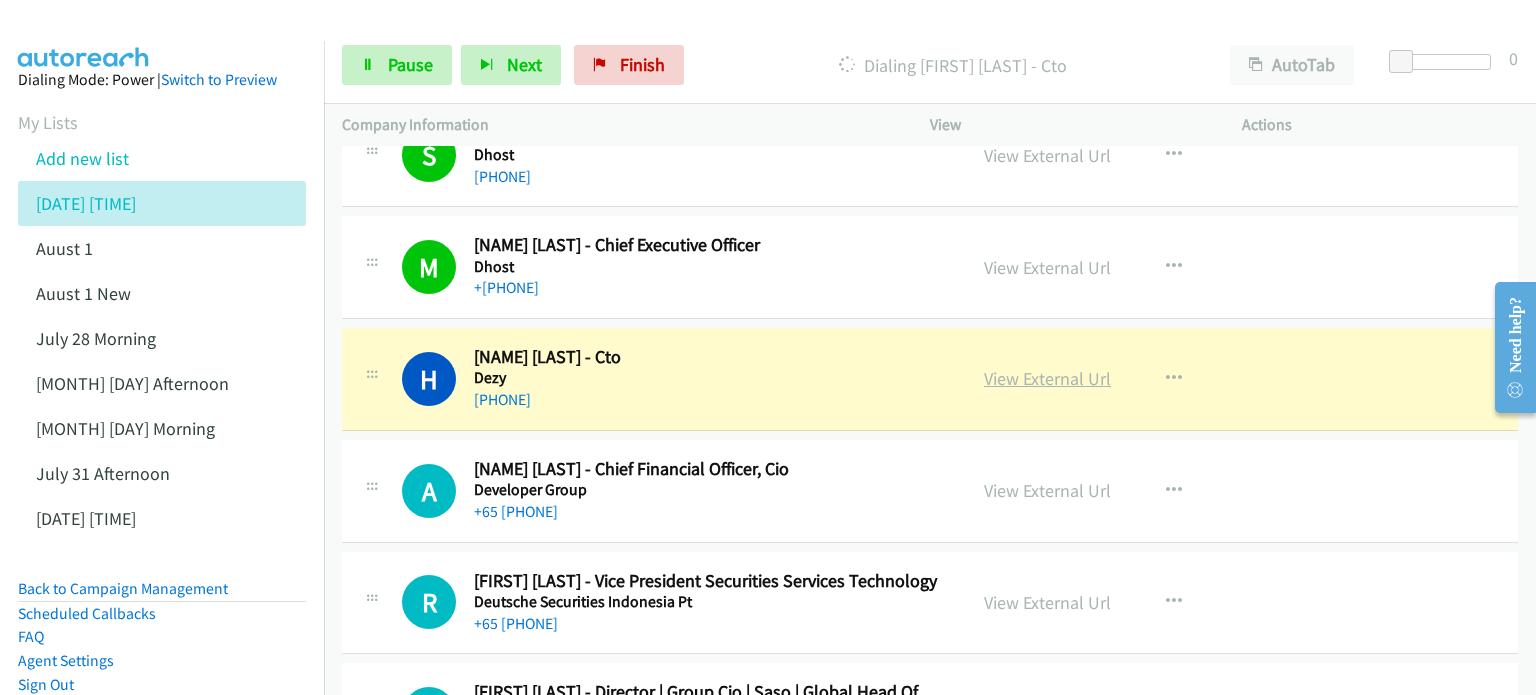 click on "View External Url" at bounding box center (1047, 378) 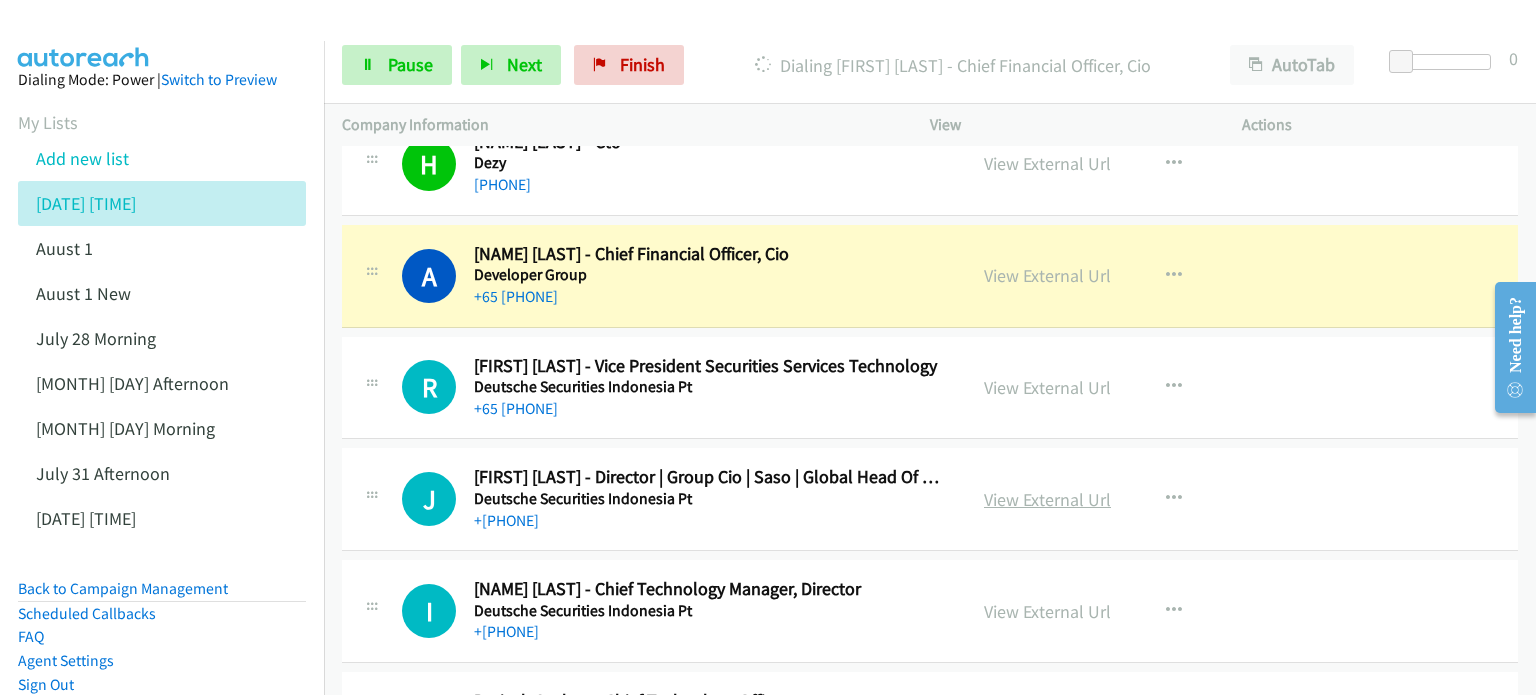 scroll, scrollTop: 4100, scrollLeft: 0, axis: vertical 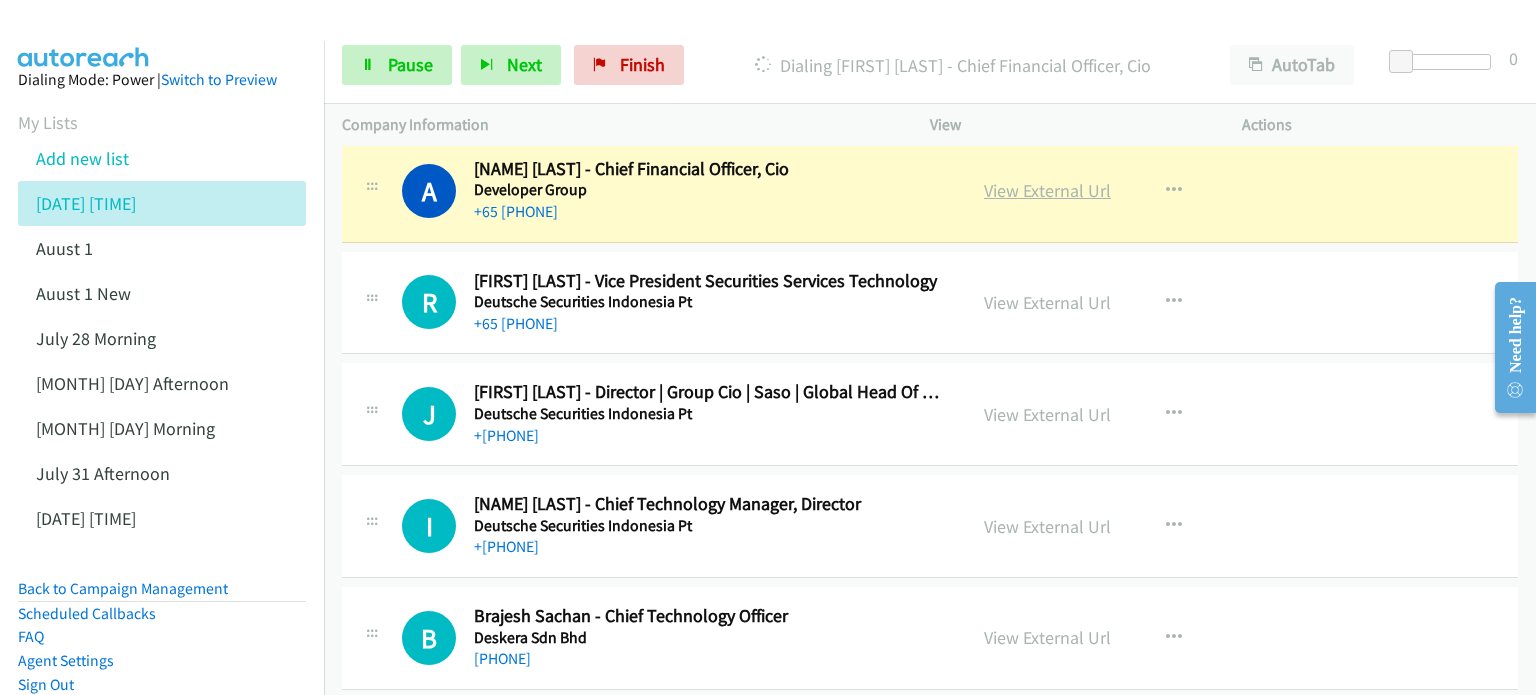 click on "View External Url" at bounding box center (1047, 190) 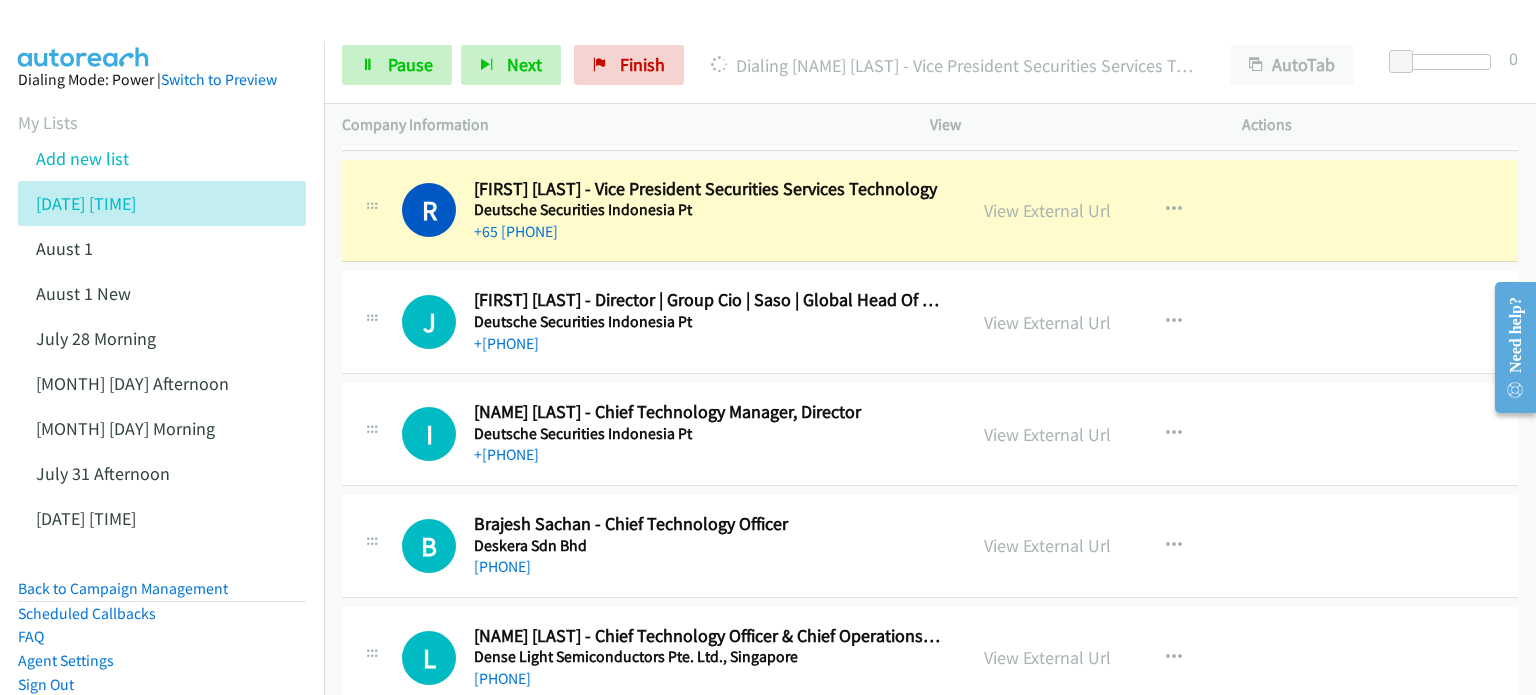 scroll, scrollTop: 4200, scrollLeft: 0, axis: vertical 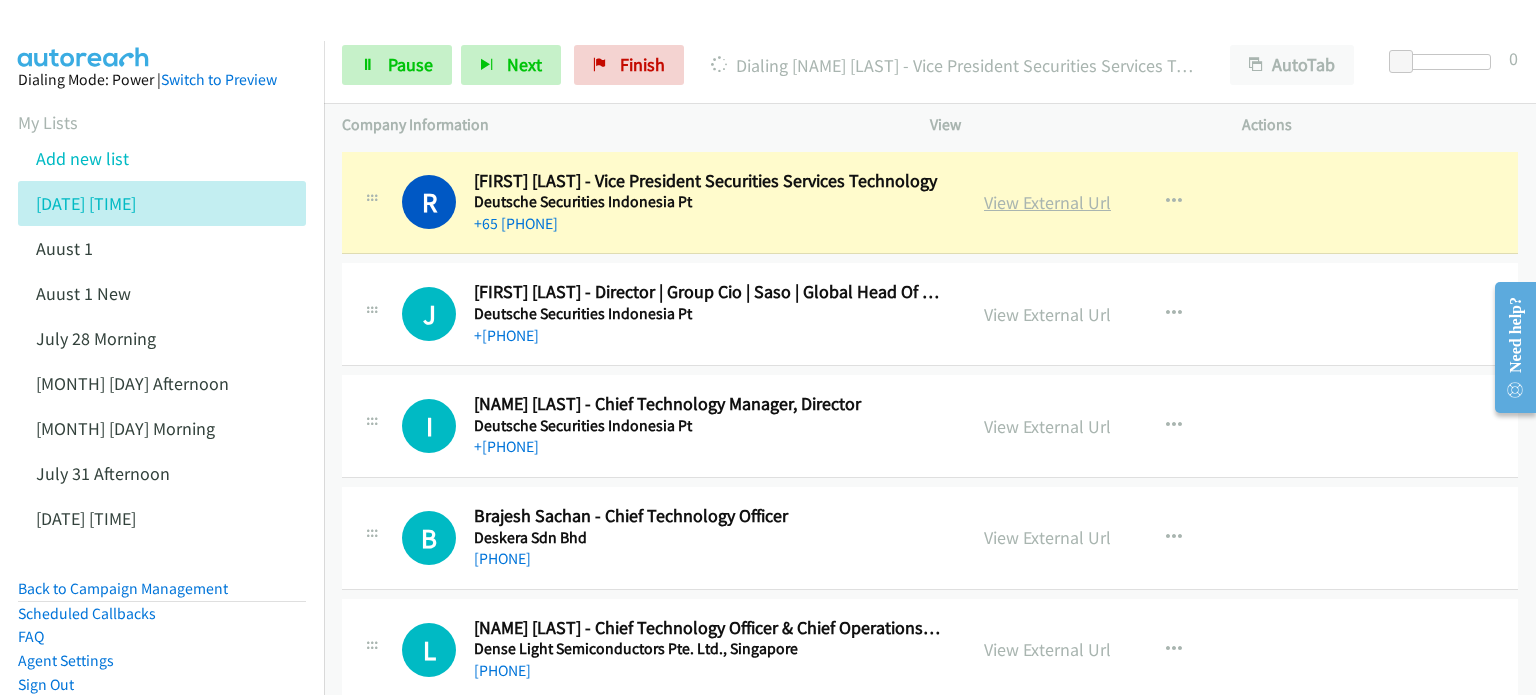 click on "View External Url" at bounding box center (1047, 202) 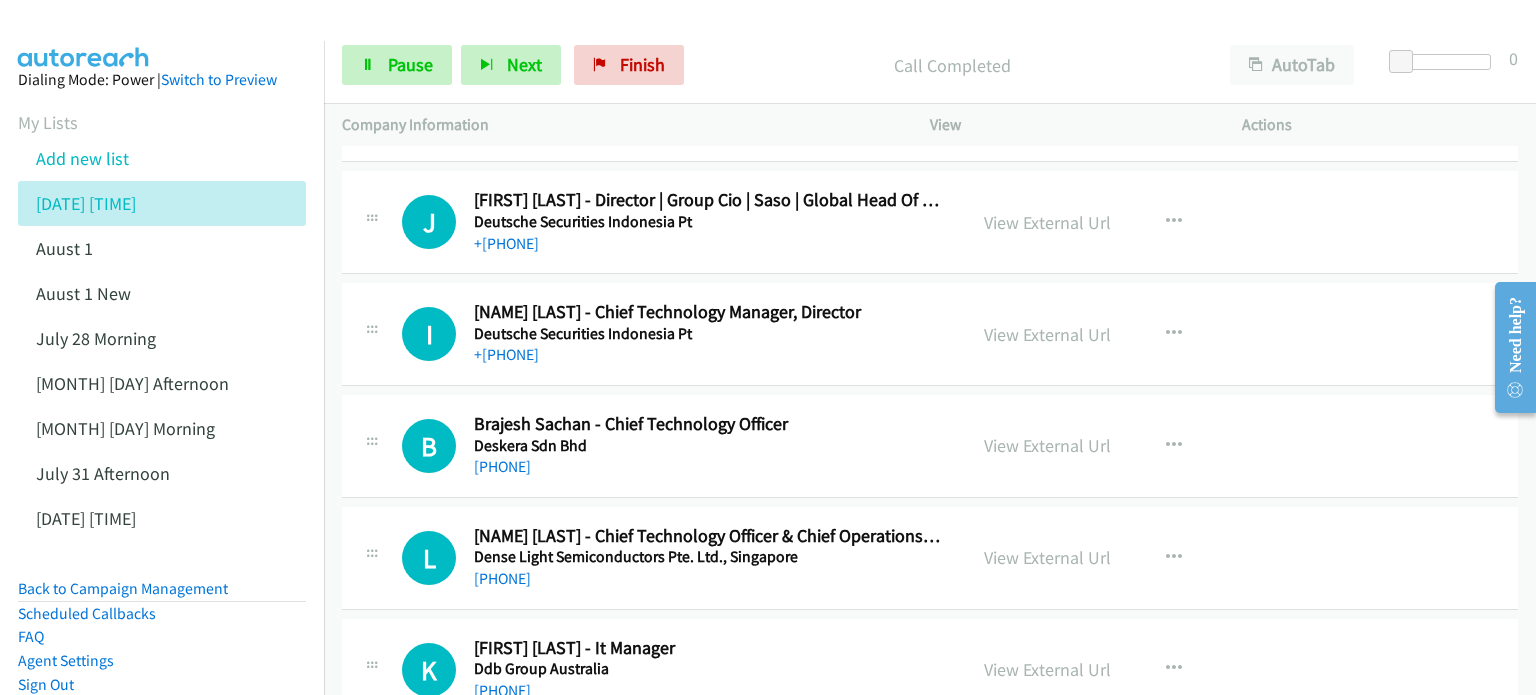 scroll, scrollTop: 4300, scrollLeft: 0, axis: vertical 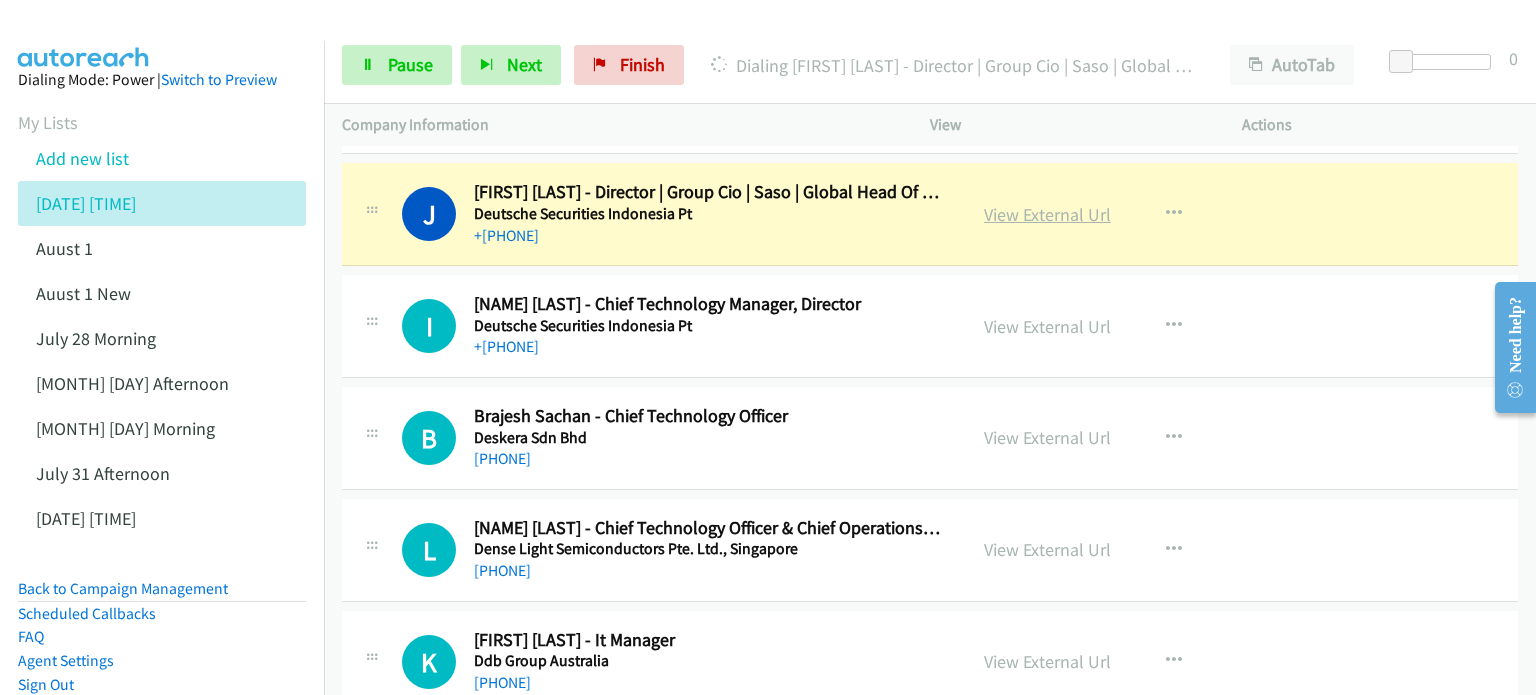 click on "View External Url" at bounding box center [1047, 214] 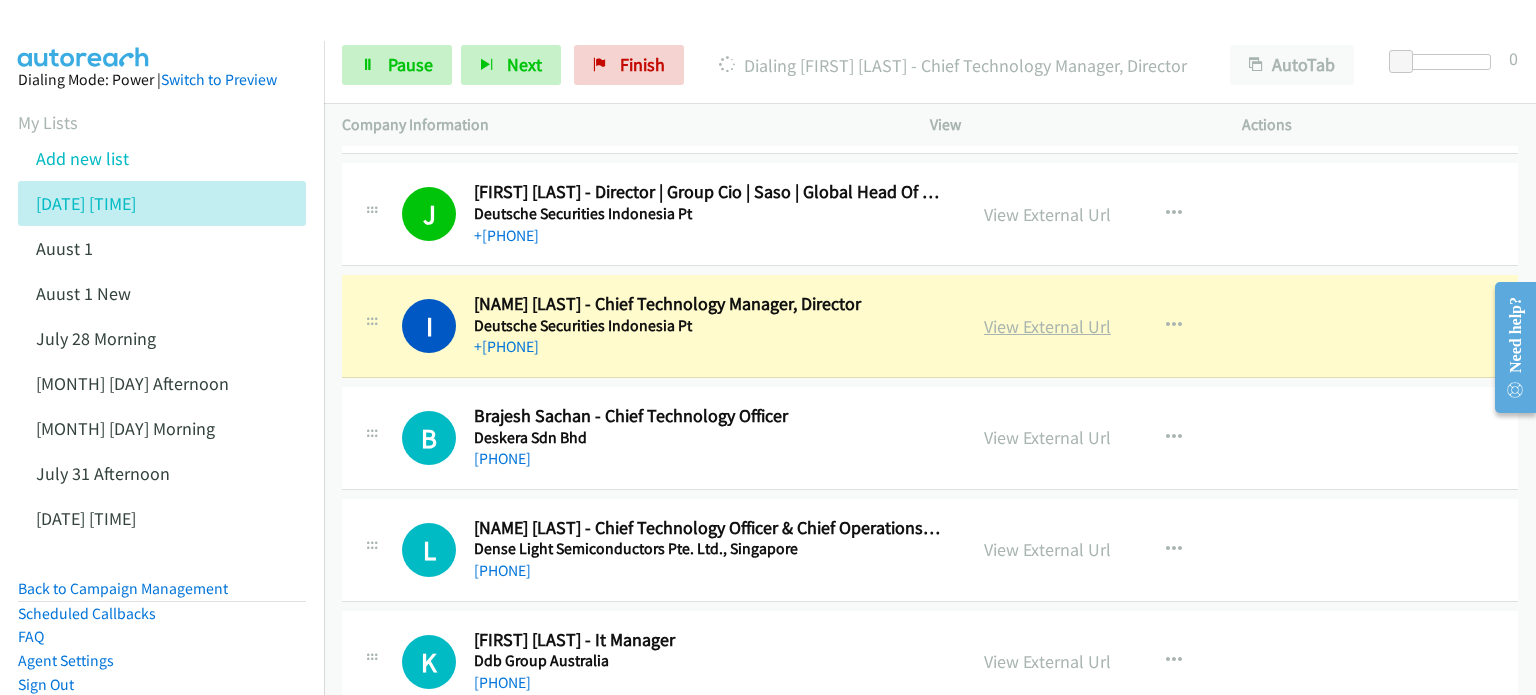click on "View External Url" at bounding box center [1047, 326] 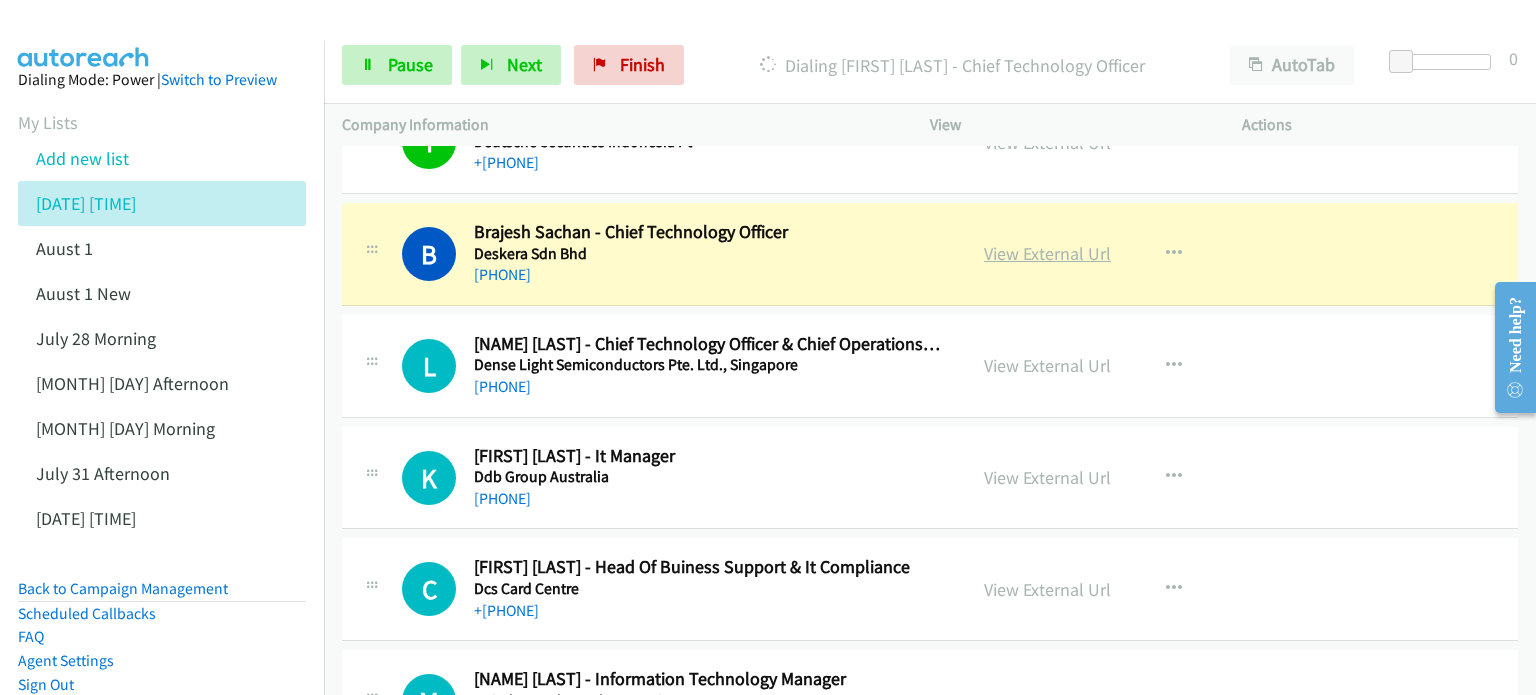 scroll, scrollTop: 4500, scrollLeft: 0, axis: vertical 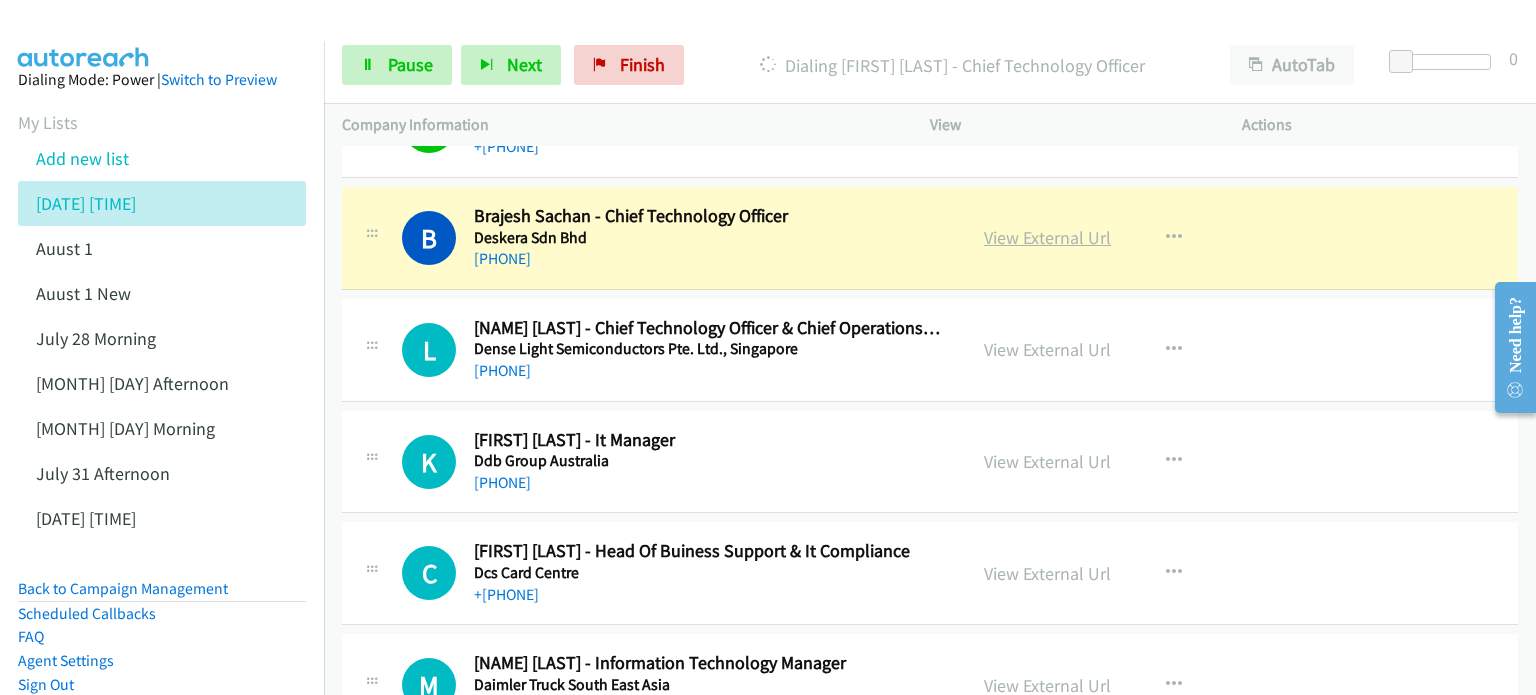 click on "View External Url" at bounding box center [1047, 237] 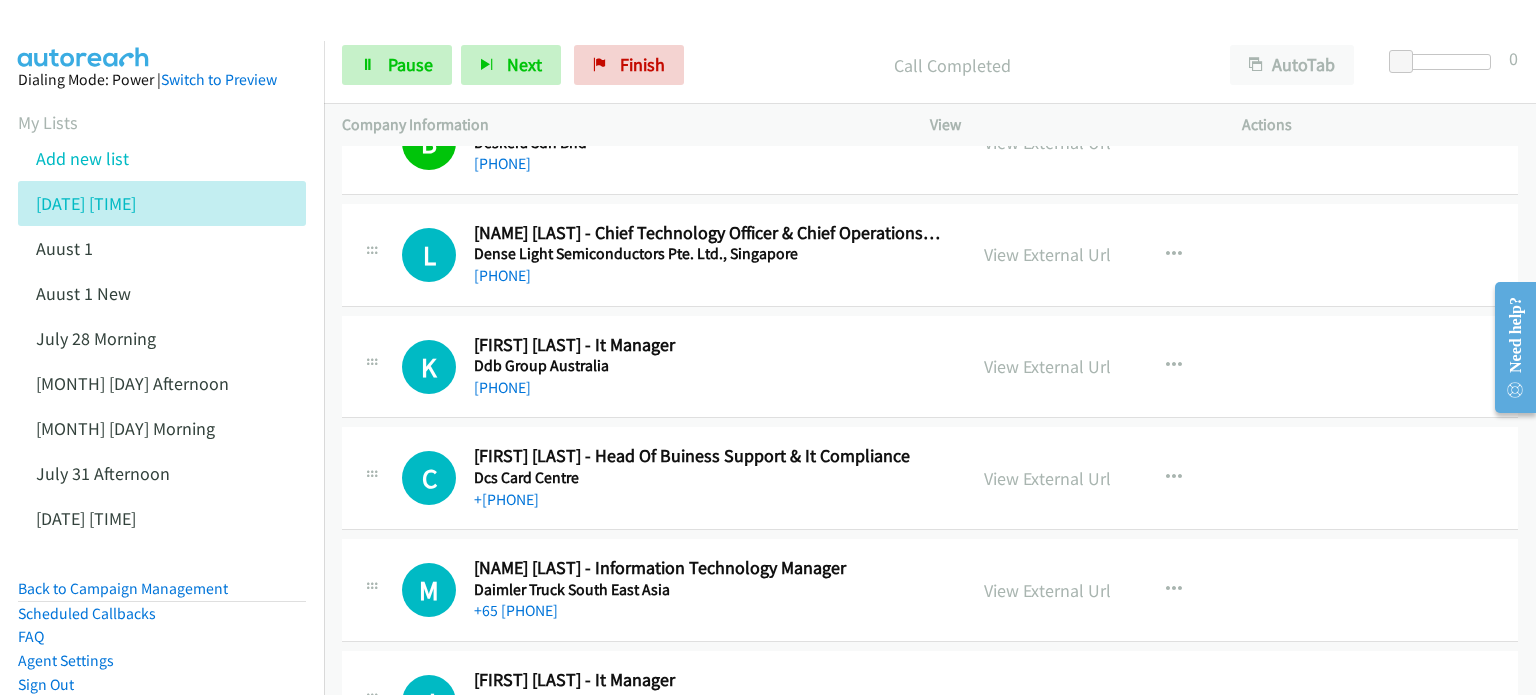 scroll, scrollTop: 4600, scrollLeft: 0, axis: vertical 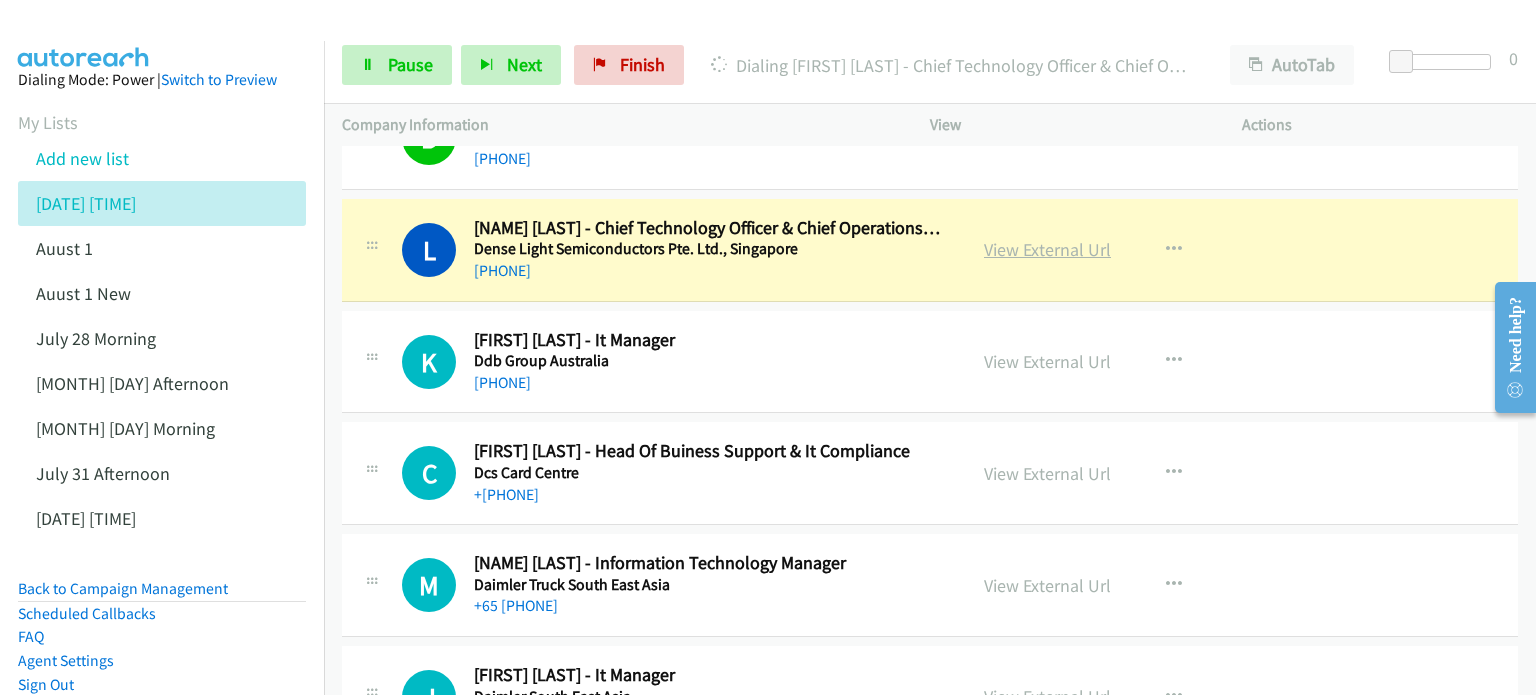 click on "View External Url" at bounding box center [1047, 249] 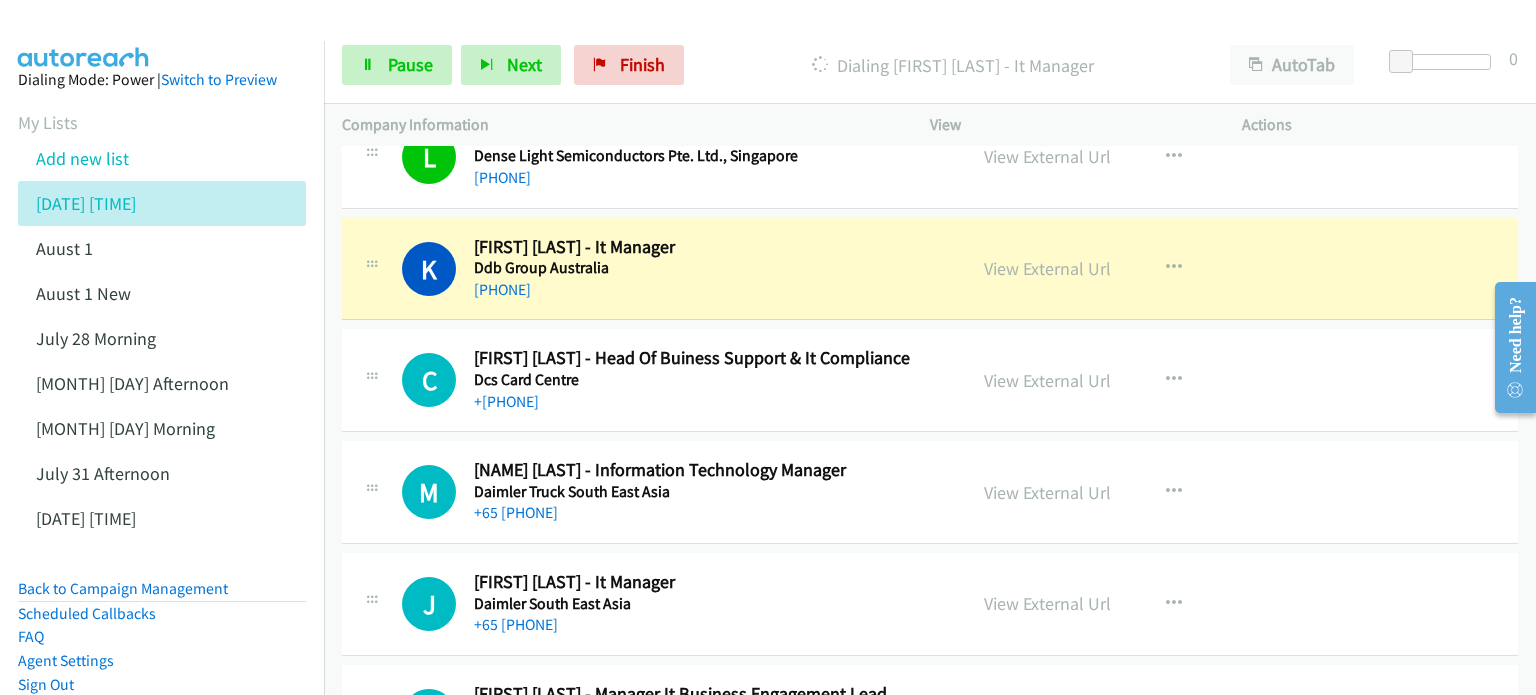 scroll, scrollTop: 4700, scrollLeft: 0, axis: vertical 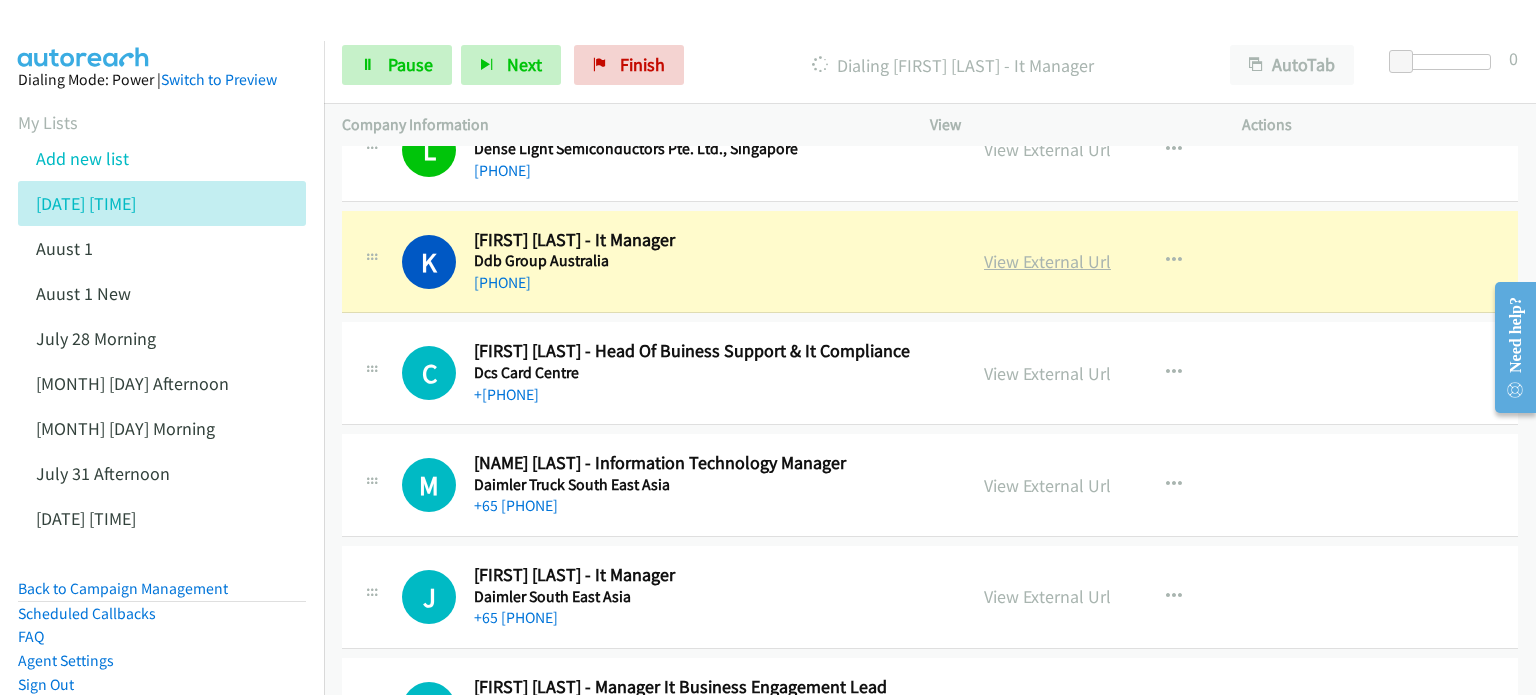 click on "View External Url" at bounding box center [1047, 261] 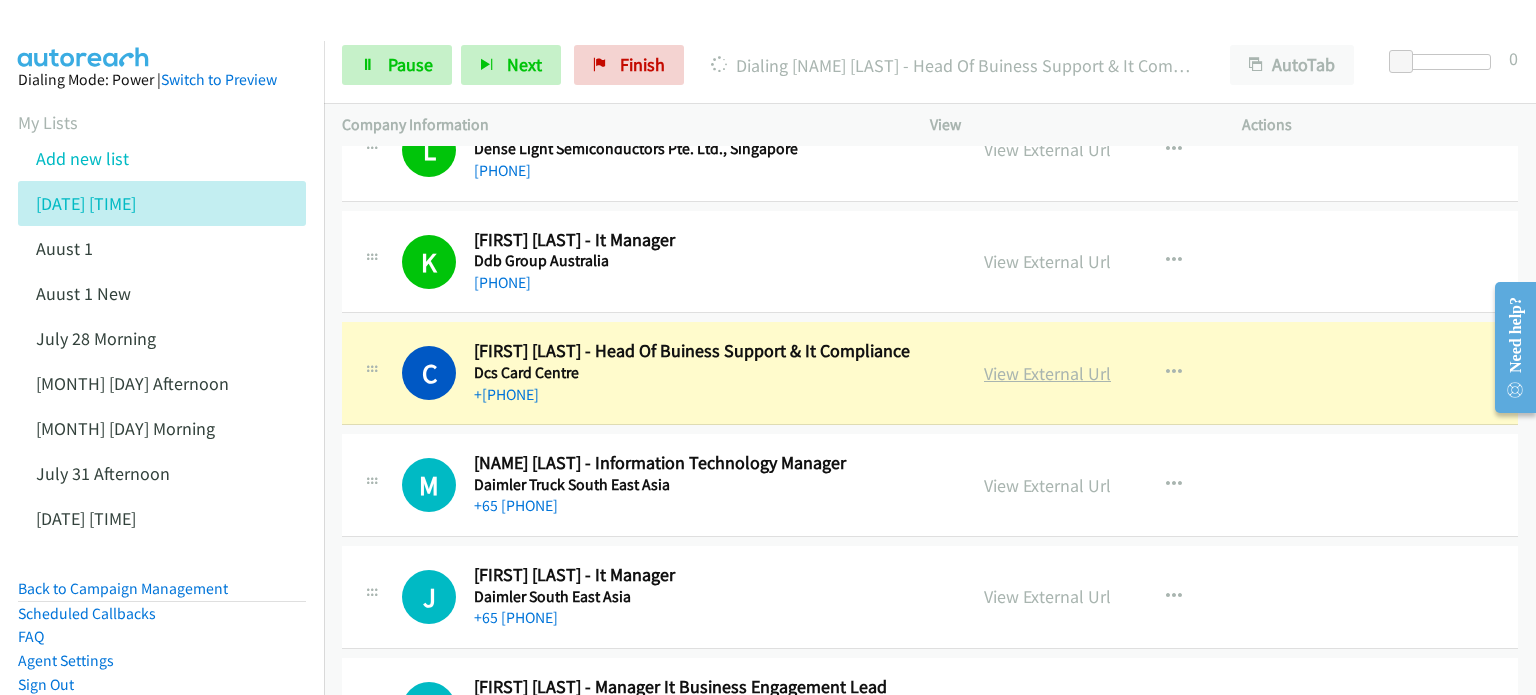 click on "View External Url" at bounding box center [1047, 373] 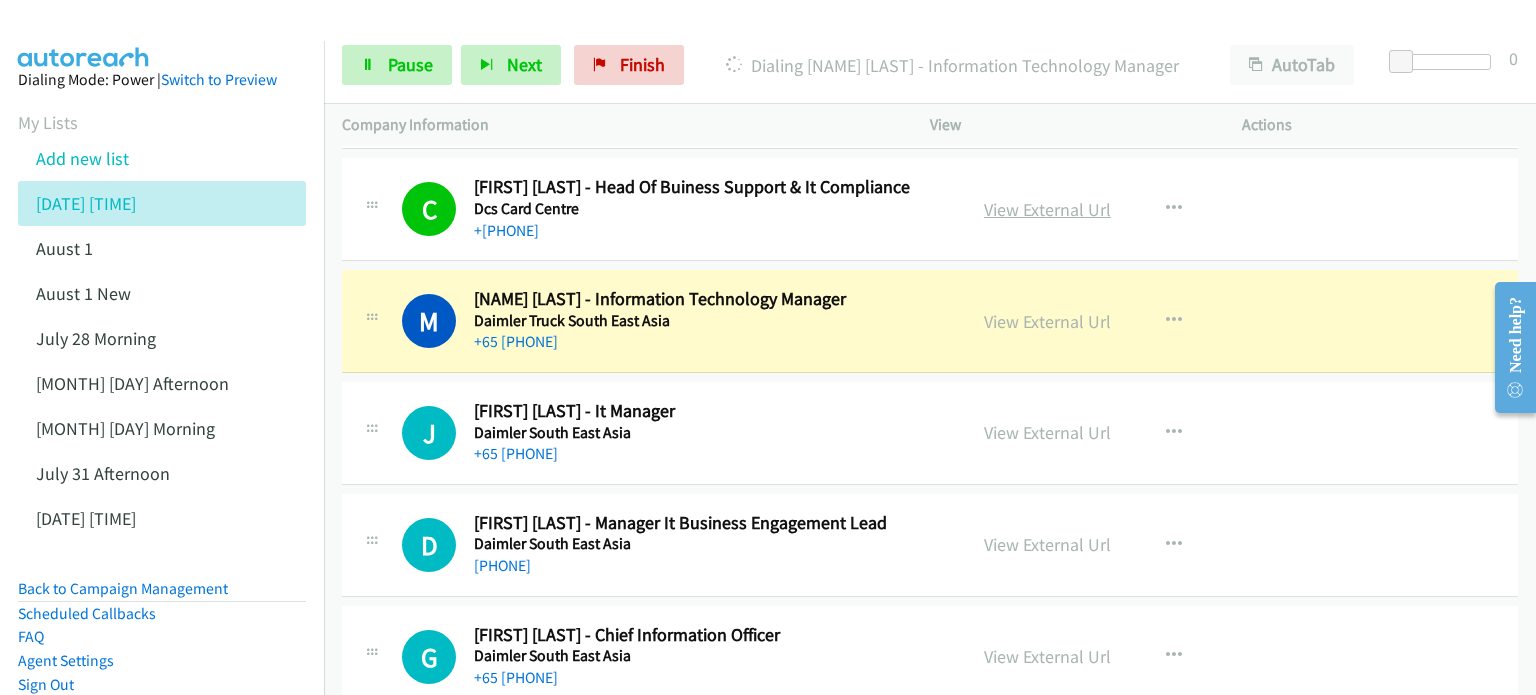 scroll, scrollTop: 4900, scrollLeft: 0, axis: vertical 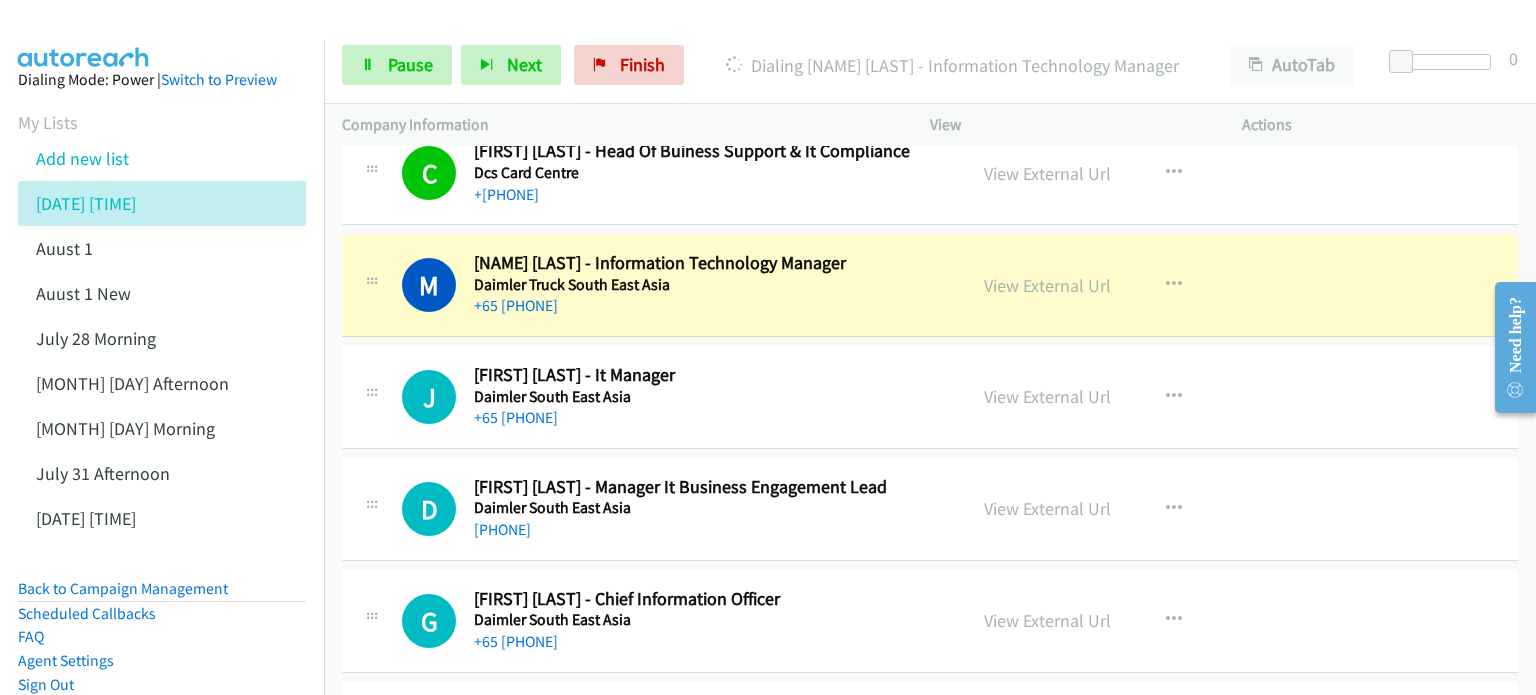 click on "View External Url" at bounding box center [1047, 285] 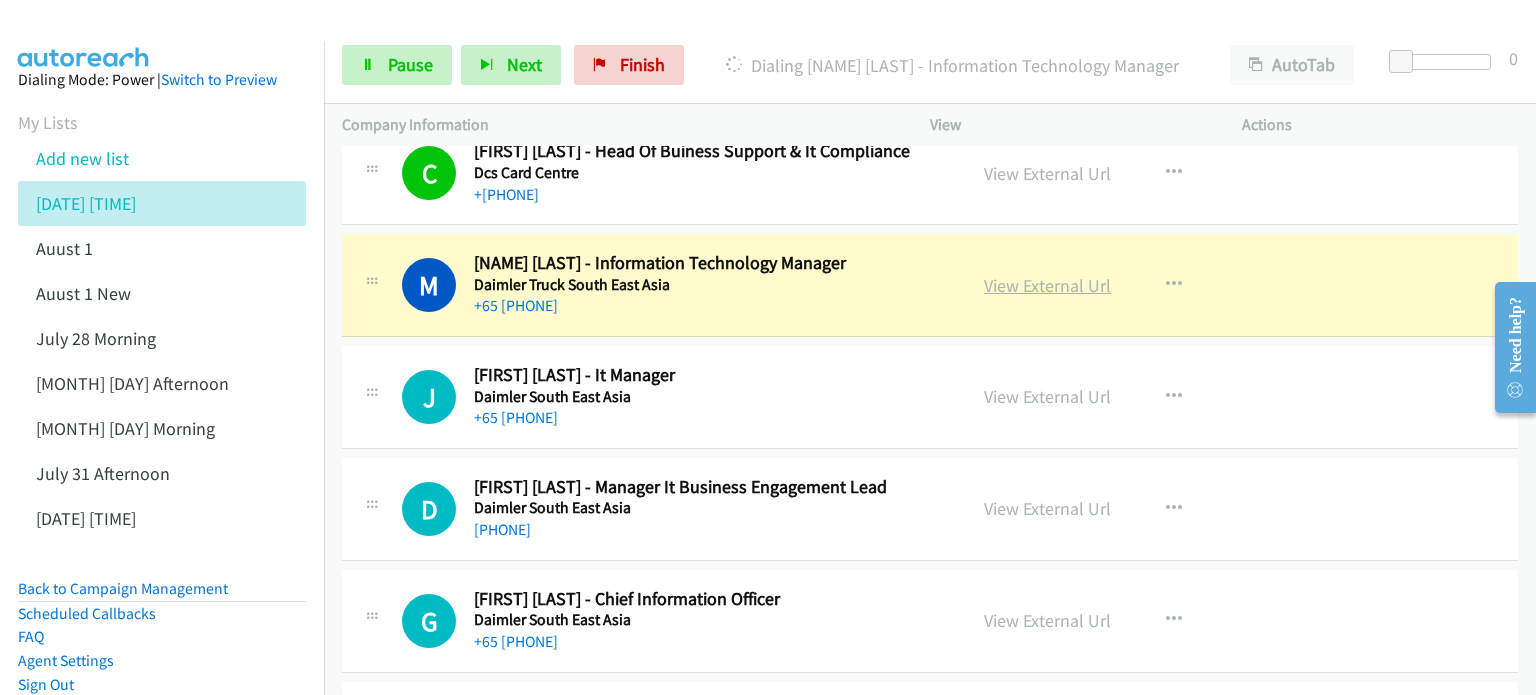 click on "View External Url" at bounding box center (1047, 285) 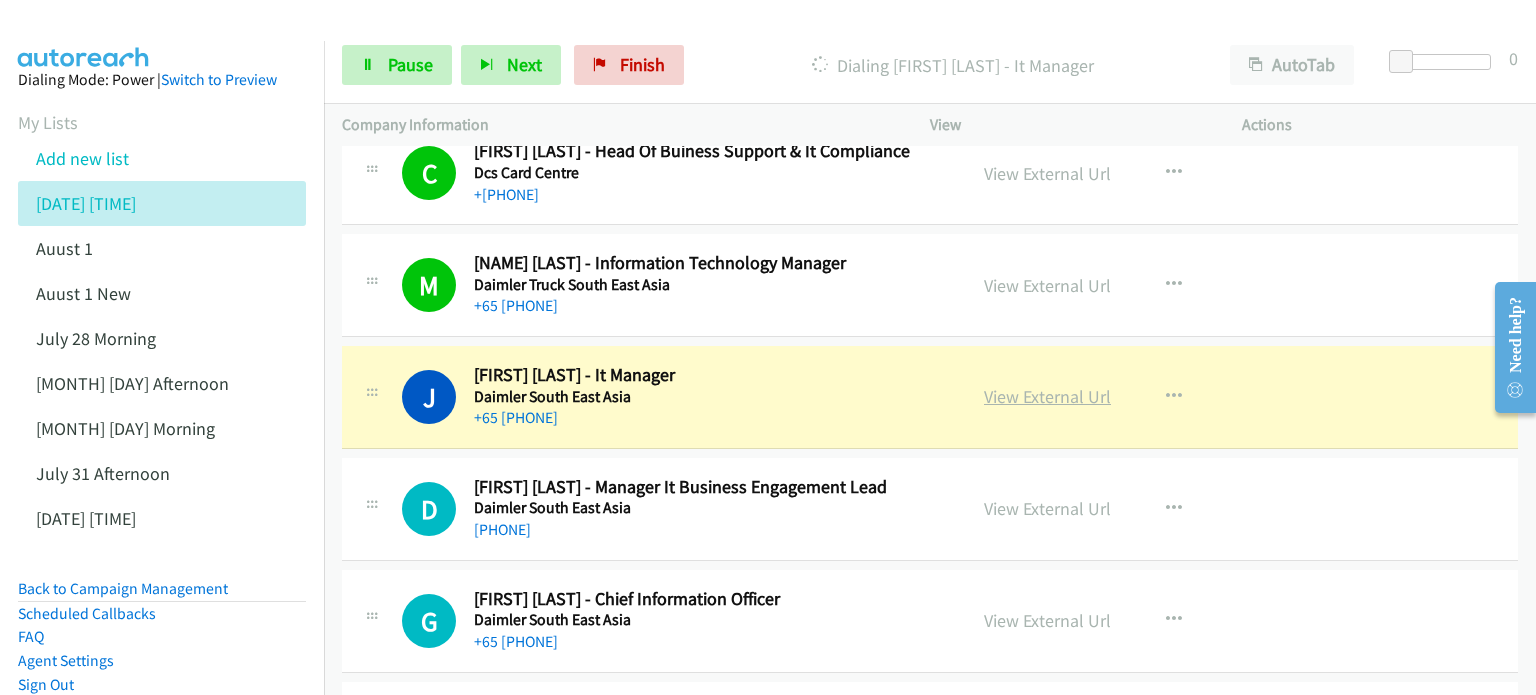 click on "View External Url" at bounding box center [1047, 396] 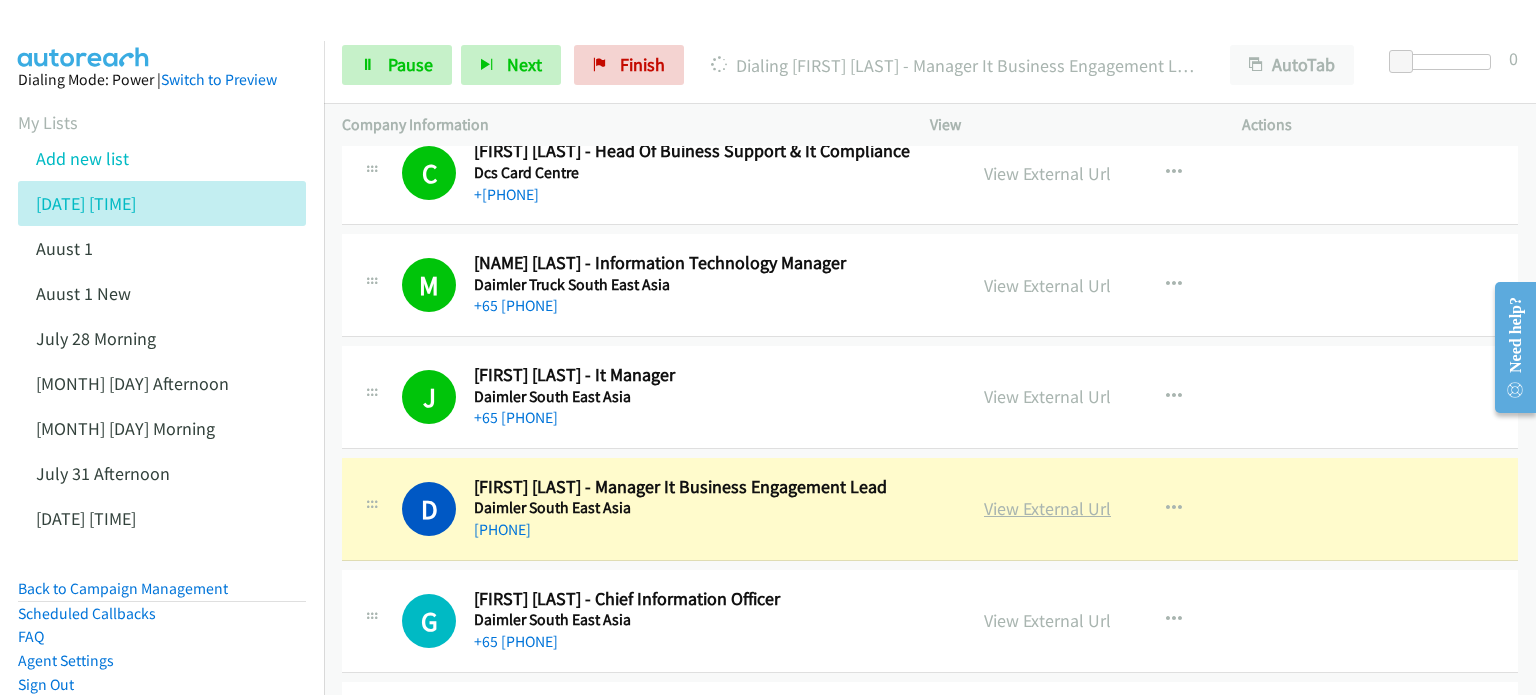 click on "View External Url" at bounding box center [1047, 508] 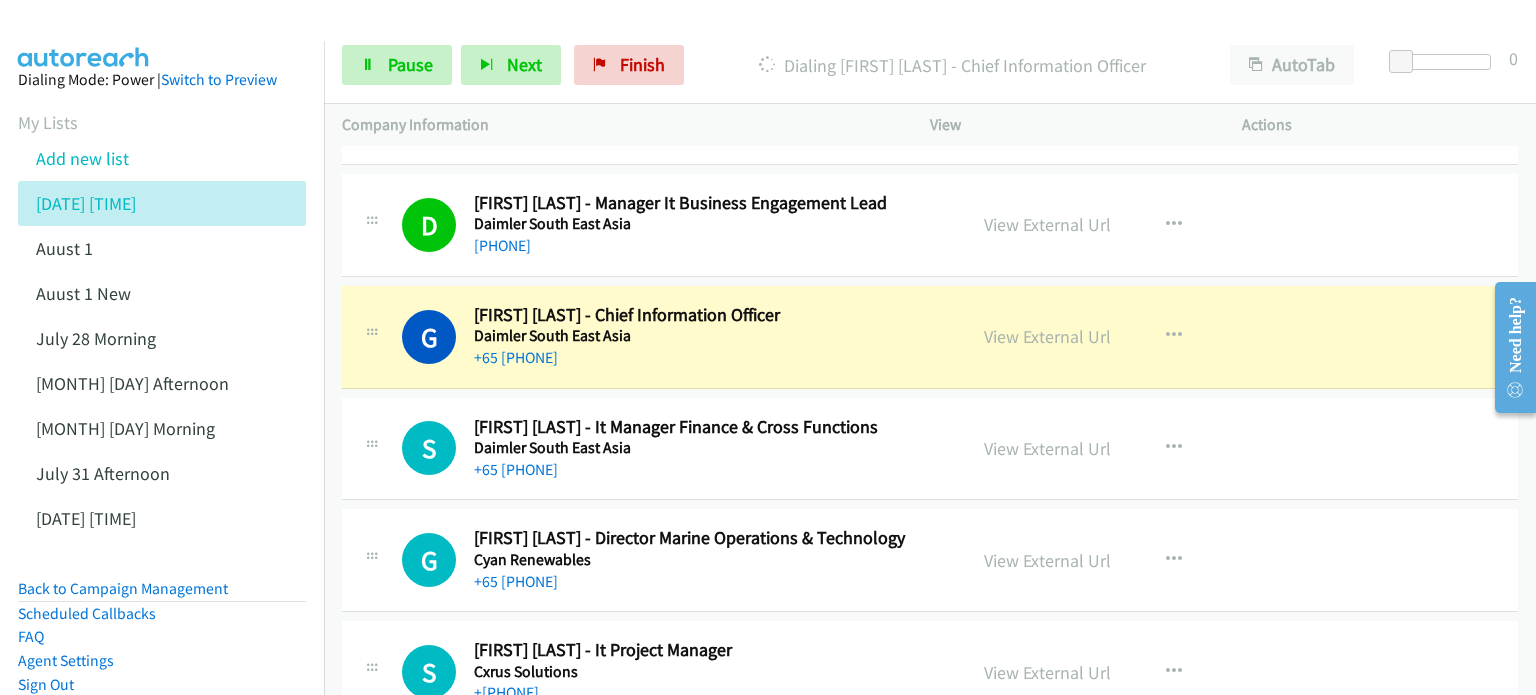 scroll, scrollTop: 5200, scrollLeft: 0, axis: vertical 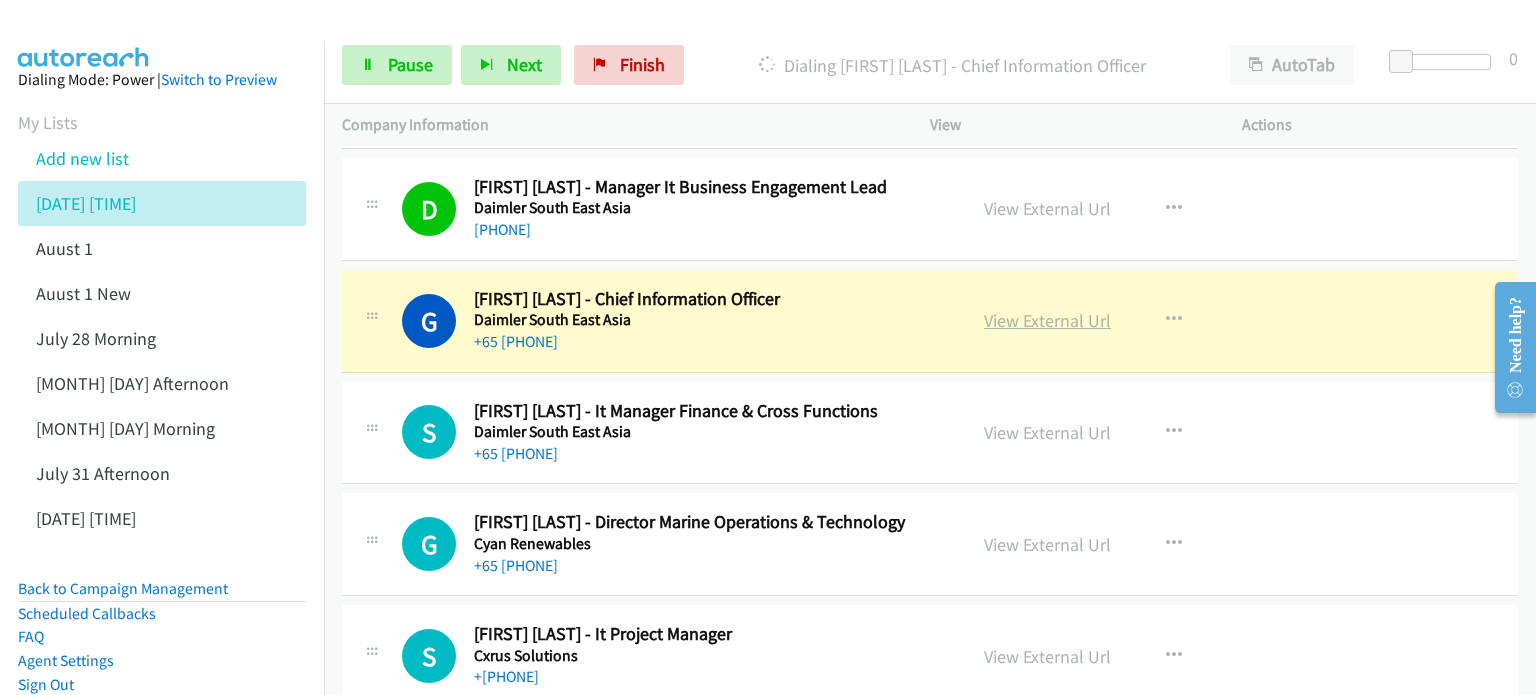 click on "View External Url" at bounding box center [1047, 320] 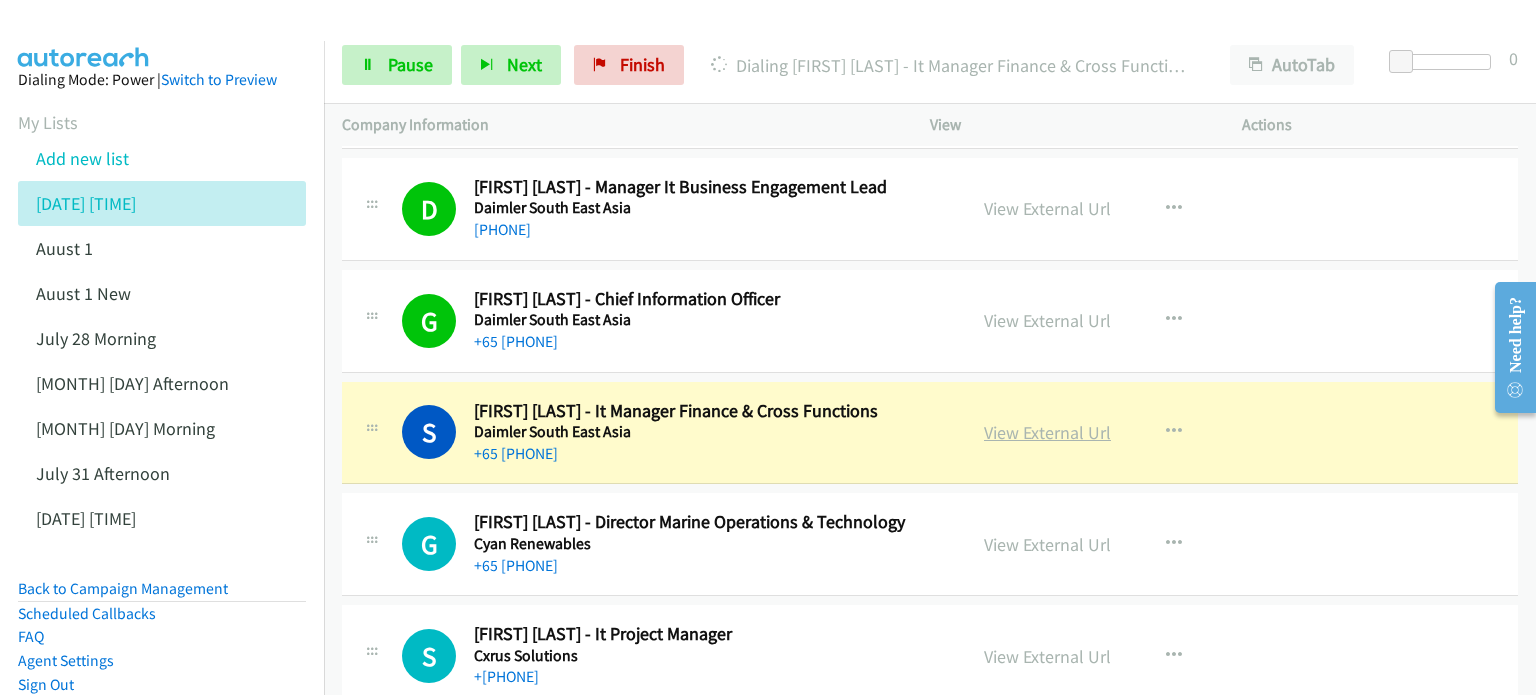 click on "View External Url" at bounding box center [1047, 432] 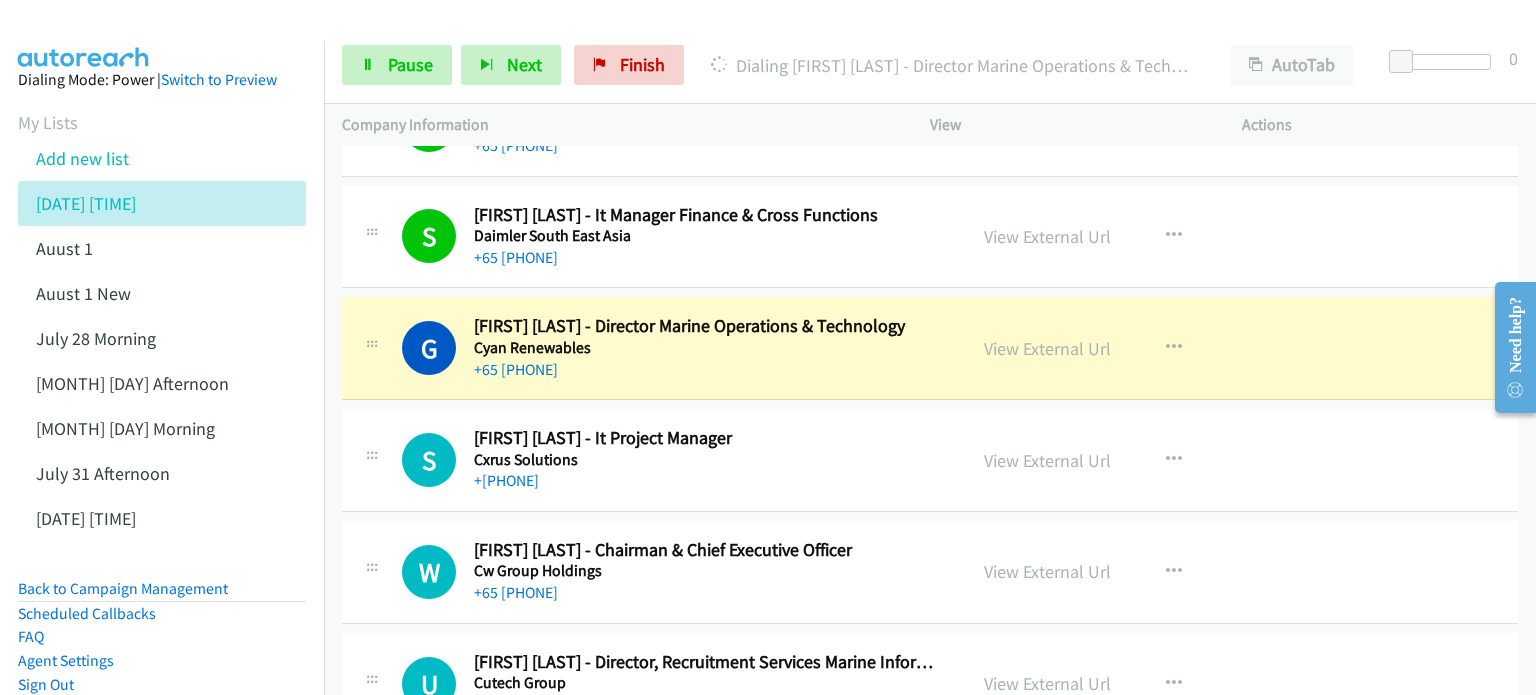scroll, scrollTop: 5400, scrollLeft: 0, axis: vertical 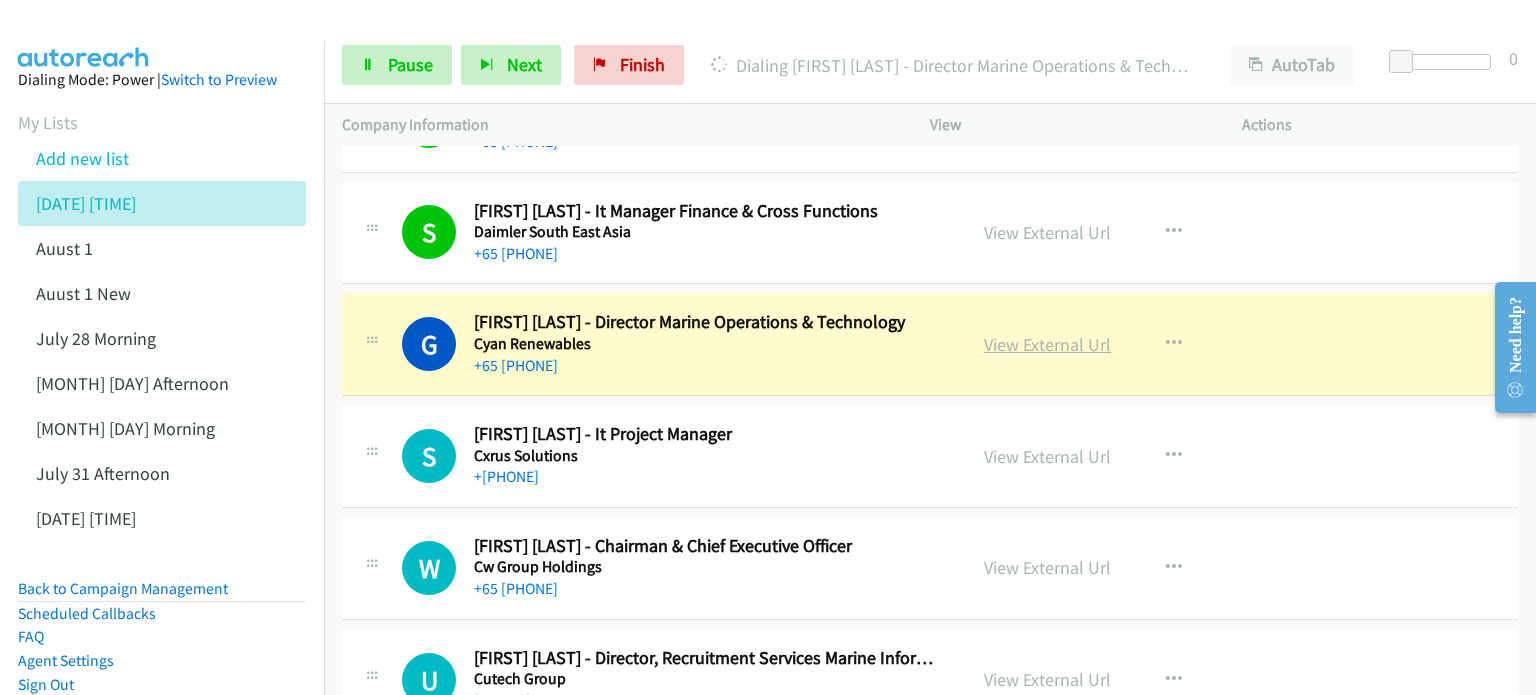 click on "View External Url" at bounding box center (1047, 344) 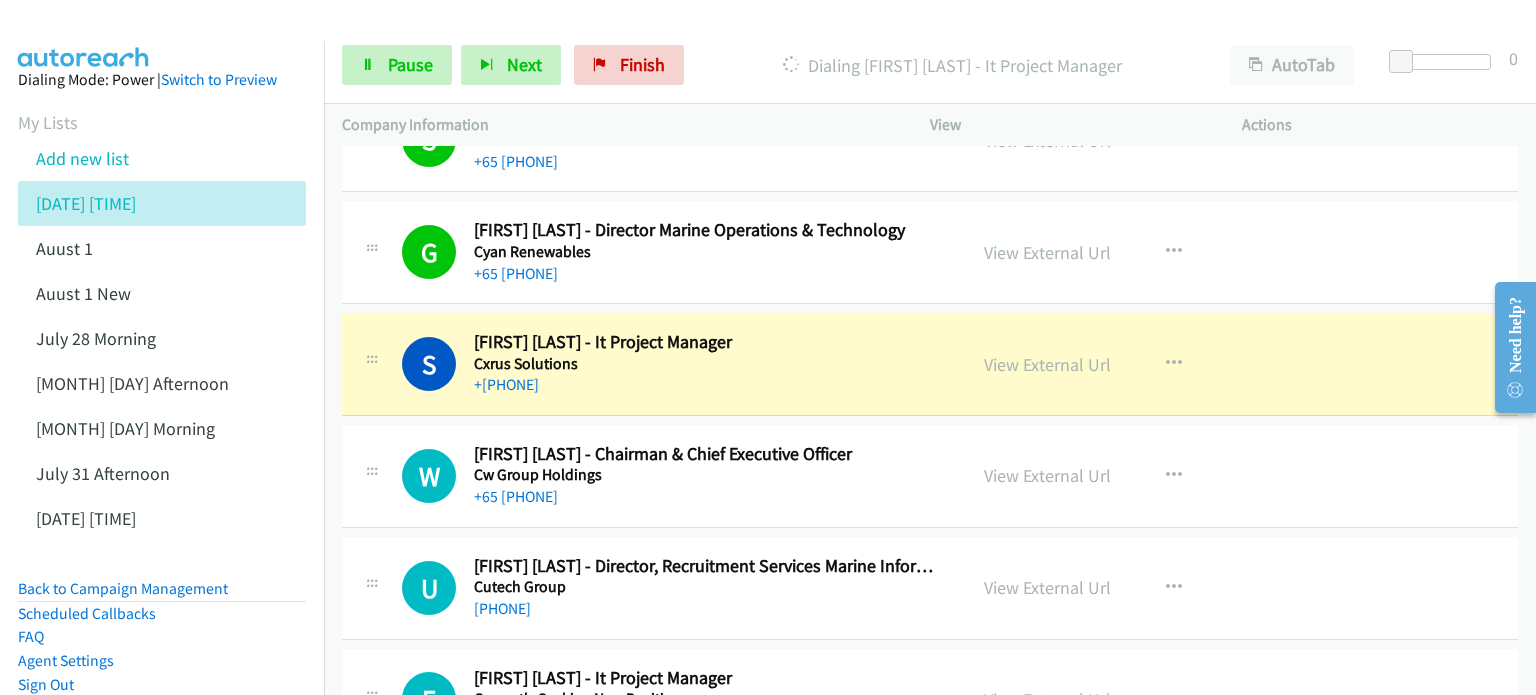 scroll, scrollTop: 5500, scrollLeft: 0, axis: vertical 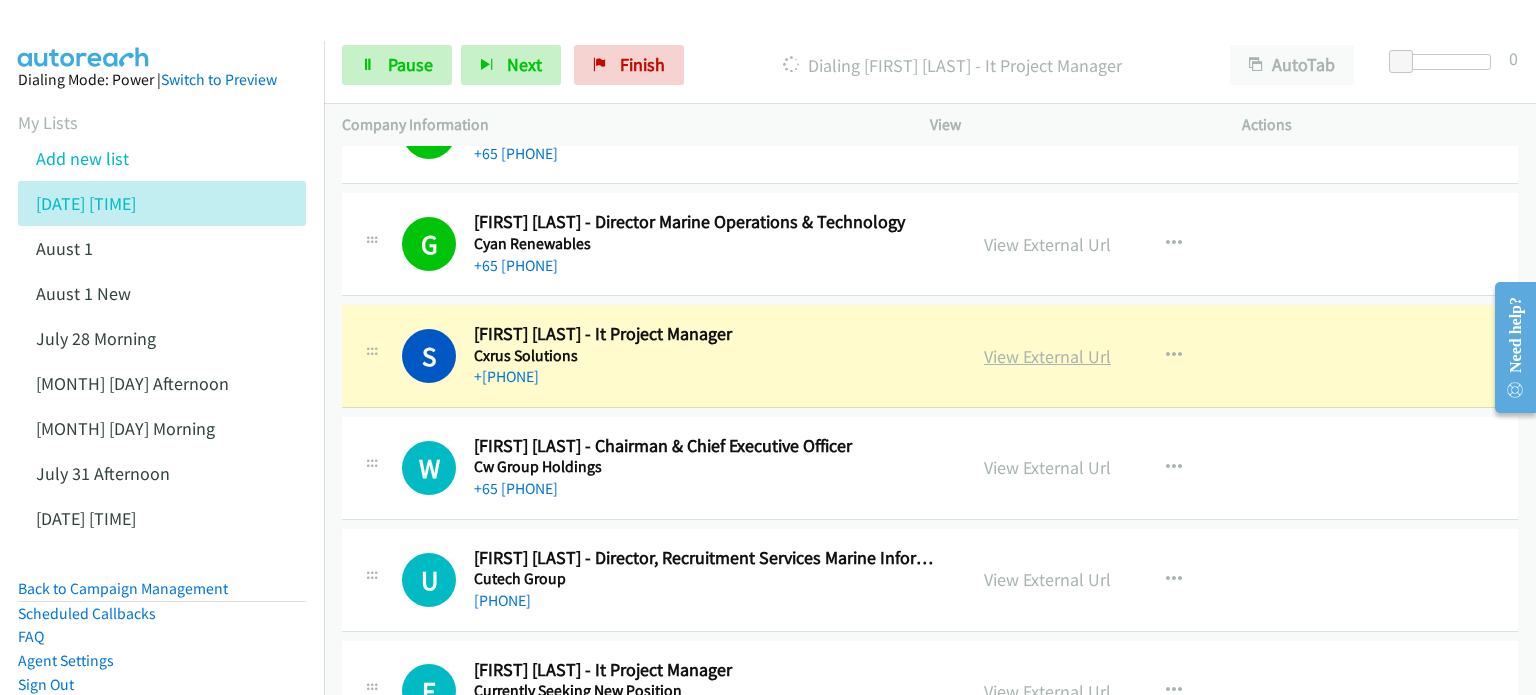 click on "View External Url" at bounding box center (1047, 356) 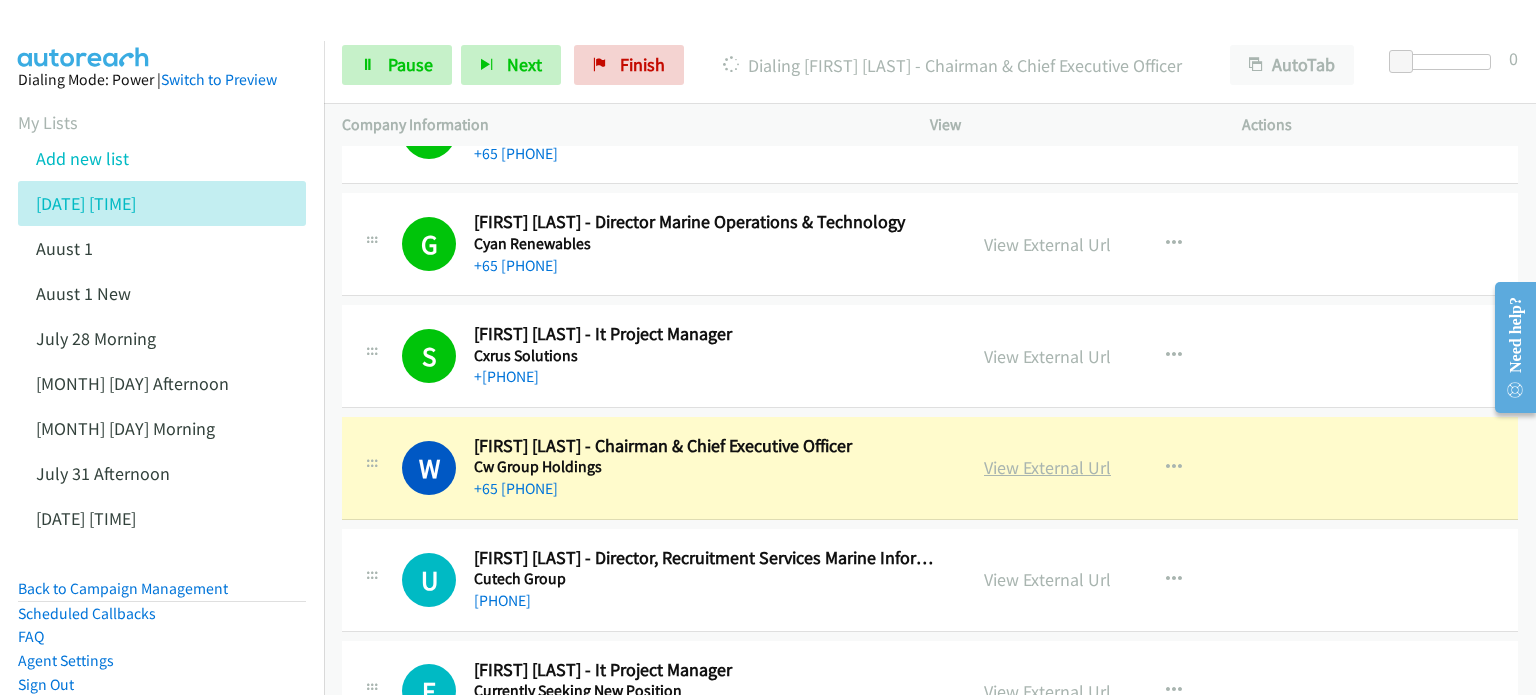 click on "View External Url" at bounding box center [1047, 467] 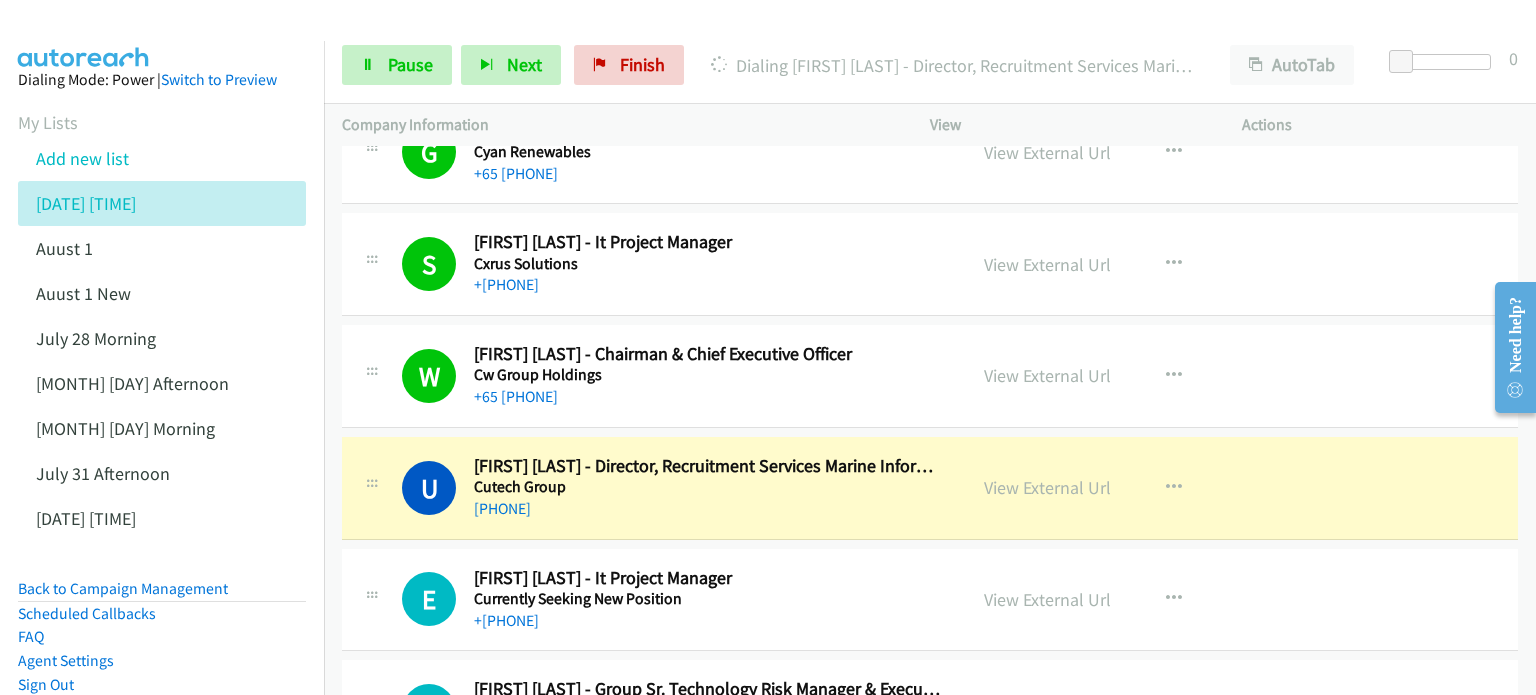 scroll, scrollTop: 5600, scrollLeft: 0, axis: vertical 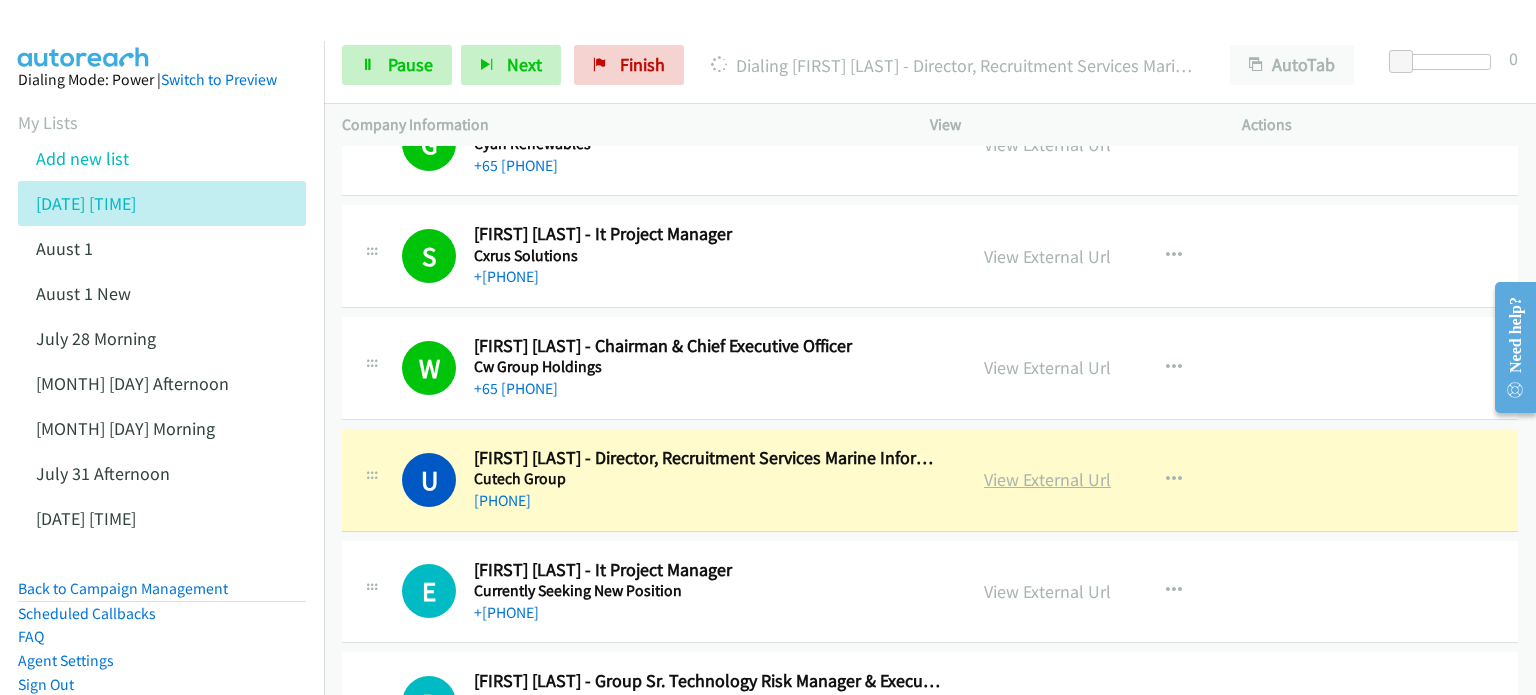 click on "View External Url" at bounding box center (1047, 479) 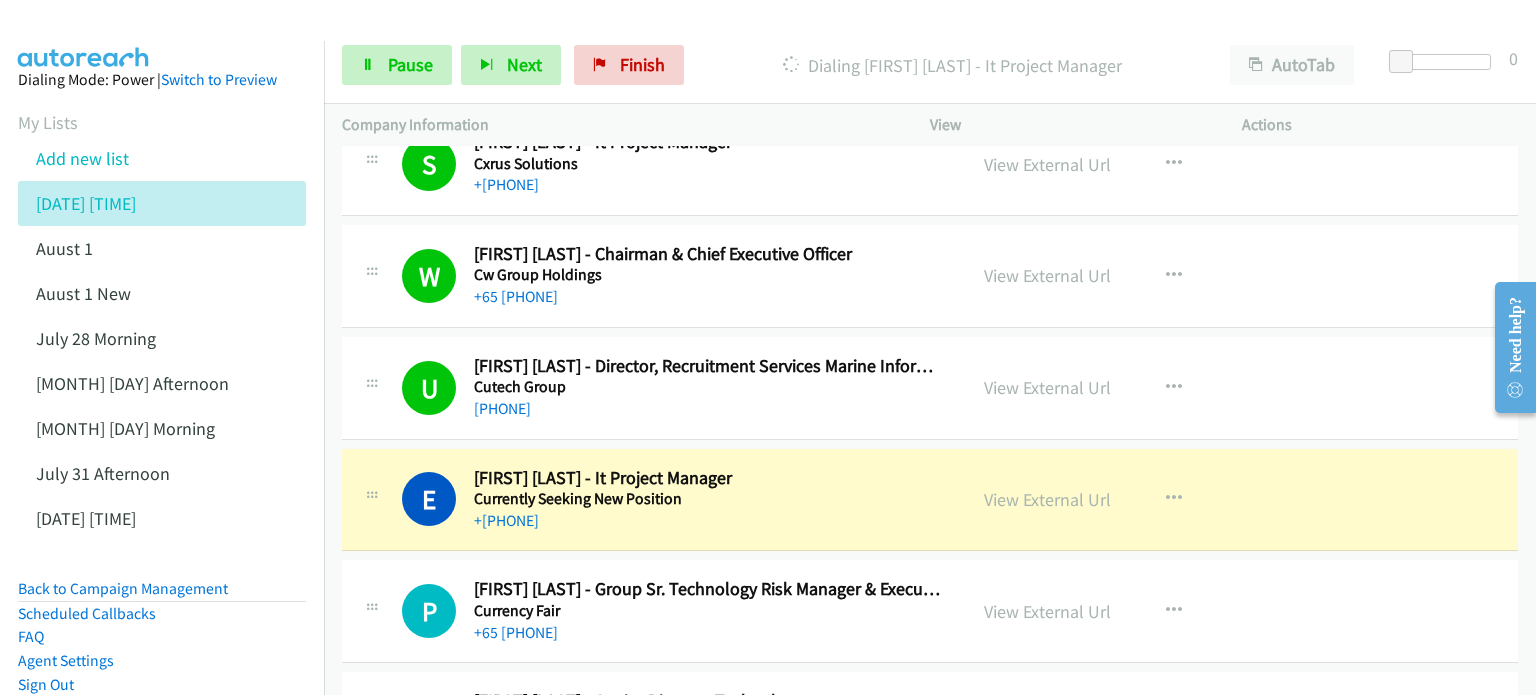 scroll, scrollTop: 5700, scrollLeft: 0, axis: vertical 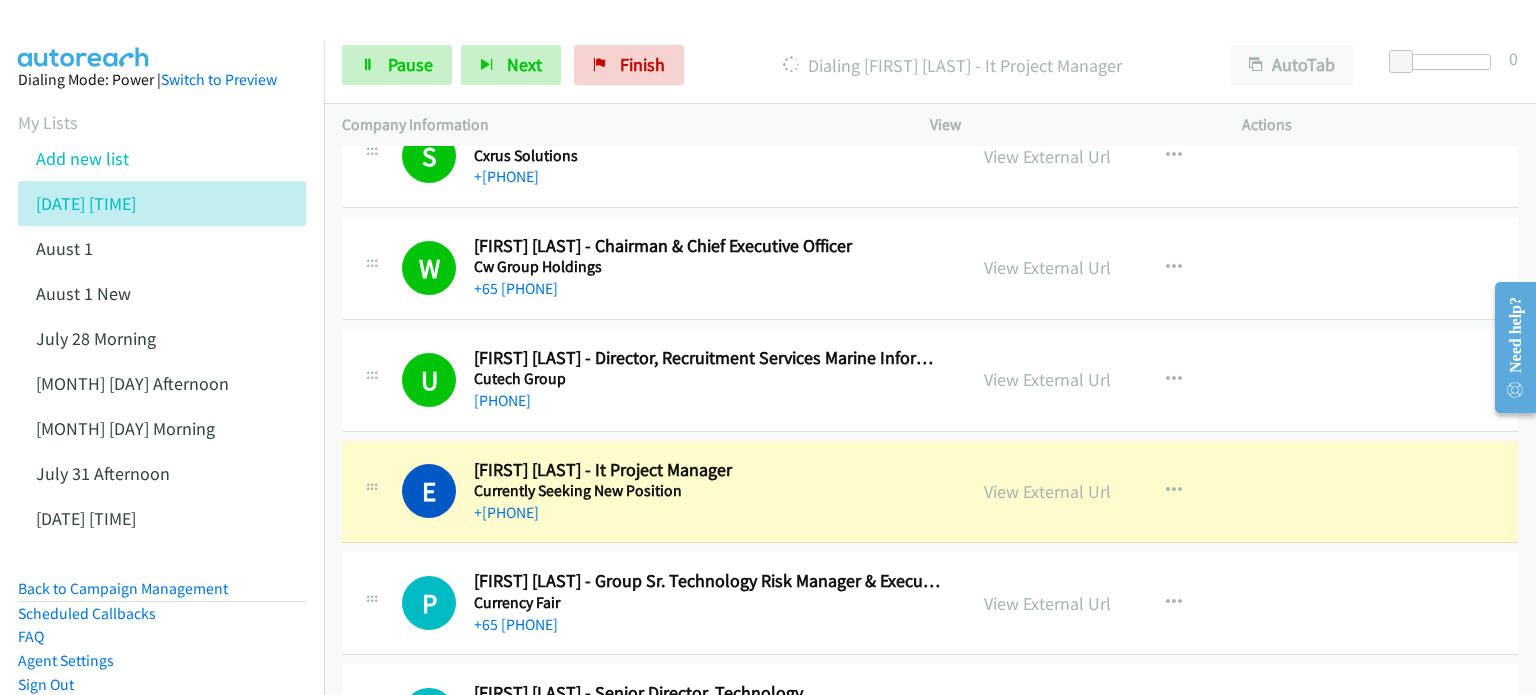 drag, startPoint x: 1016, startPoint y: 478, endPoint x: 933, endPoint y: 367, distance: 138.60014 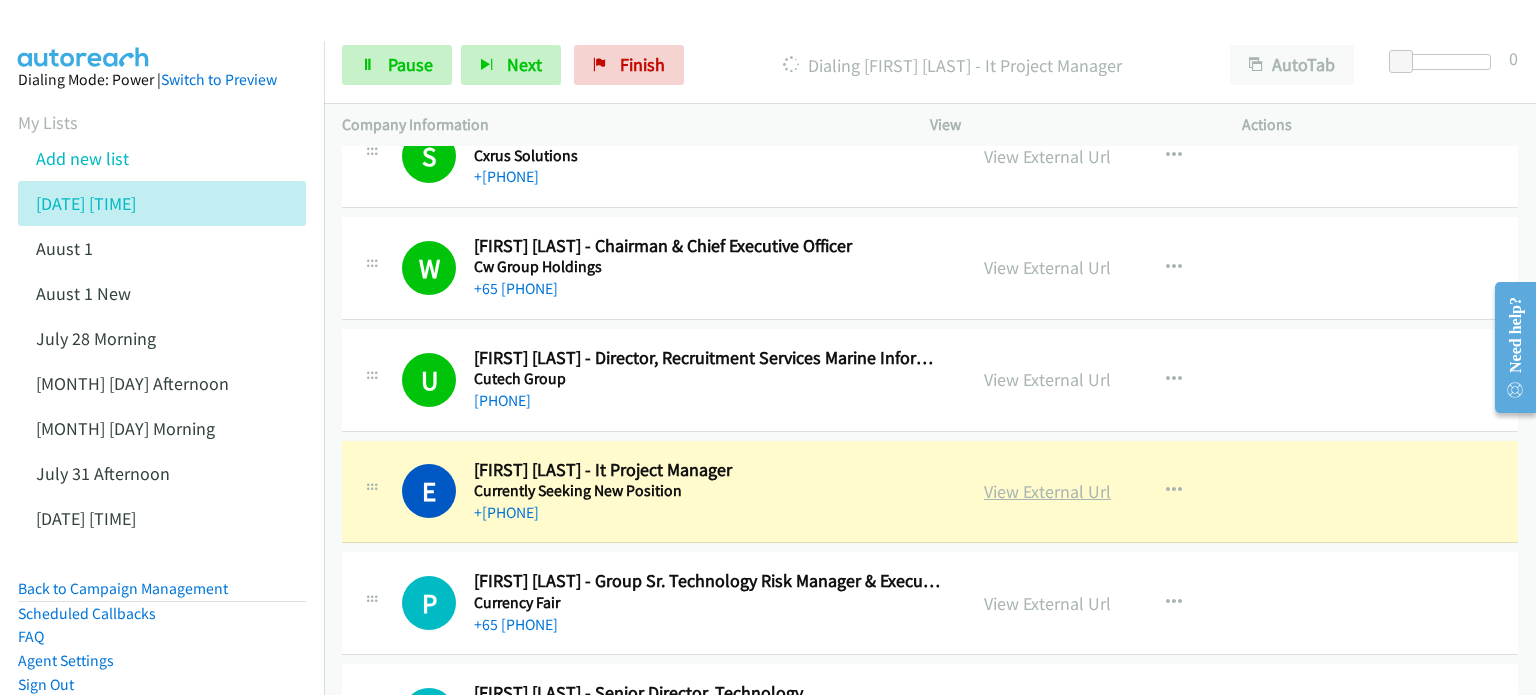 click on "View External Url" at bounding box center (1047, 491) 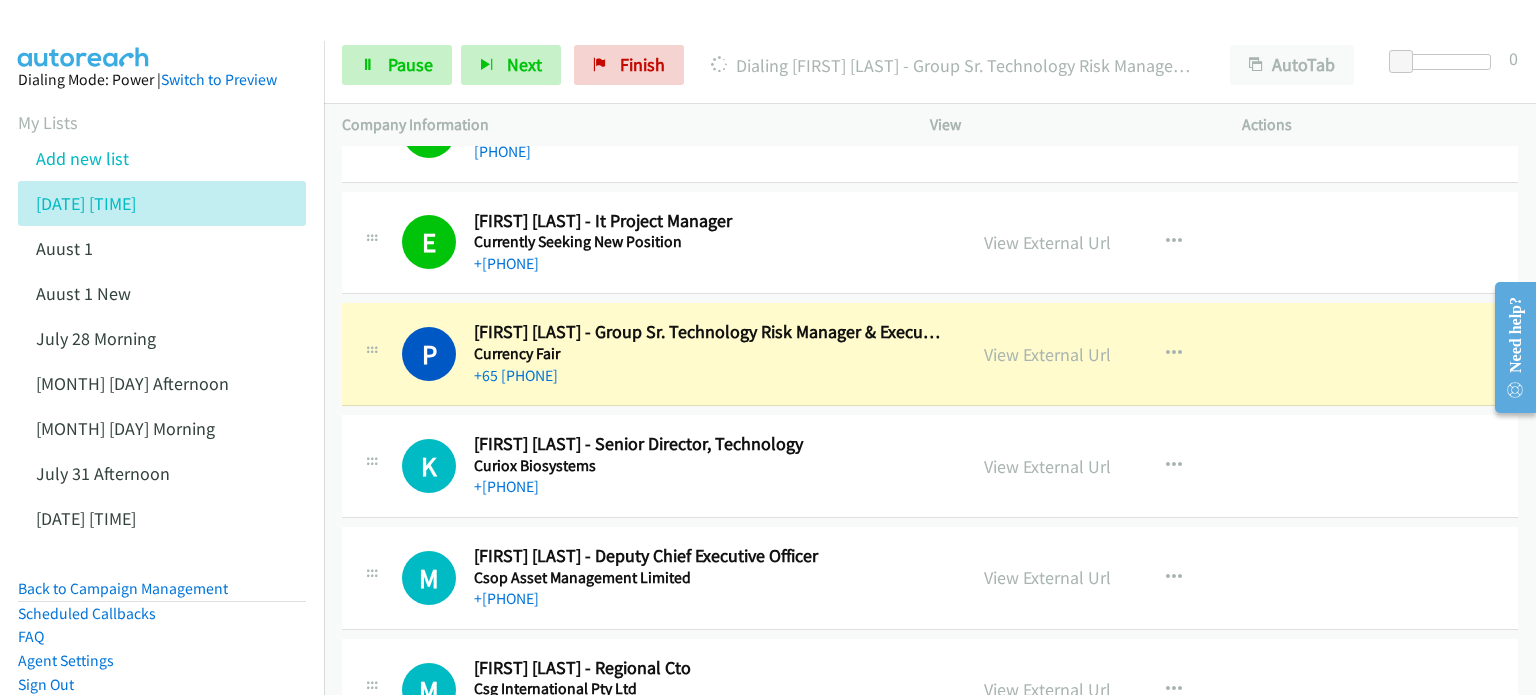 scroll, scrollTop: 6000, scrollLeft: 0, axis: vertical 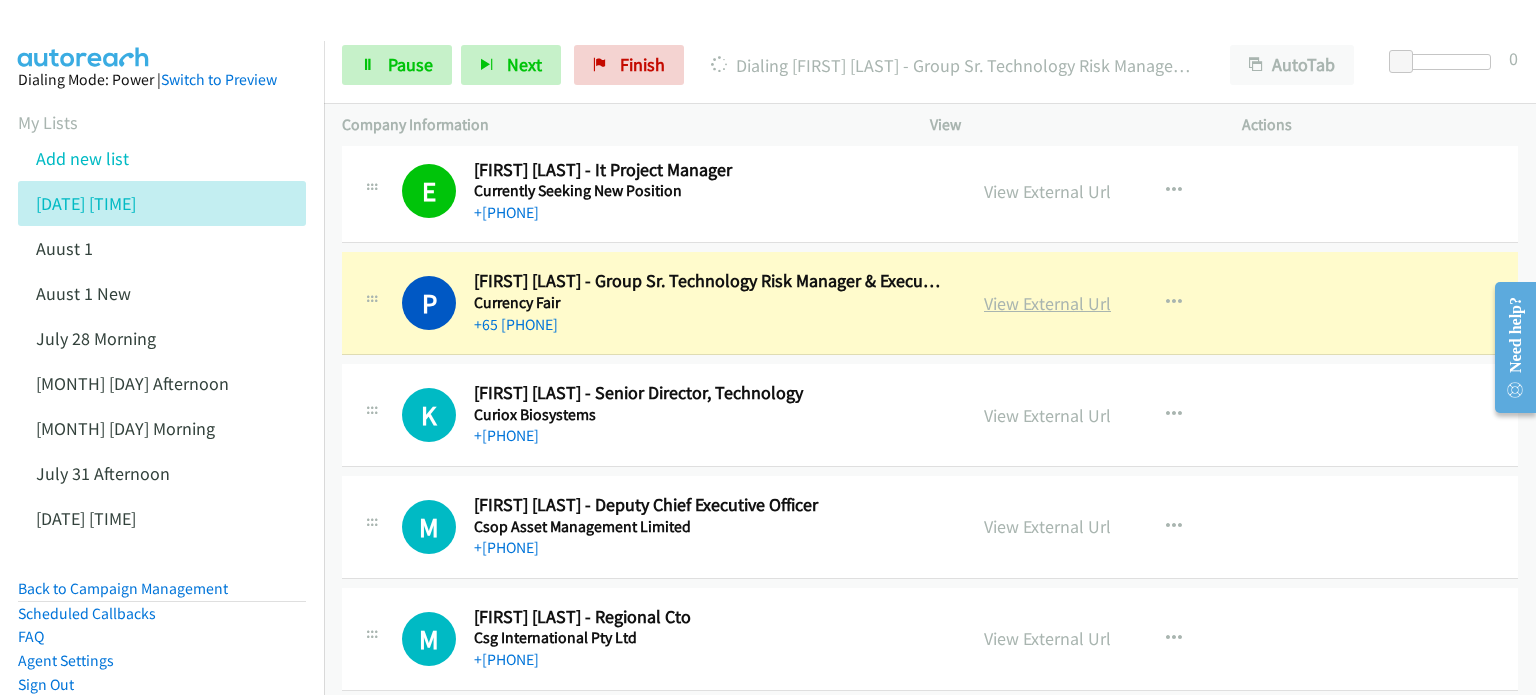 click on "View External Url" at bounding box center (1047, 303) 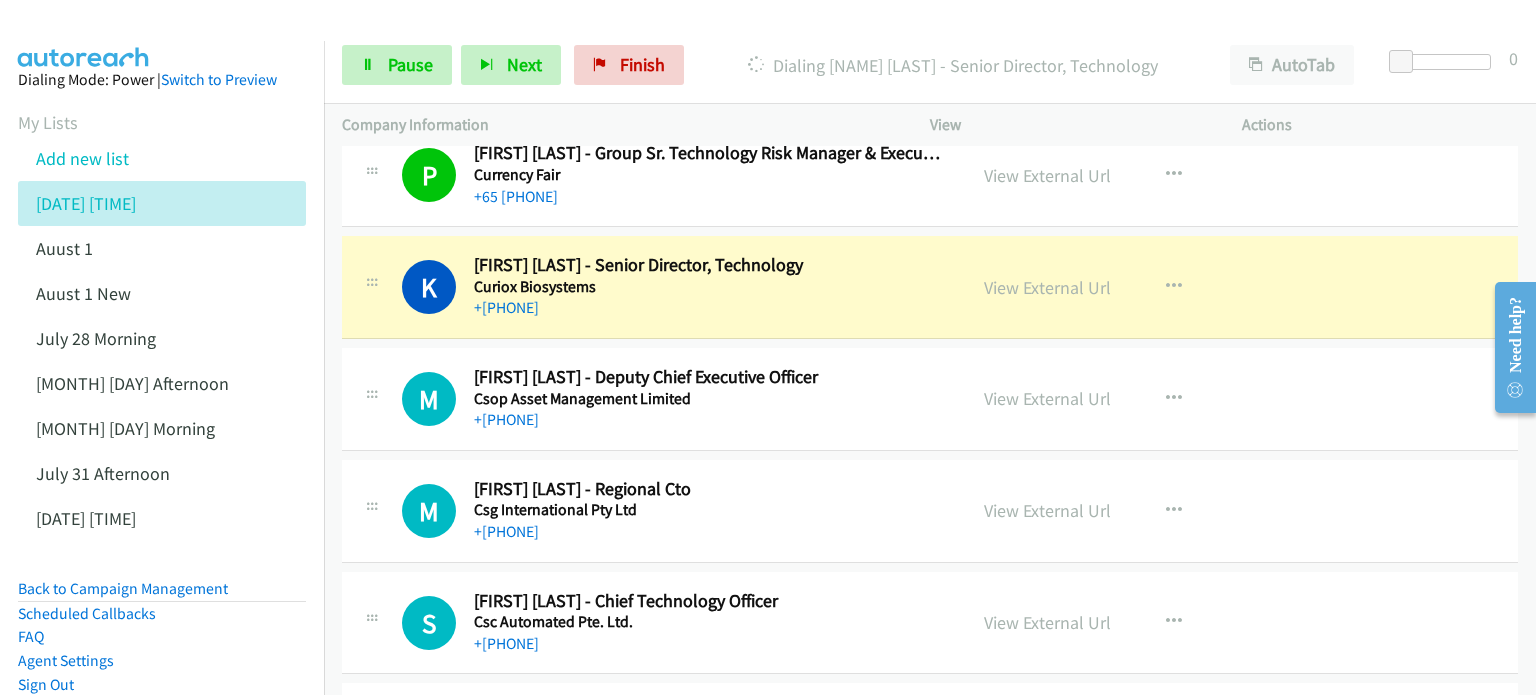 scroll, scrollTop: 6200, scrollLeft: 0, axis: vertical 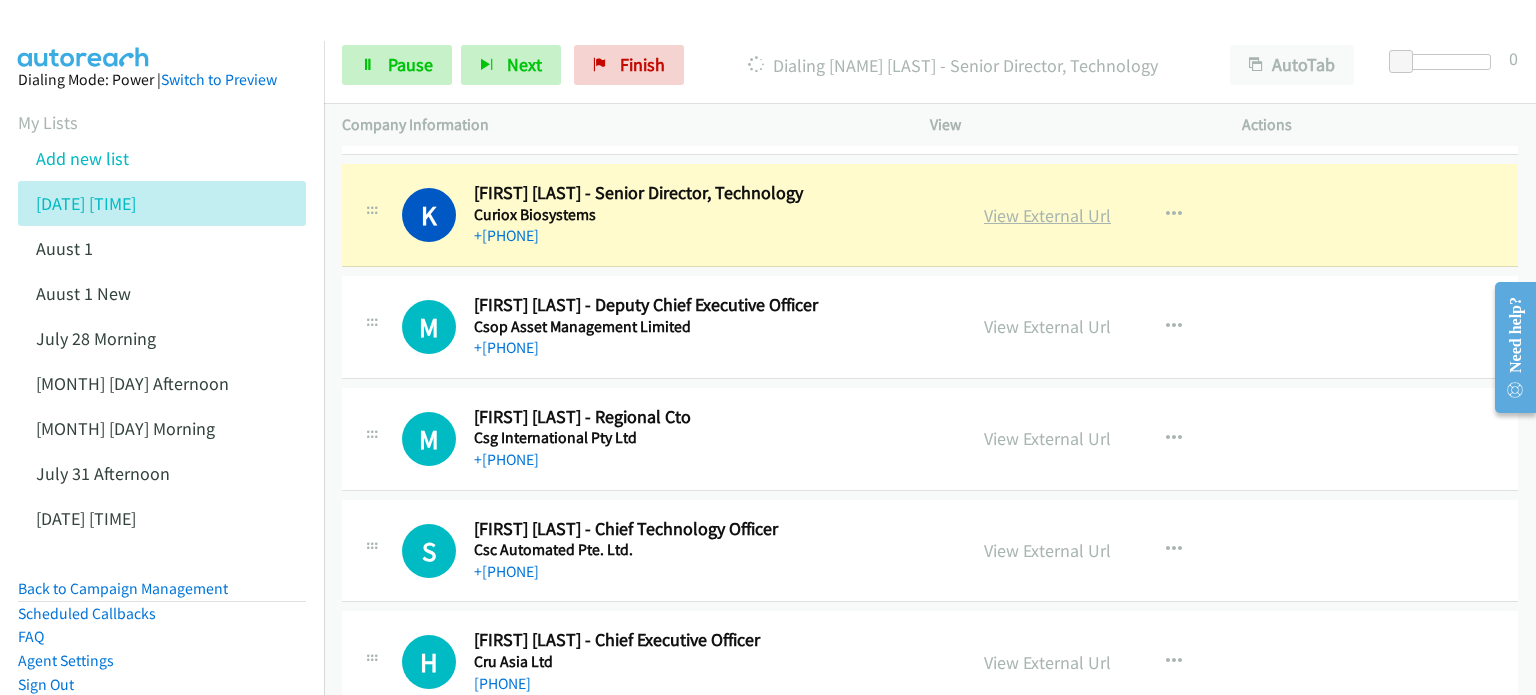 click on "View External Url" at bounding box center [1047, 215] 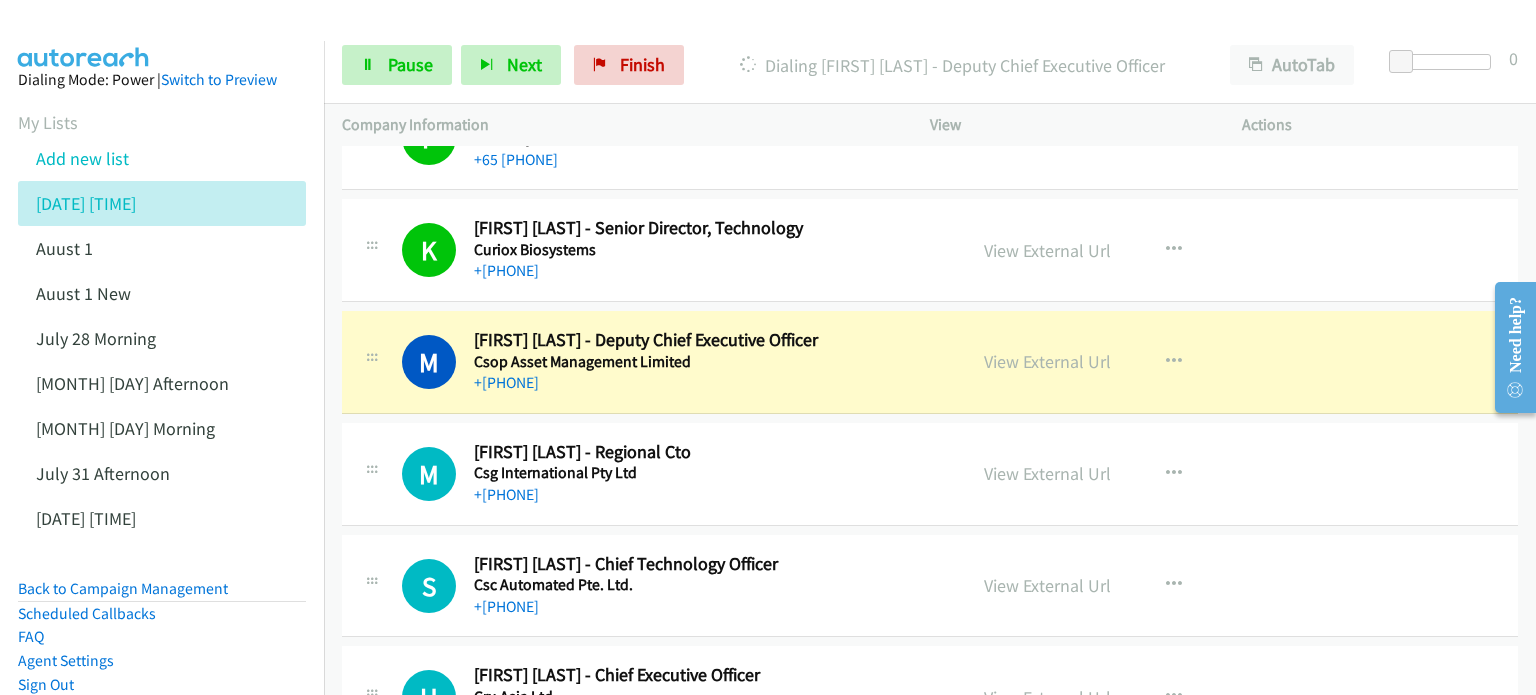 scroll, scrollTop: 6100, scrollLeft: 0, axis: vertical 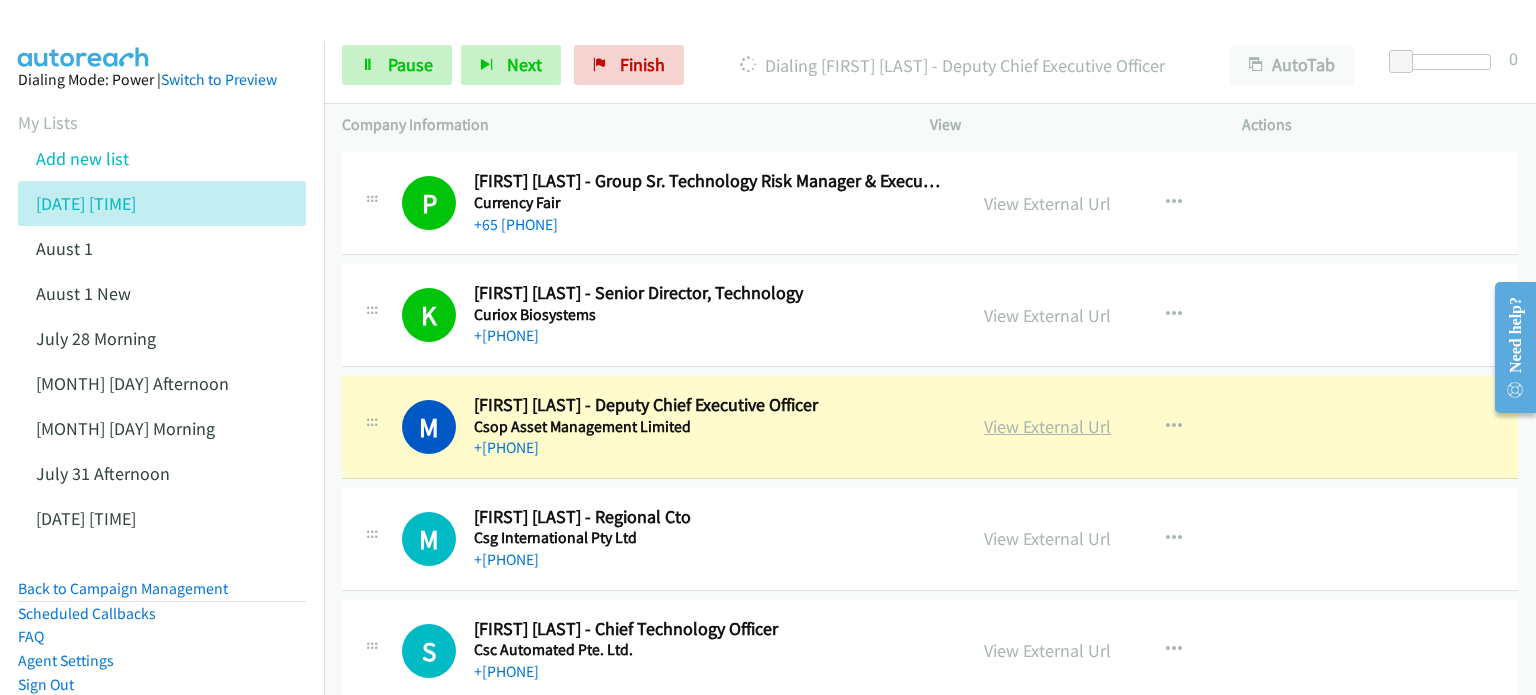 click on "View External Url" at bounding box center (1047, 426) 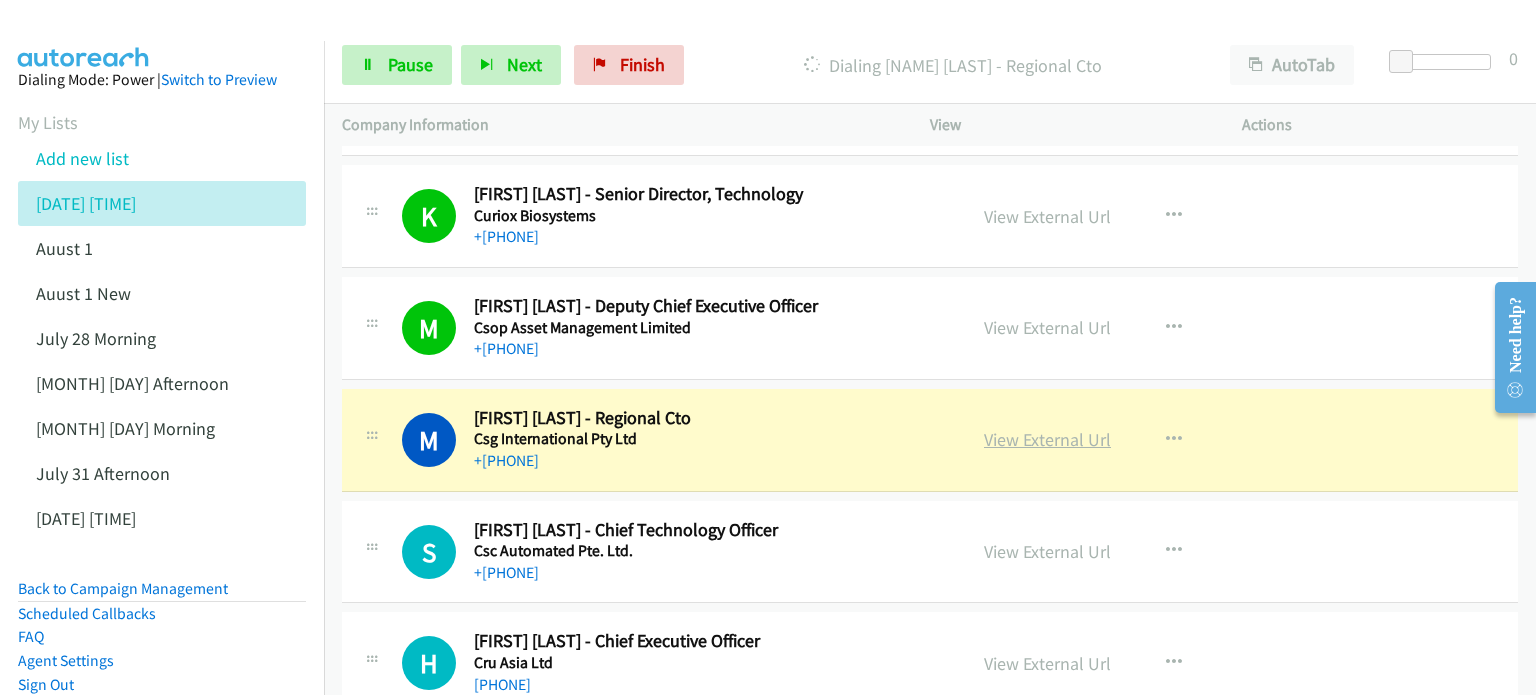 scroll, scrollTop: 6200, scrollLeft: 0, axis: vertical 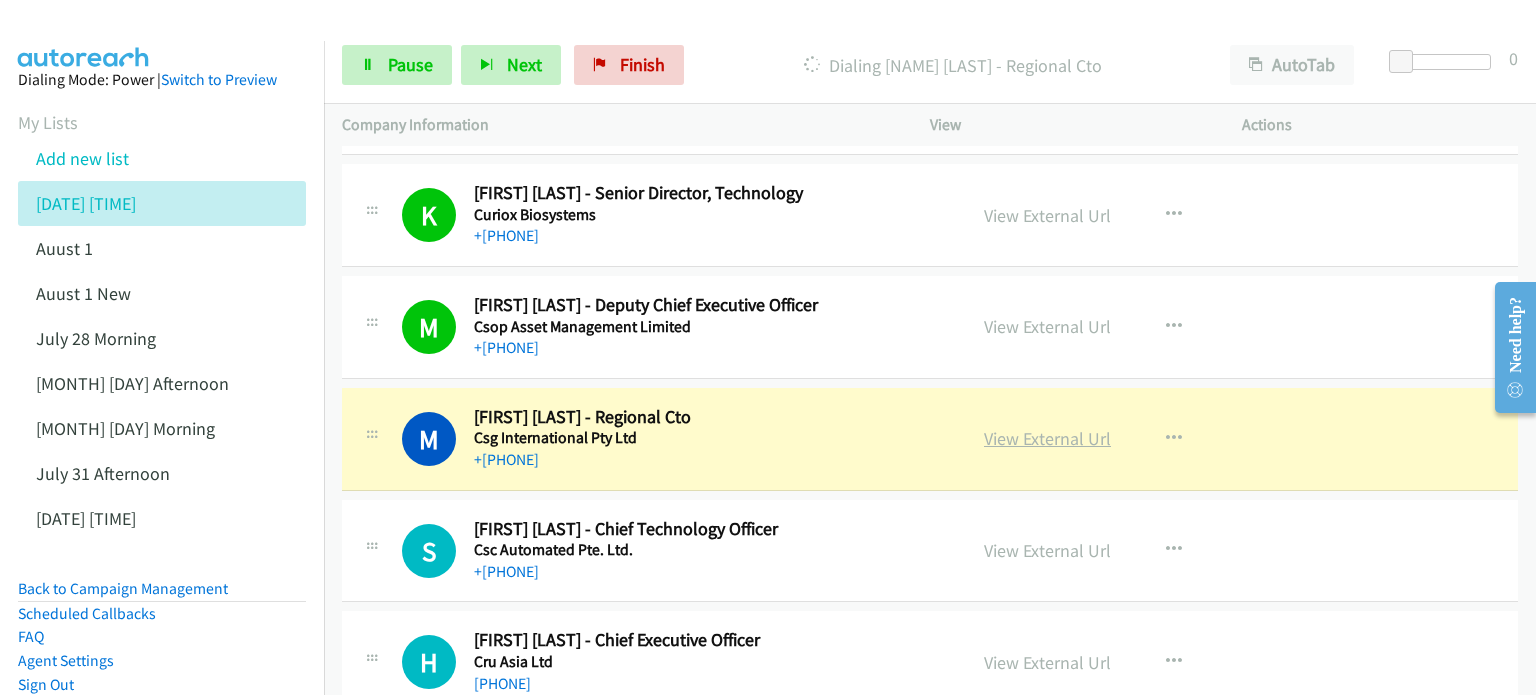 click on "View External Url" at bounding box center [1047, 438] 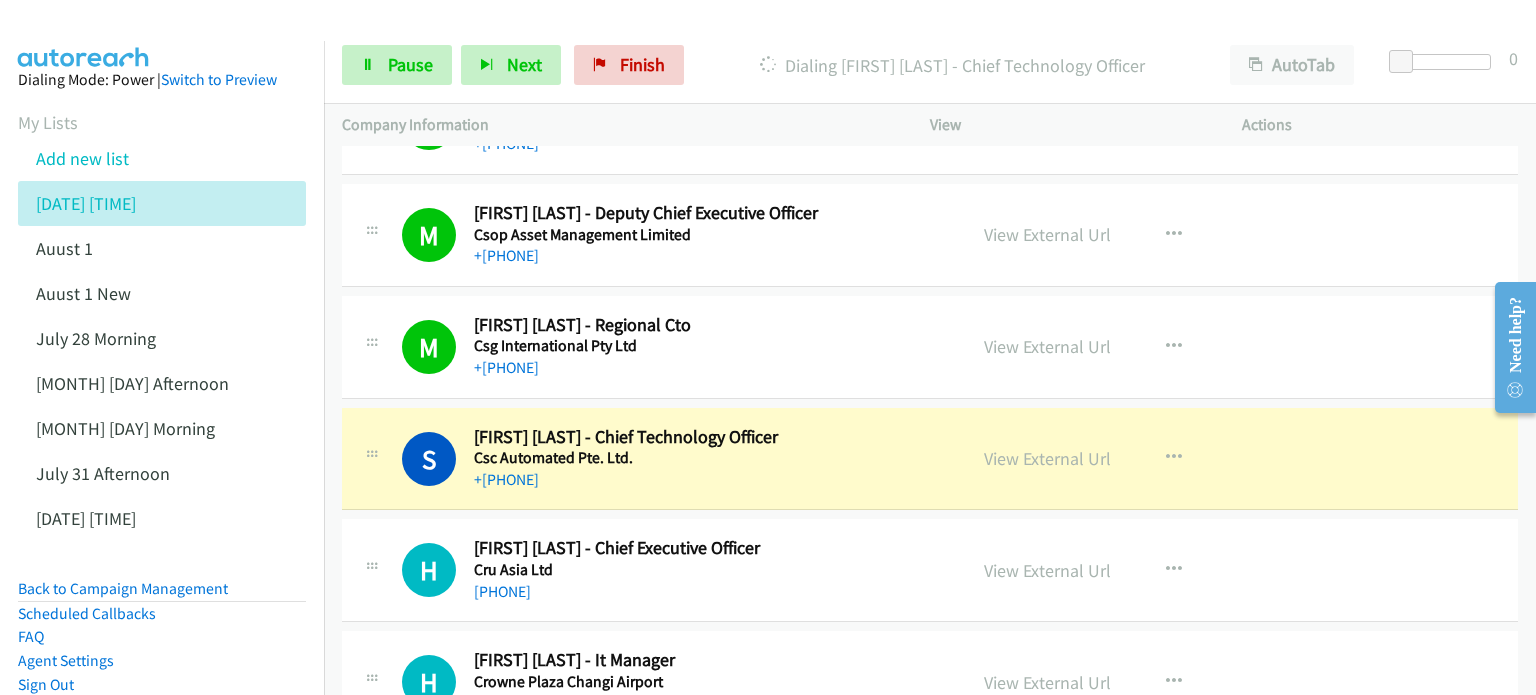 scroll, scrollTop: 6300, scrollLeft: 0, axis: vertical 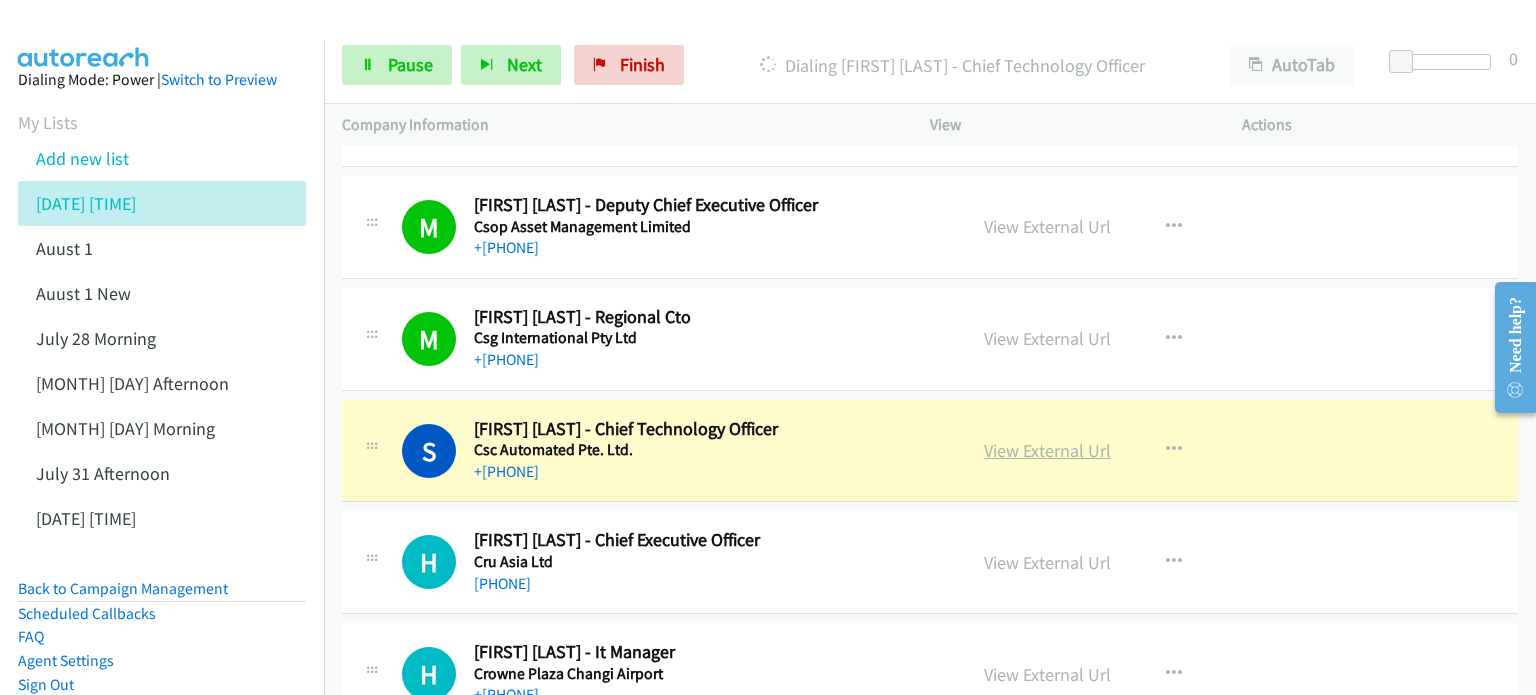 click on "View External Url" at bounding box center (1047, 450) 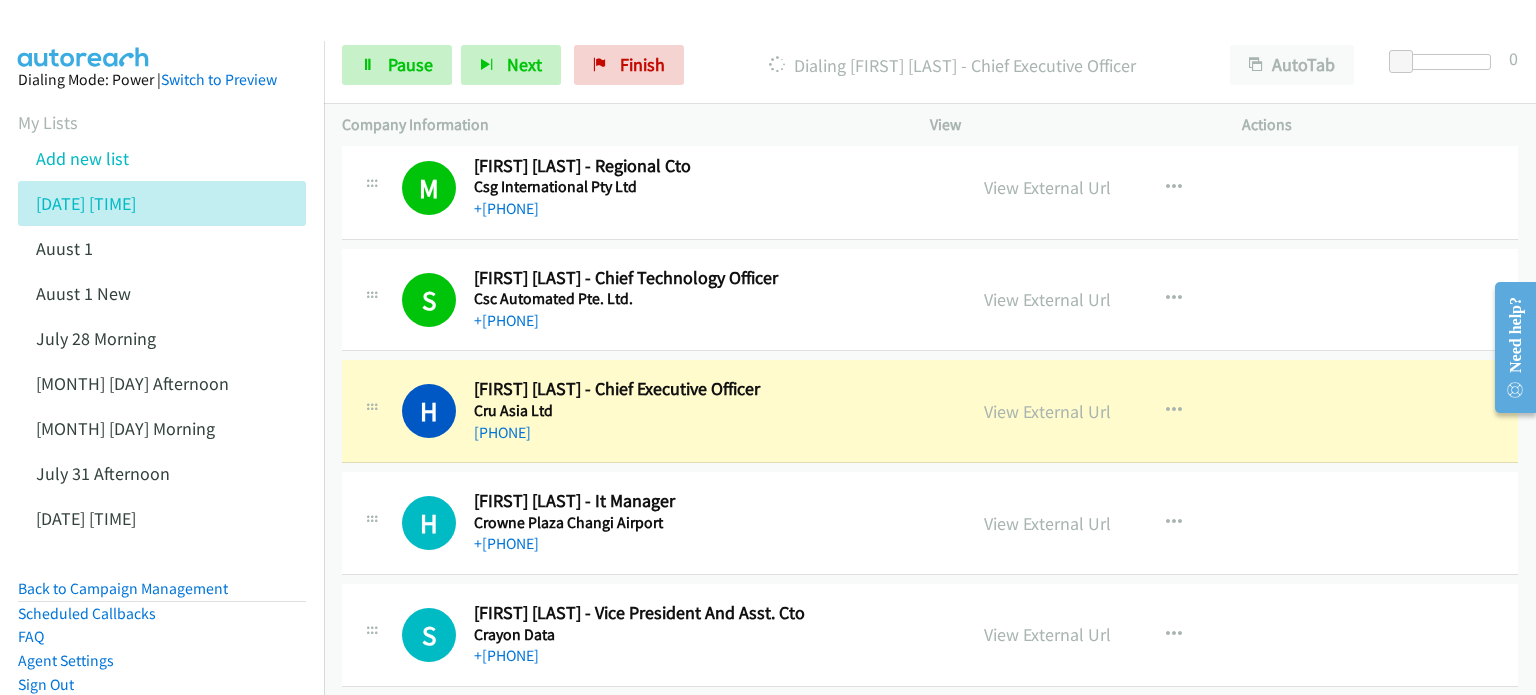 scroll, scrollTop: 6500, scrollLeft: 0, axis: vertical 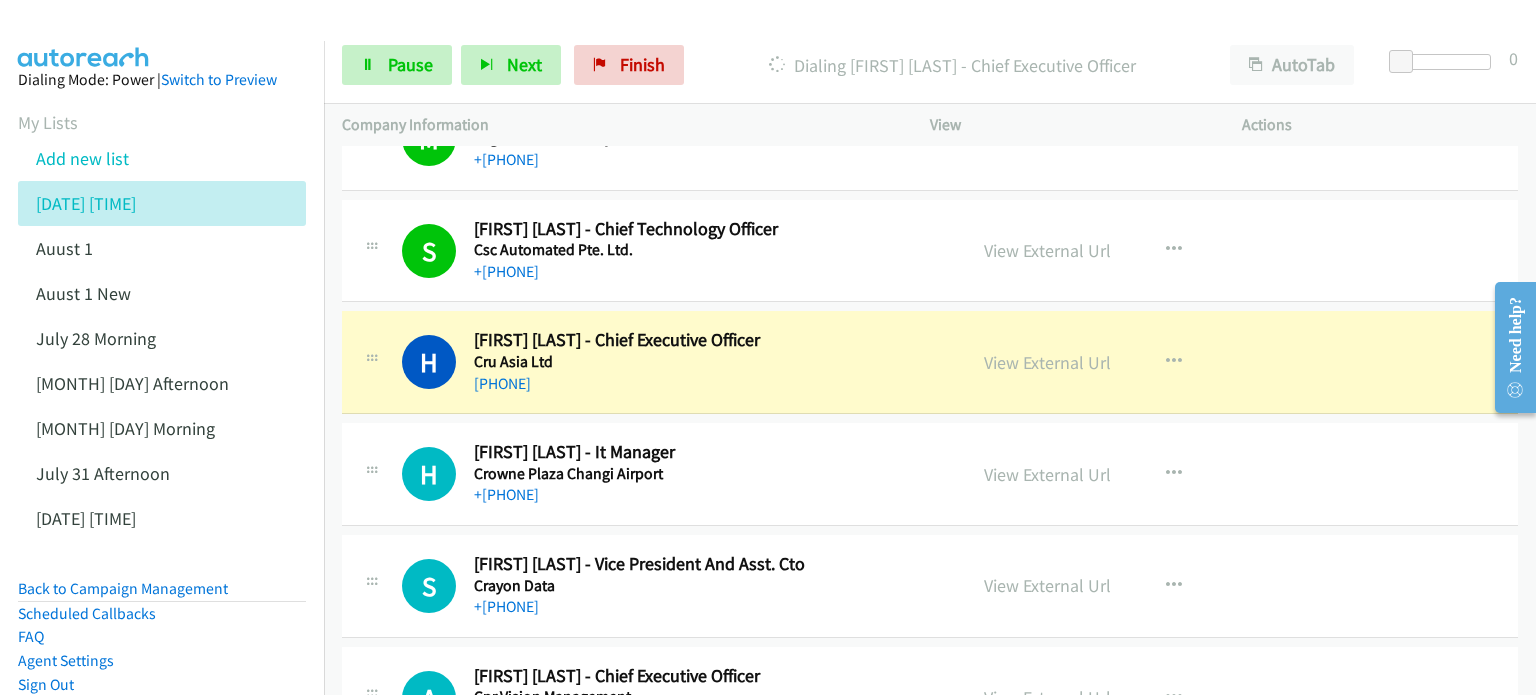 drag, startPoint x: 1054, startPoint y: 353, endPoint x: 743, endPoint y: 8, distance: 464.48465 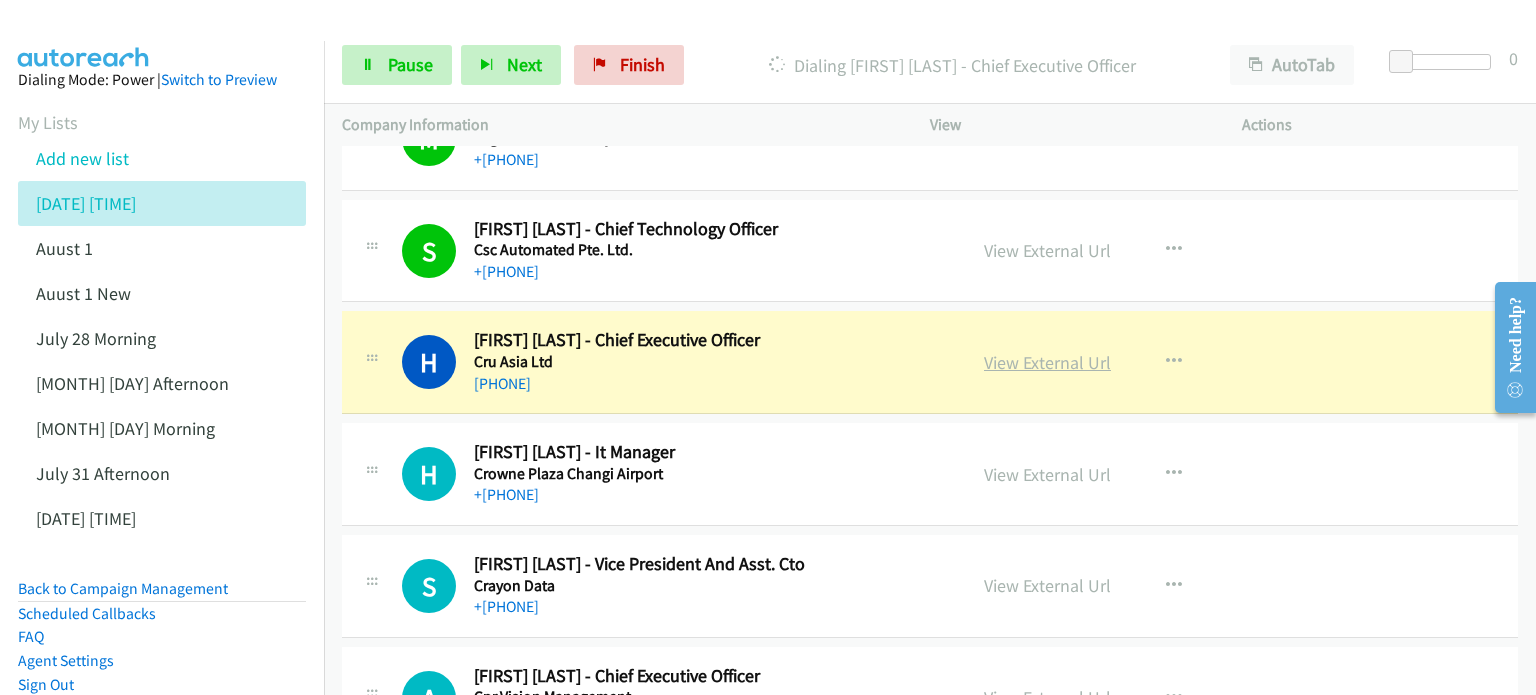 click on "View External Url" at bounding box center [1047, 362] 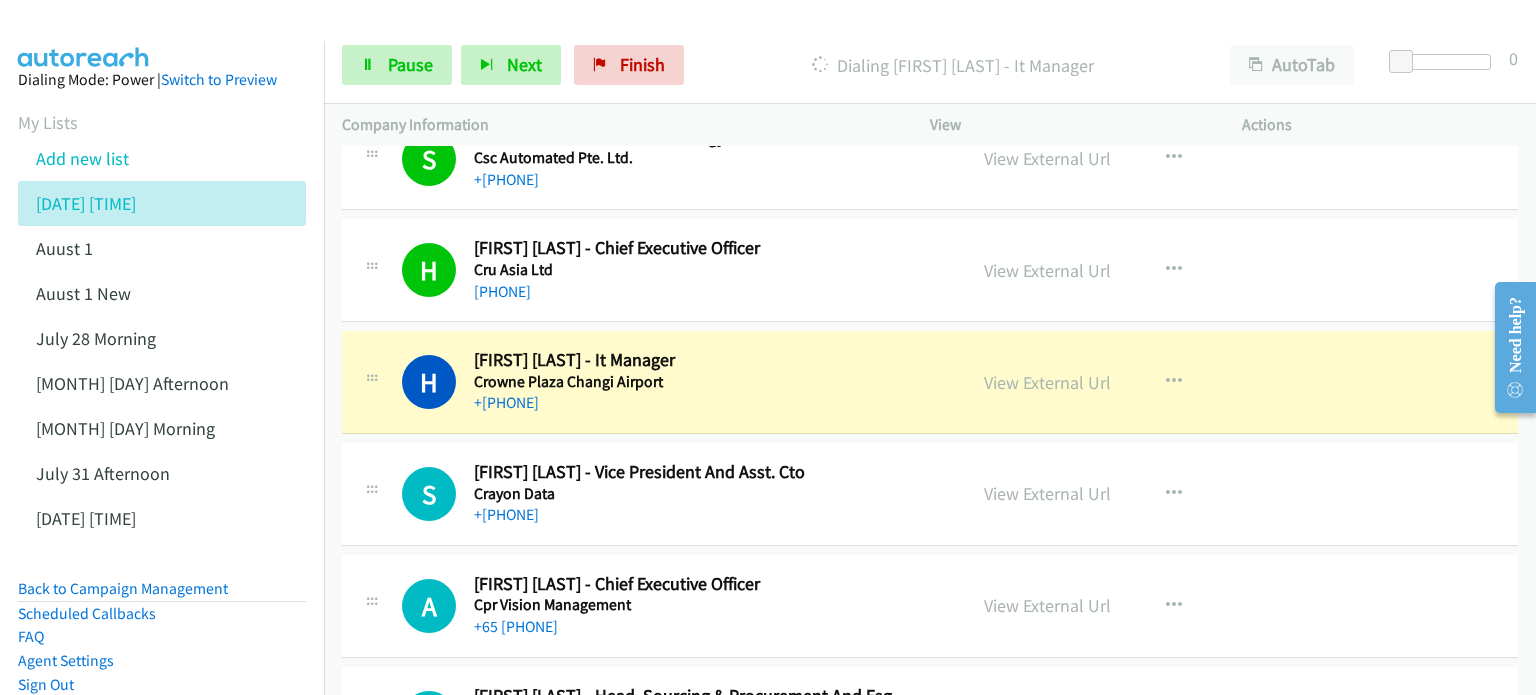scroll, scrollTop: 6600, scrollLeft: 0, axis: vertical 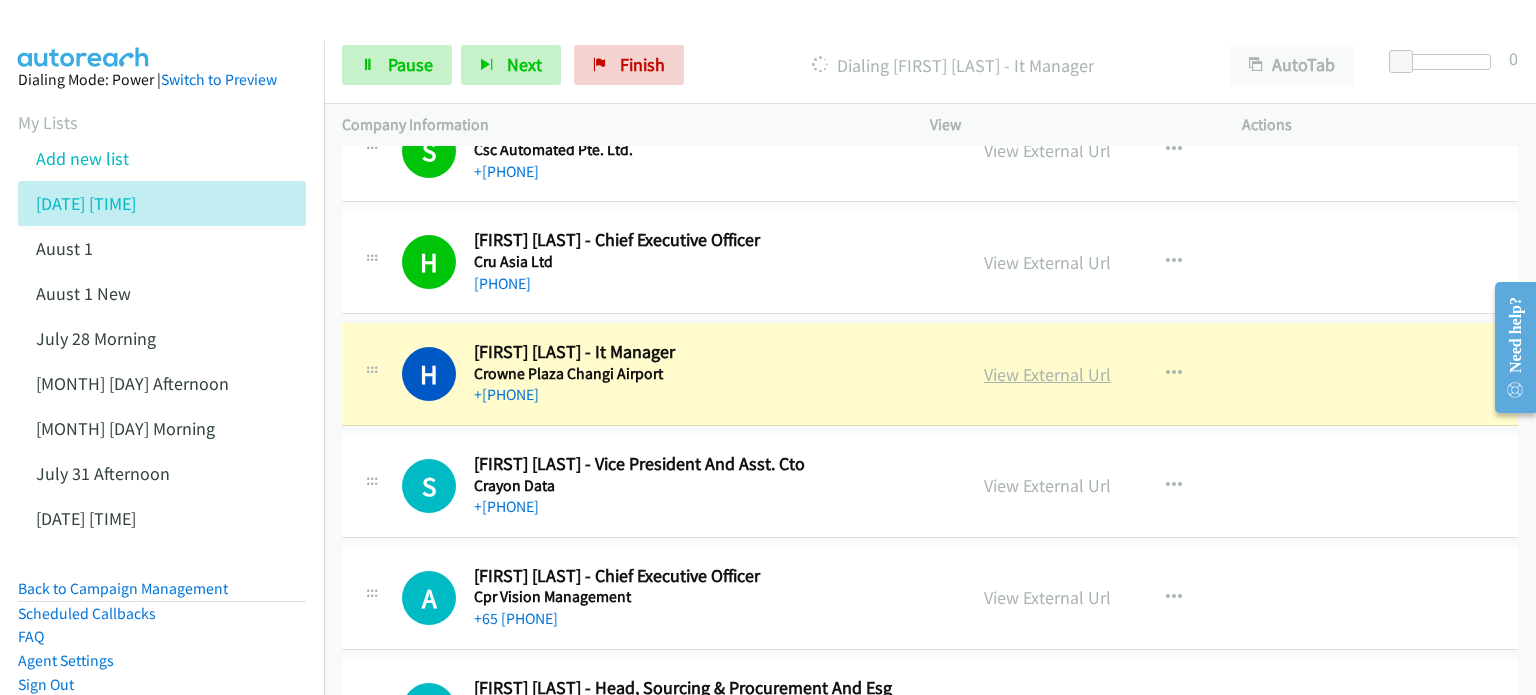 click on "View External Url" at bounding box center [1047, 374] 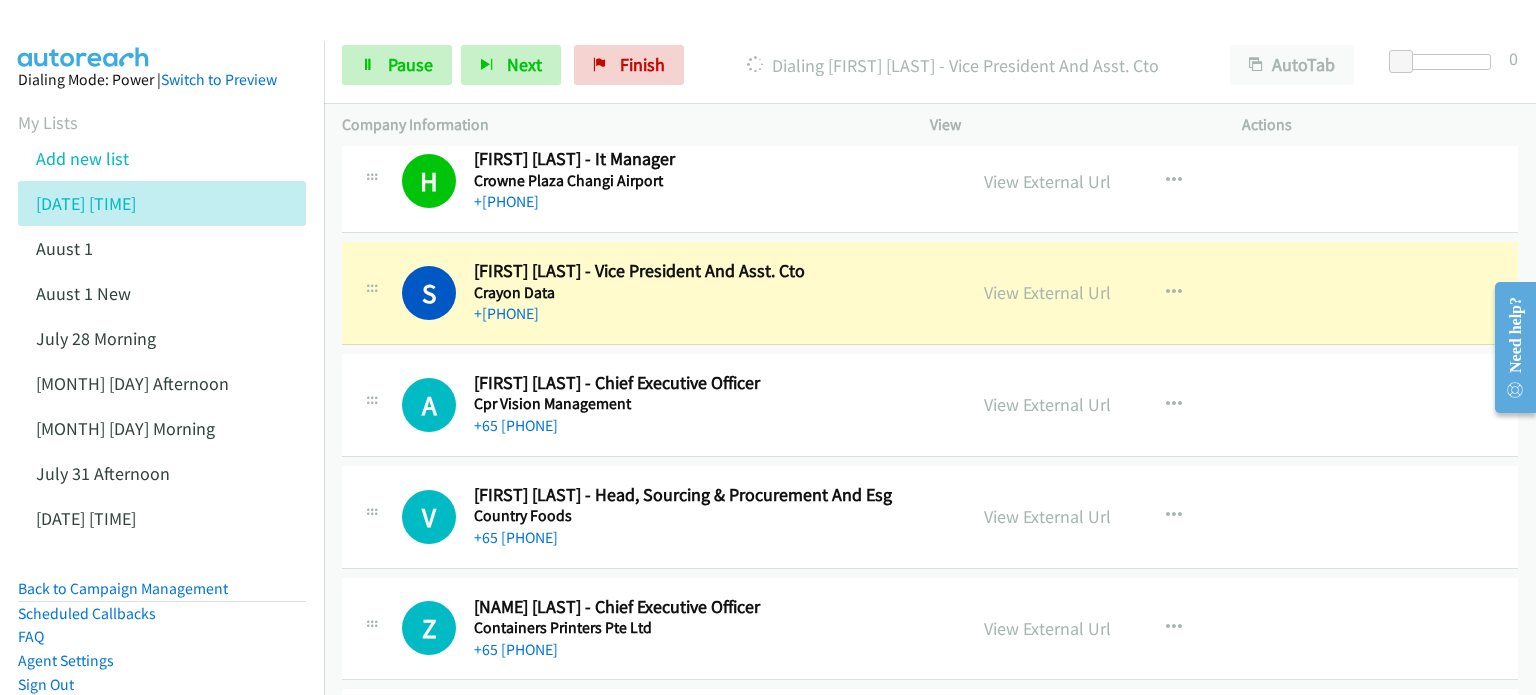 scroll, scrollTop: 6800, scrollLeft: 0, axis: vertical 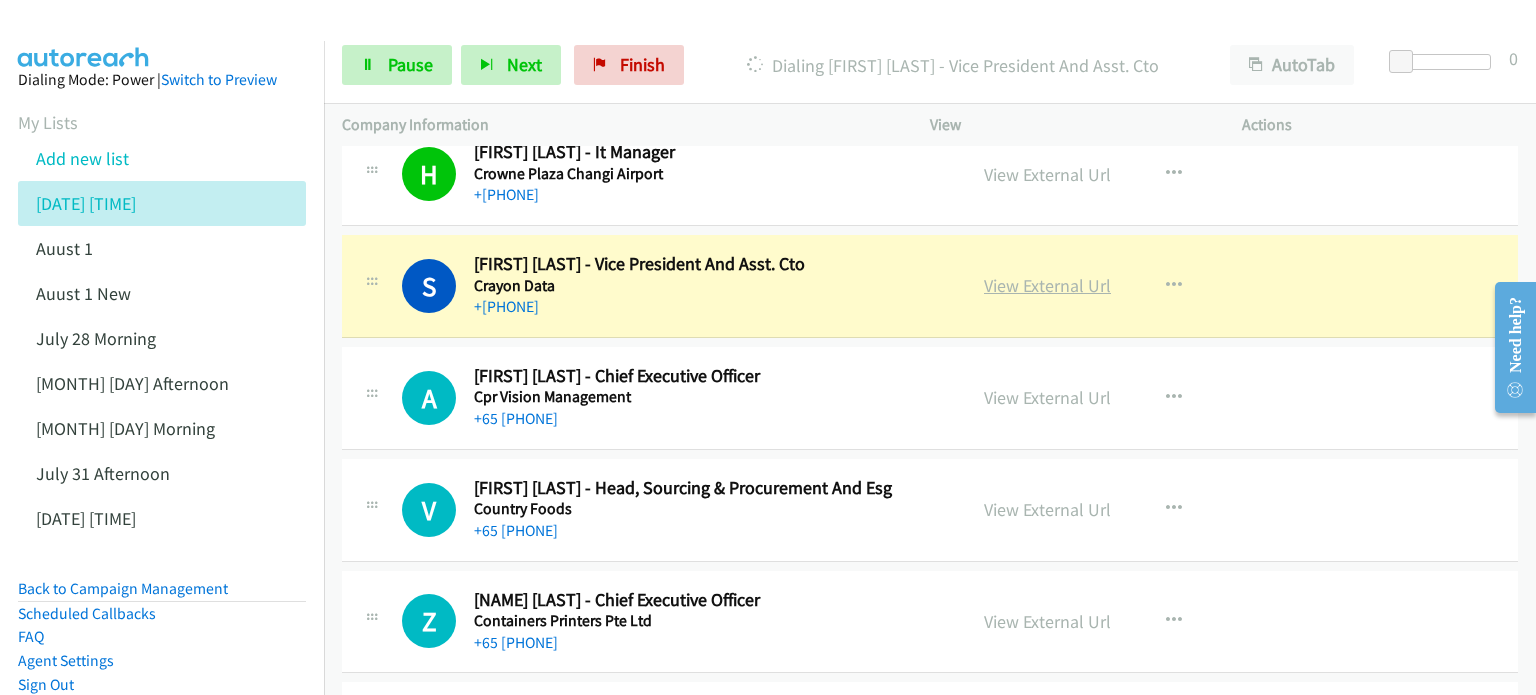 click on "View External Url" at bounding box center [1047, 285] 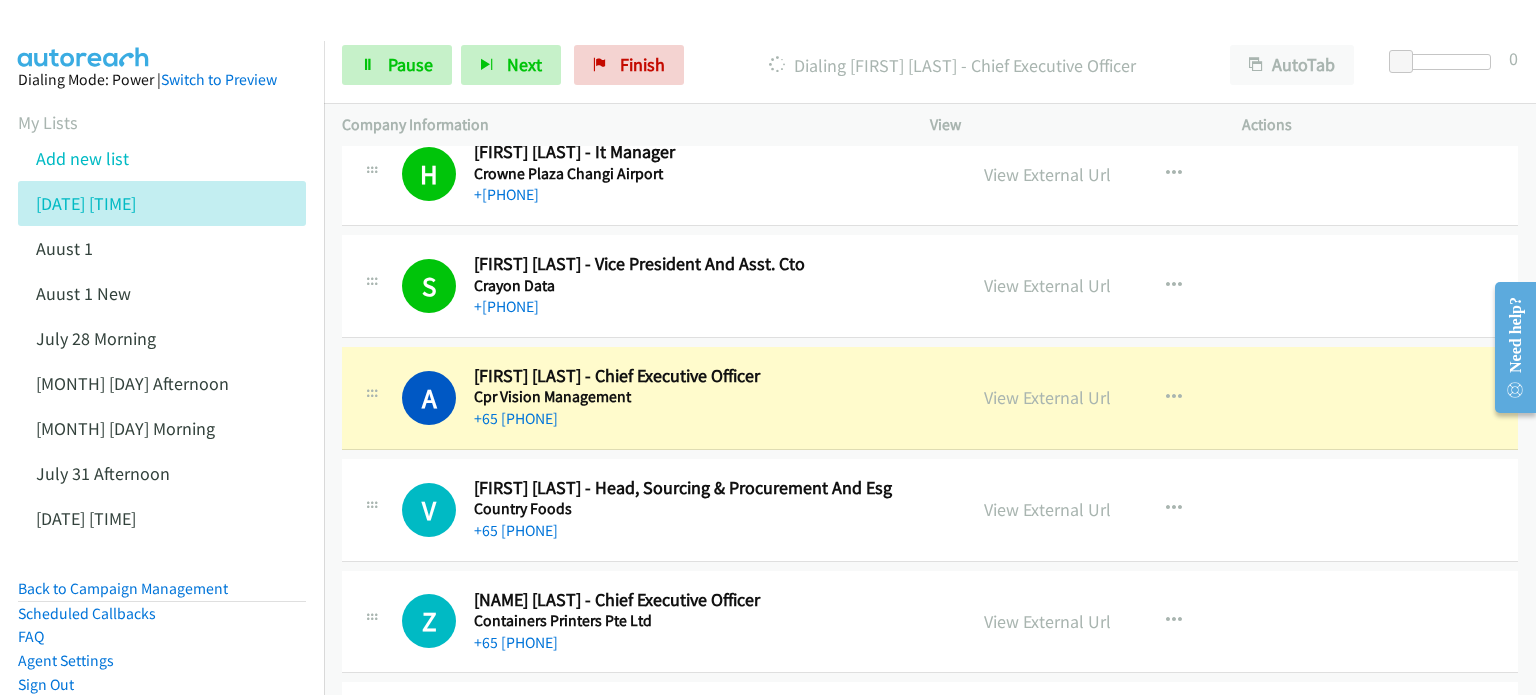 drag, startPoint x: 1029, startPoint y: 383, endPoint x: 1153, endPoint y: 432, distance: 133.33041 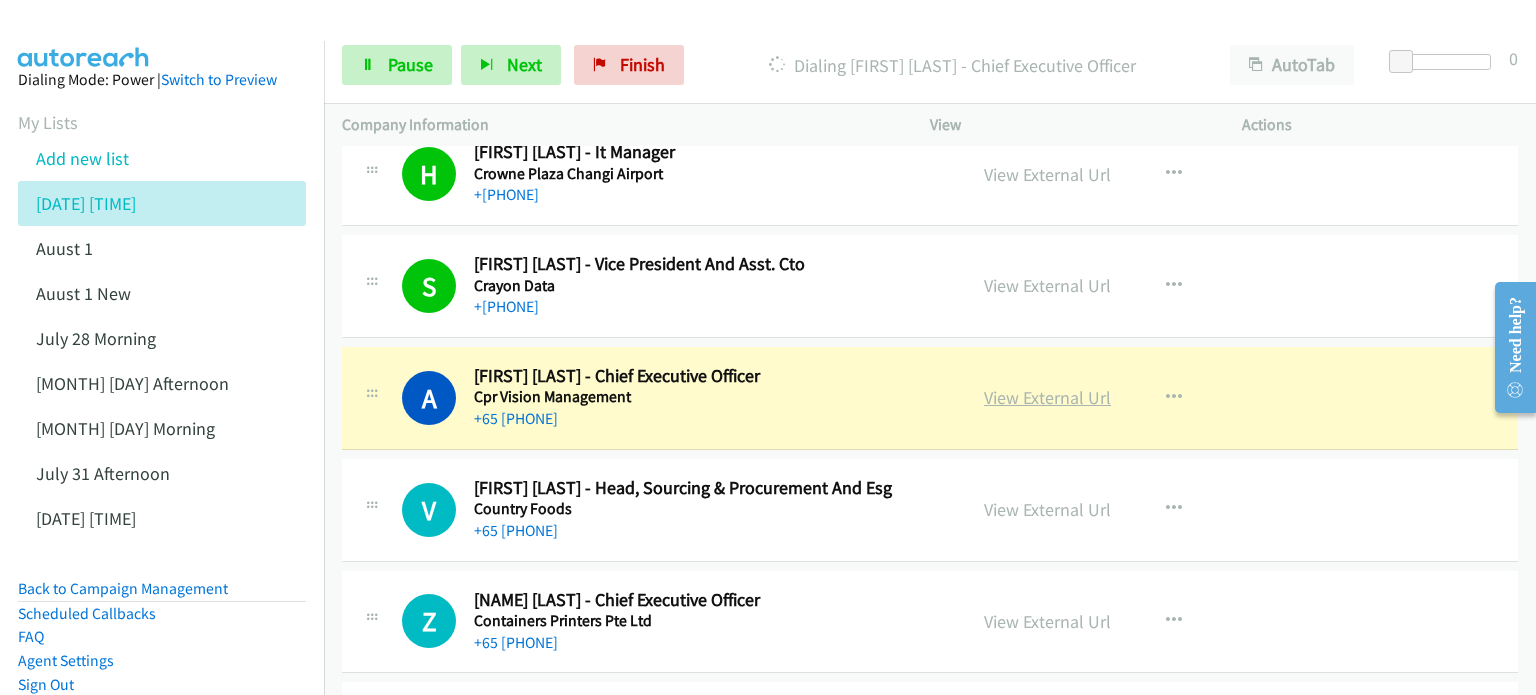 click on "View External Url" at bounding box center [1047, 397] 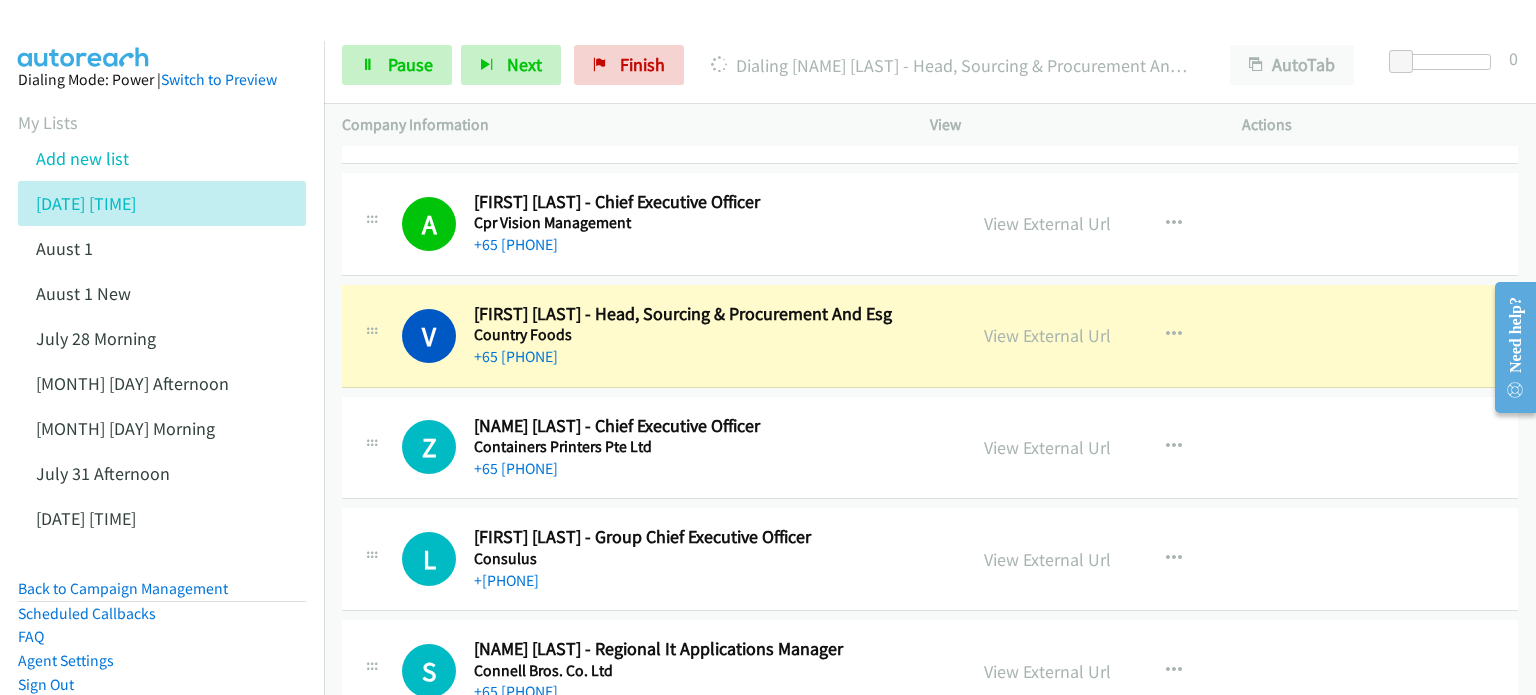 scroll, scrollTop: 7000, scrollLeft: 0, axis: vertical 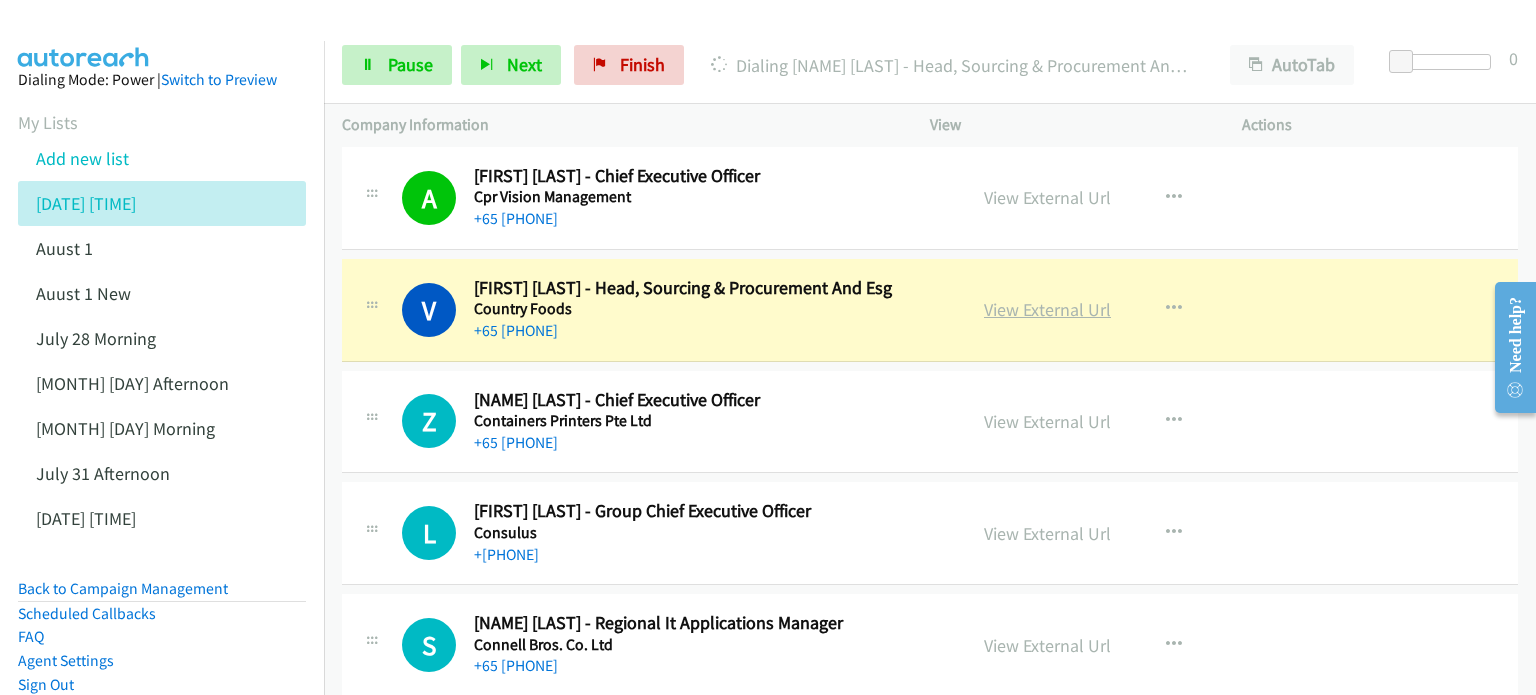 click on "View External Url" at bounding box center [1047, 309] 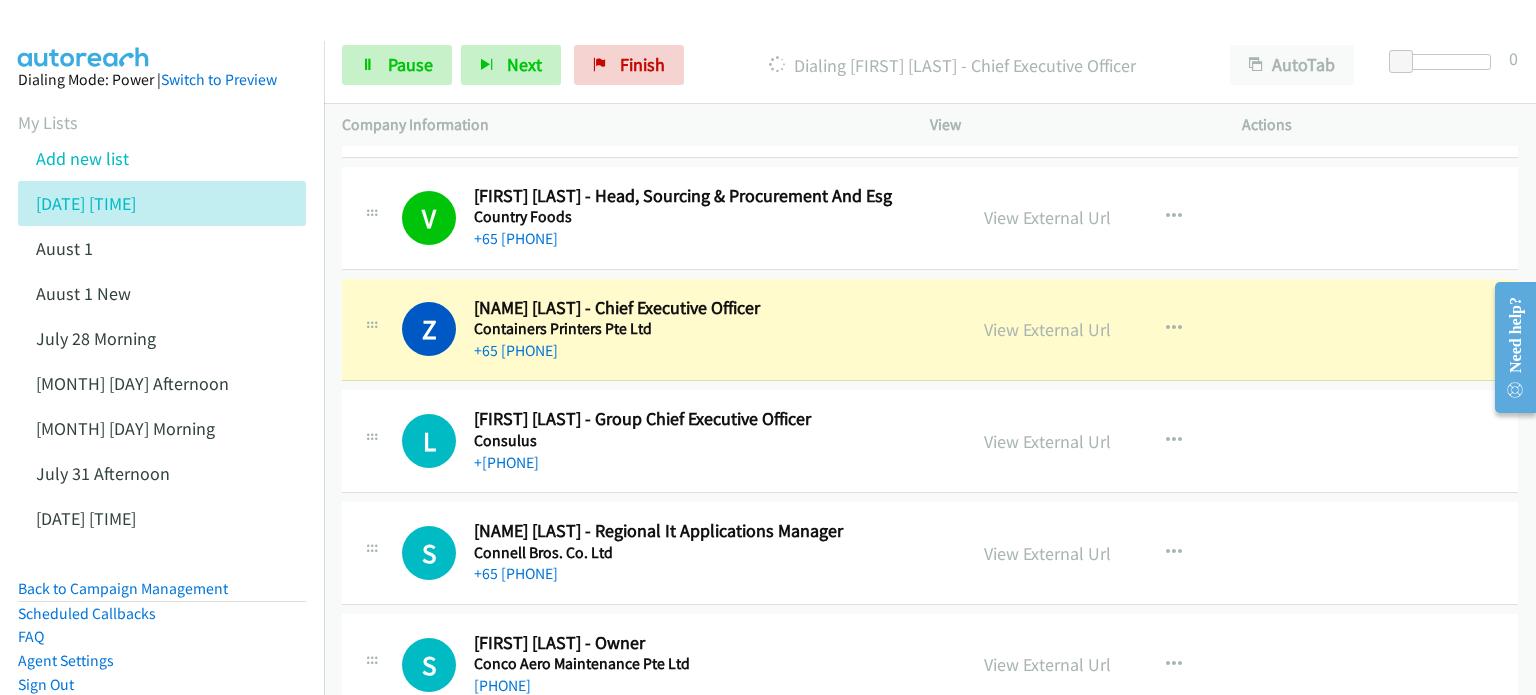 scroll, scrollTop: 7100, scrollLeft: 0, axis: vertical 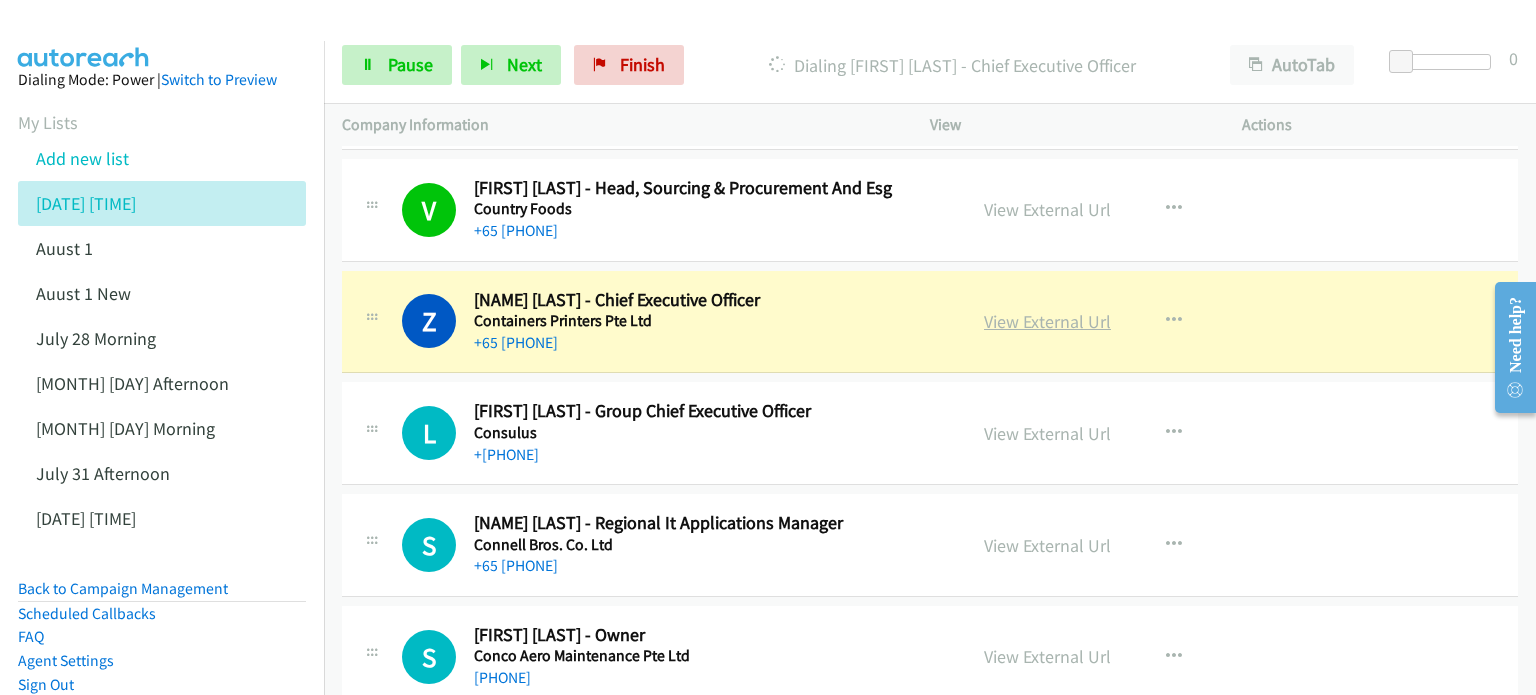 click on "View External Url" at bounding box center (1047, 321) 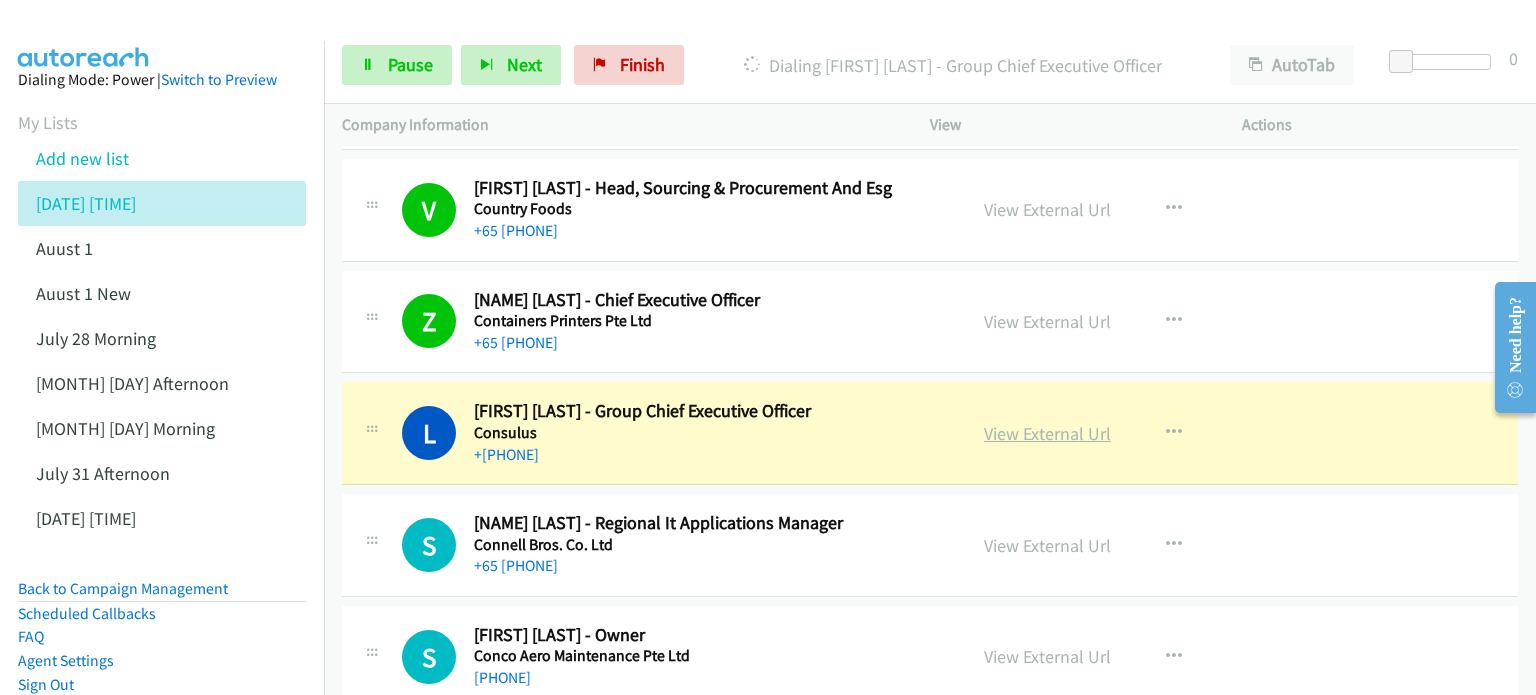 click on "View External Url" at bounding box center [1047, 433] 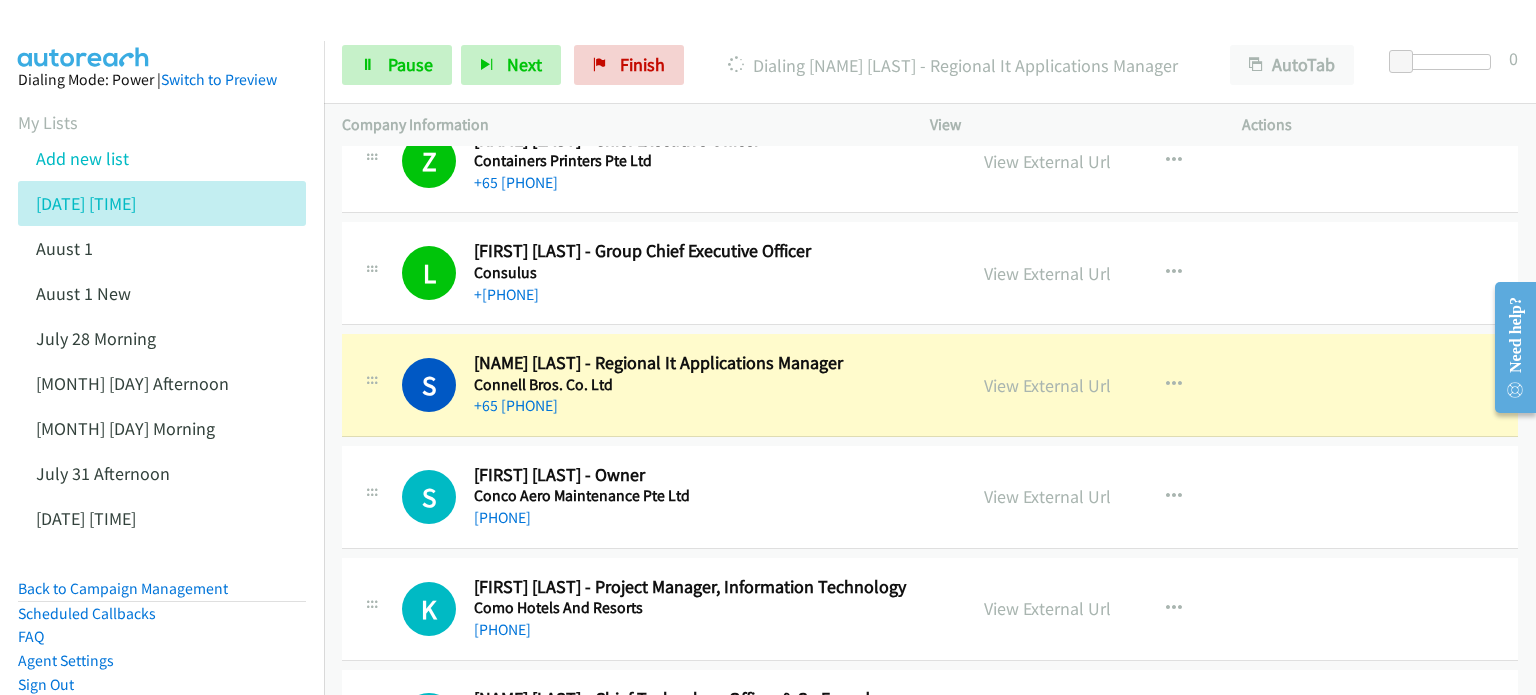 scroll, scrollTop: 7300, scrollLeft: 0, axis: vertical 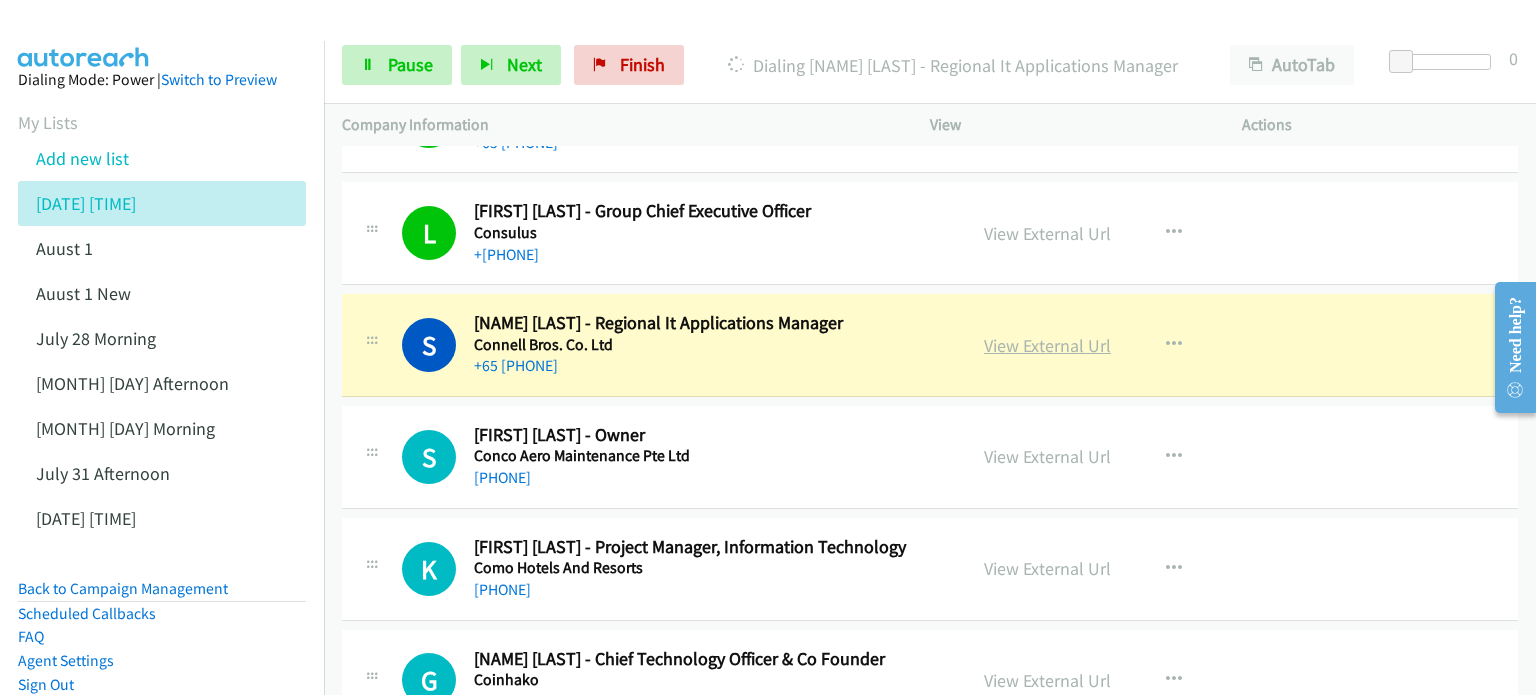 click on "View External Url" at bounding box center (1047, 345) 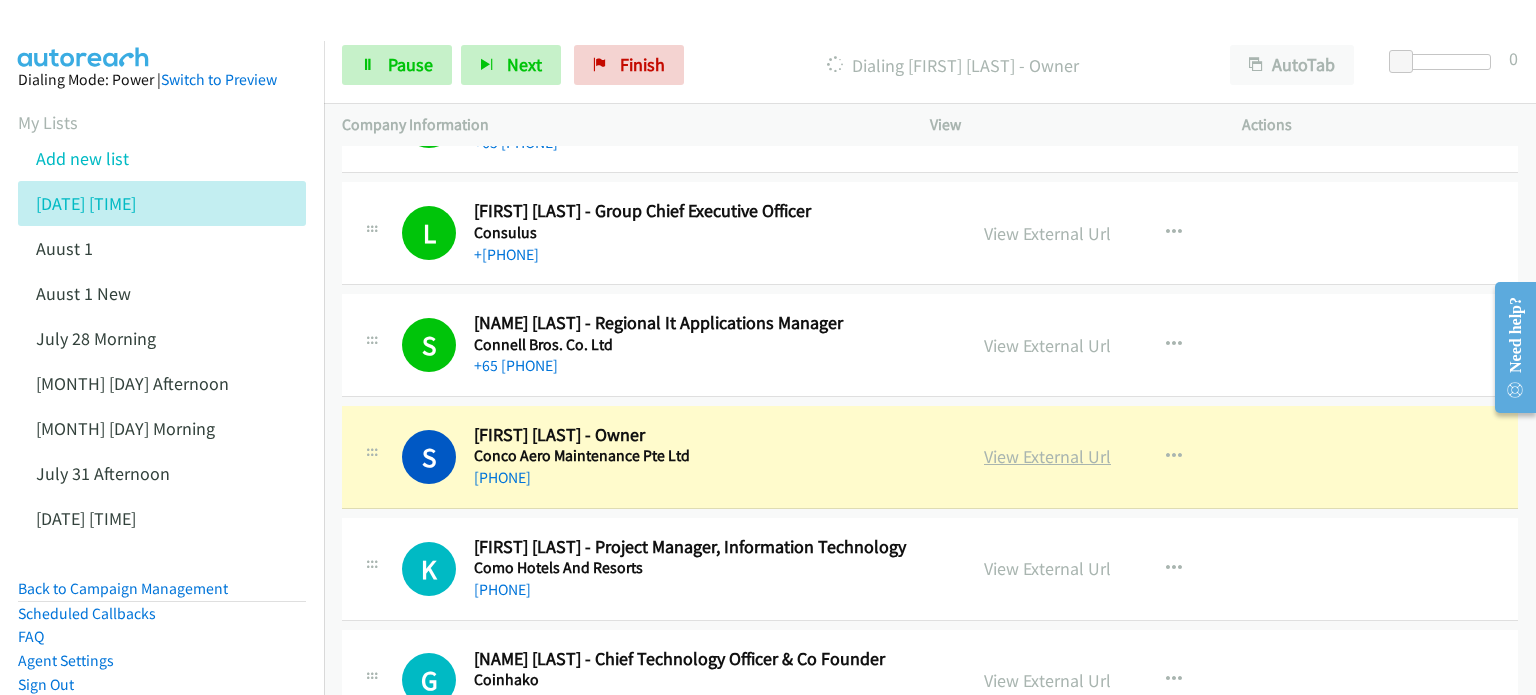 click on "View External Url" at bounding box center [1047, 456] 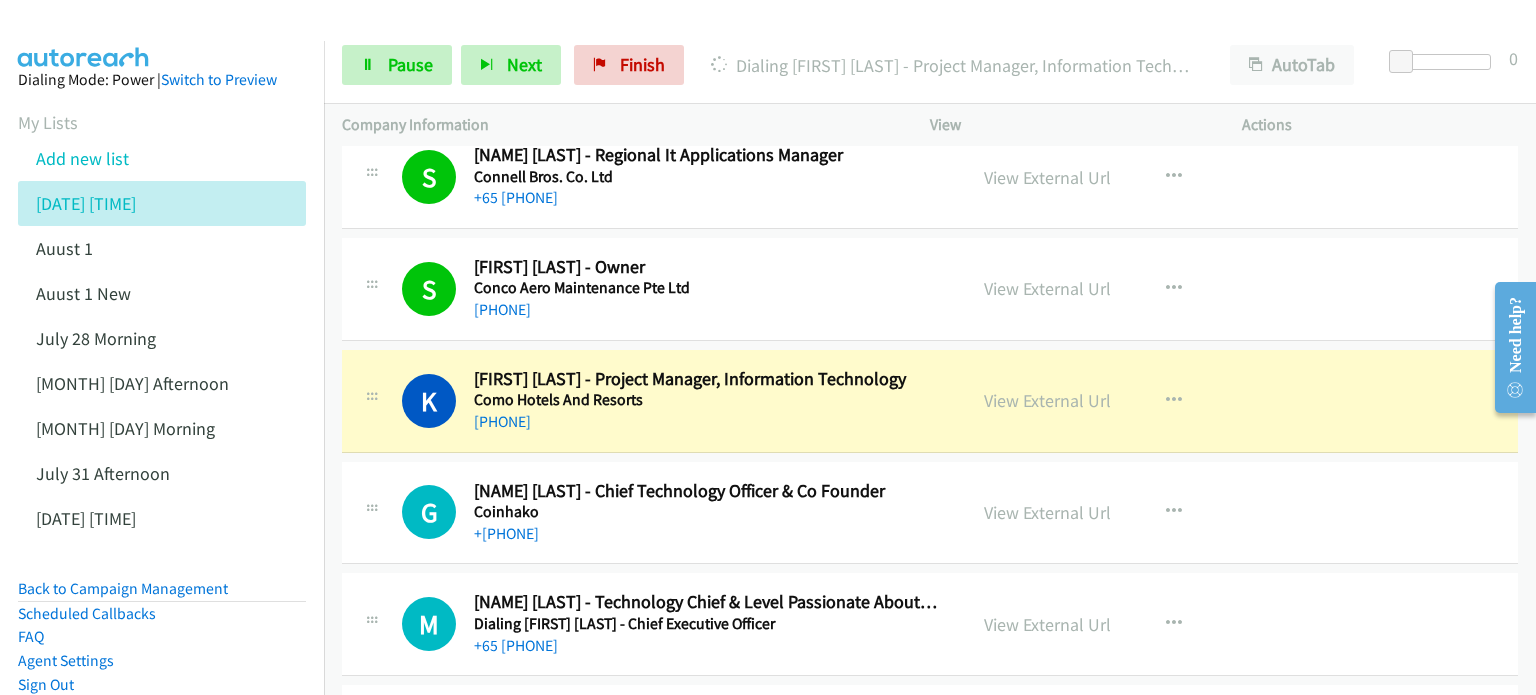 scroll, scrollTop: 7500, scrollLeft: 0, axis: vertical 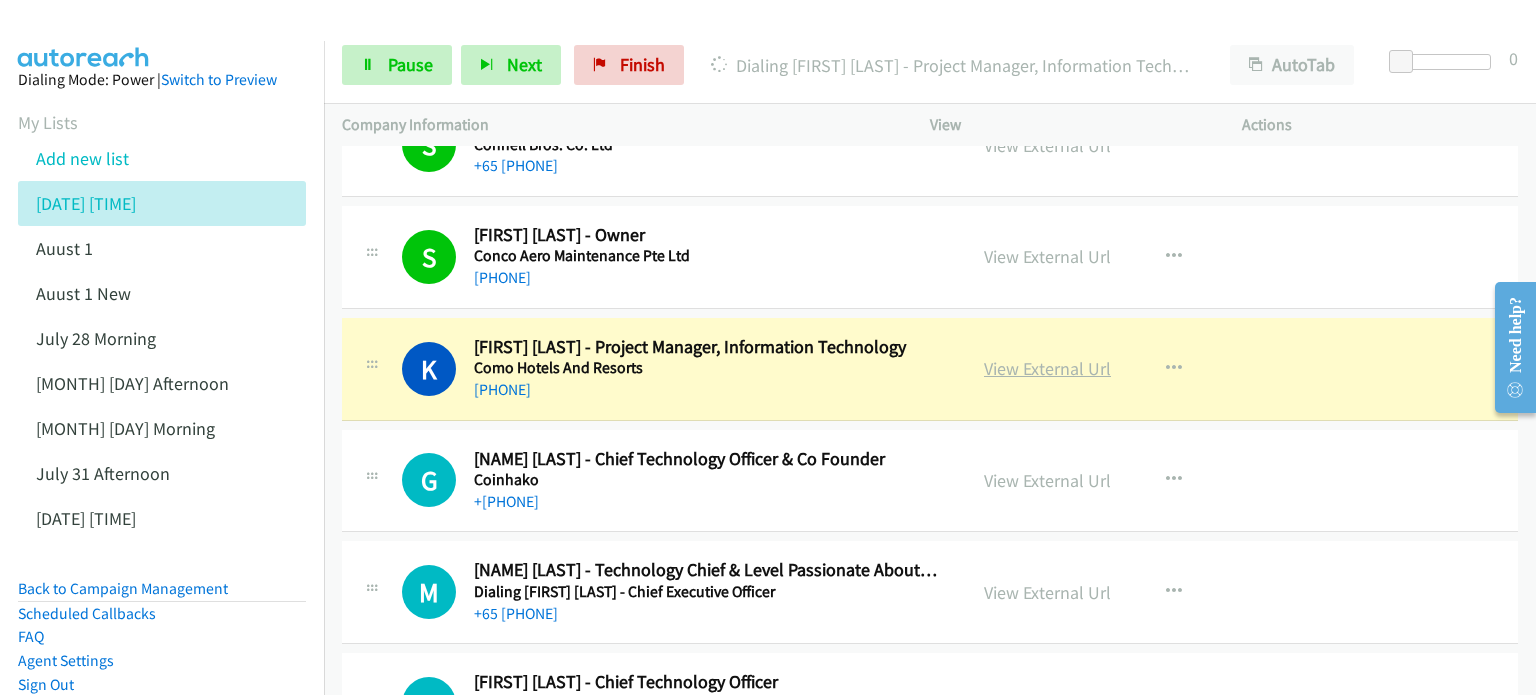 click on "View External Url" at bounding box center (1047, 368) 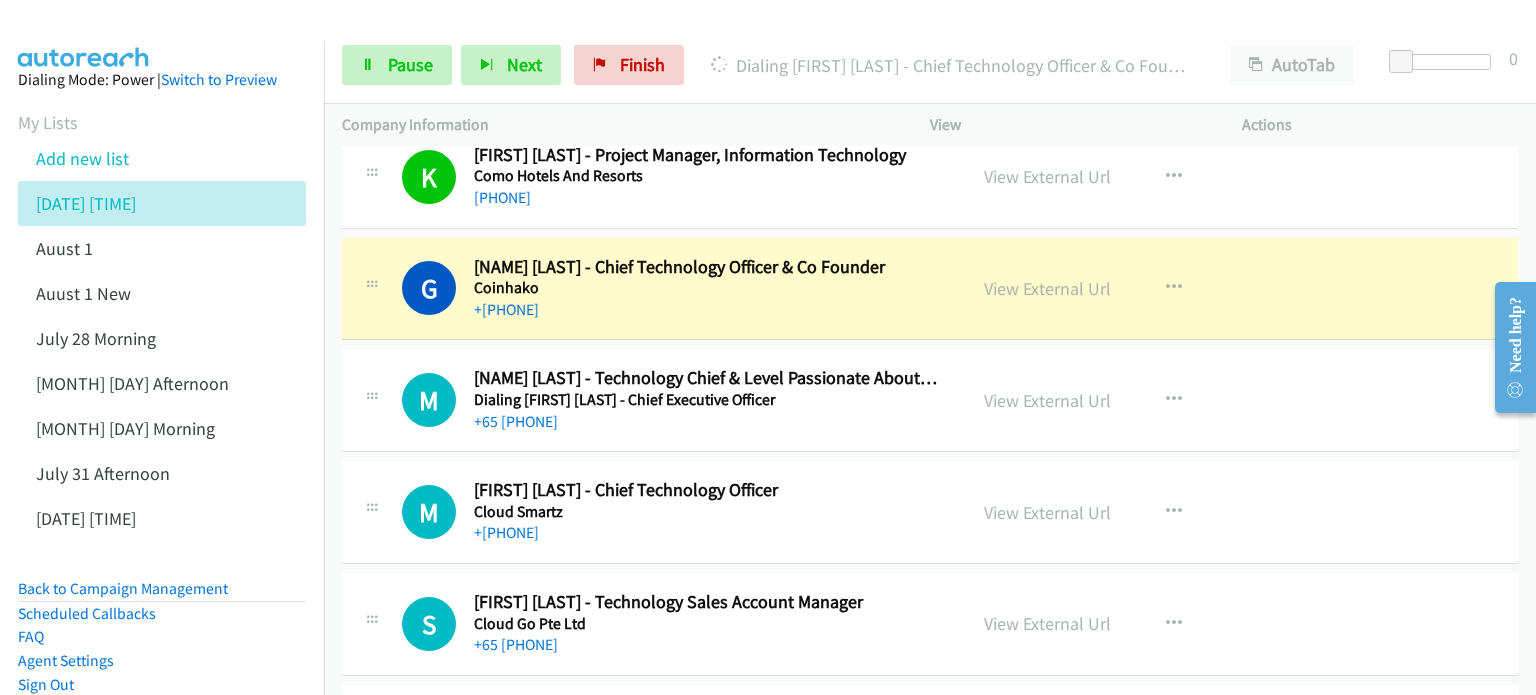 scroll, scrollTop: 7700, scrollLeft: 0, axis: vertical 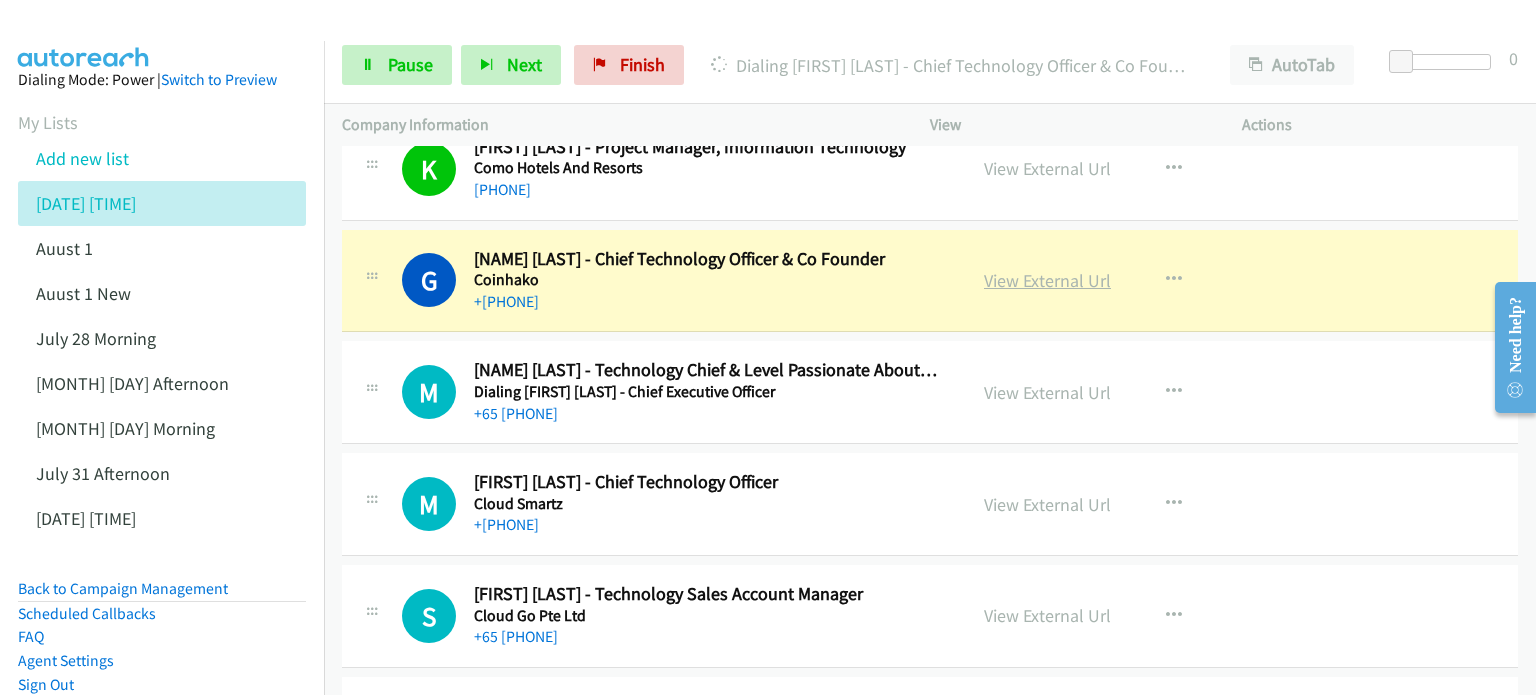 click on "View External Url" at bounding box center [1047, 280] 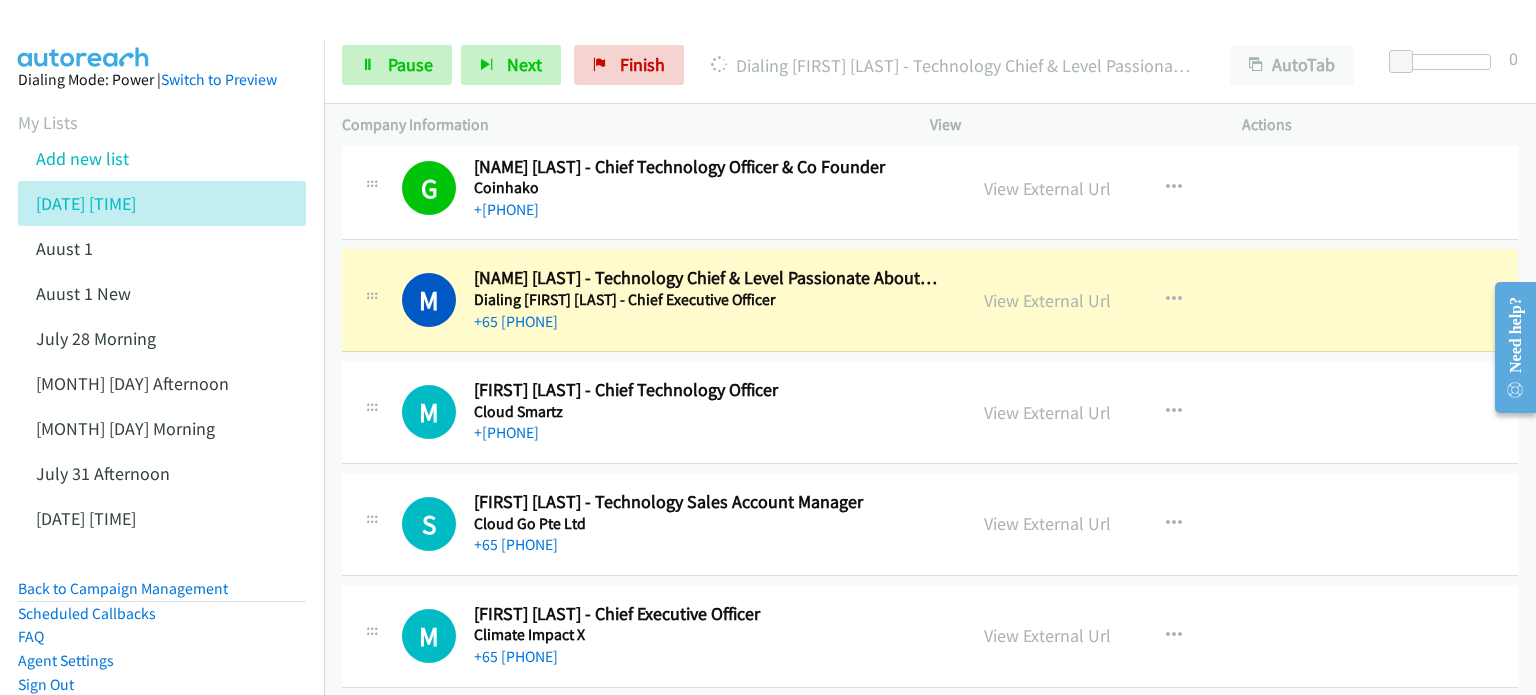 scroll, scrollTop: 7800, scrollLeft: 0, axis: vertical 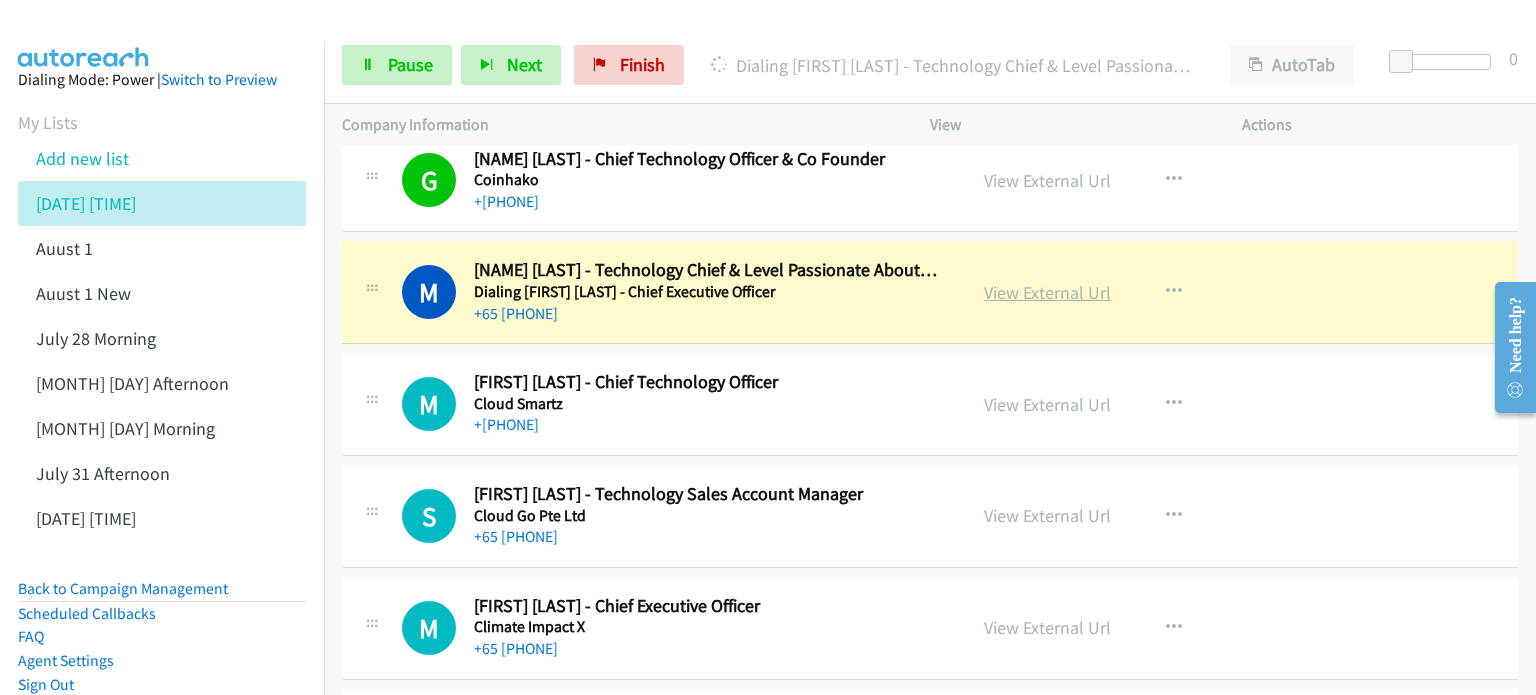 click on "View External Url" at bounding box center [1047, 292] 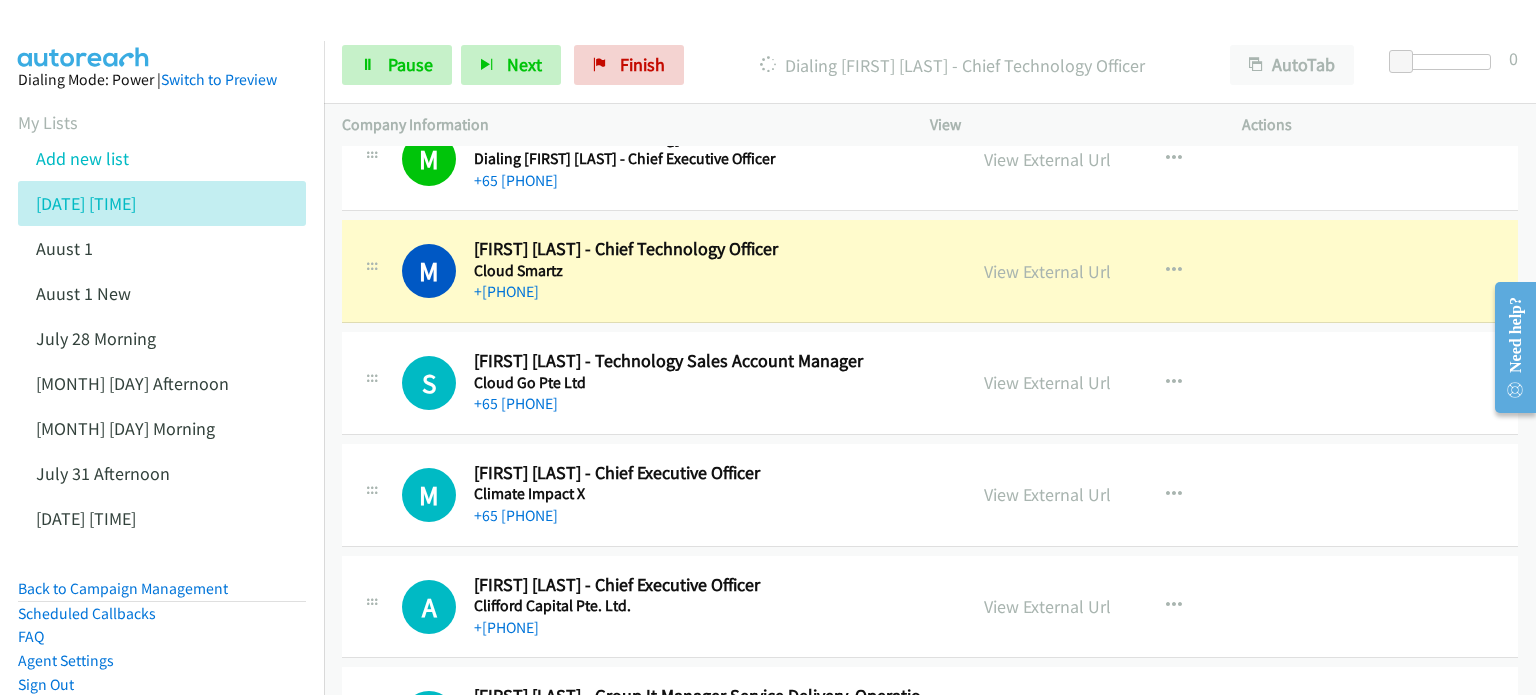scroll, scrollTop: 8000, scrollLeft: 0, axis: vertical 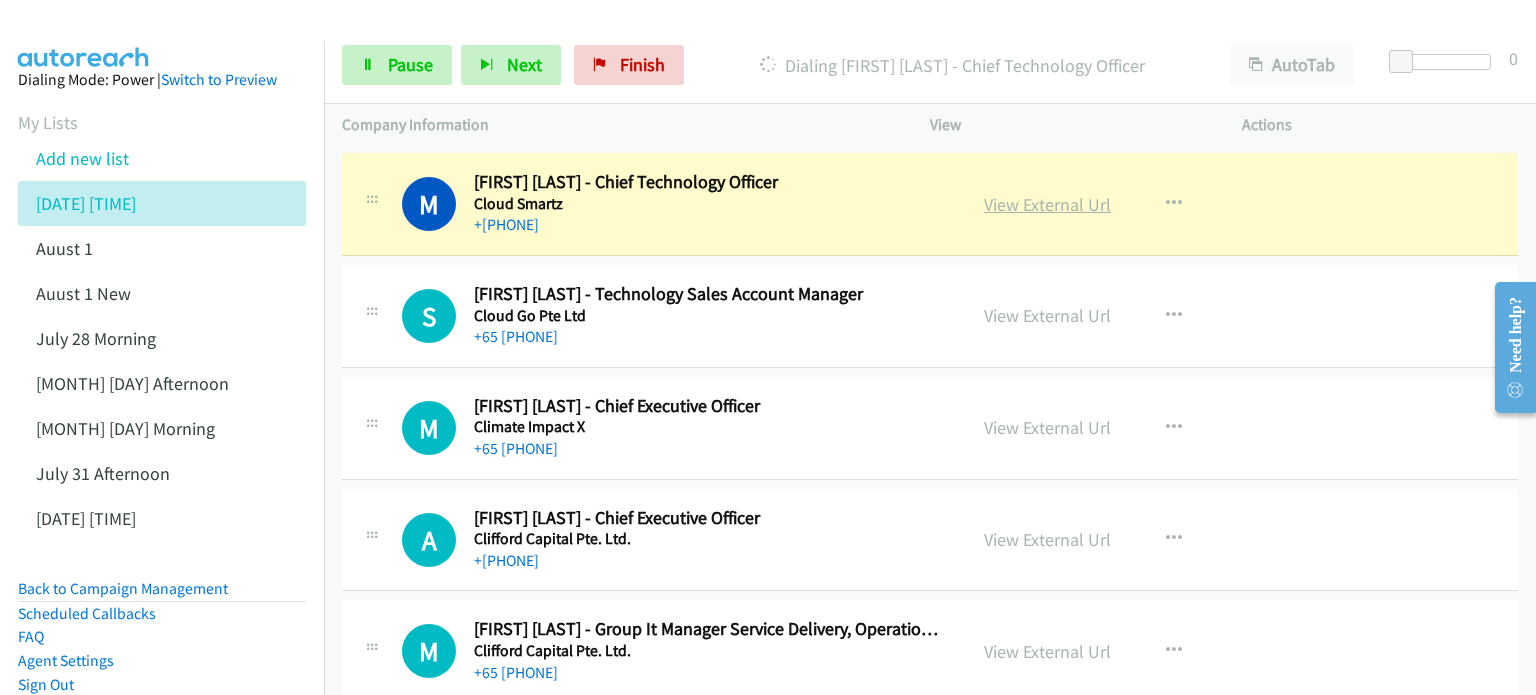 click on "View External Url" at bounding box center [1047, 204] 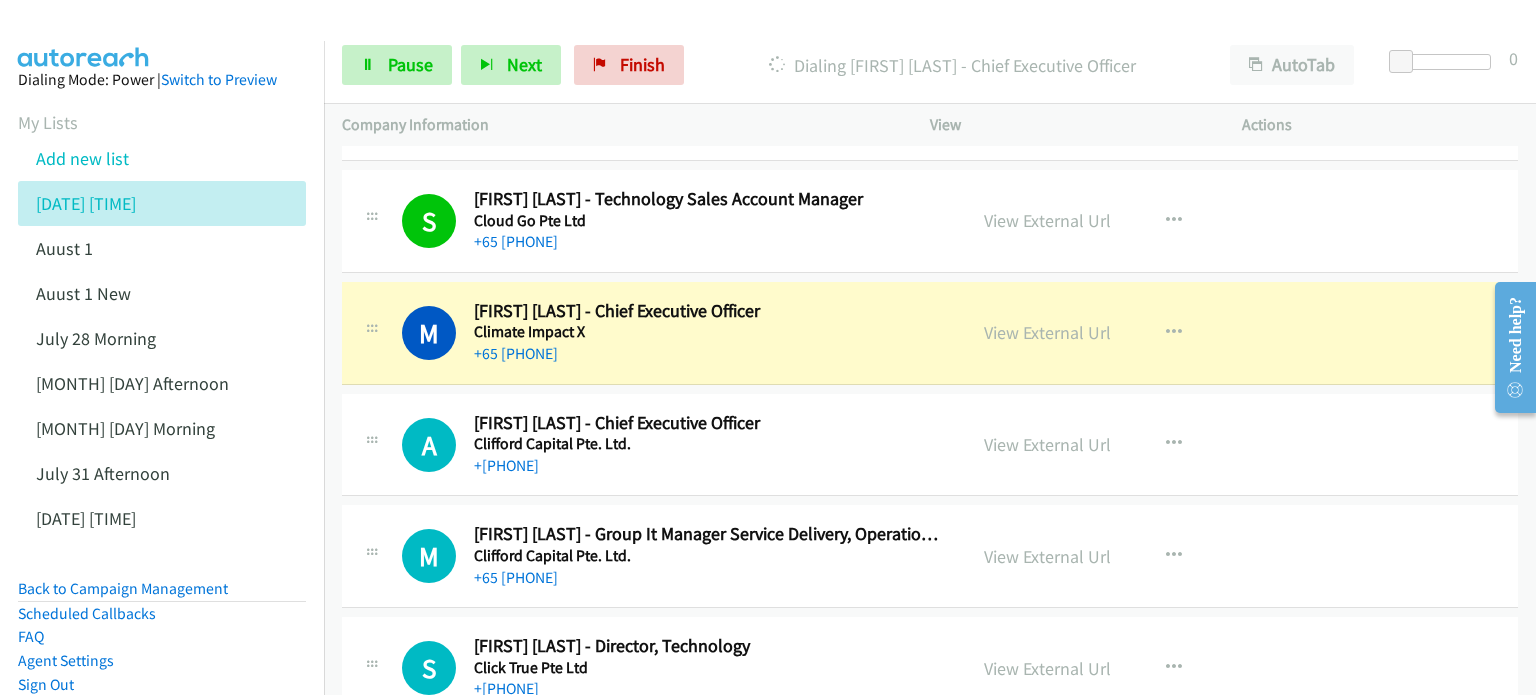 scroll, scrollTop: 8100, scrollLeft: 0, axis: vertical 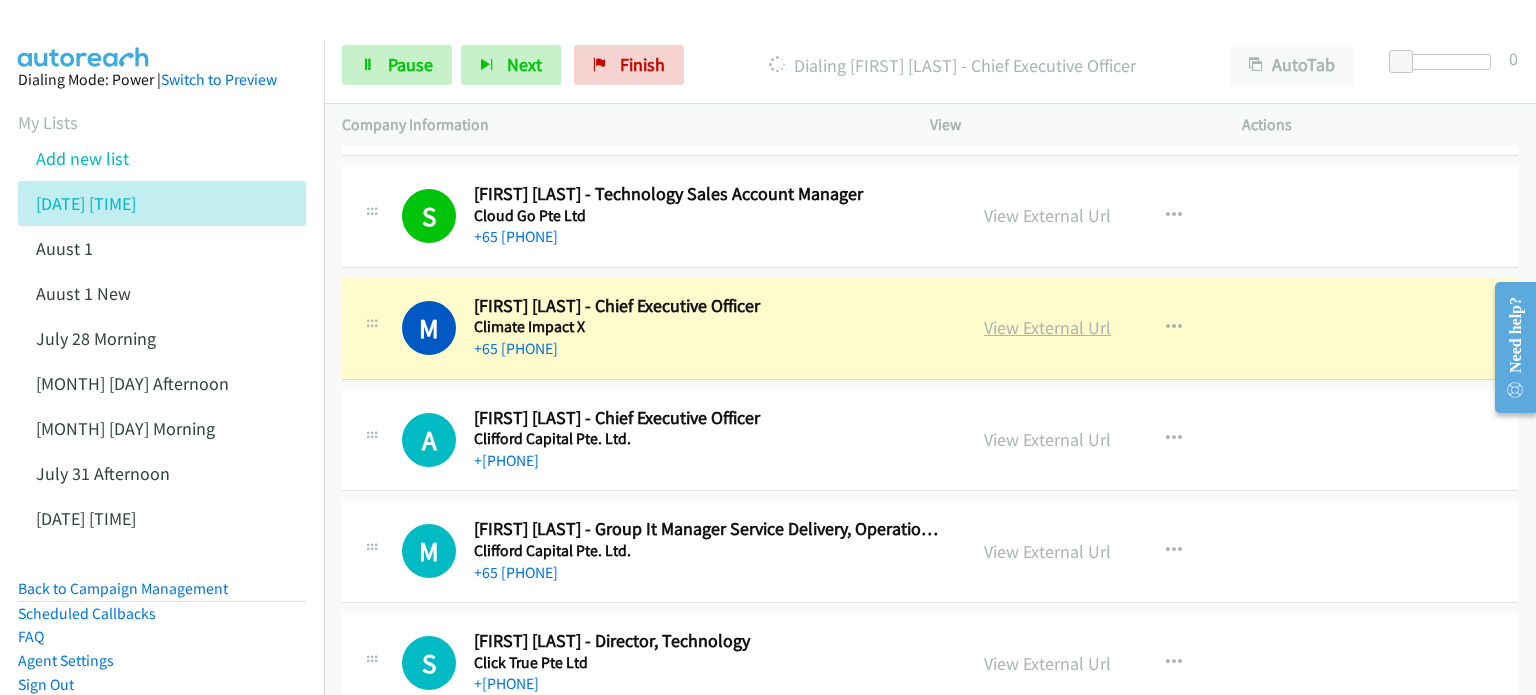 click on "View External Url" at bounding box center (1047, 327) 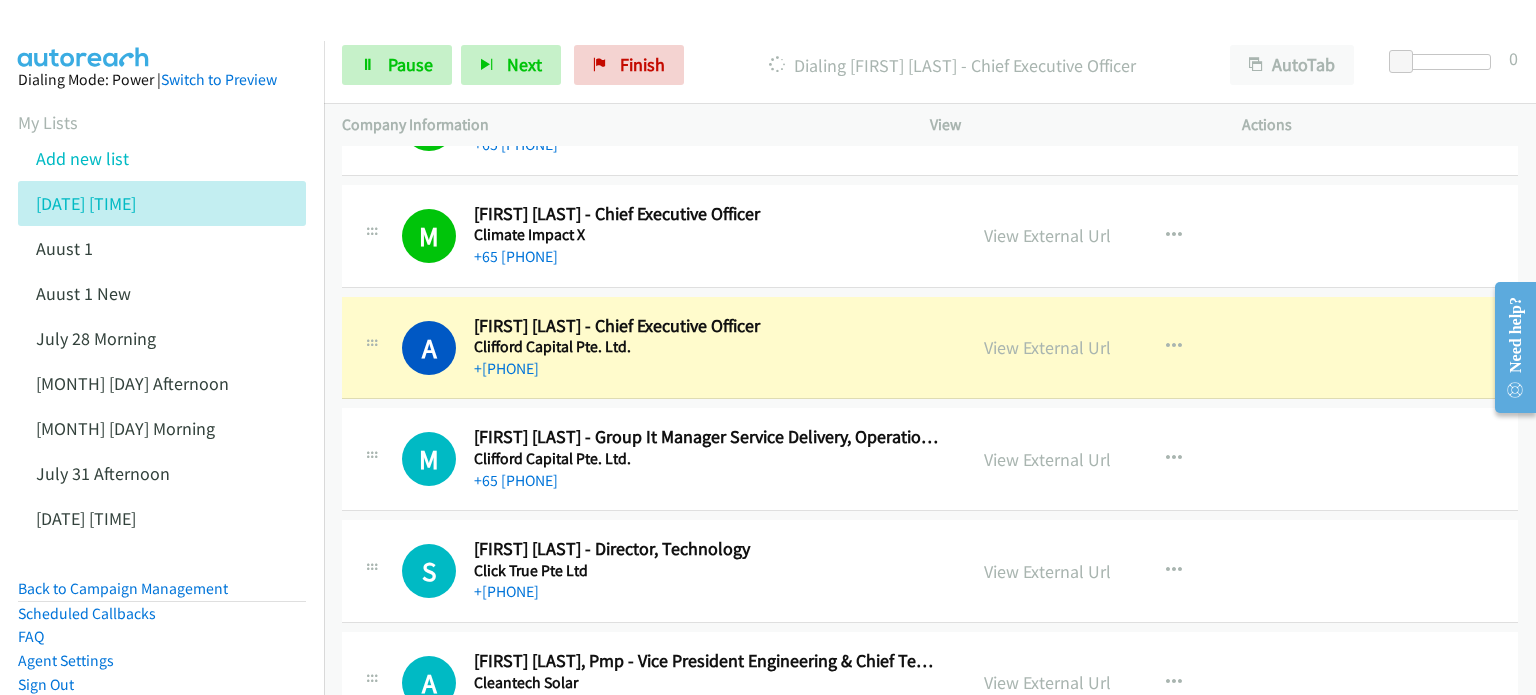 scroll, scrollTop: 8200, scrollLeft: 0, axis: vertical 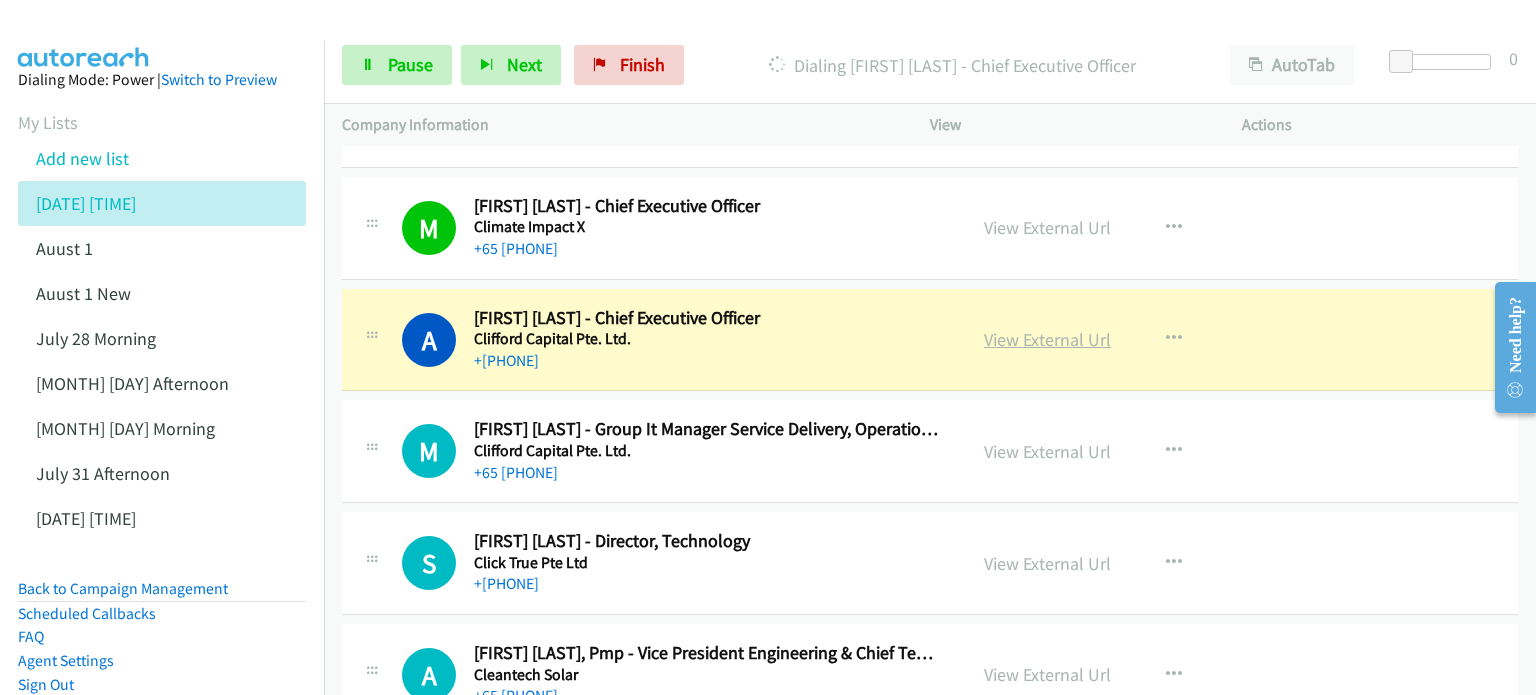 click on "View External Url" at bounding box center [1047, 339] 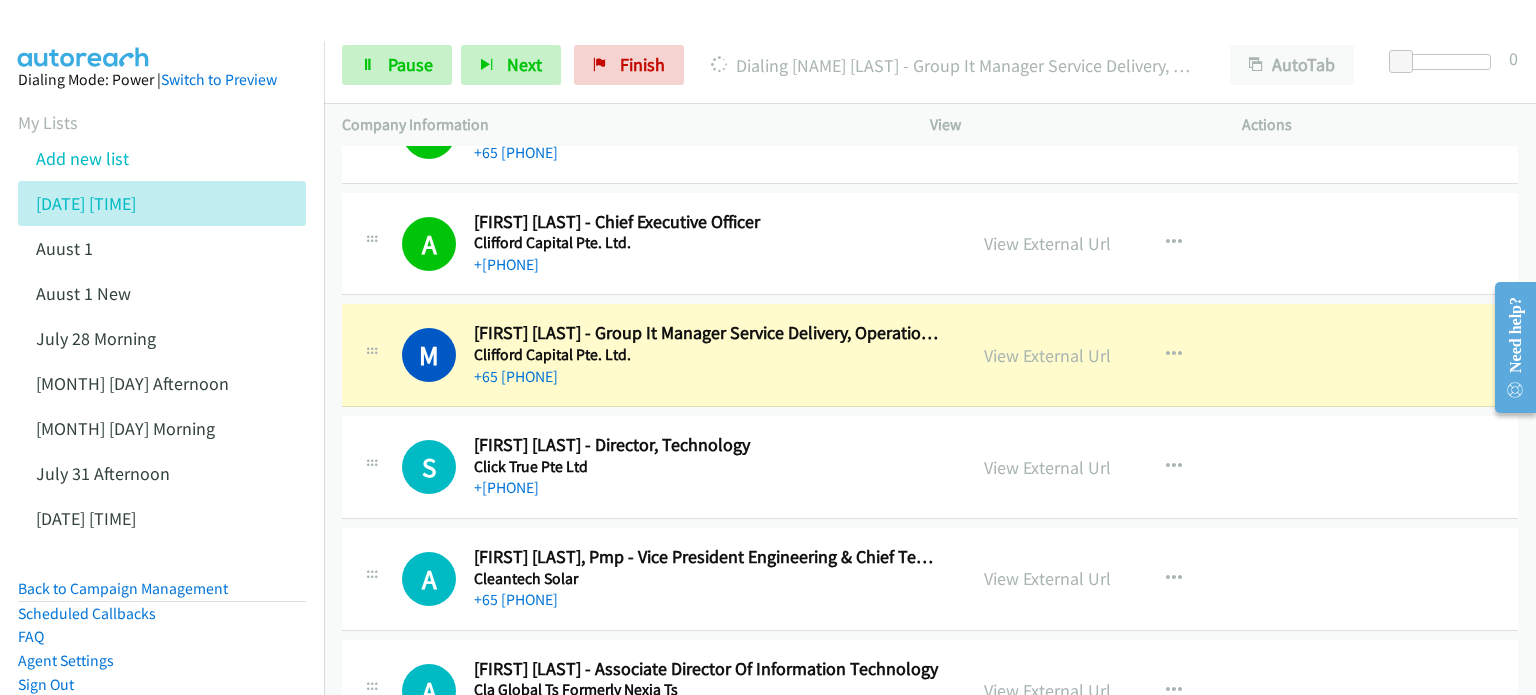 scroll, scrollTop: 8300, scrollLeft: 0, axis: vertical 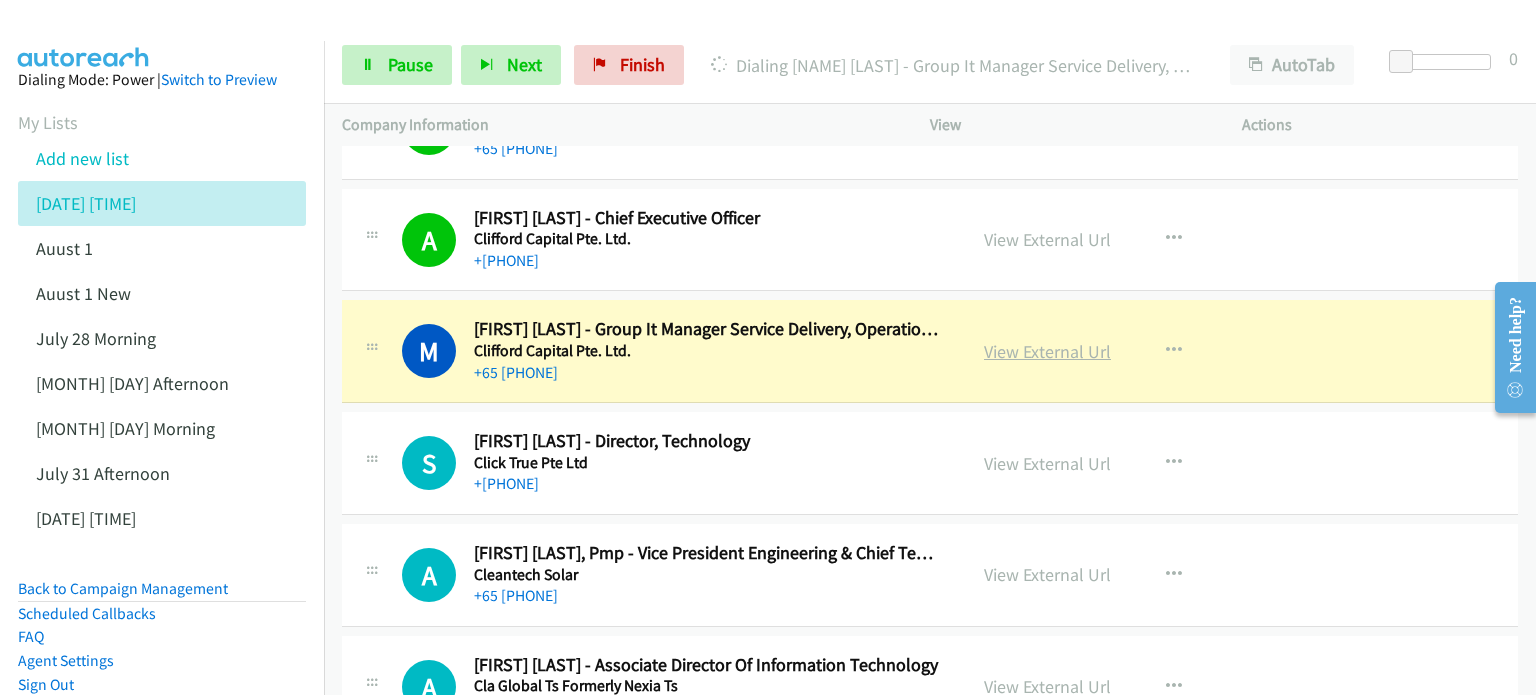 click on "View External Url" at bounding box center (1047, 351) 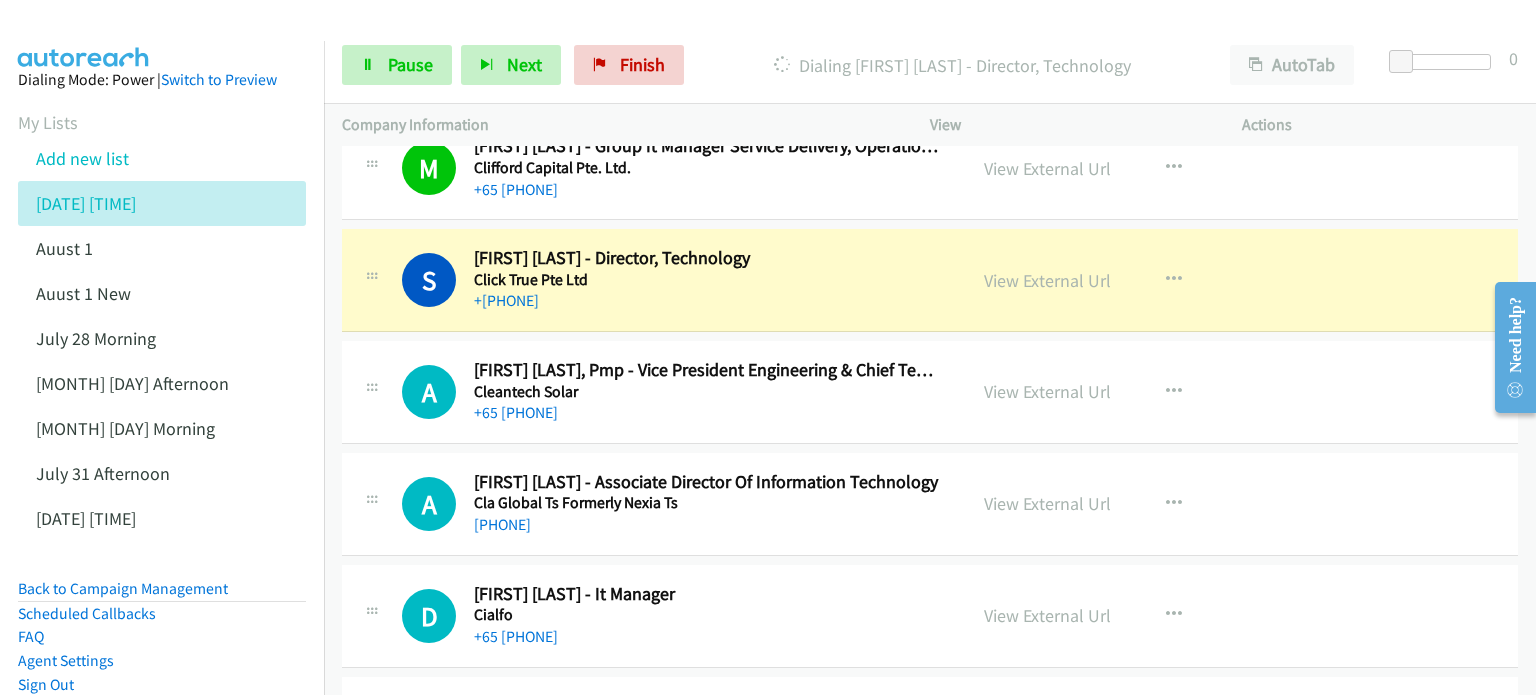 scroll, scrollTop: 8500, scrollLeft: 0, axis: vertical 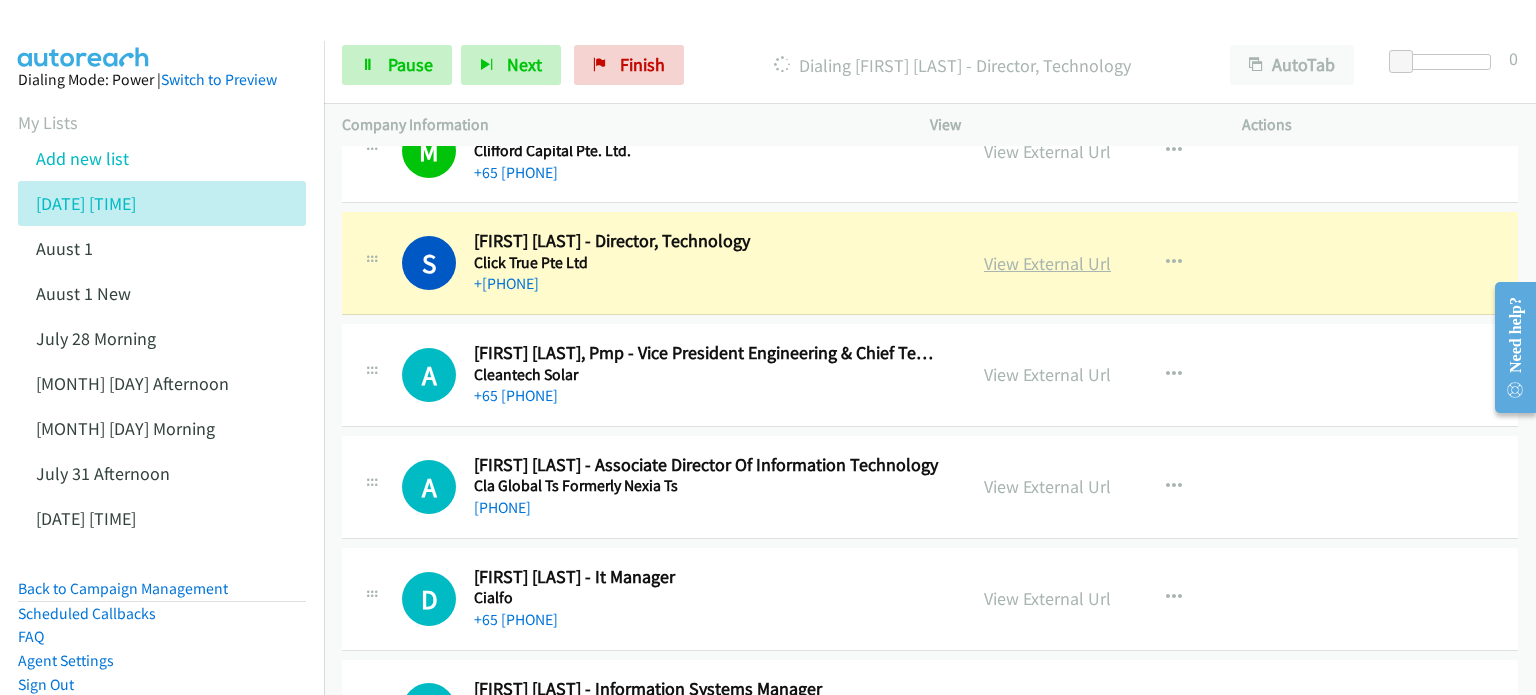click on "View External Url" at bounding box center [1047, 263] 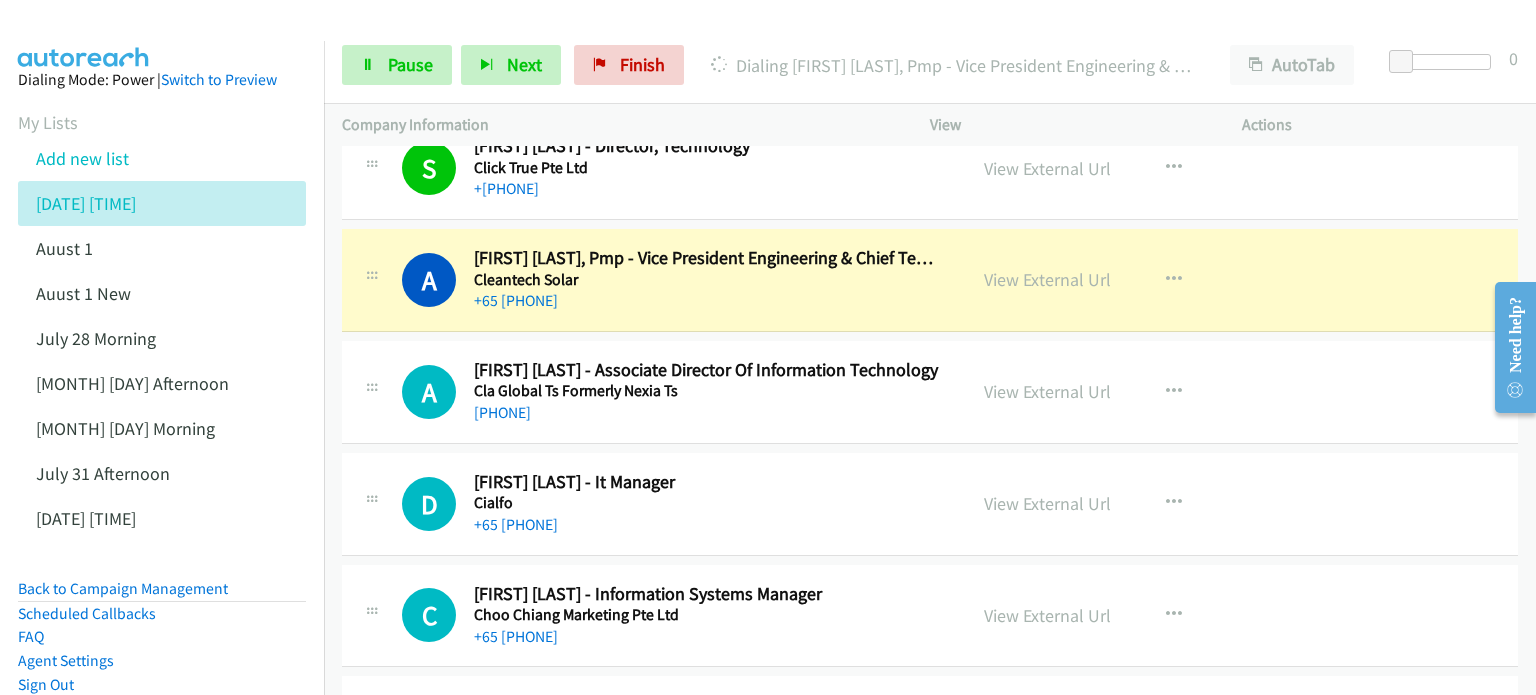 scroll, scrollTop: 8600, scrollLeft: 0, axis: vertical 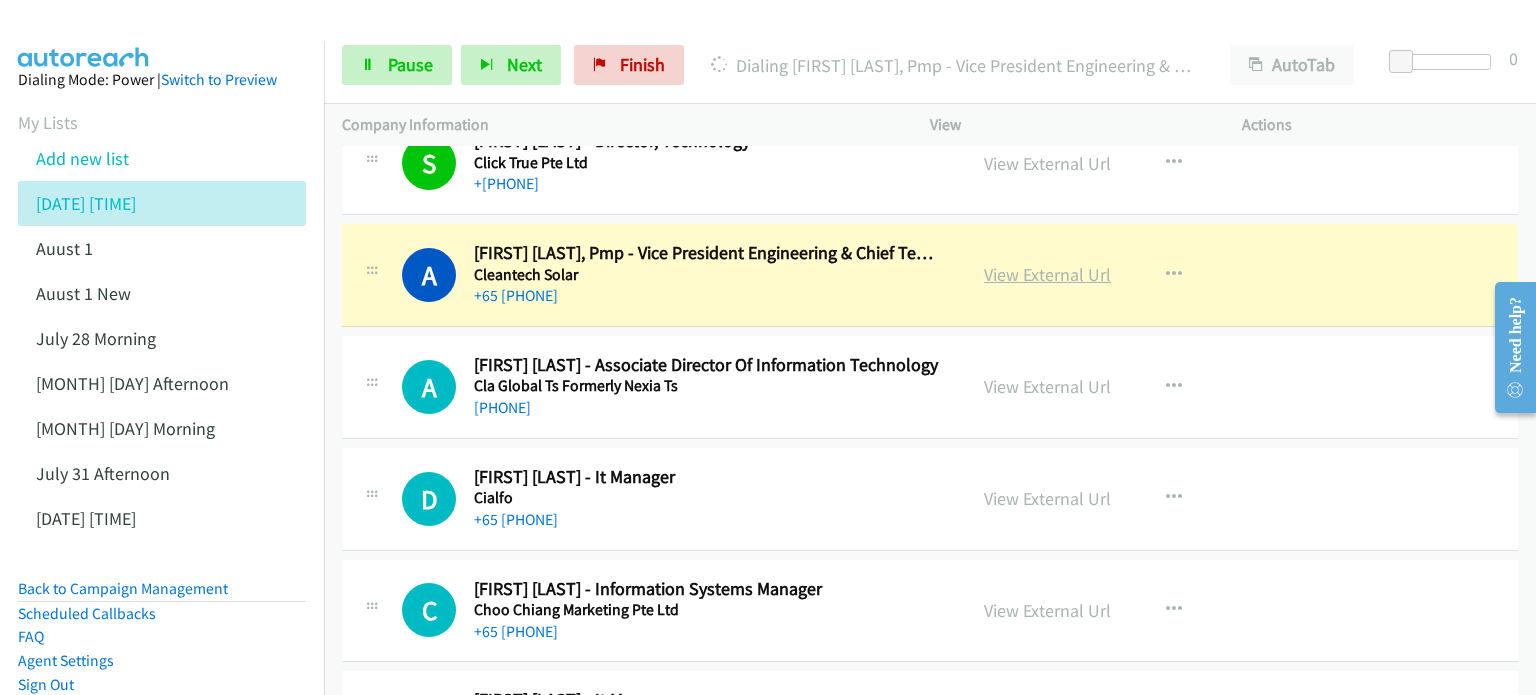 click on "View External Url" at bounding box center (1047, 274) 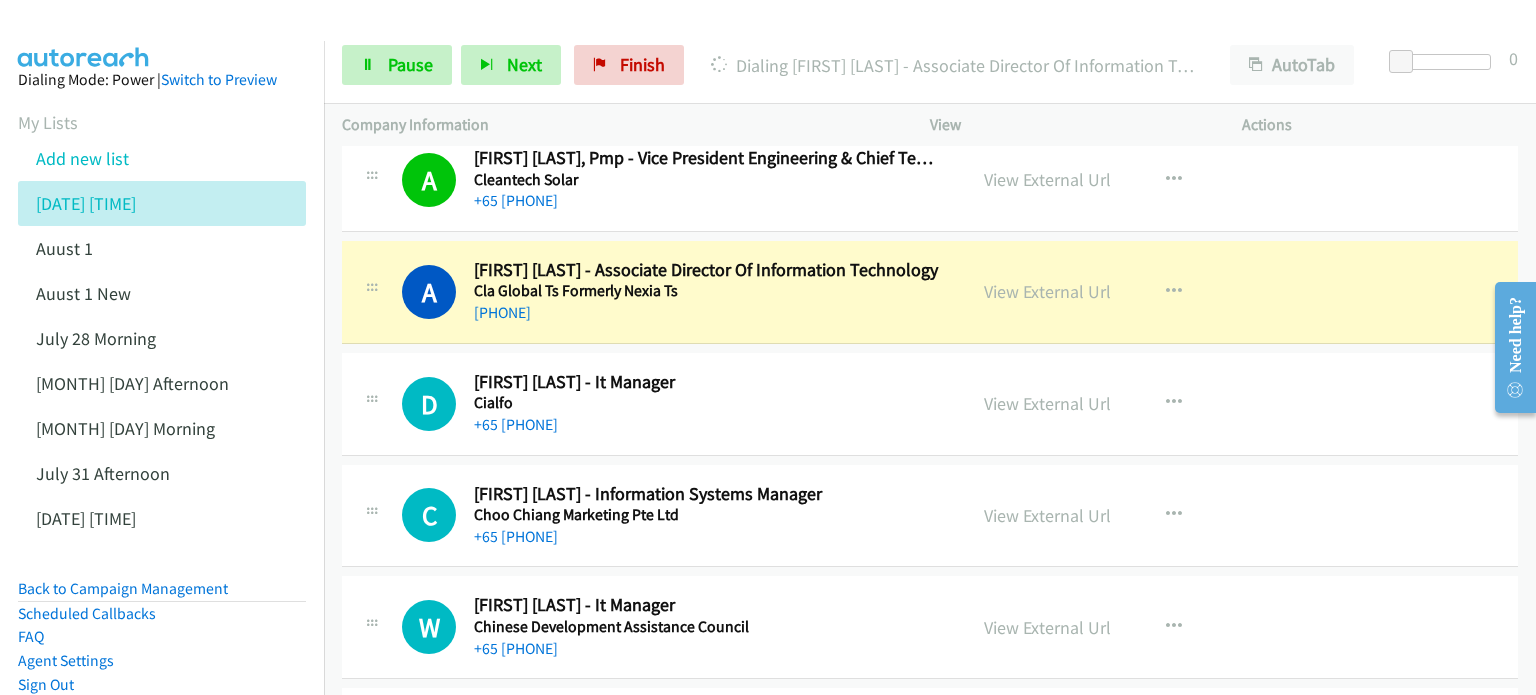 scroll, scrollTop: 8700, scrollLeft: 0, axis: vertical 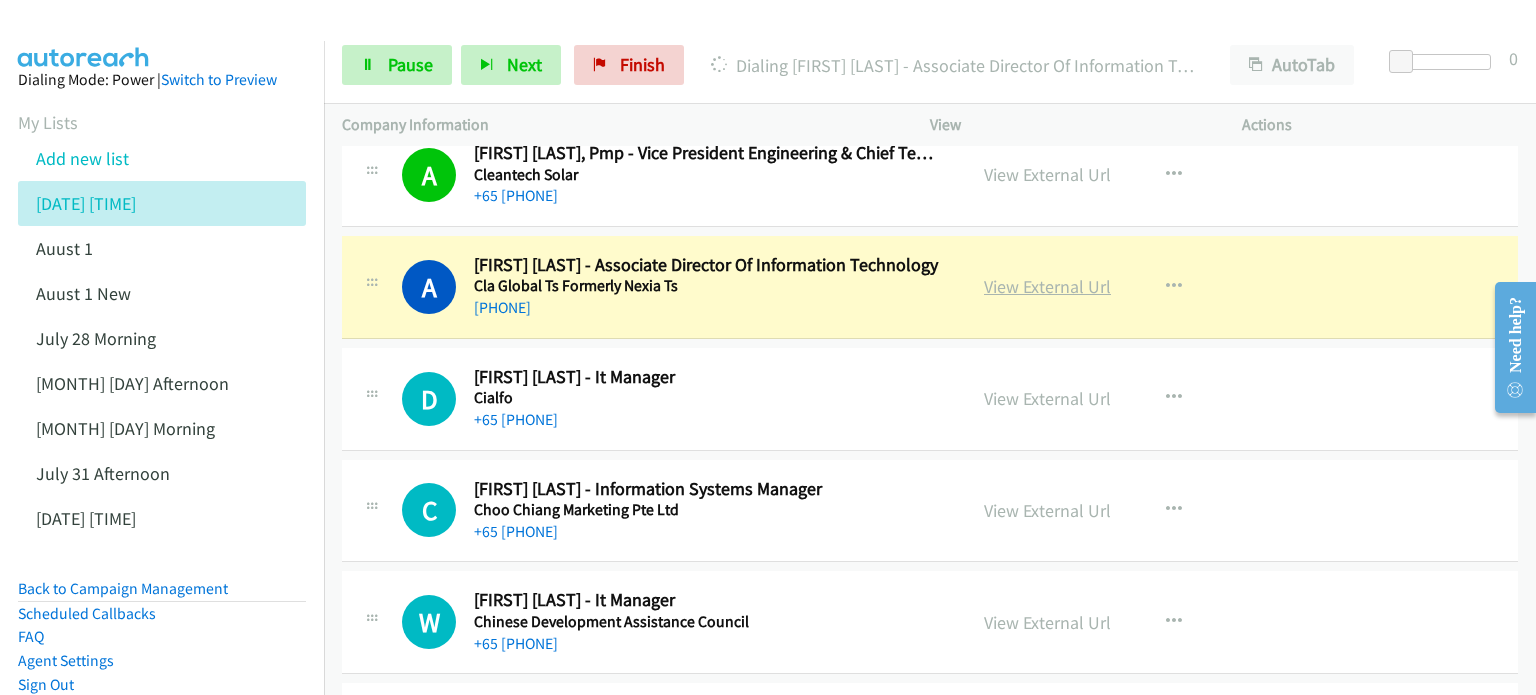 click on "View External Url" at bounding box center [1047, 286] 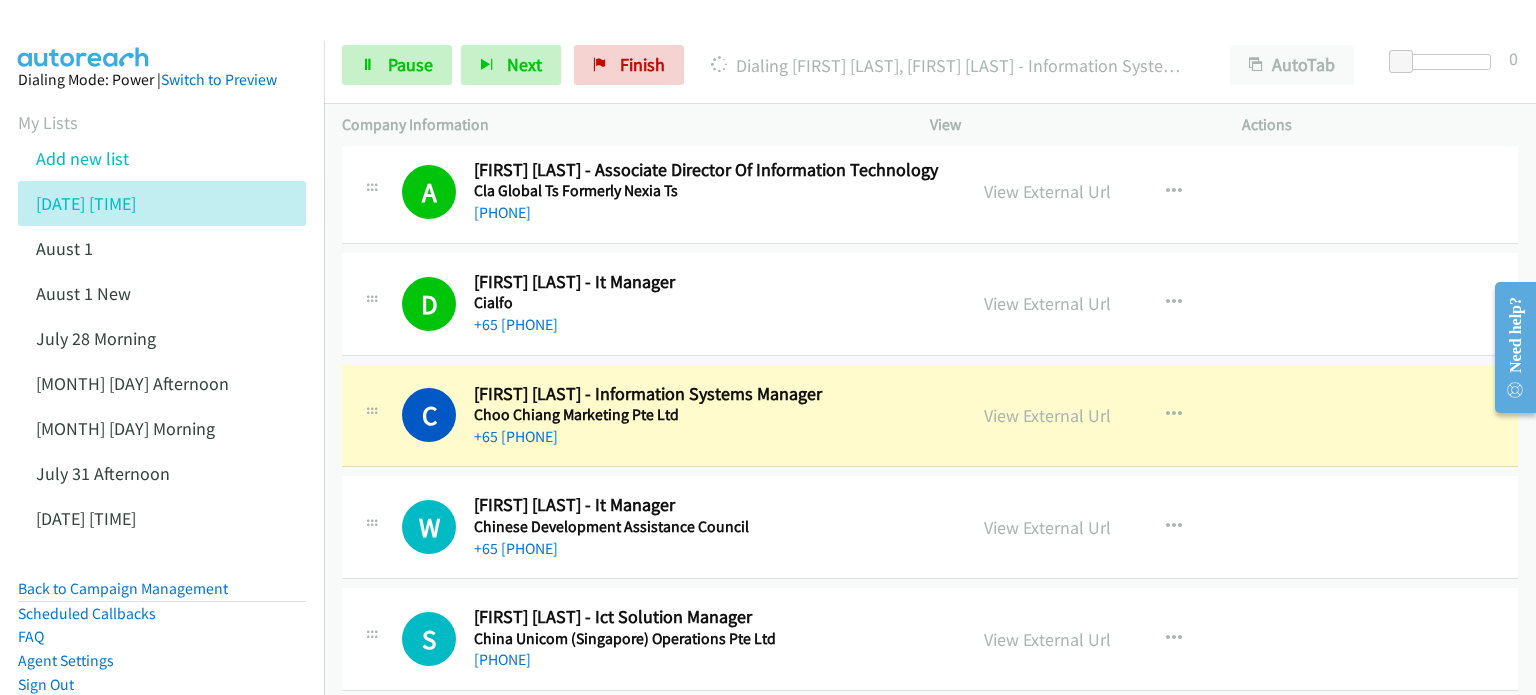 scroll, scrollTop: 8800, scrollLeft: 0, axis: vertical 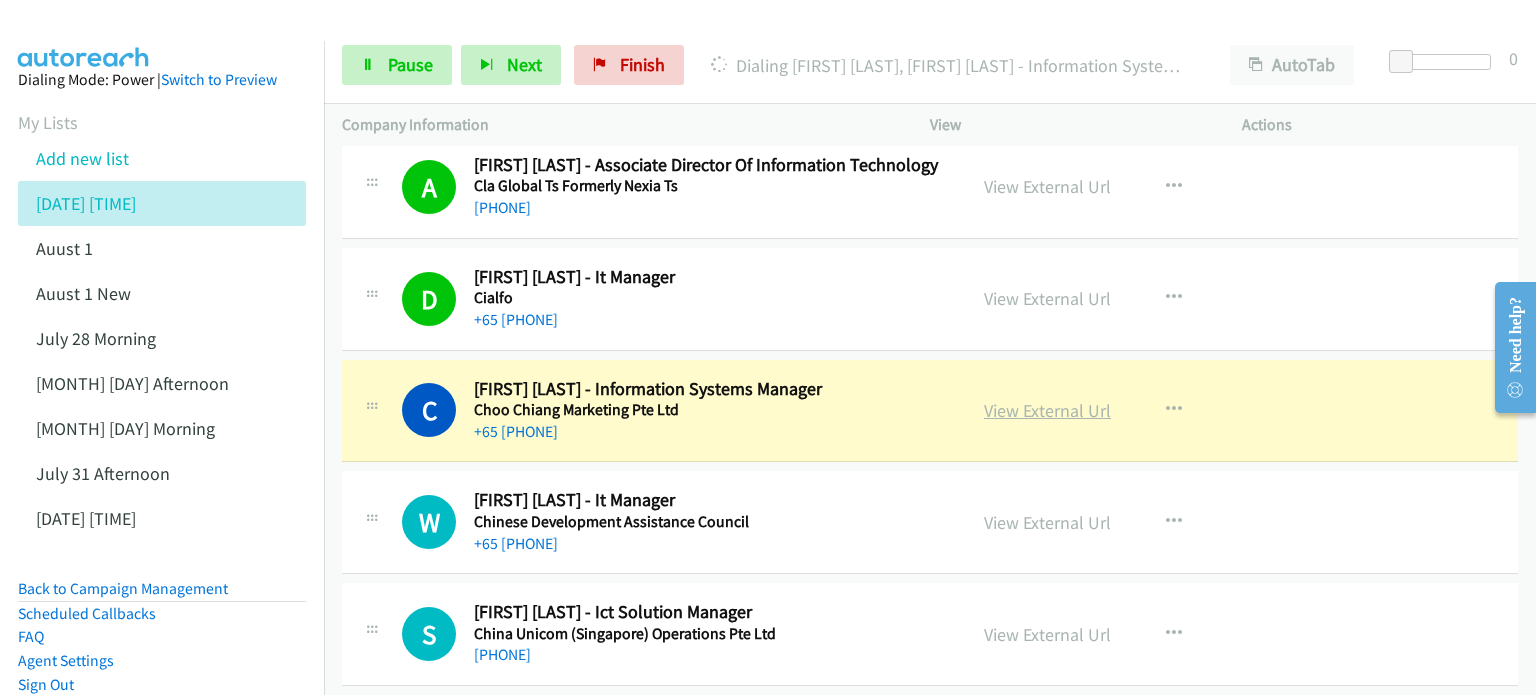 click on "View External Url" at bounding box center (1047, 410) 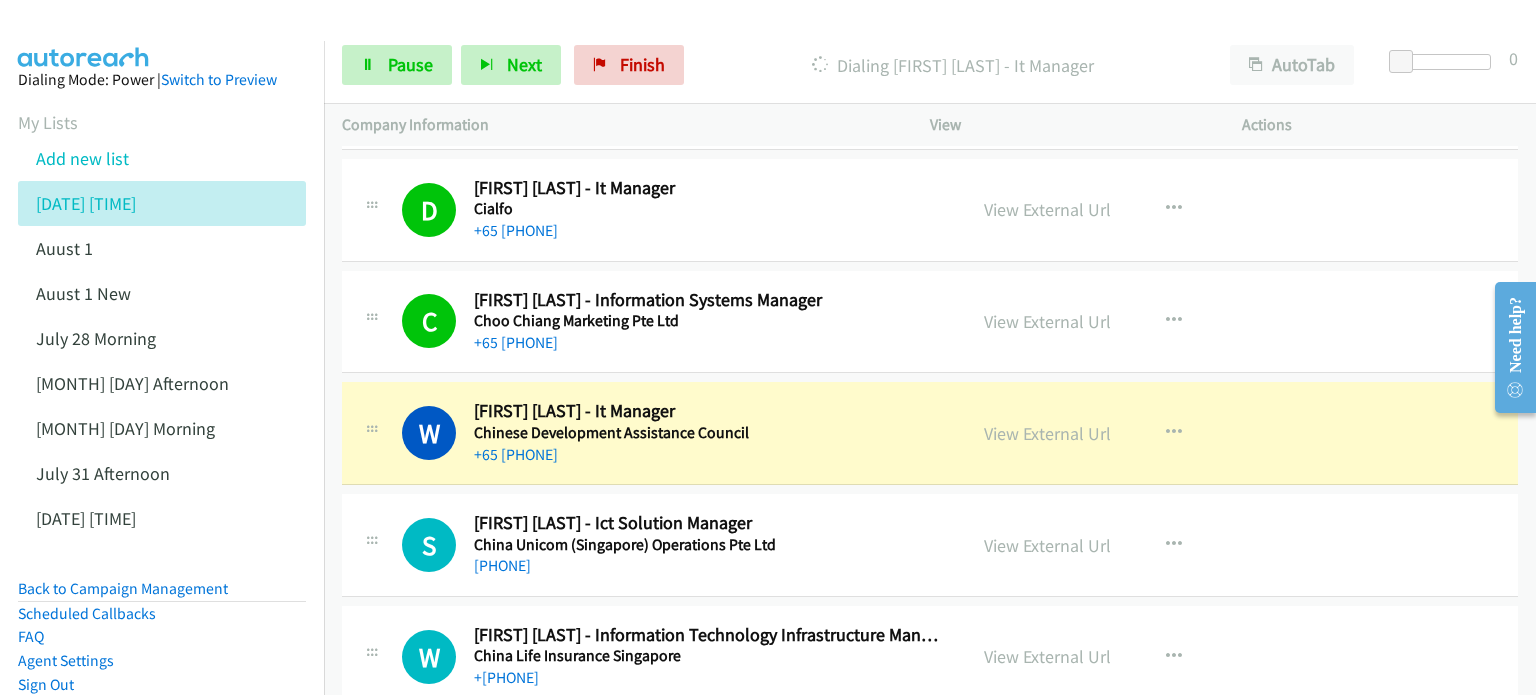 scroll, scrollTop: 8900, scrollLeft: 0, axis: vertical 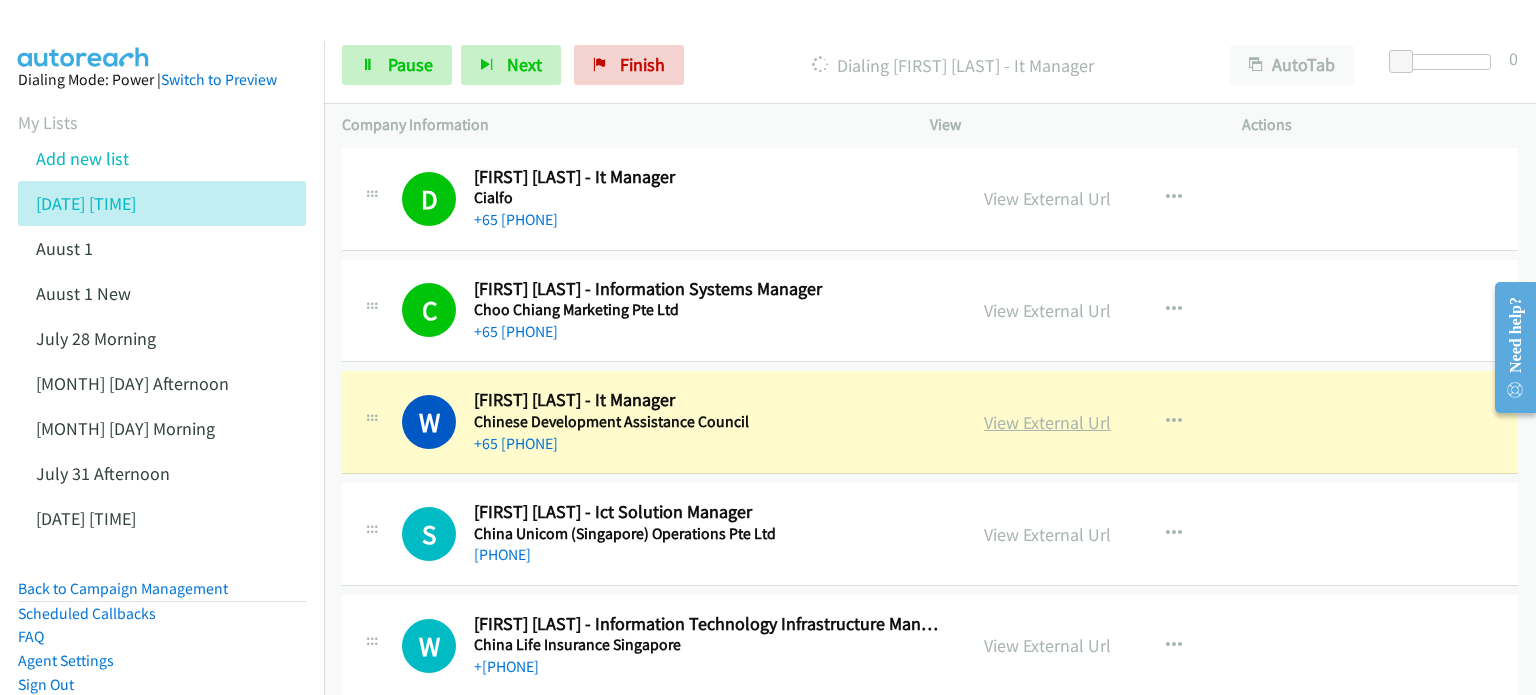 click on "View External Url" at bounding box center (1047, 422) 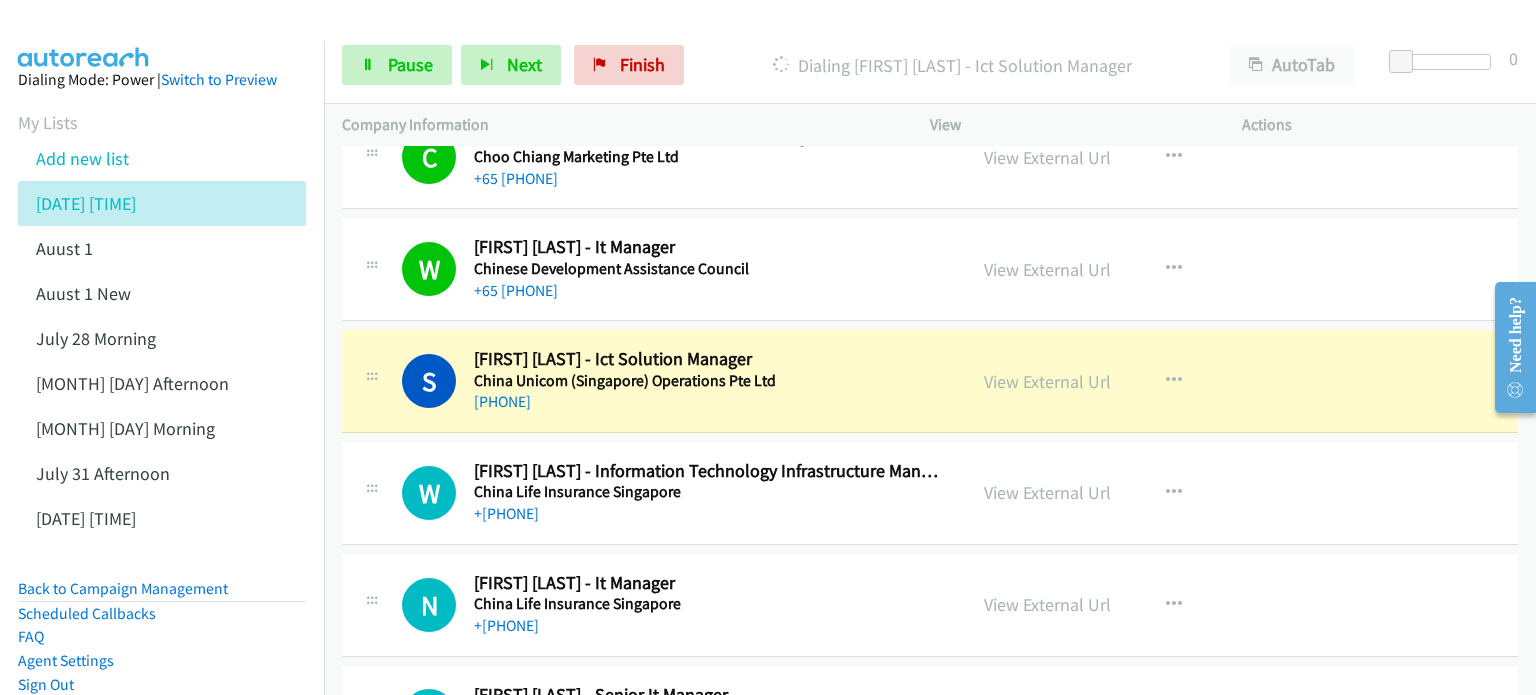 scroll, scrollTop: 9100, scrollLeft: 0, axis: vertical 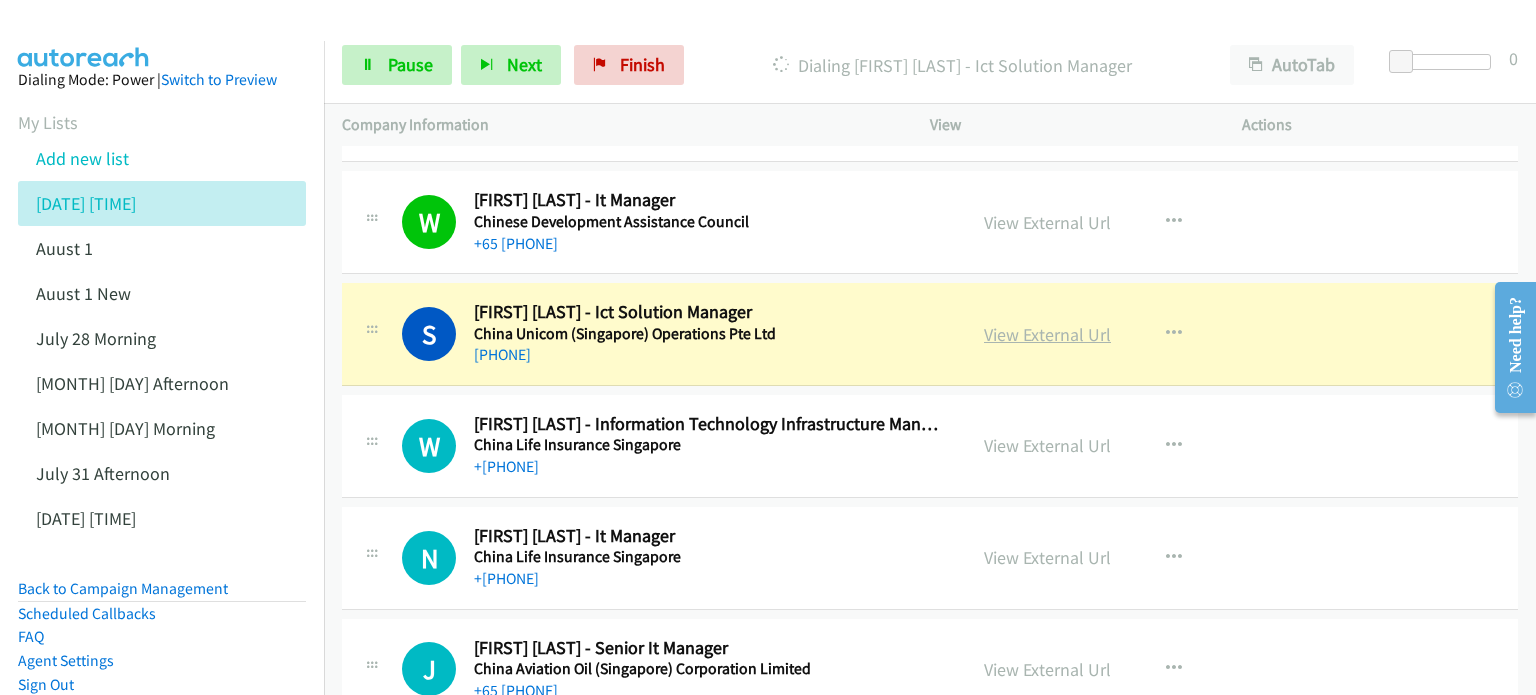 click on "View External Url" at bounding box center (1047, 334) 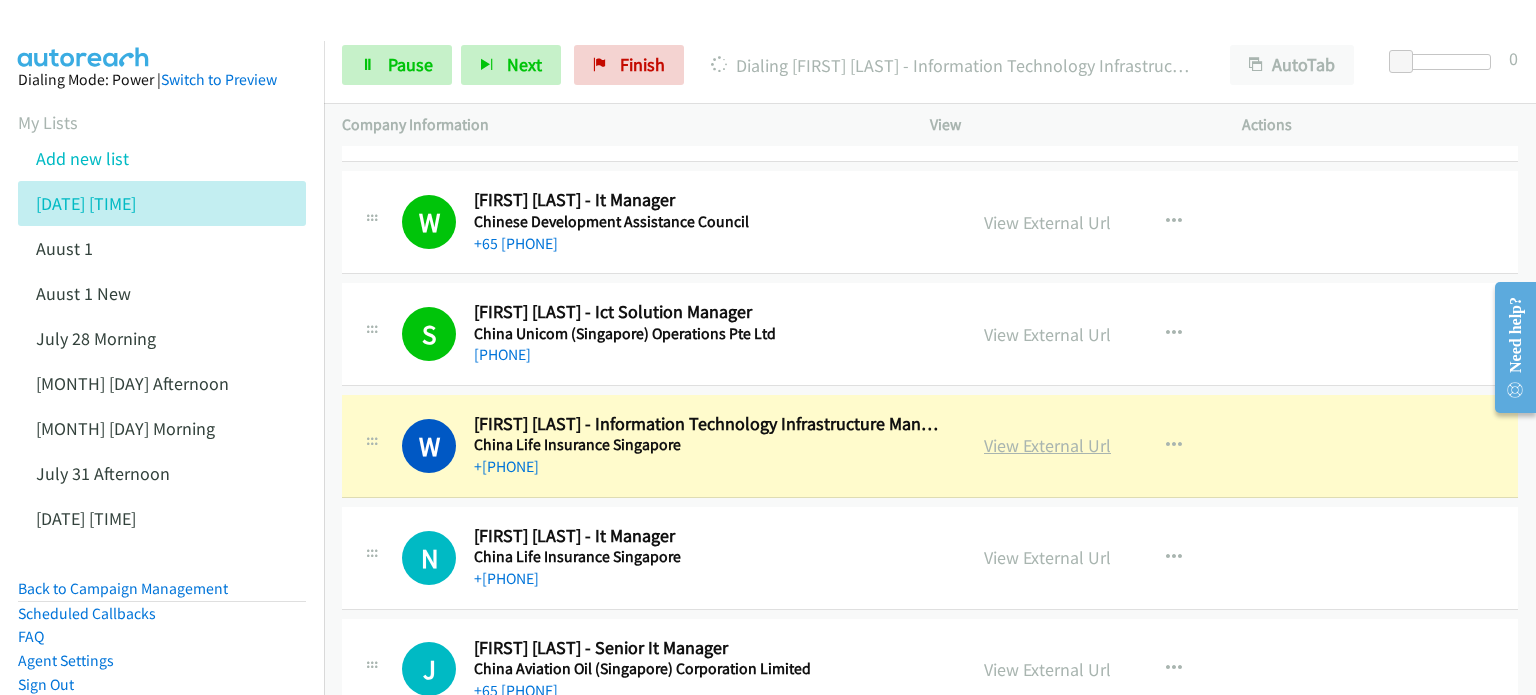 click on "View External Url" at bounding box center (1047, 445) 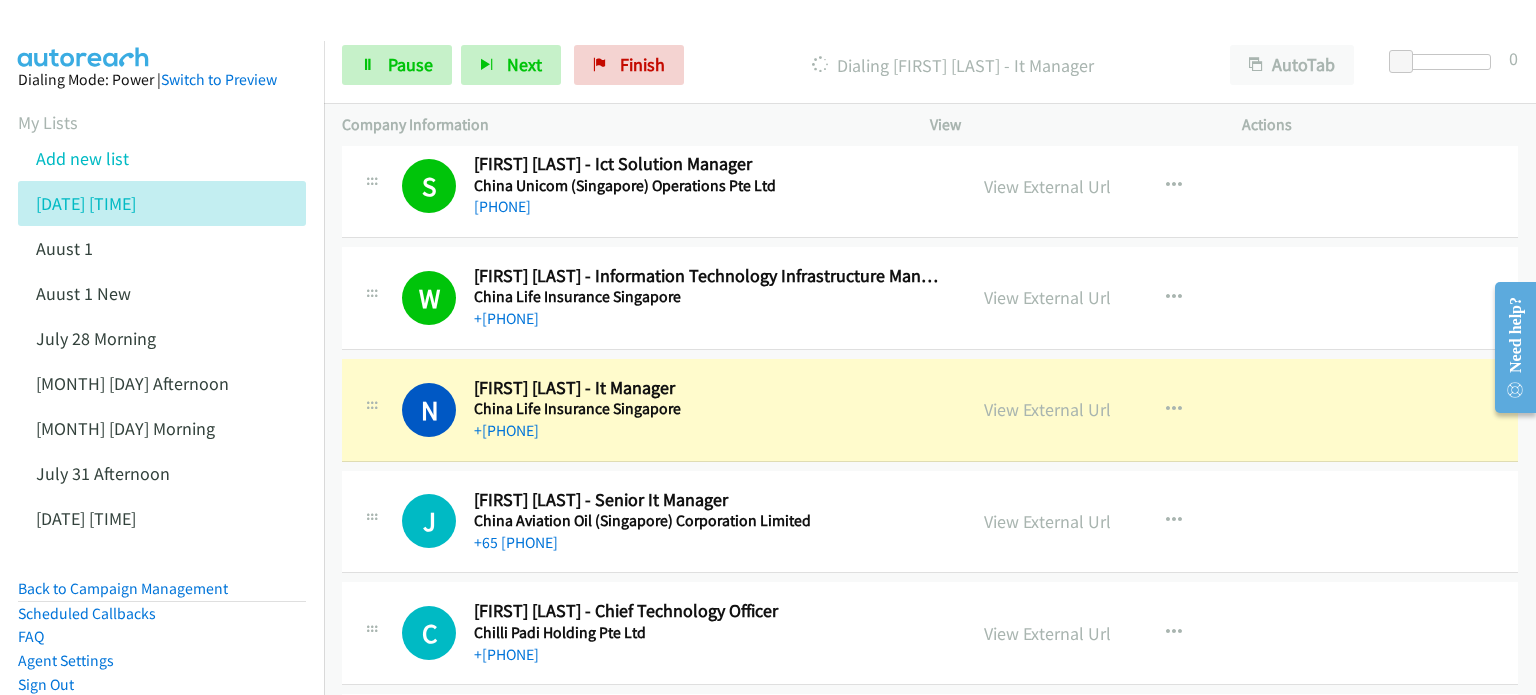 scroll, scrollTop: 9300, scrollLeft: 0, axis: vertical 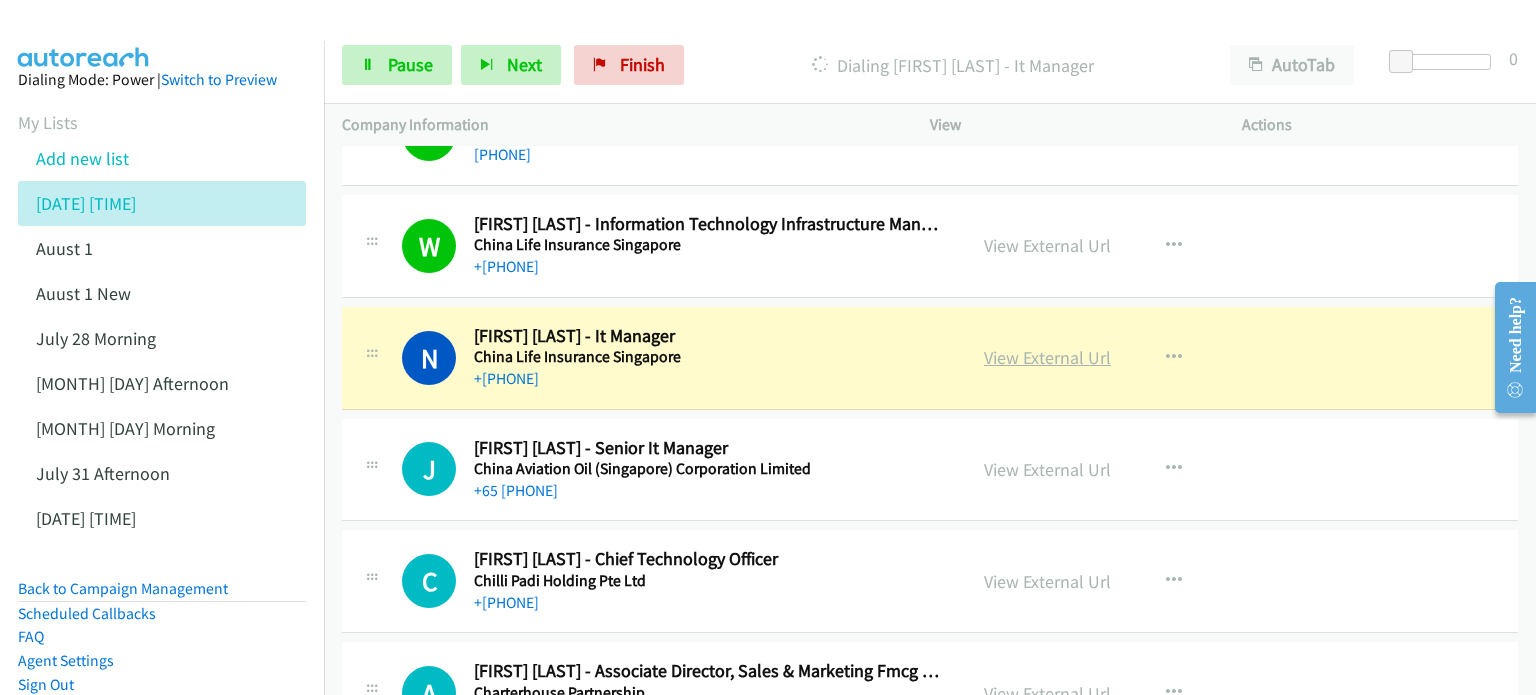 click on "View External Url" at bounding box center (1047, 357) 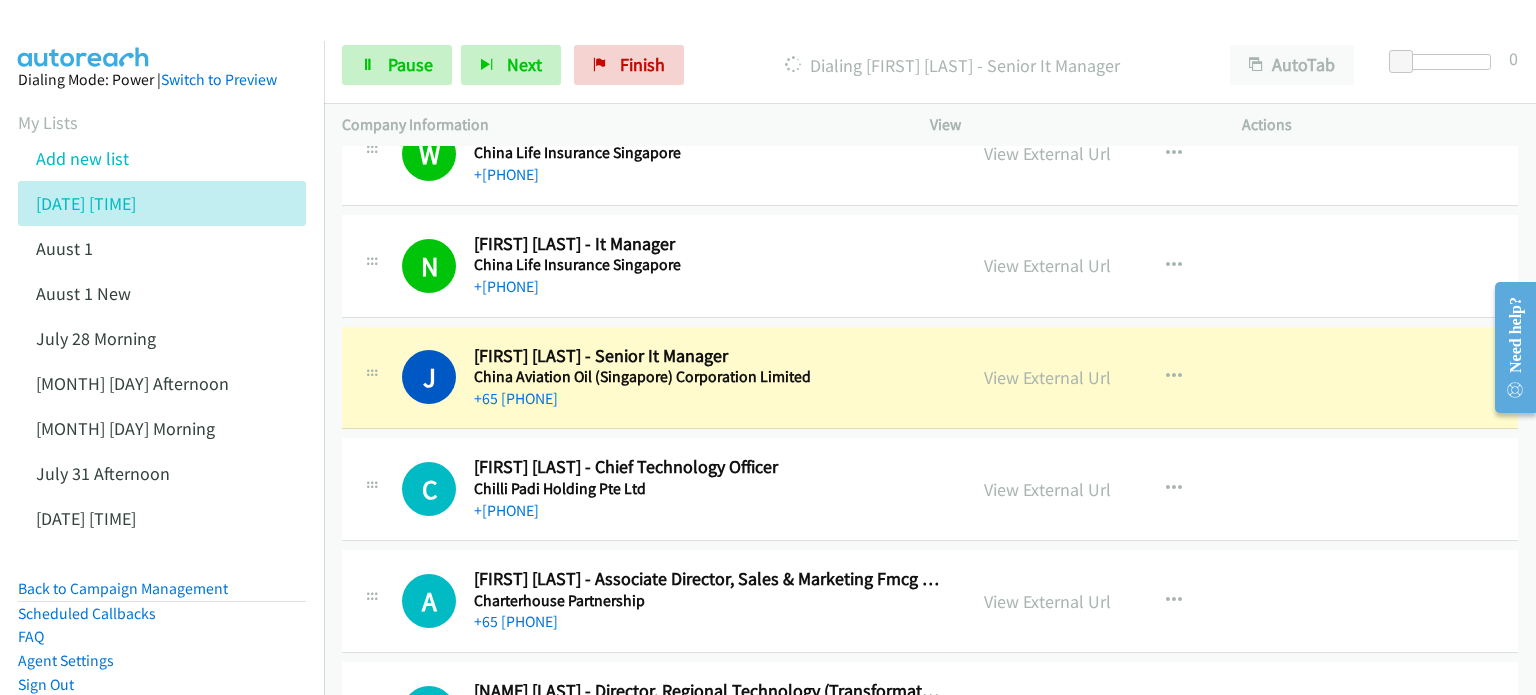 scroll, scrollTop: 9400, scrollLeft: 0, axis: vertical 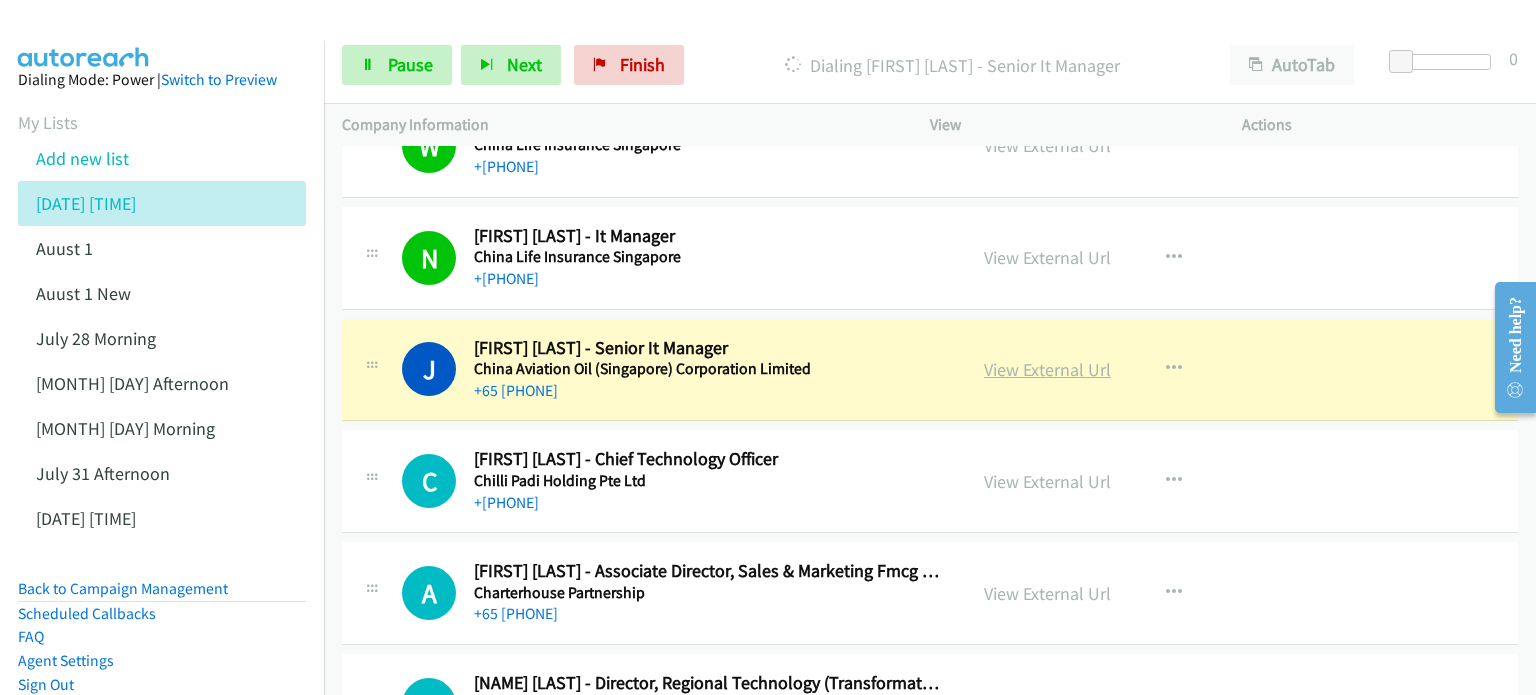 click on "View External Url" at bounding box center (1047, 369) 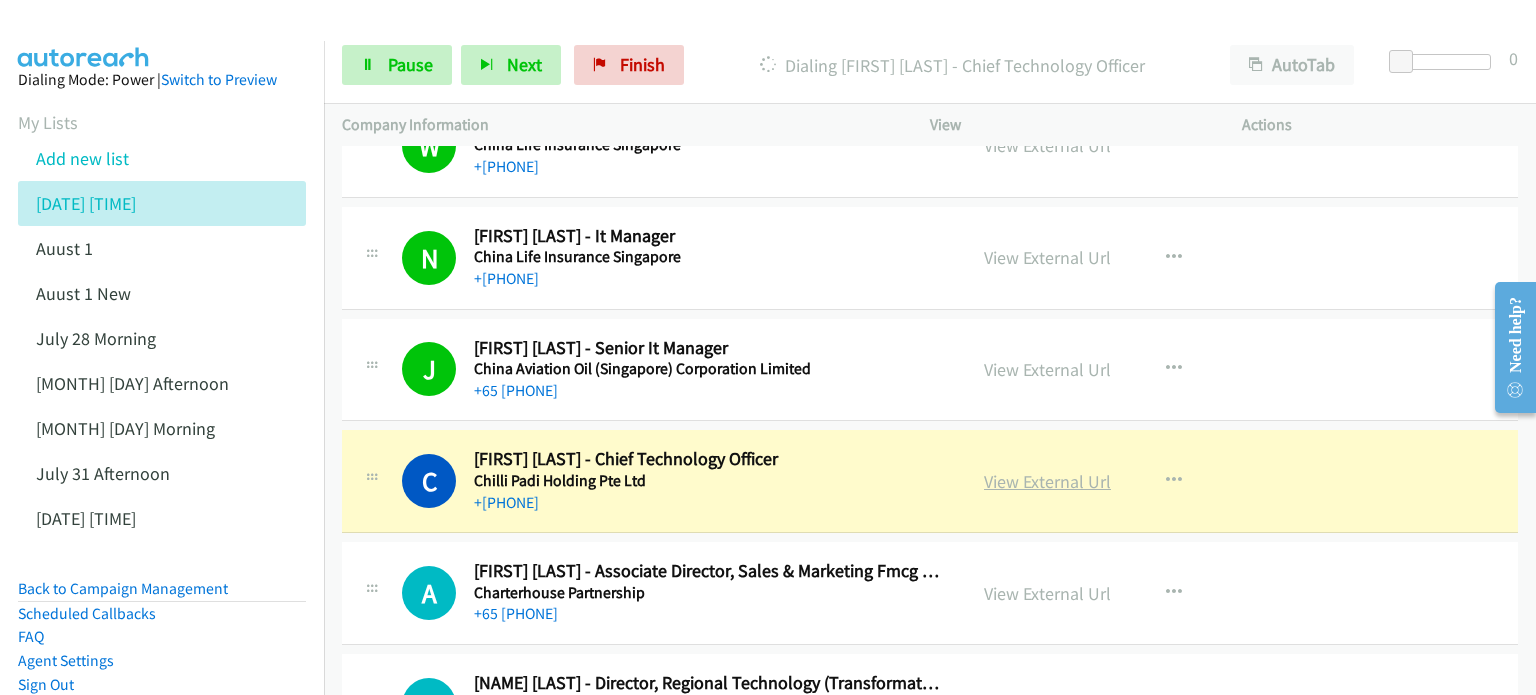 click on "View External Url" at bounding box center [1047, 481] 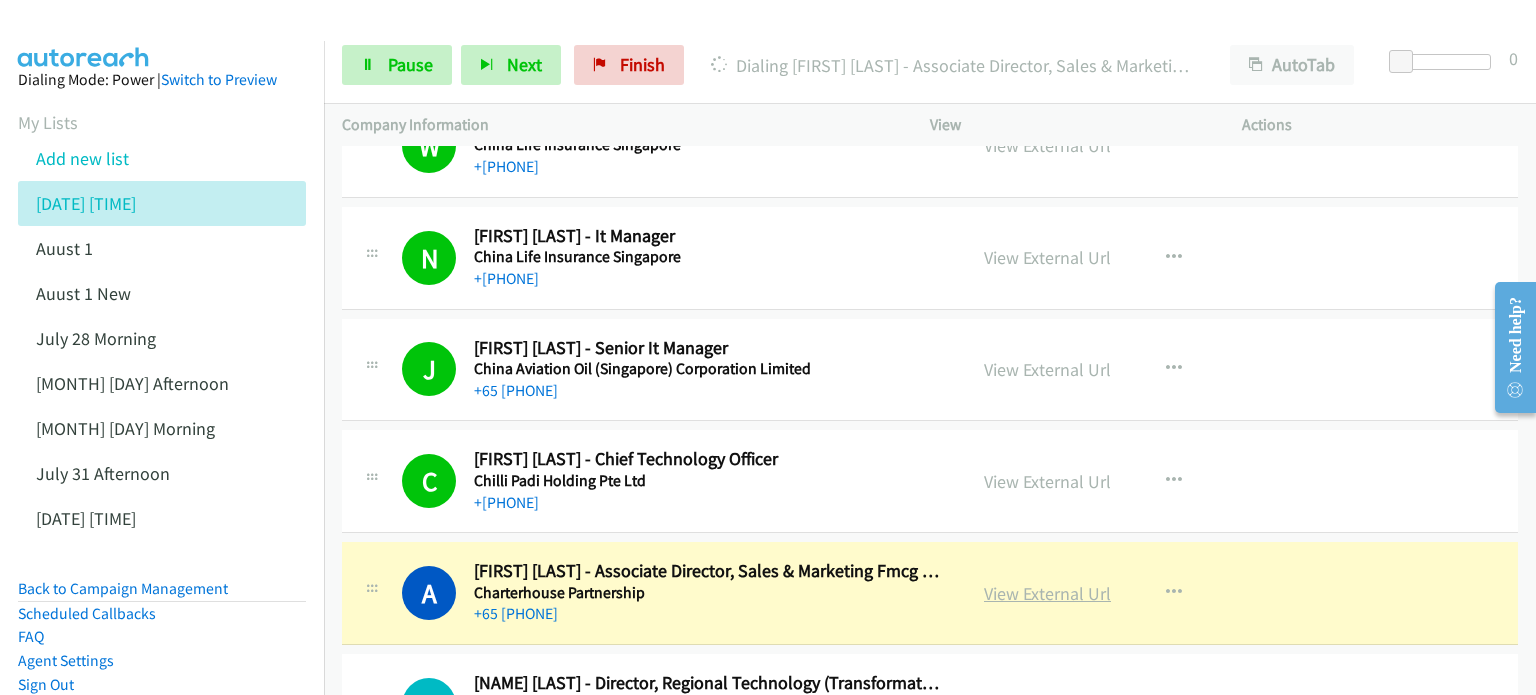 click on "View External Url" at bounding box center [1047, 593] 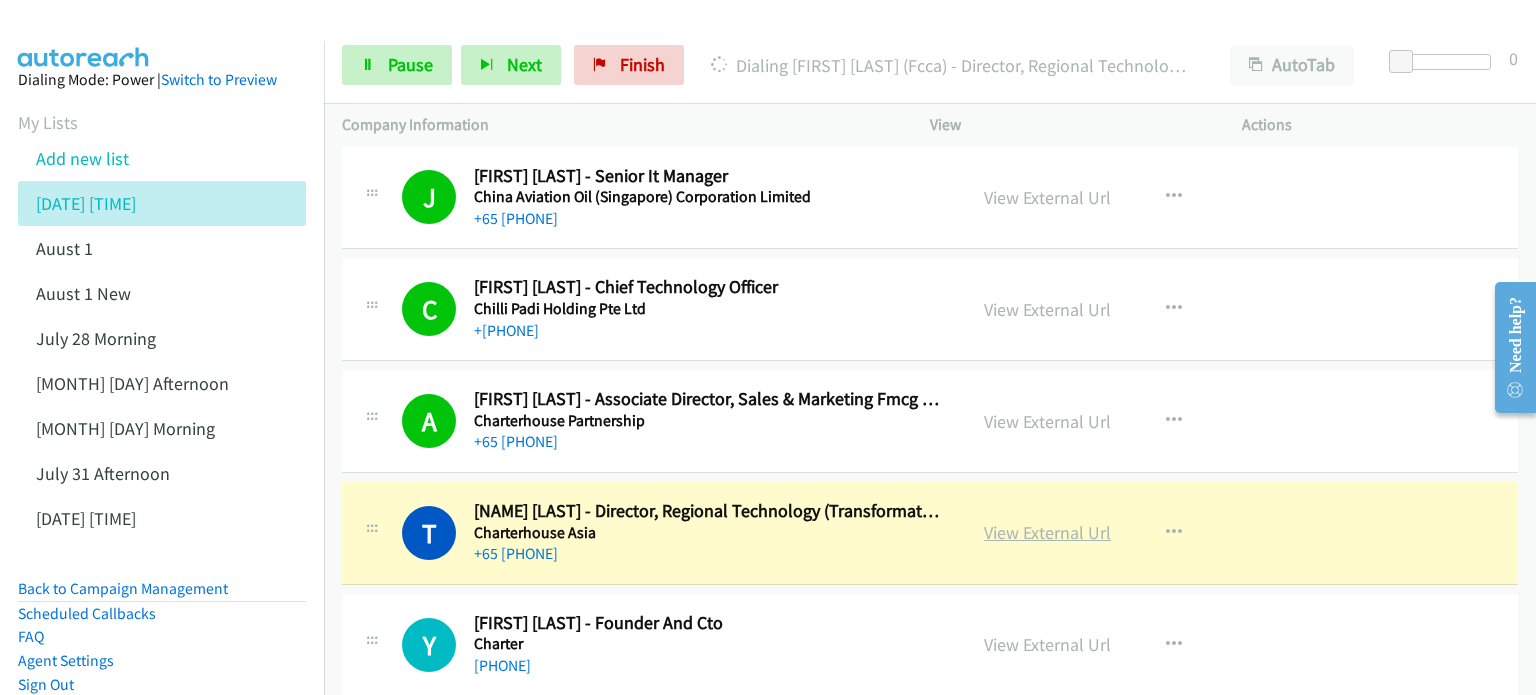 scroll, scrollTop: 9600, scrollLeft: 0, axis: vertical 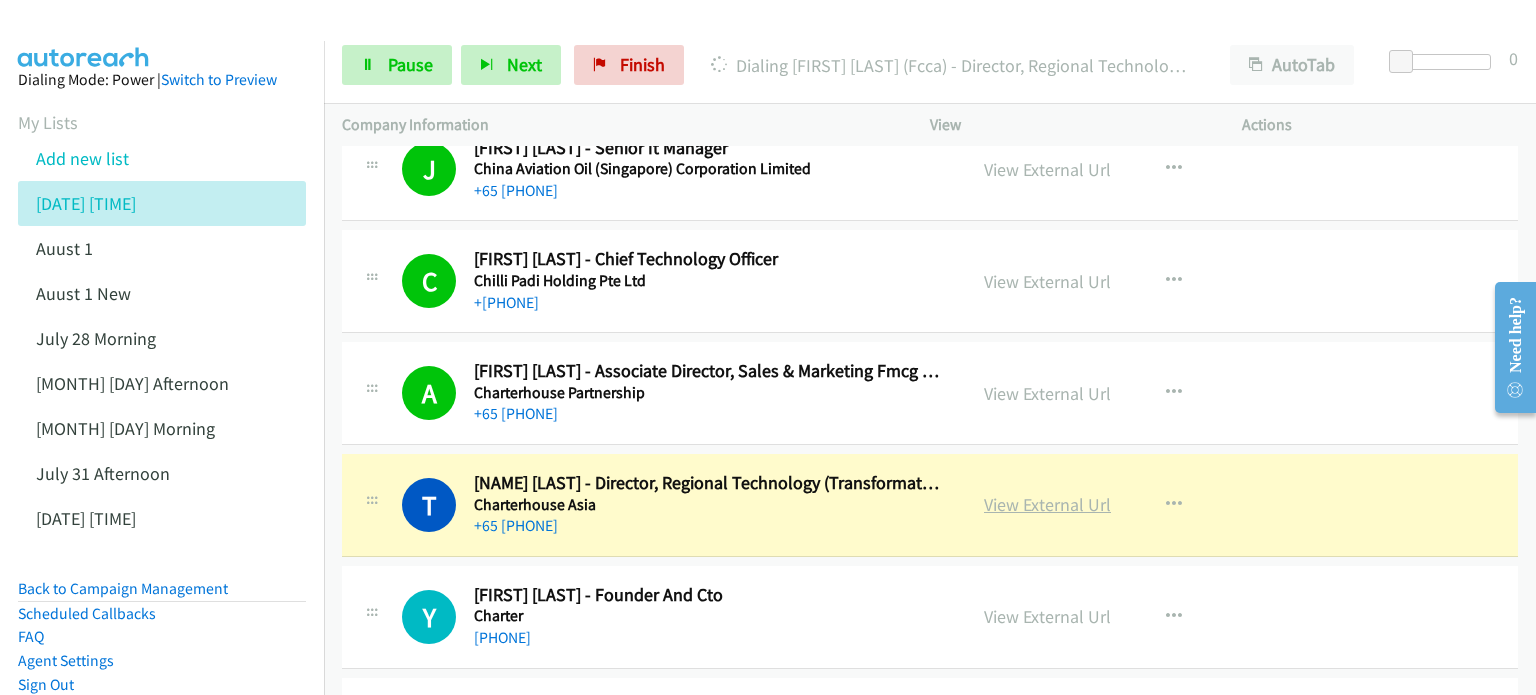 click on "View External Url" at bounding box center (1047, 504) 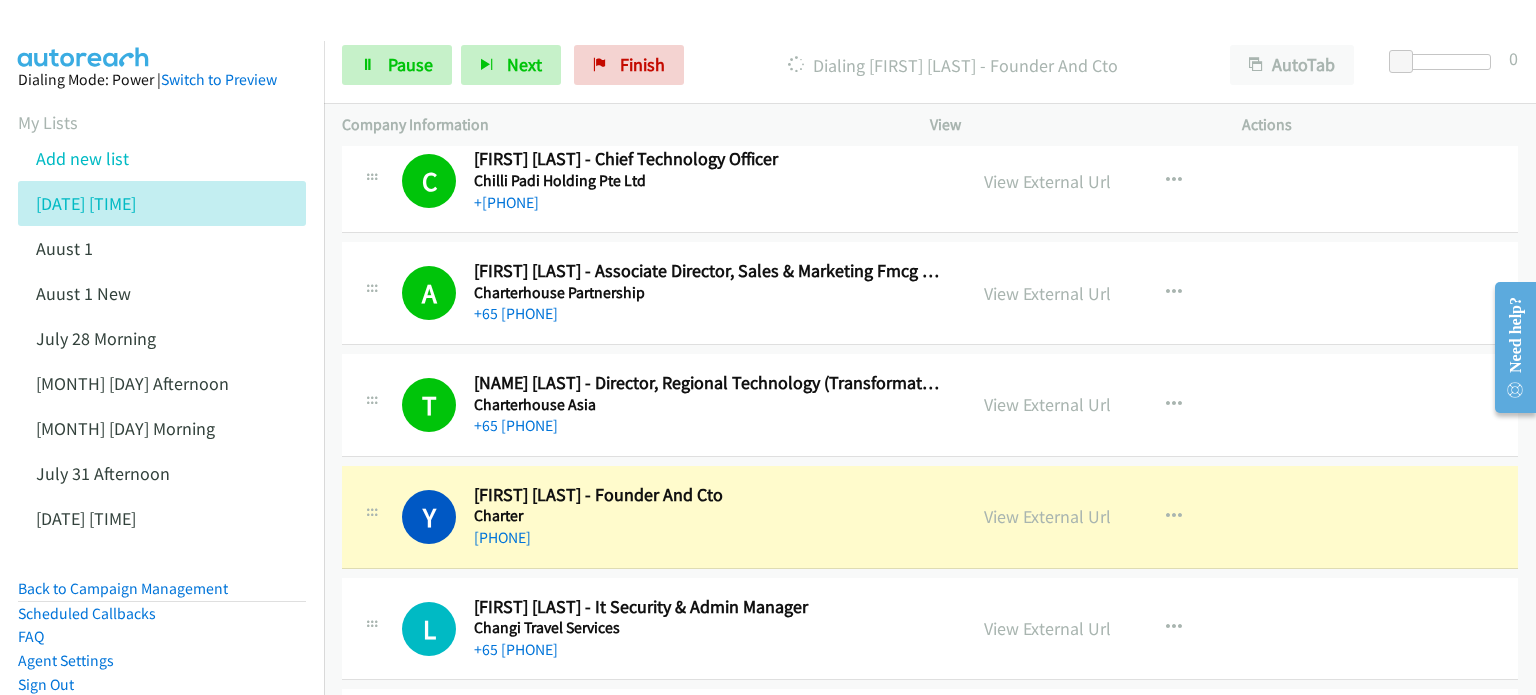 scroll, scrollTop: 9800, scrollLeft: 0, axis: vertical 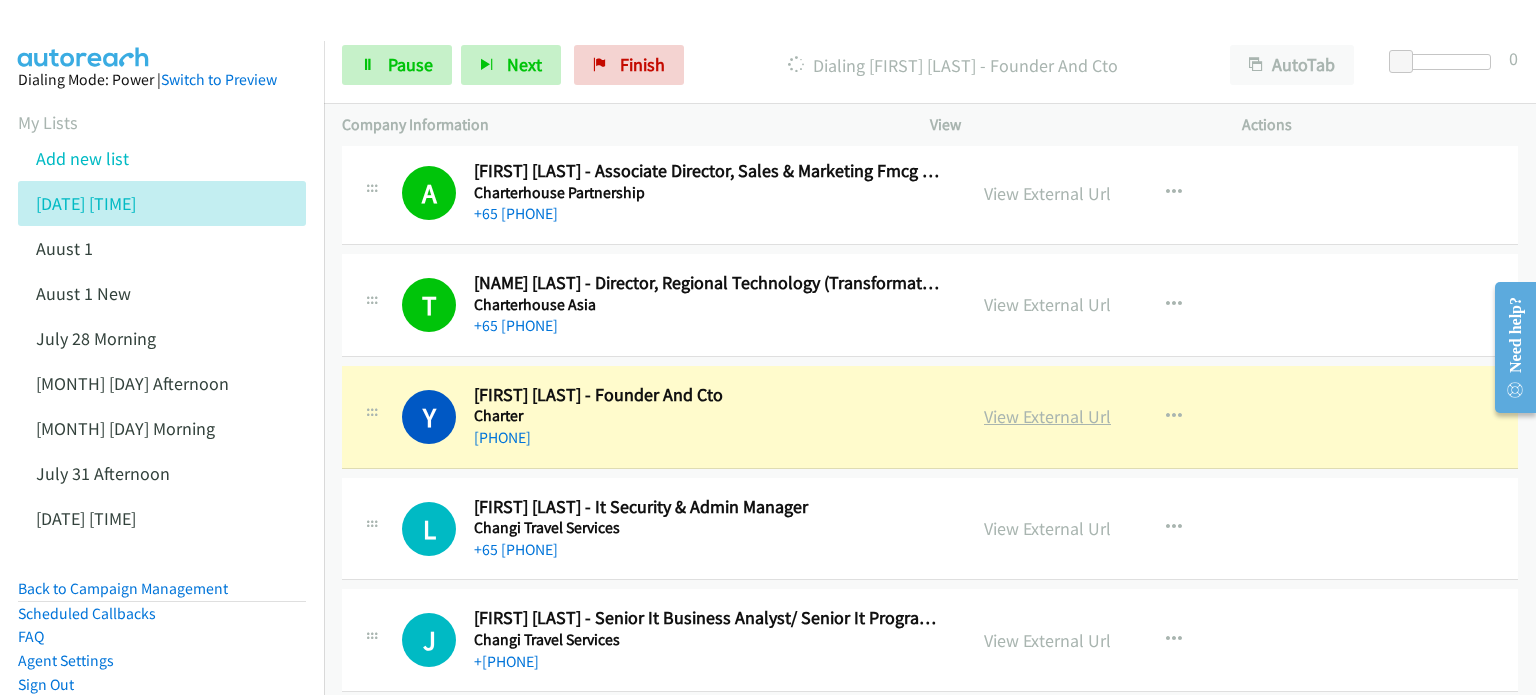 click on "View External Url" at bounding box center [1047, 416] 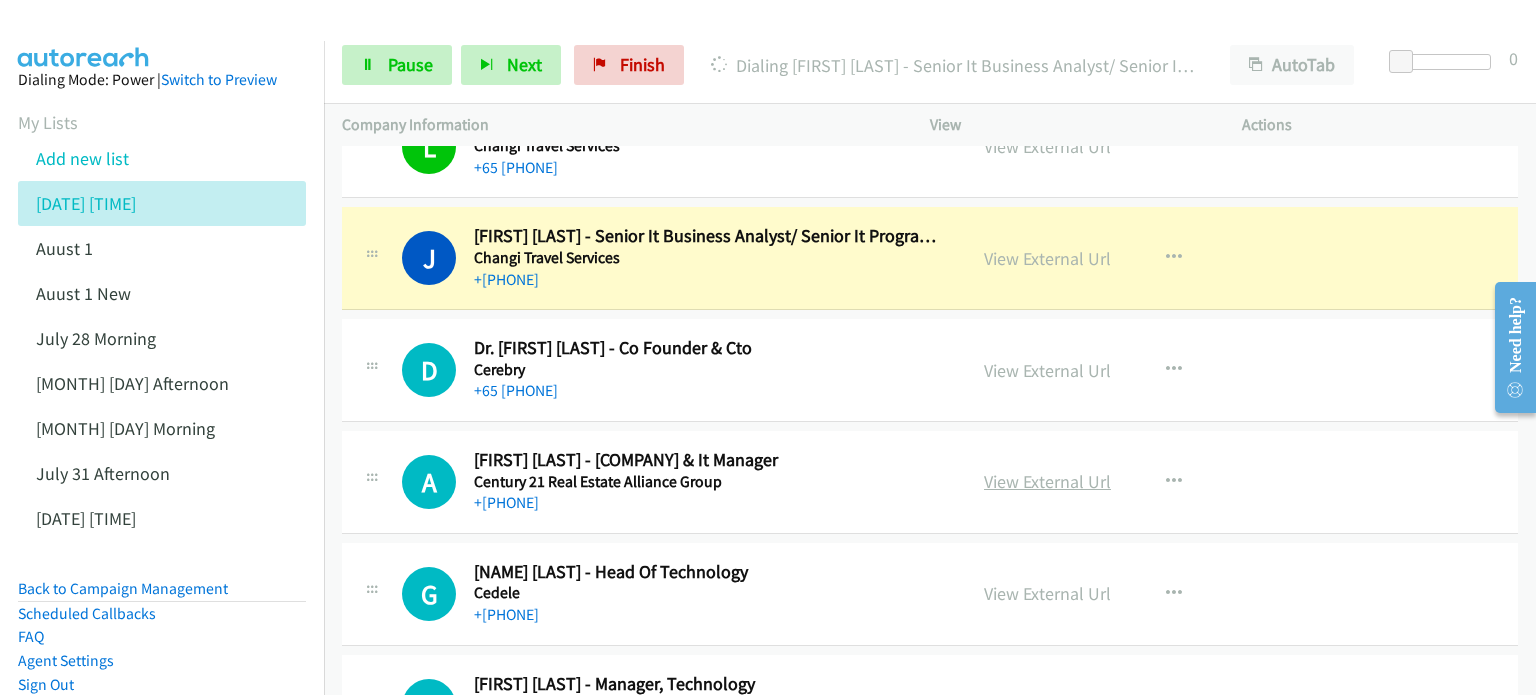 scroll, scrollTop: 10200, scrollLeft: 0, axis: vertical 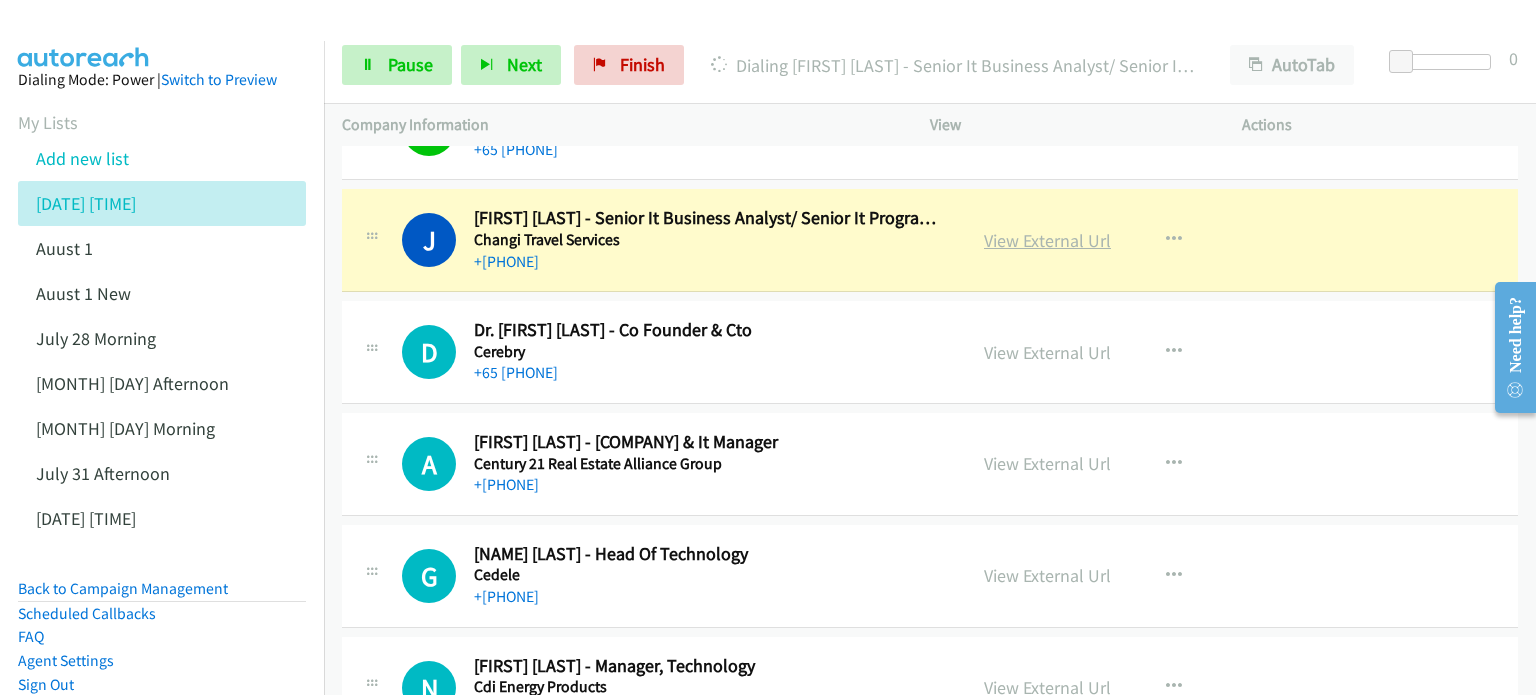 click on "View External Url" at bounding box center [1047, 240] 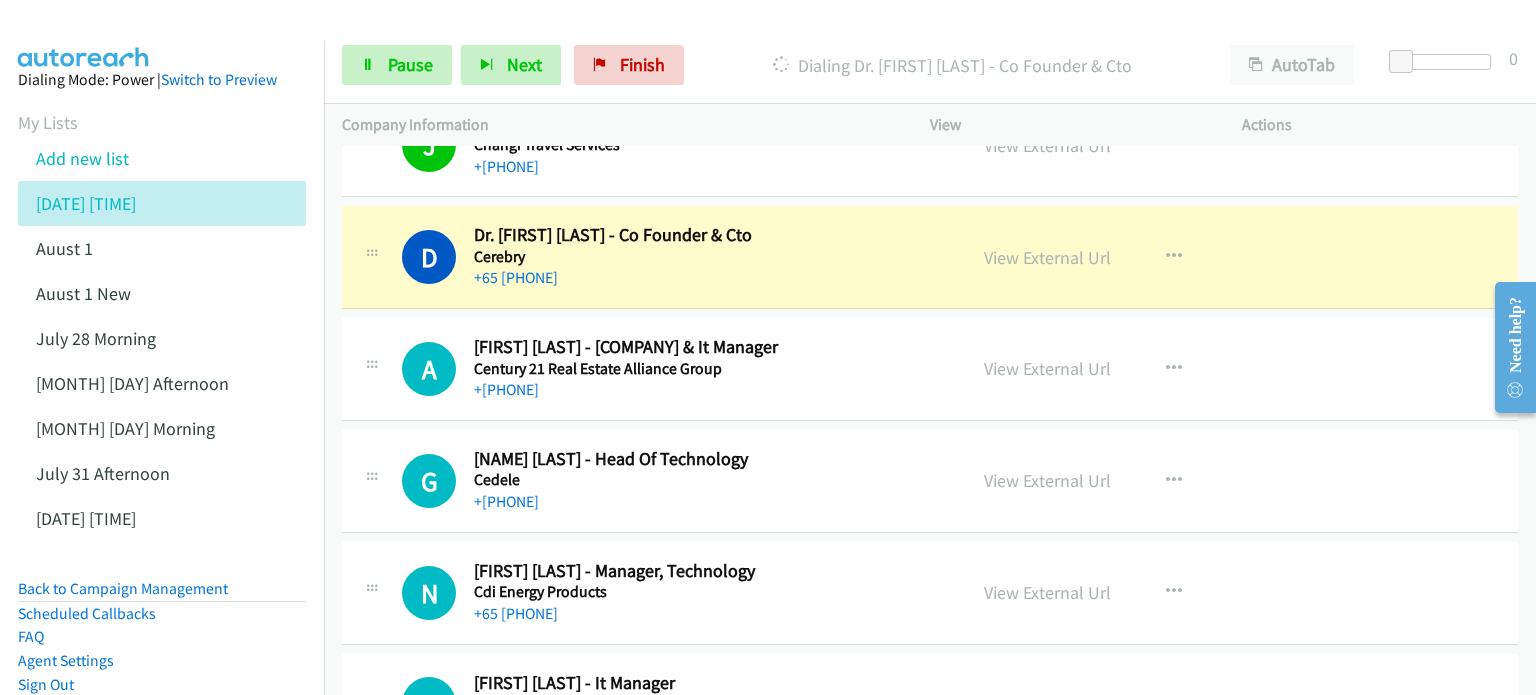 scroll, scrollTop: 10300, scrollLeft: 0, axis: vertical 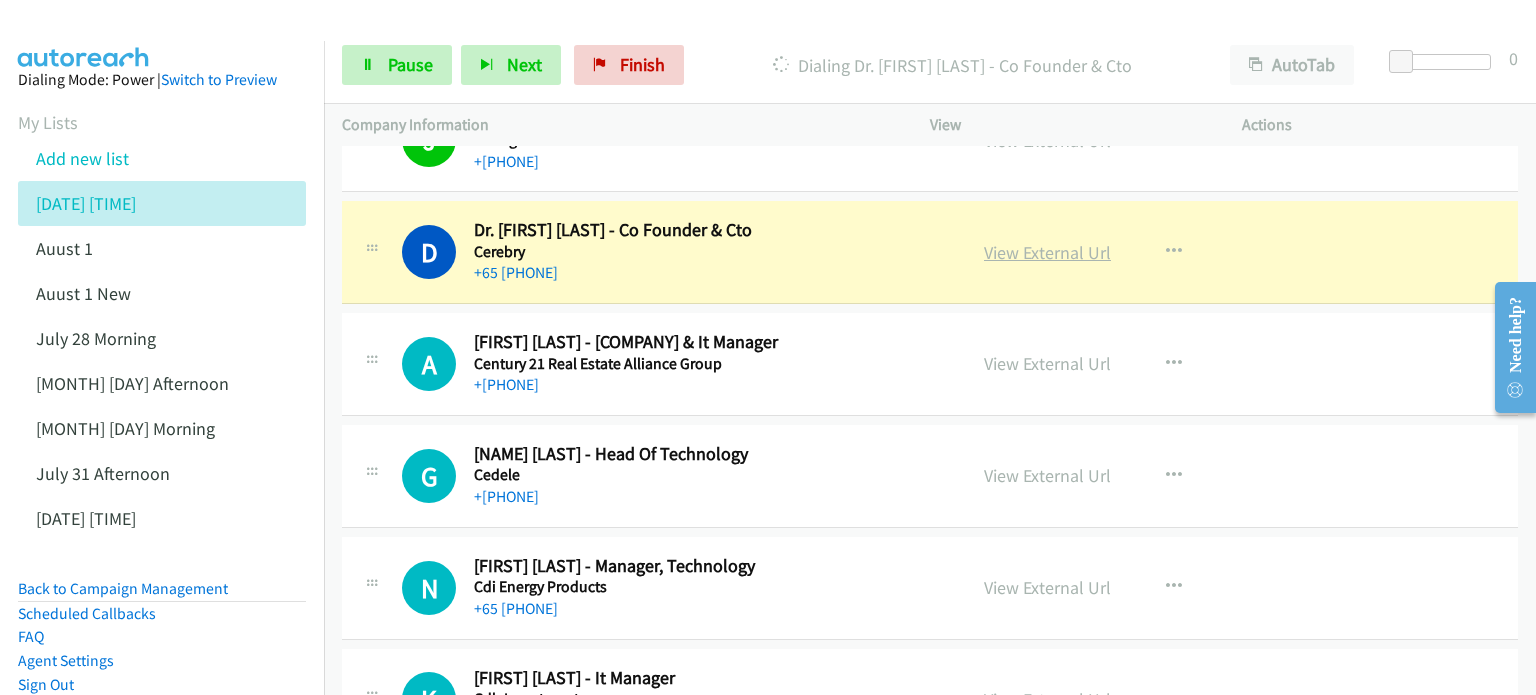 click on "View External Url" at bounding box center [1047, 252] 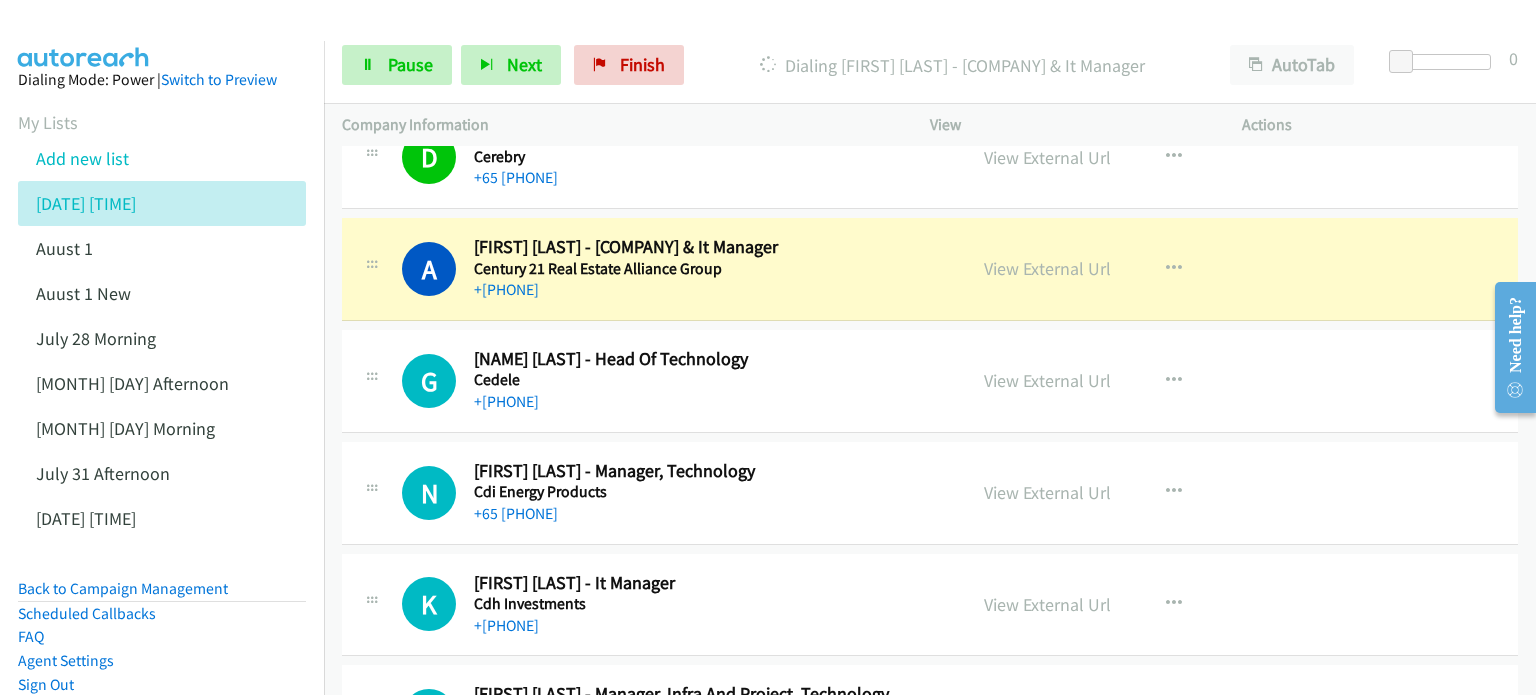 scroll, scrollTop: 10400, scrollLeft: 0, axis: vertical 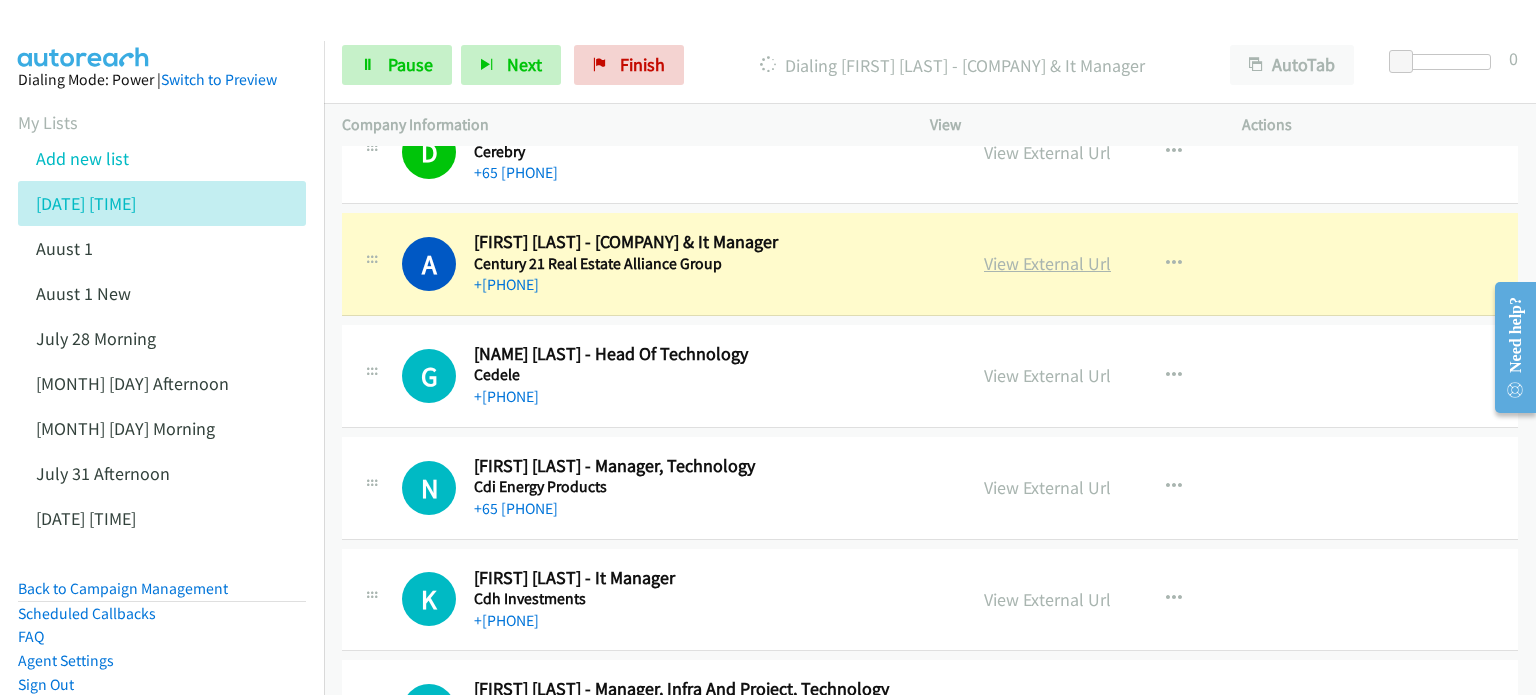 click on "View External Url" at bounding box center (1047, 263) 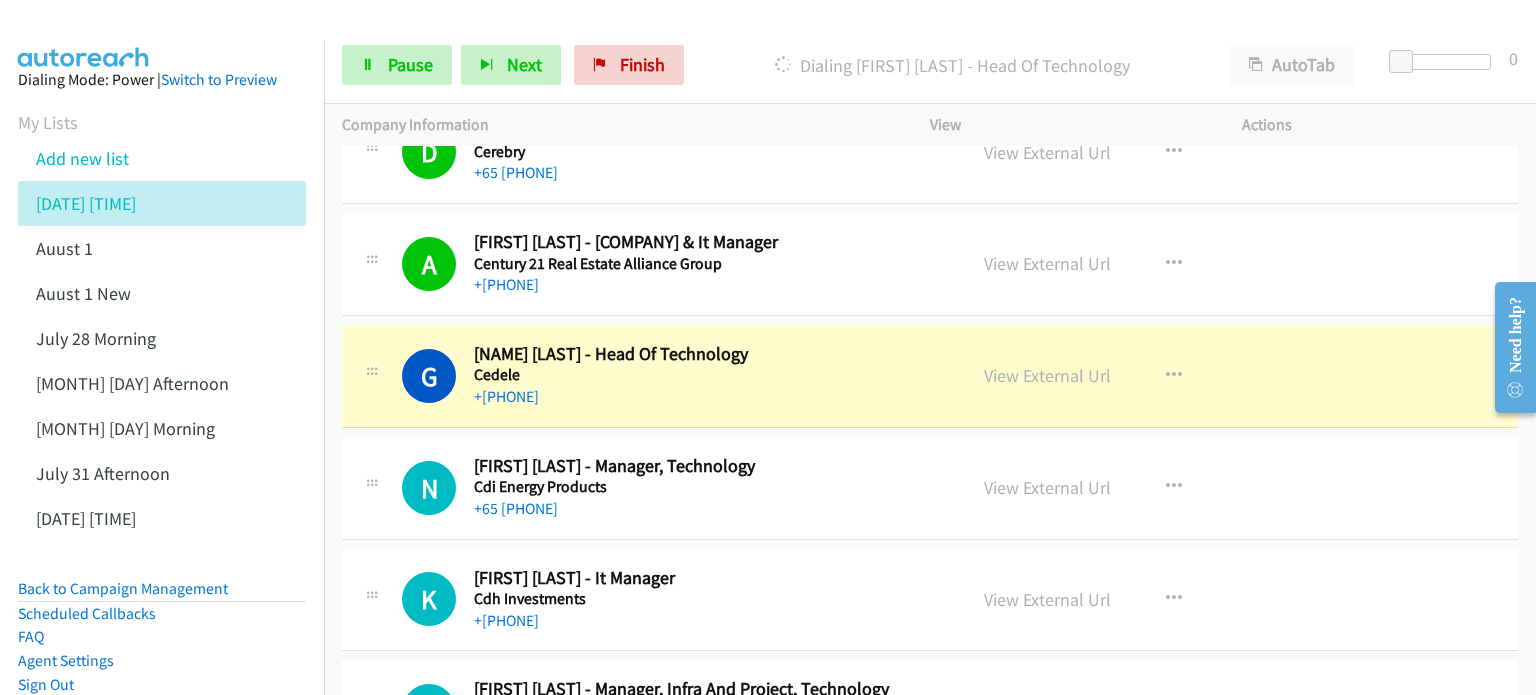 drag, startPoint x: 1041, startPoint y: 353, endPoint x: 1004, endPoint y: 196, distance: 161.30096 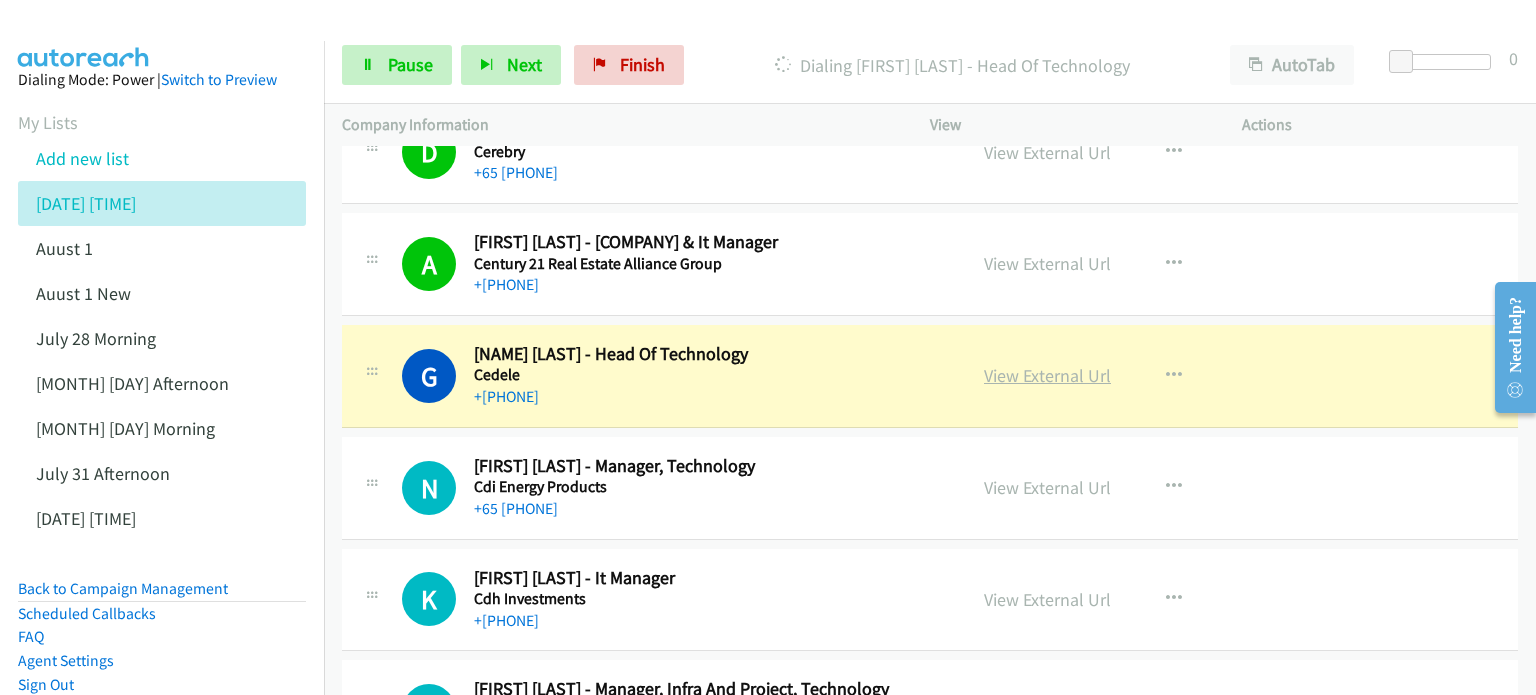 click on "View External Url" at bounding box center (1047, 375) 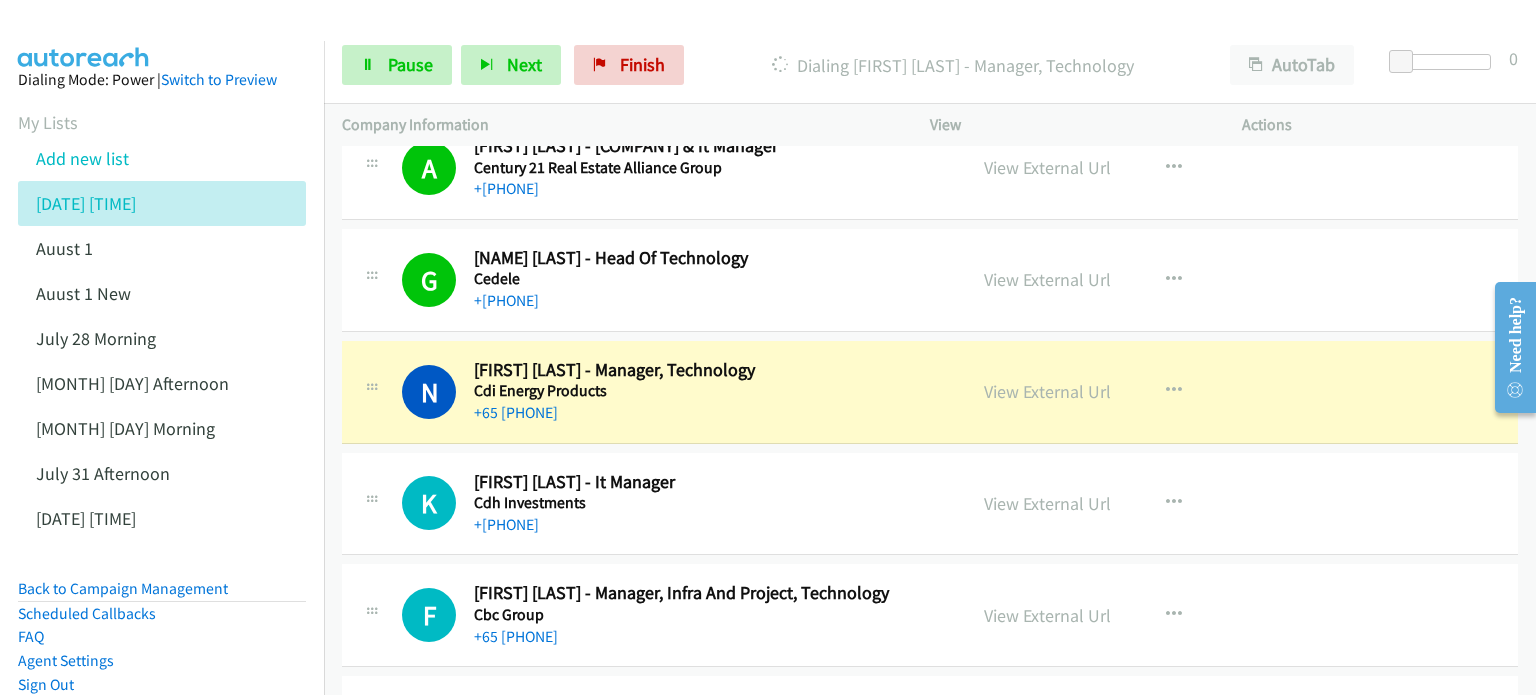 scroll, scrollTop: 10500, scrollLeft: 0, axis: vertical 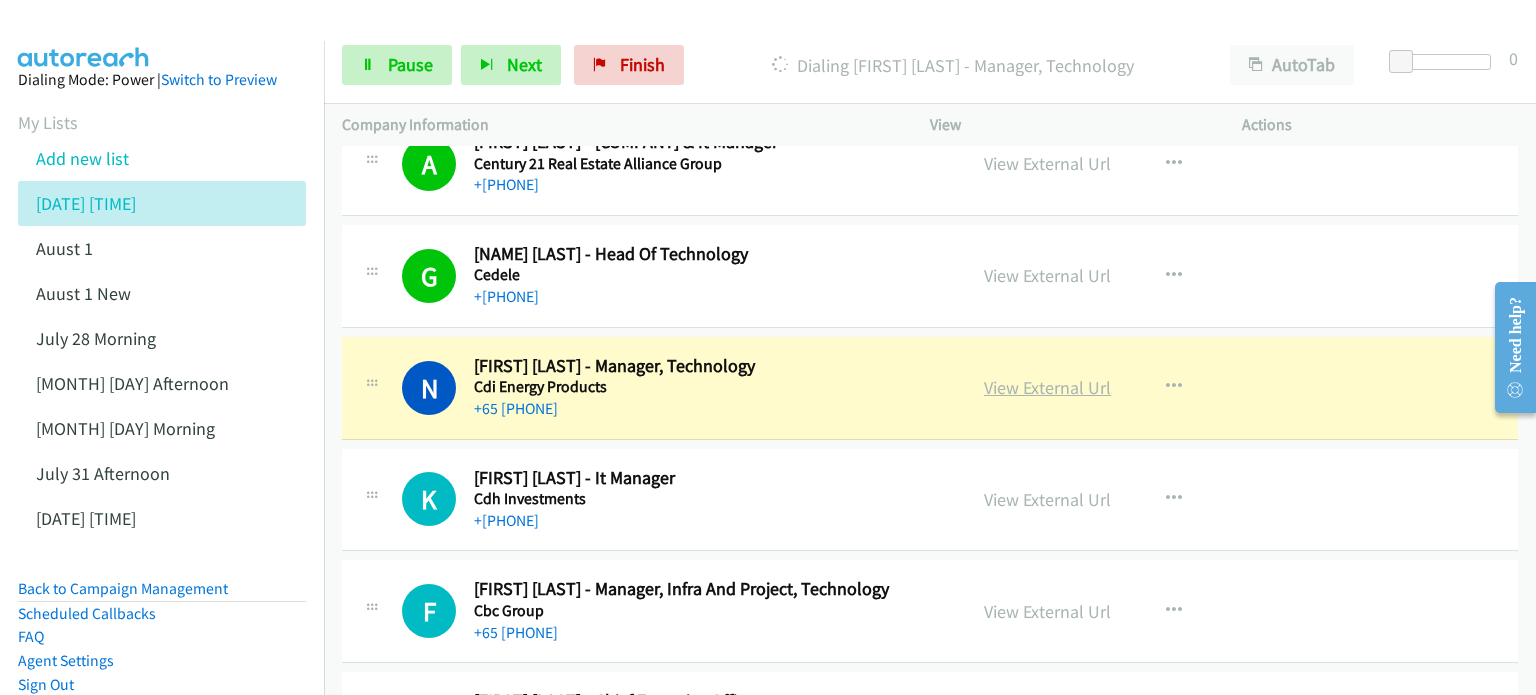 click on "View External Url" at bounding box center [1047, 387] 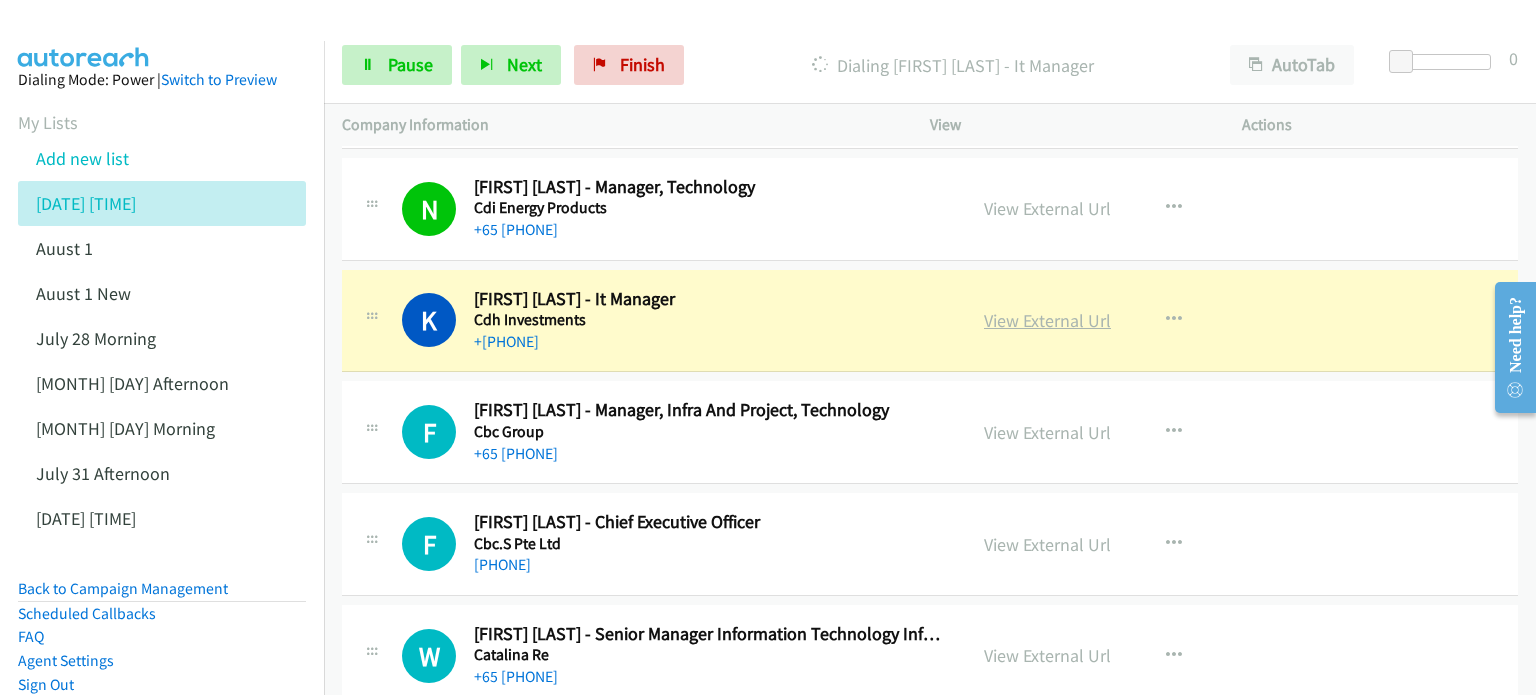 scroll, scrollTop: 10700, scrollLeft: 0, axis: vertical 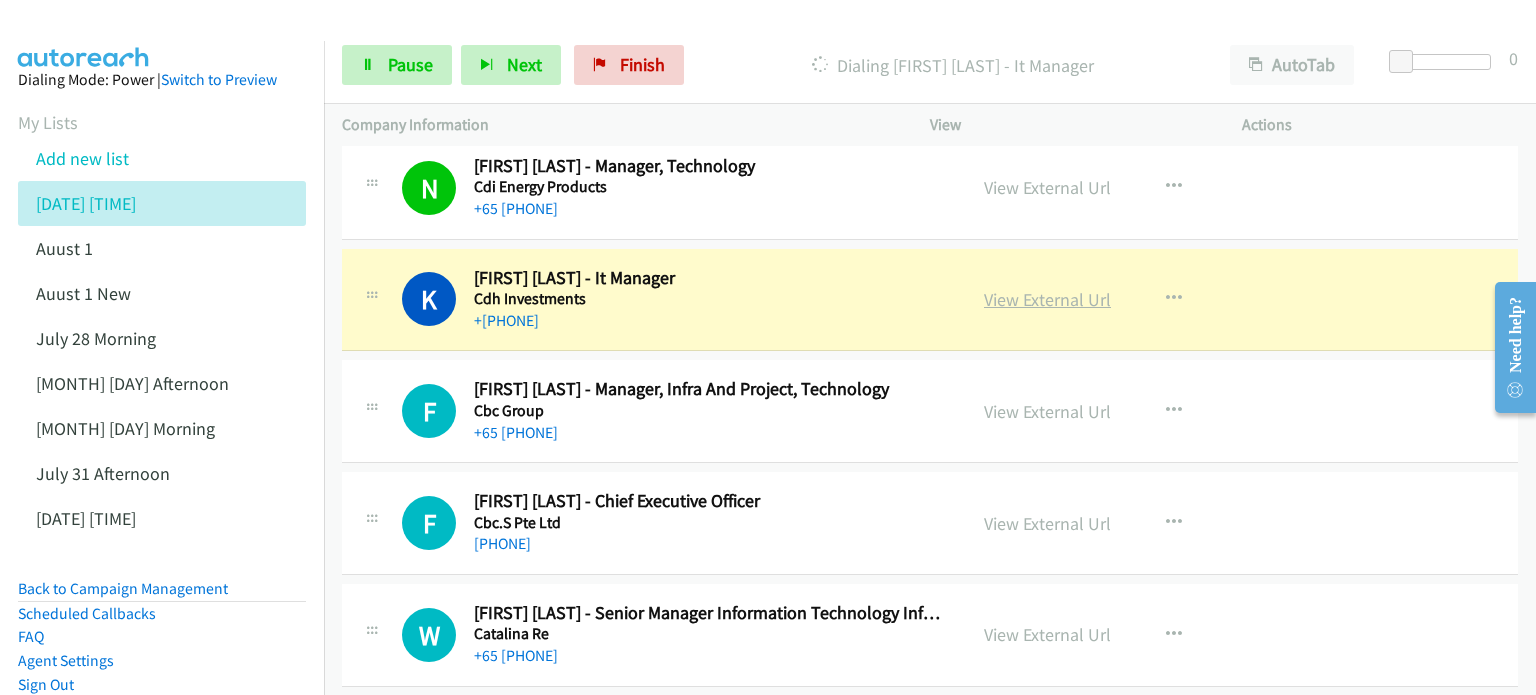 click on "View External Url" at bounding box center [1047, 299] 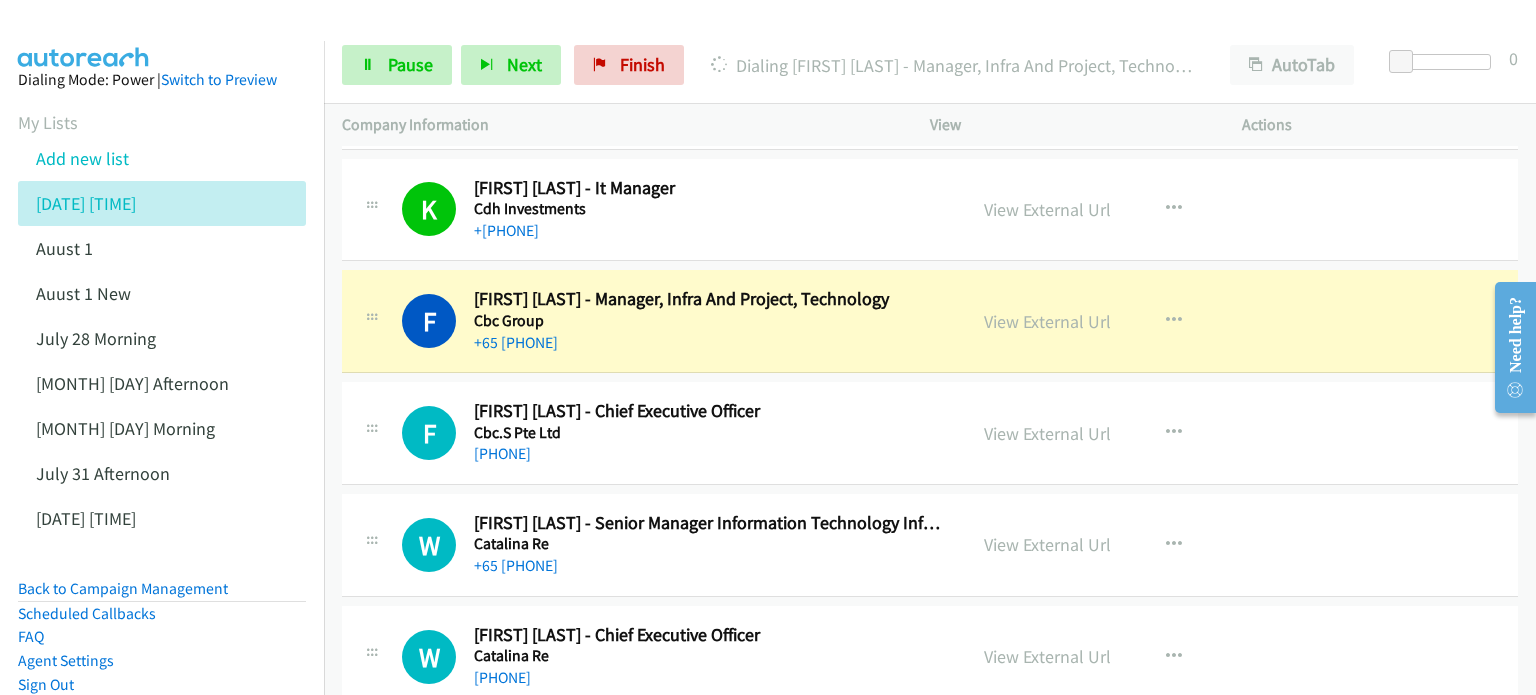 scroll, scrollTop: 10800, scrollLeft: 0, axis: vertical 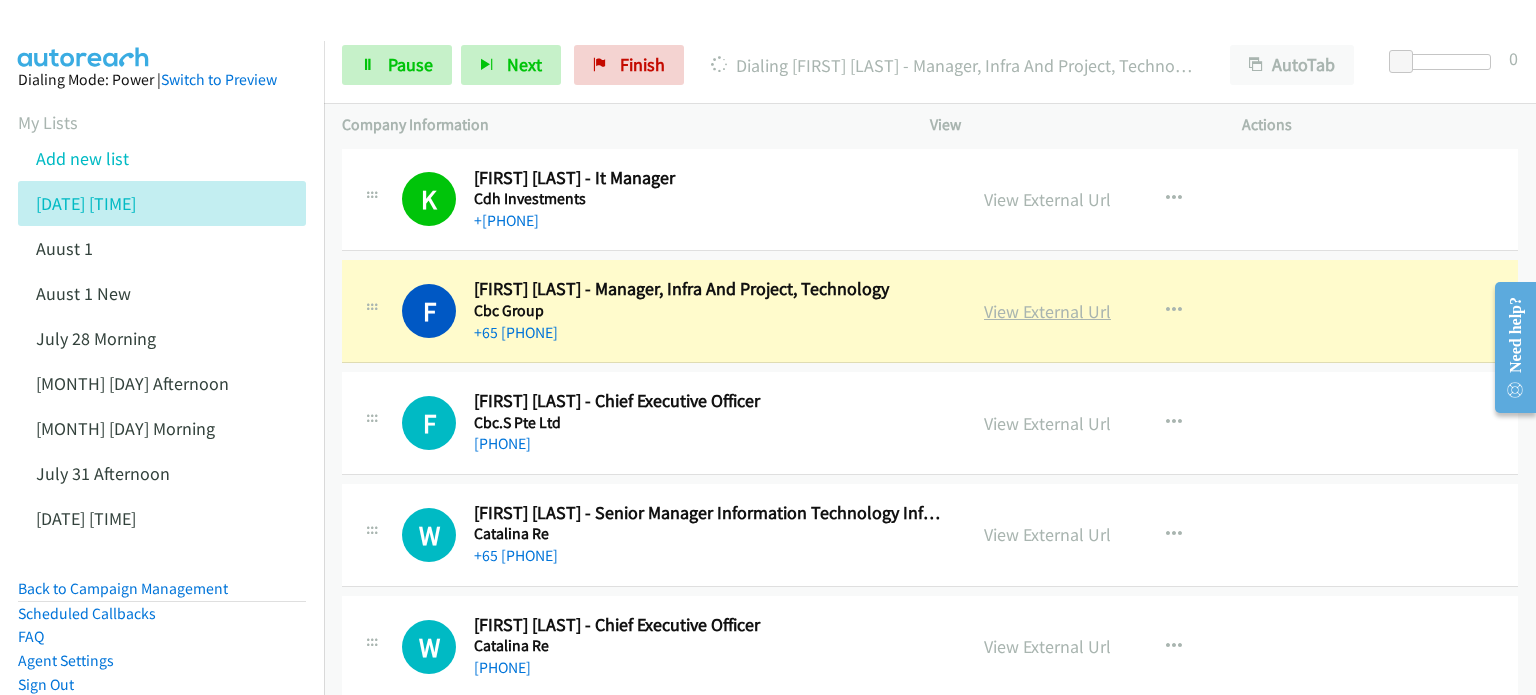 click on "View External Url" at bounding box center [1047, 311] 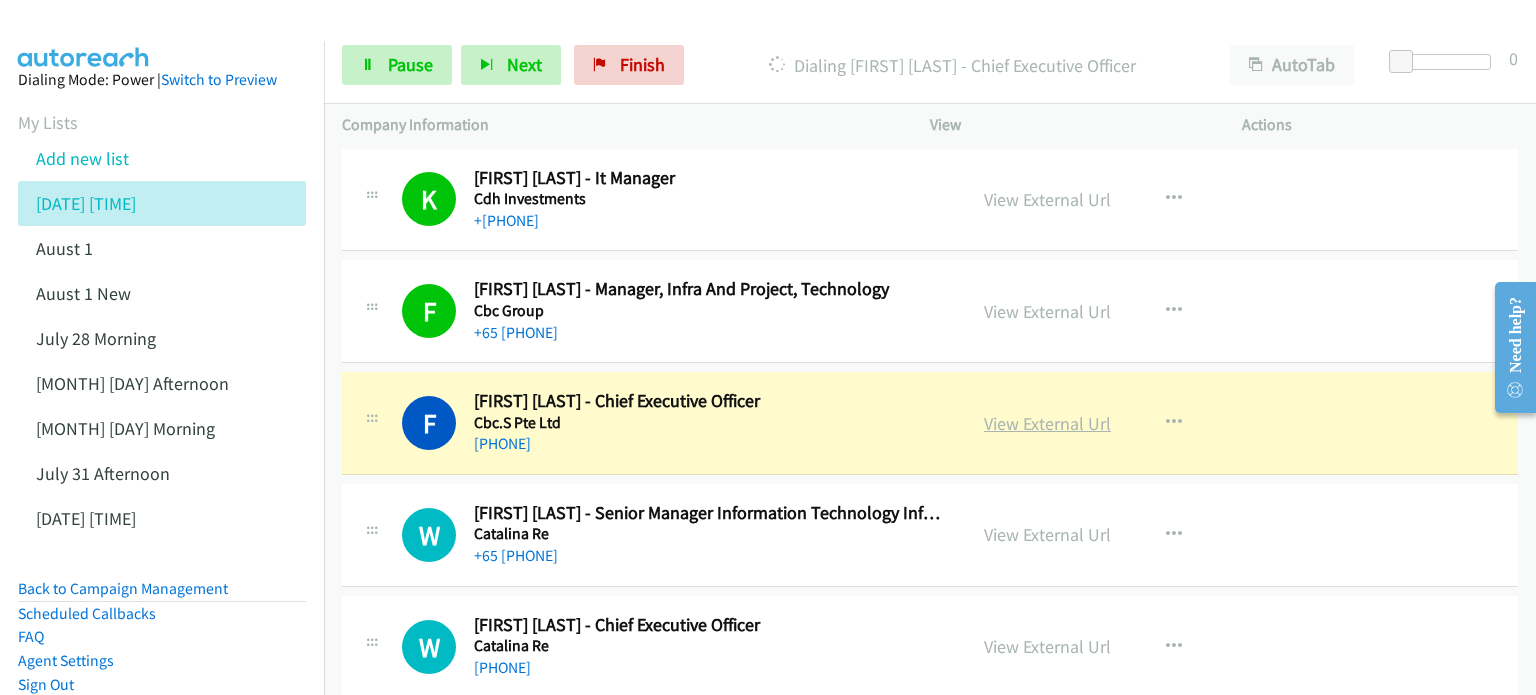 click on "View External Url" at bounding box center (1047, 423) 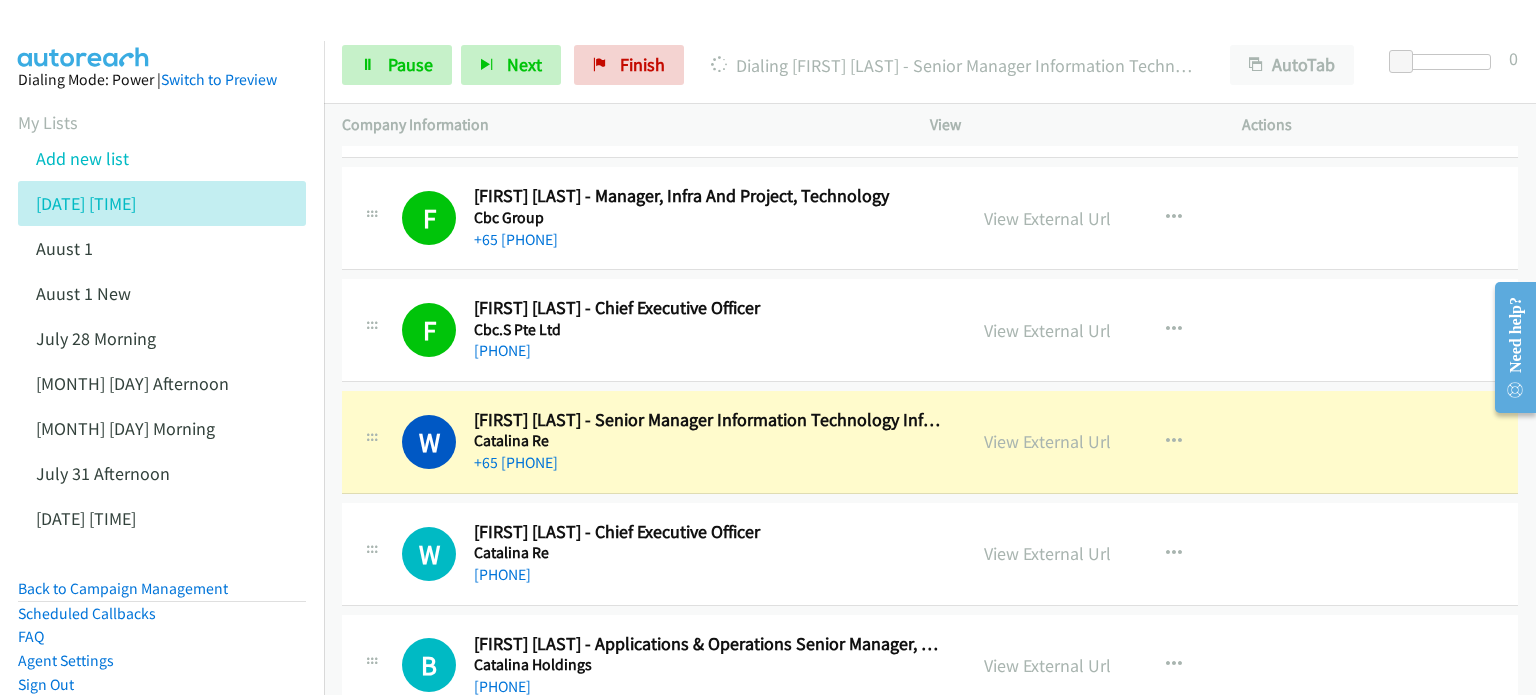 scroll, scrollTop: 10900, scrollLeft: 0, axis: vertical 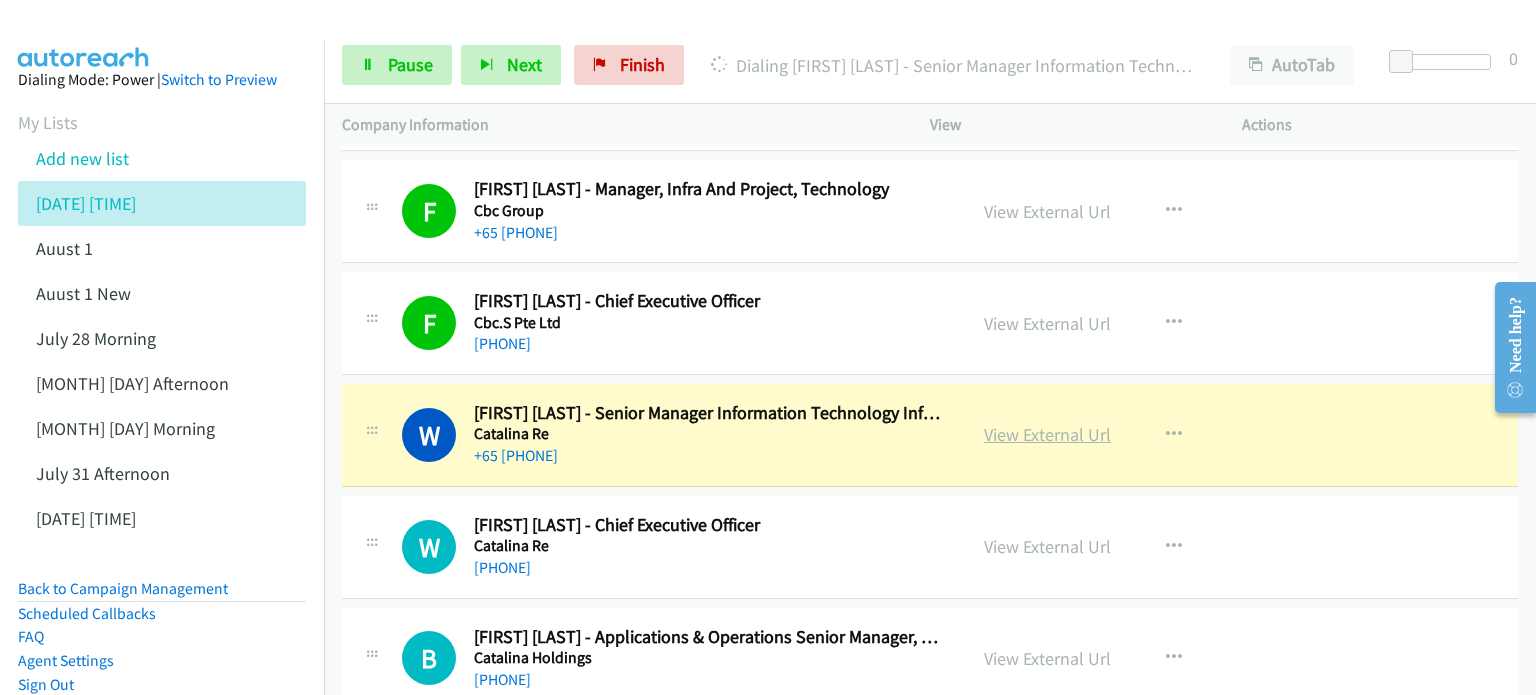 click on "View External Url" at bounding box center (1047, 434) 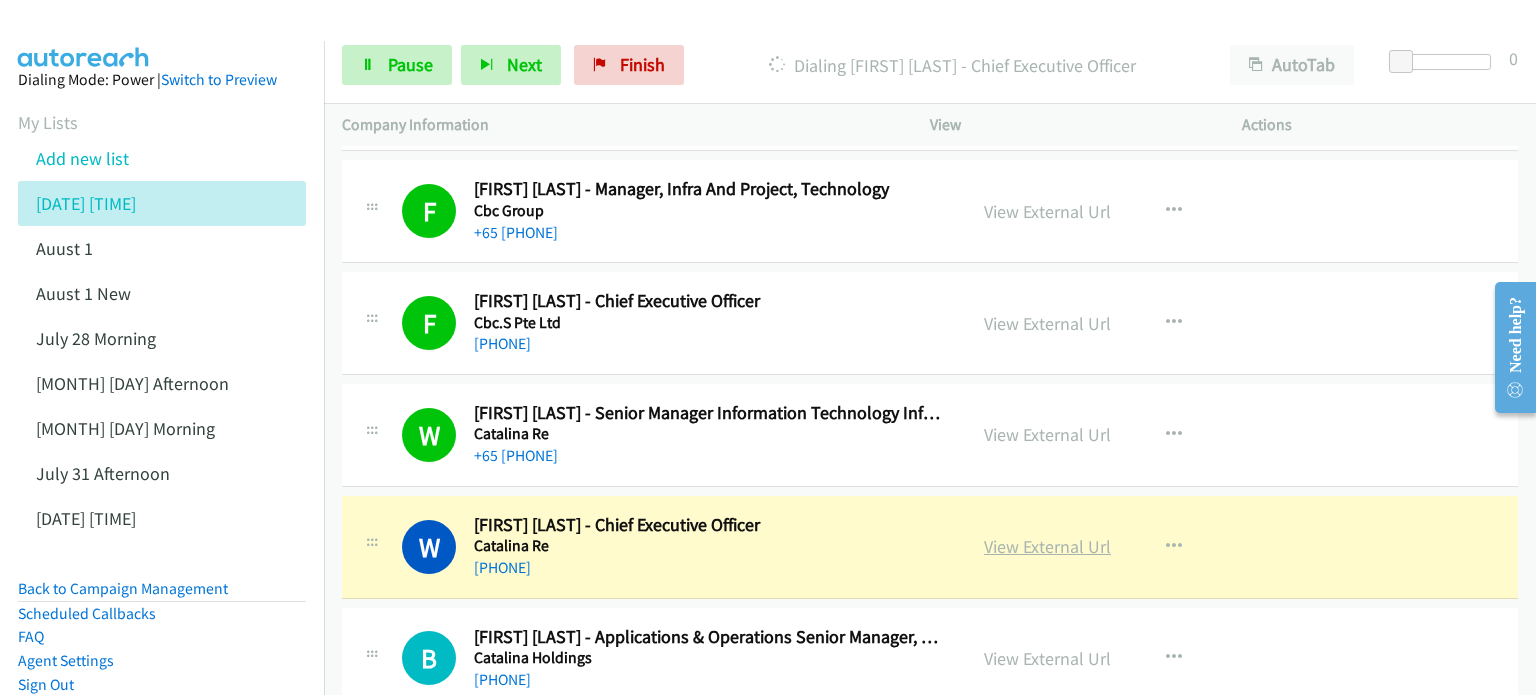 click on "View External Url" at bounding box center (1047, 546) 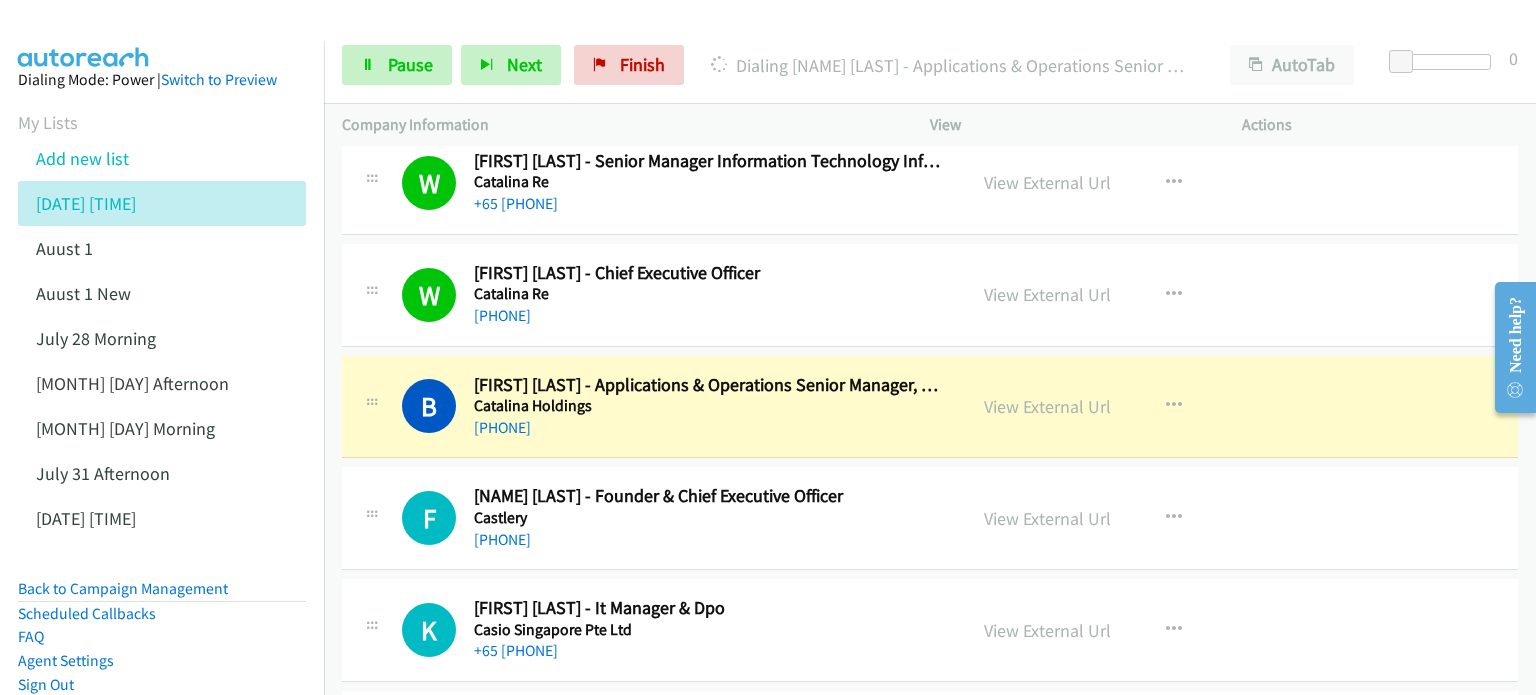 scroll, scrollTop: 11200, scrollLeft: 0, axis: vertical 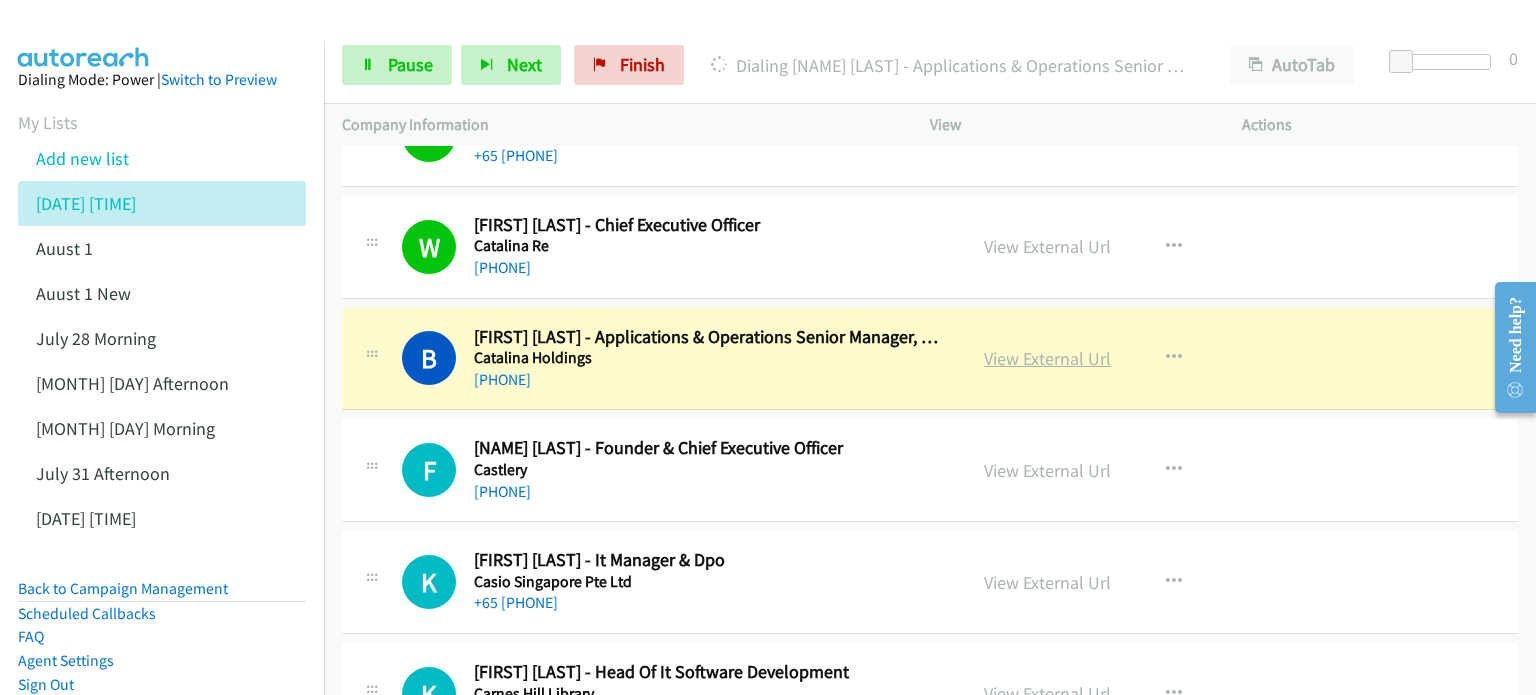 click on "View External Url" at bounding box center (1047, 358) 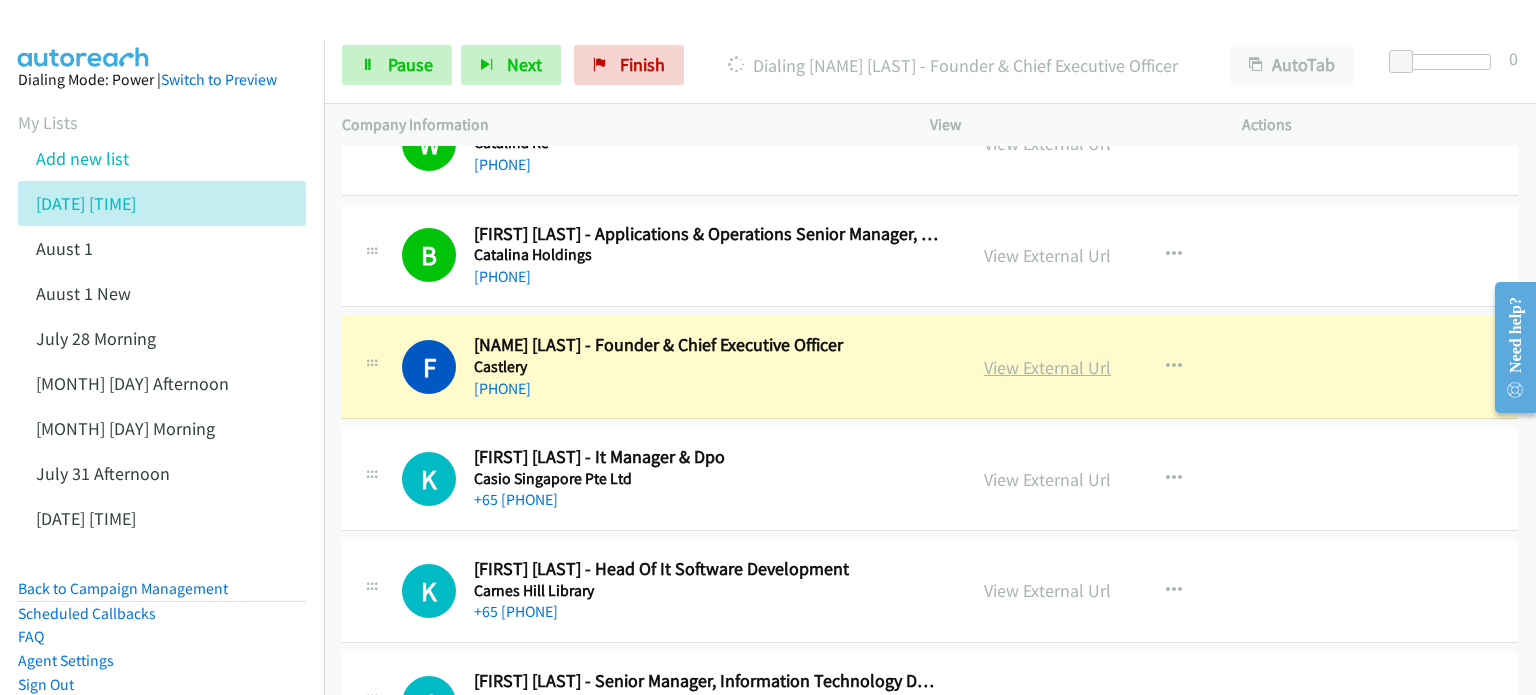 scroll, scrollTop: 11300, scrollLeft: 0, axis: vertical 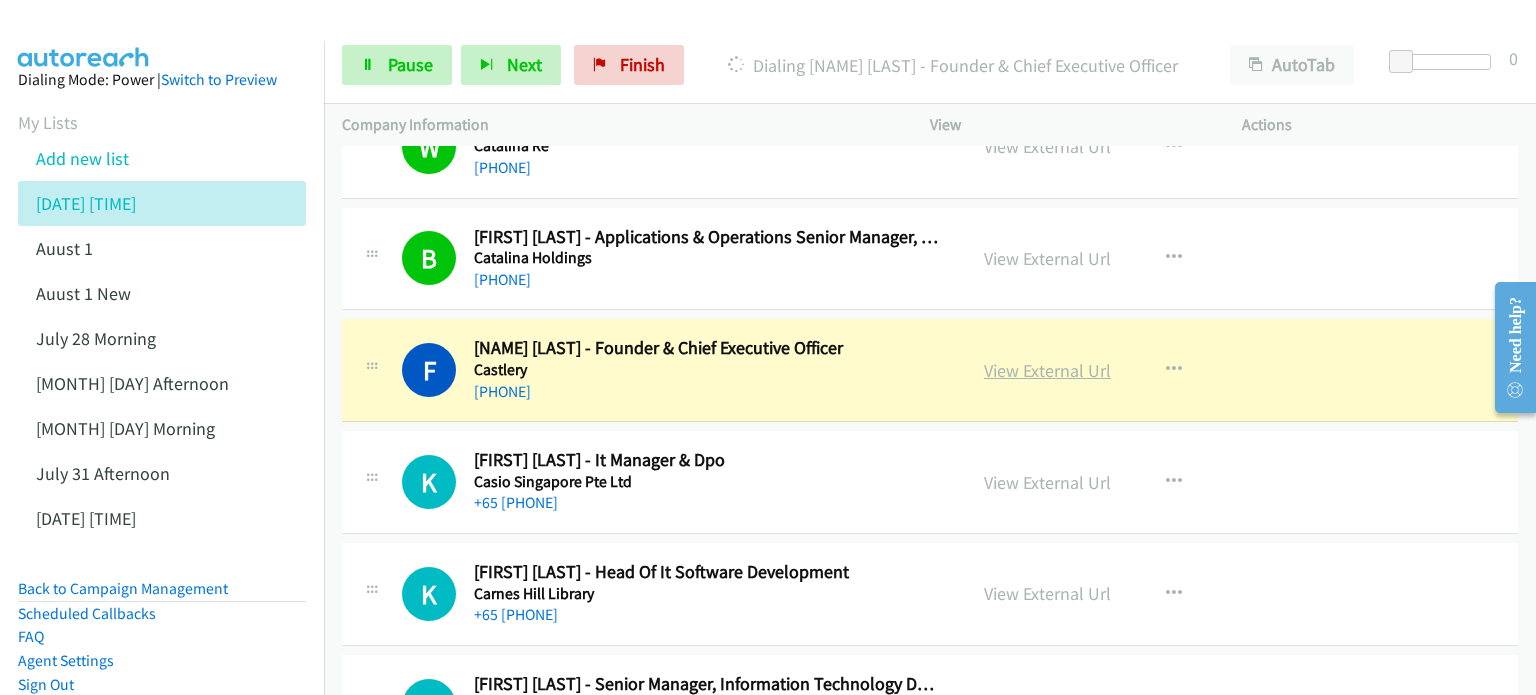 click on "View External Url" at bounding box center (1047, 370) 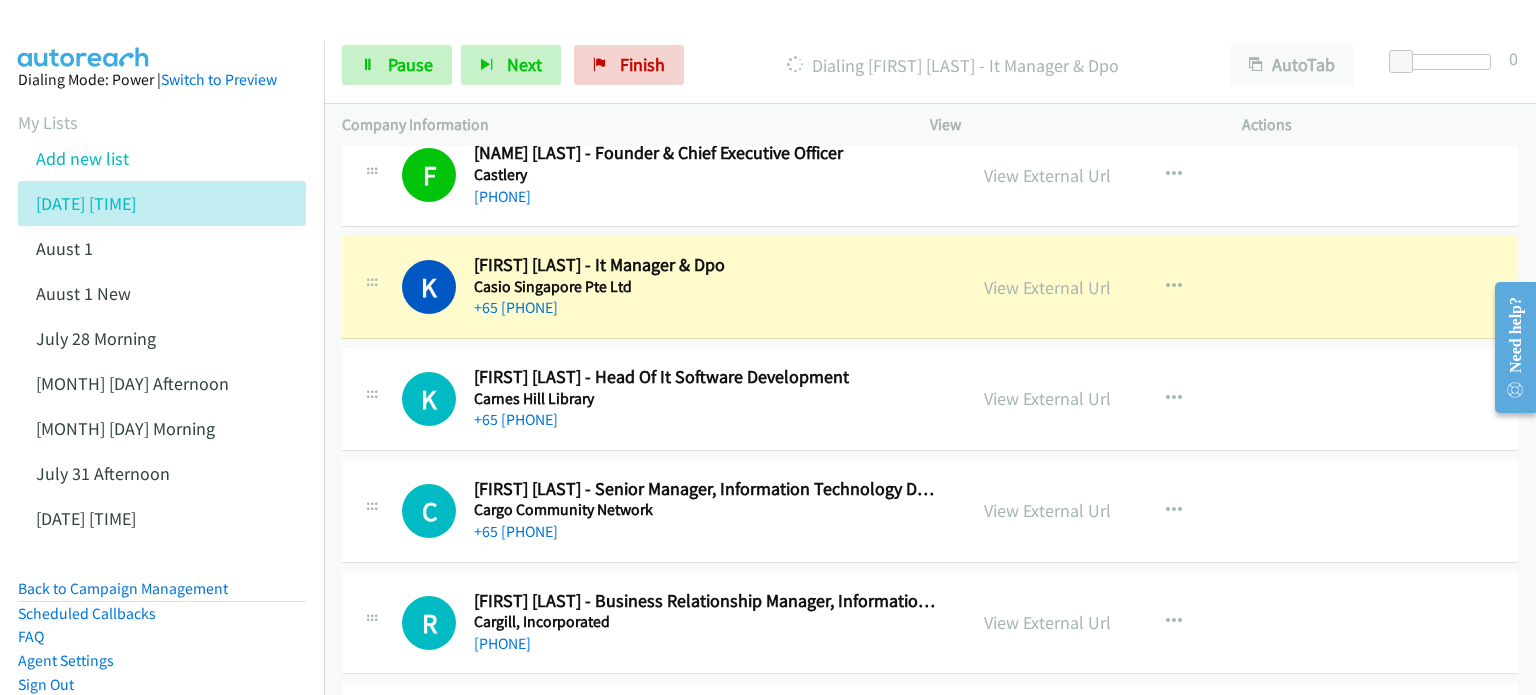 scroll, scrollTop: 11500, scrollLeft: 0, axis: vertical 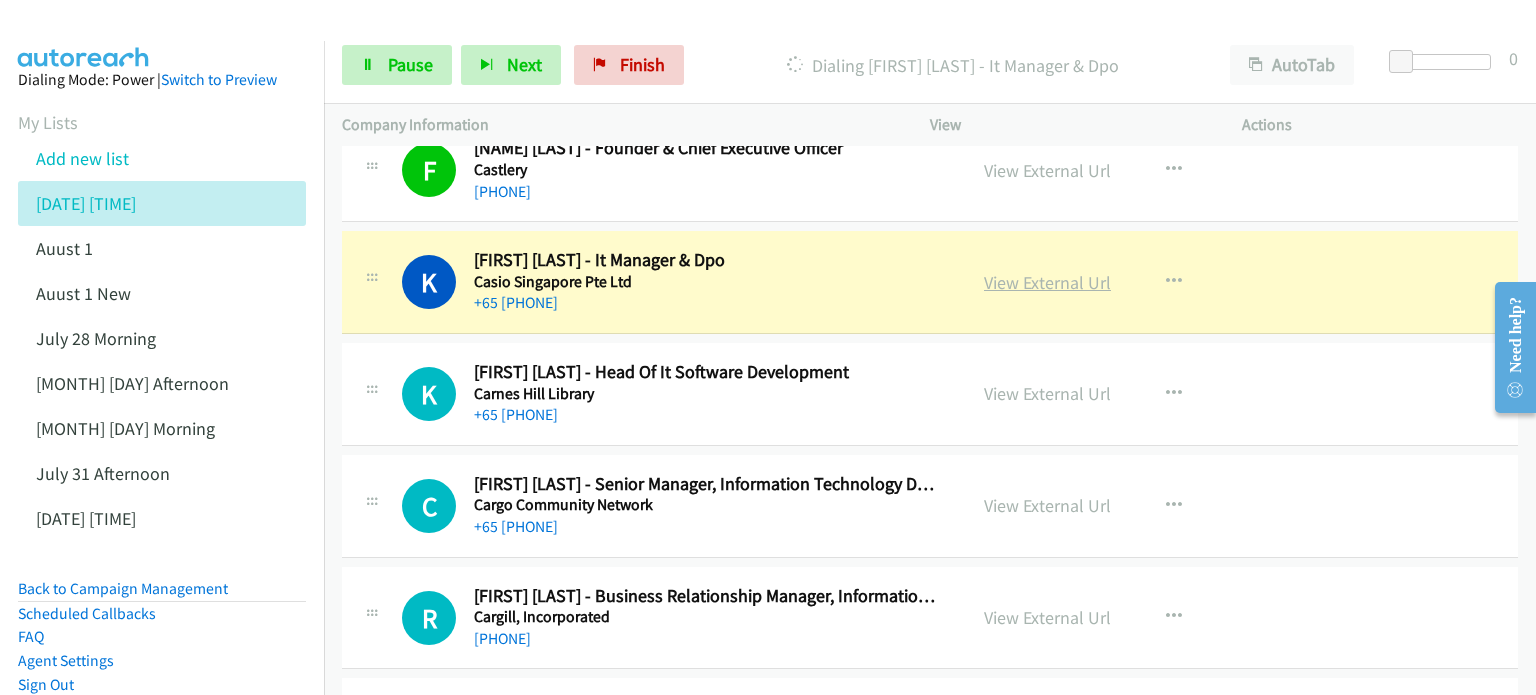 click on "View External Url" at bounding box center [1047, 282] 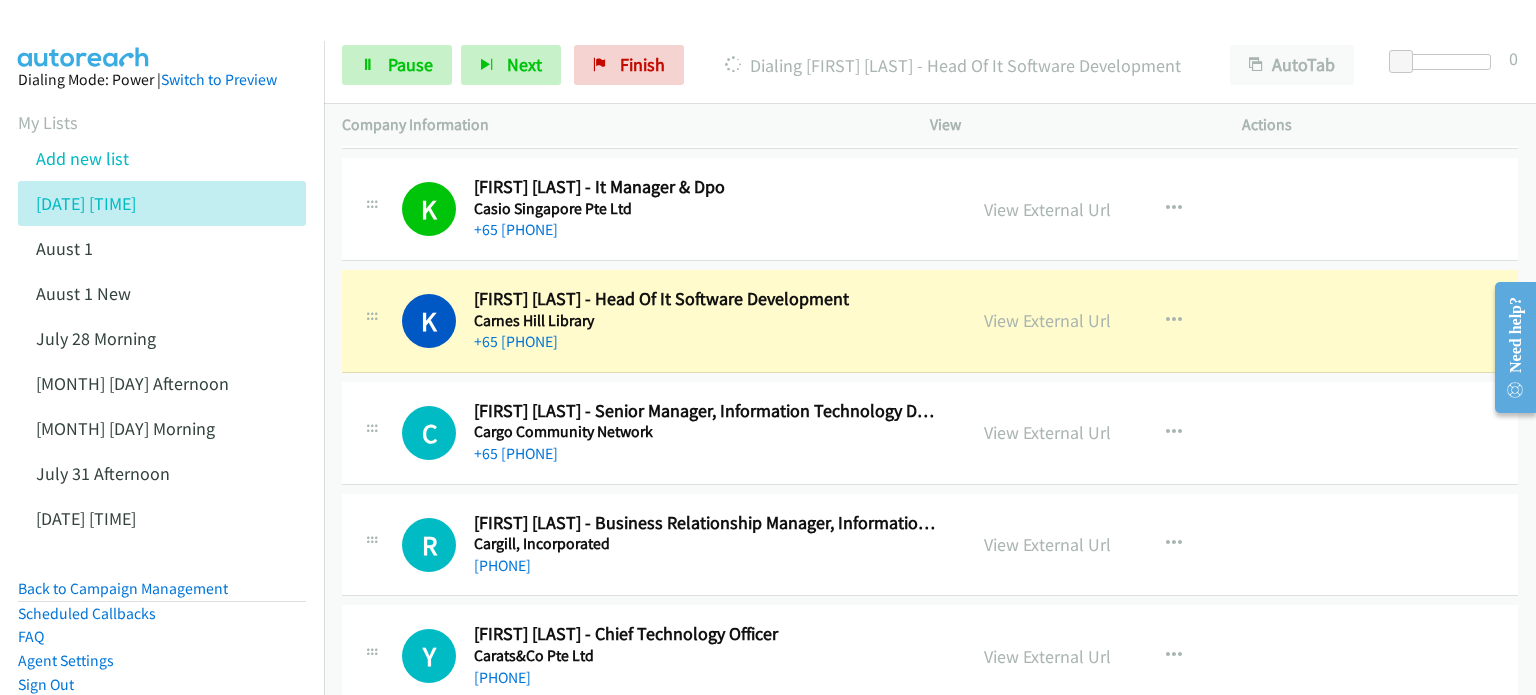 scroll, scrollTop: 11600, scrollLeft: 0, axis: vertical 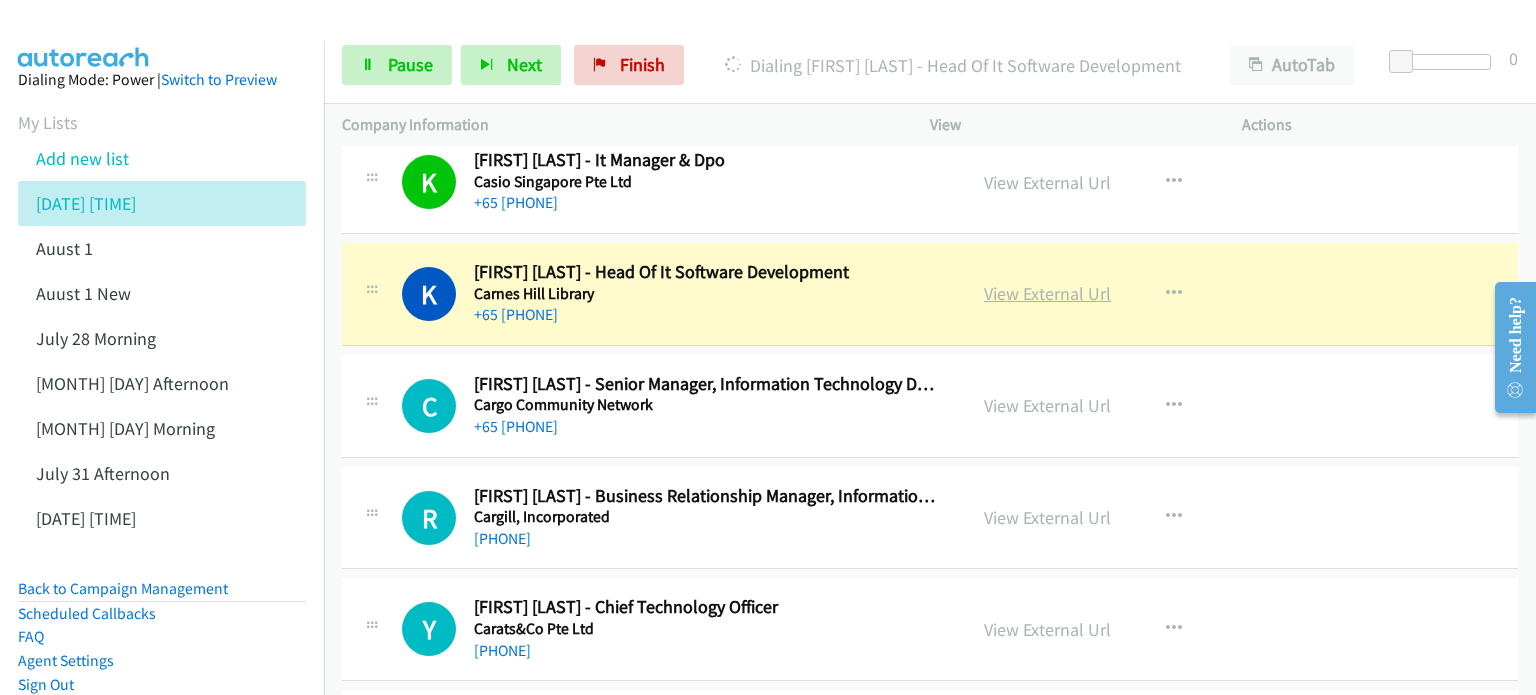 click on "View External Url" at bounding box center [1047, 293] 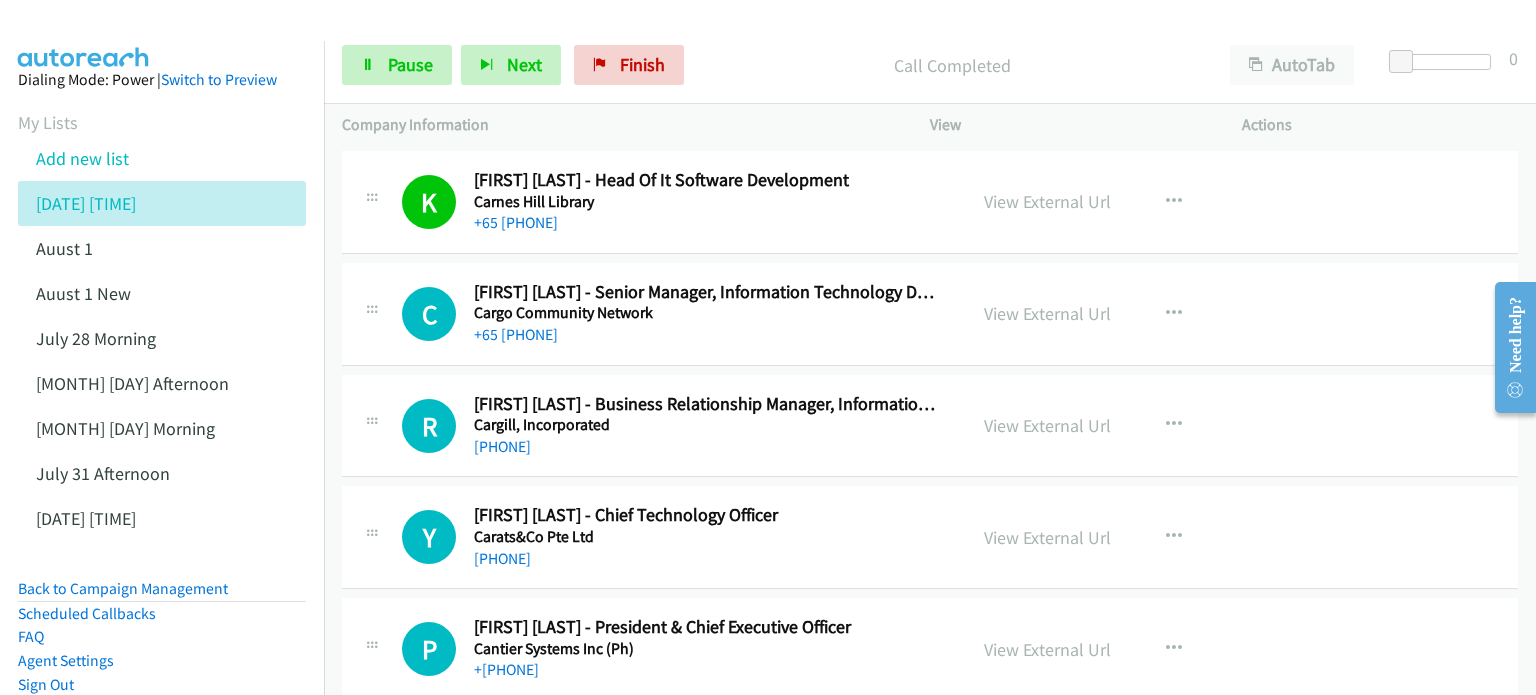 scroll, scrollTop: 11700, scrollLeft: 0, axis: vertical 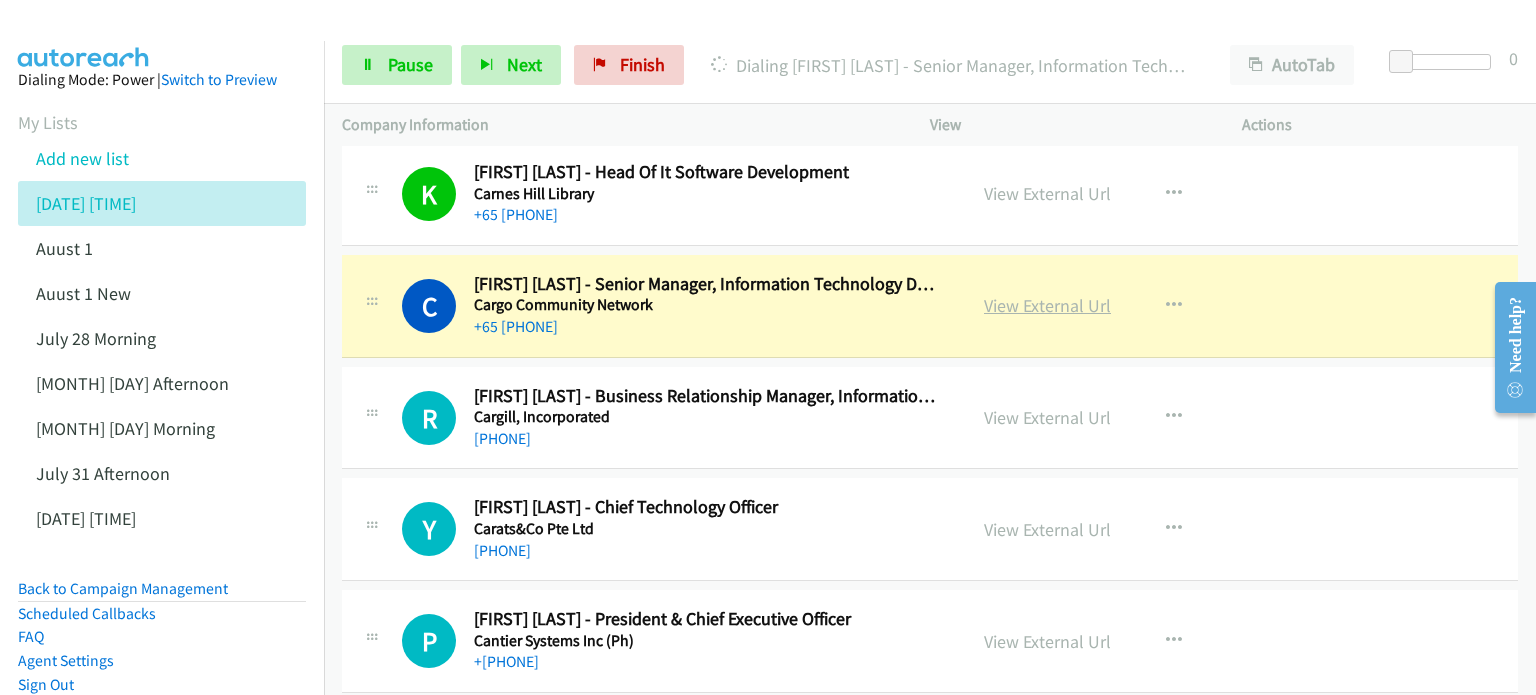 click on "View External Url" at bounding box center (1047, 305) 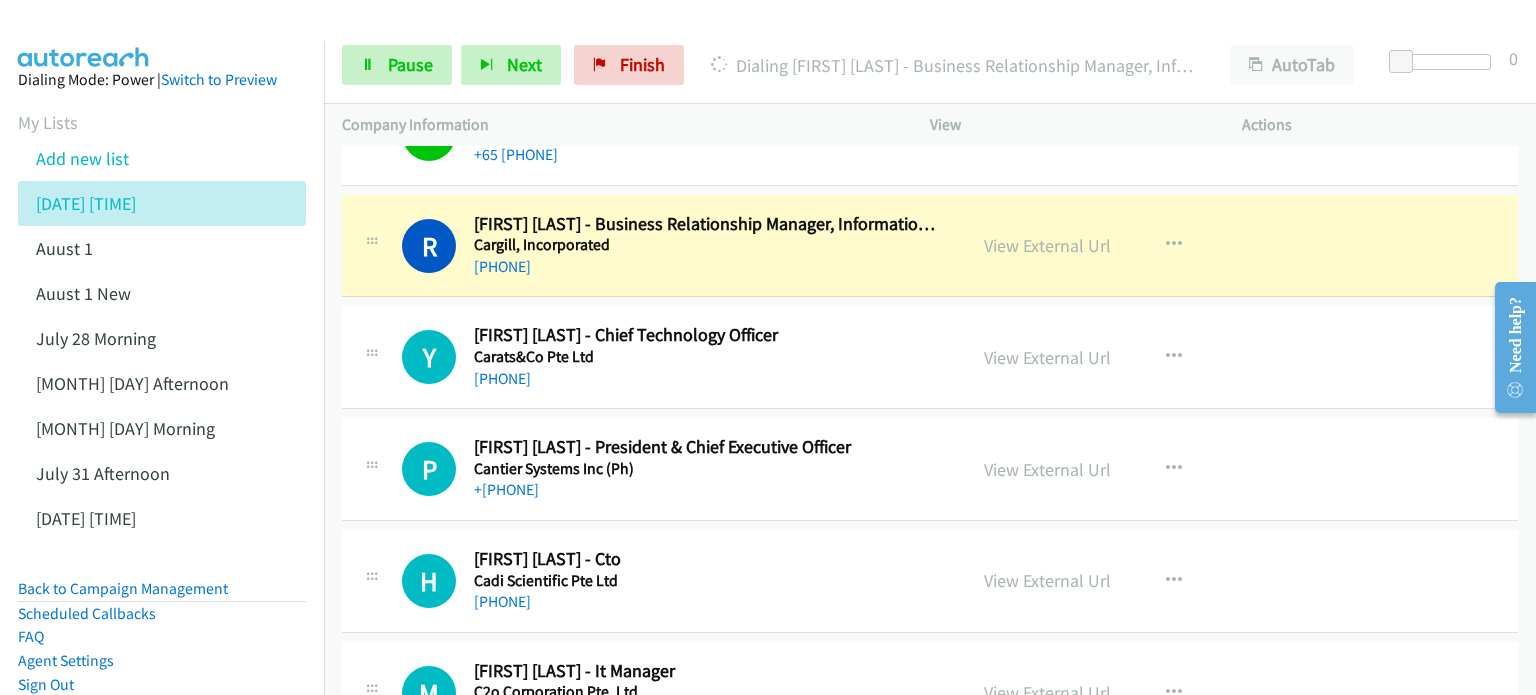 scroll, scrollTop: 11900, scrollLeft: 0, axis: vertical 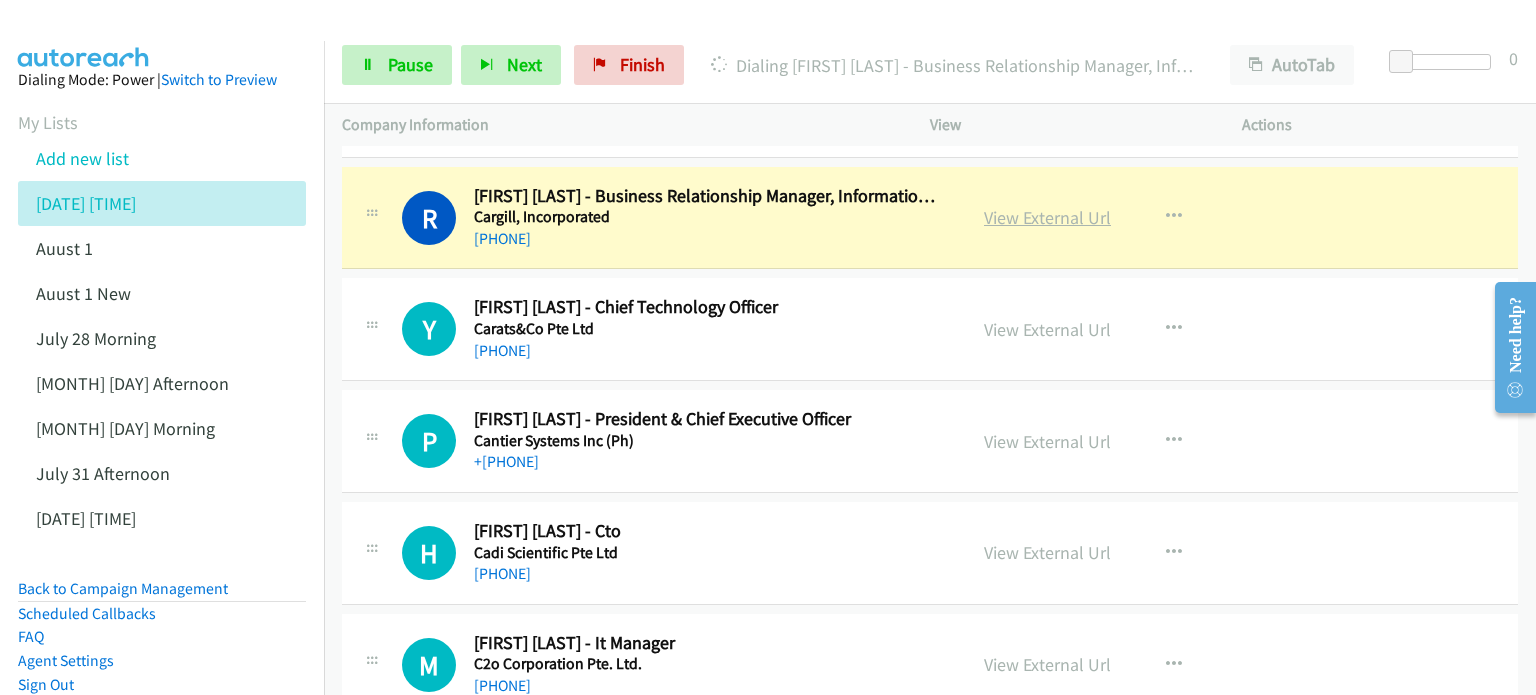 click on "View External Url" at bounding box center (1047, 217) 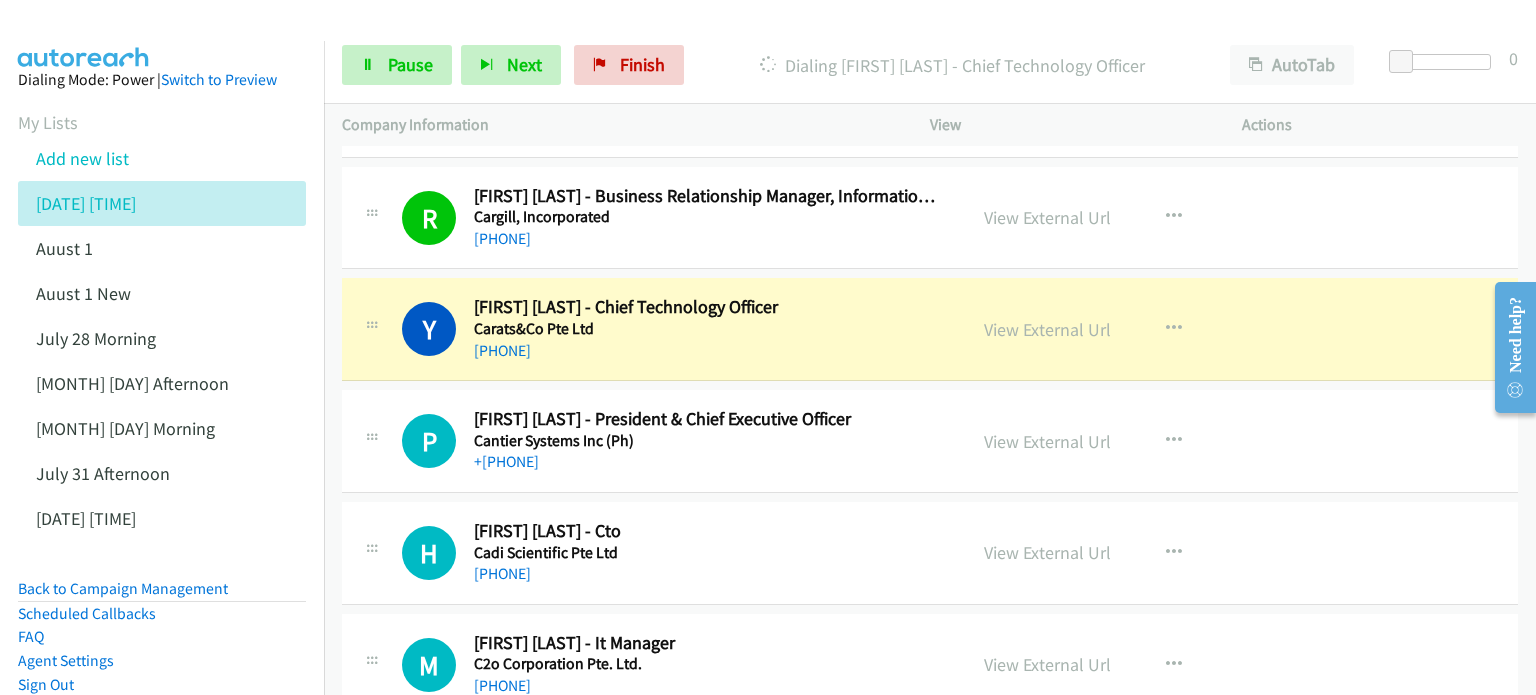 scroll, scrollTop: 12000, scrollLeft: 0, axis: vertical 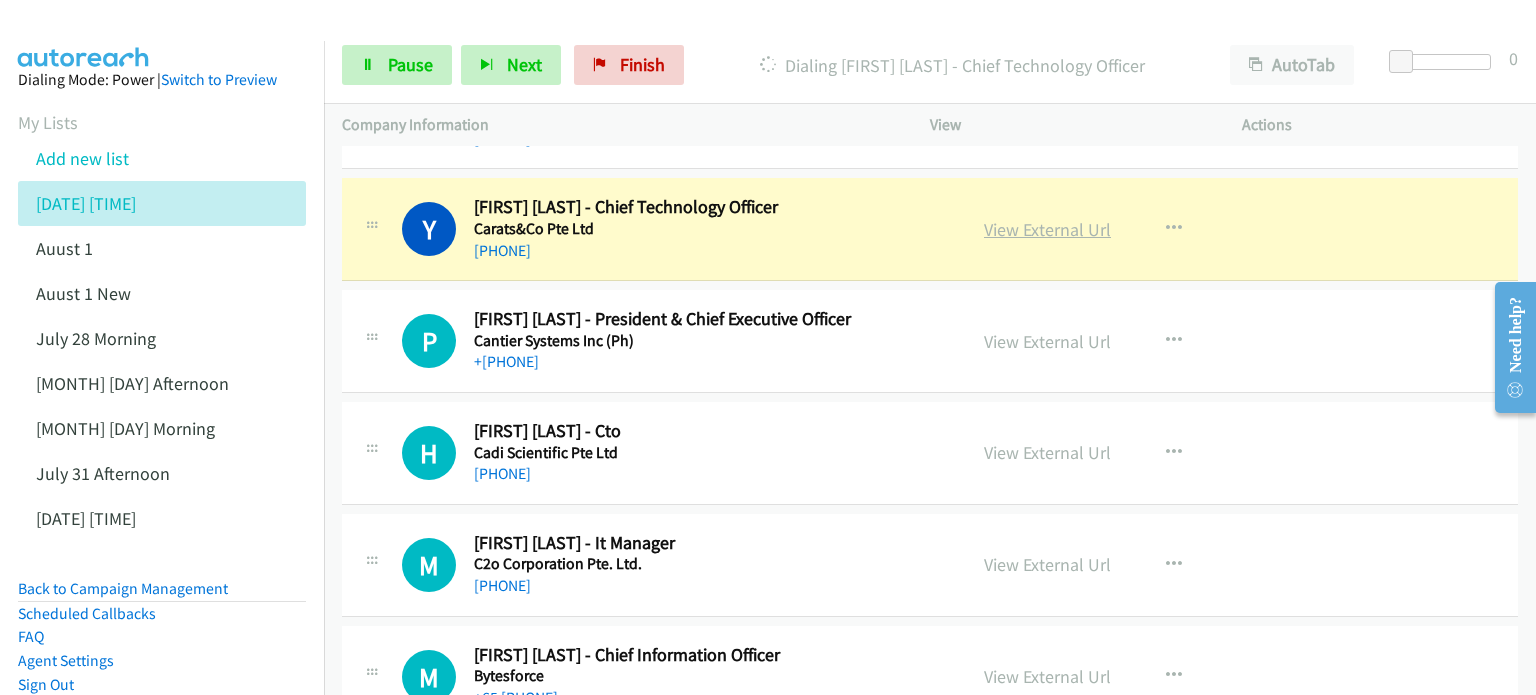 click on "View External Url" at bounding box center (1047, 229) 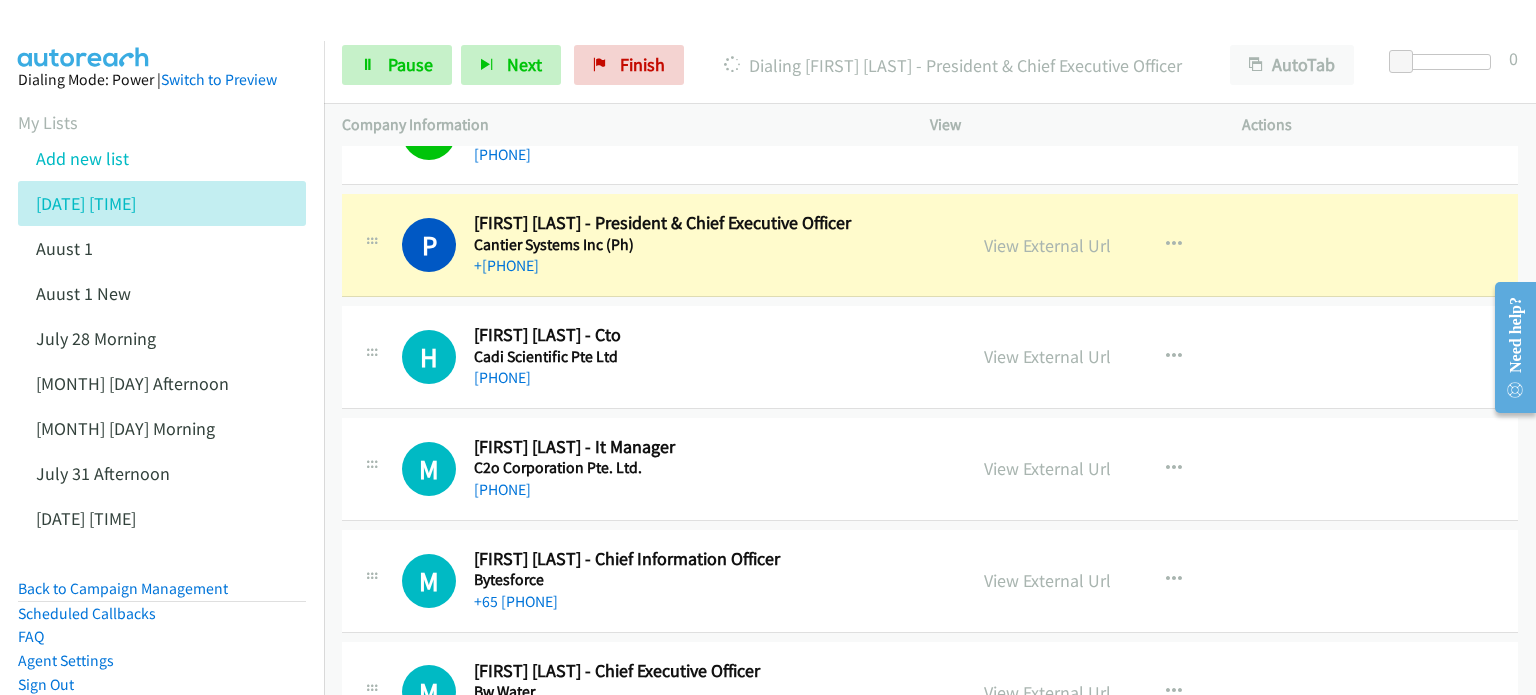 scroll, scrollTop: 12100, scrollLeft: 0, axis: vertical 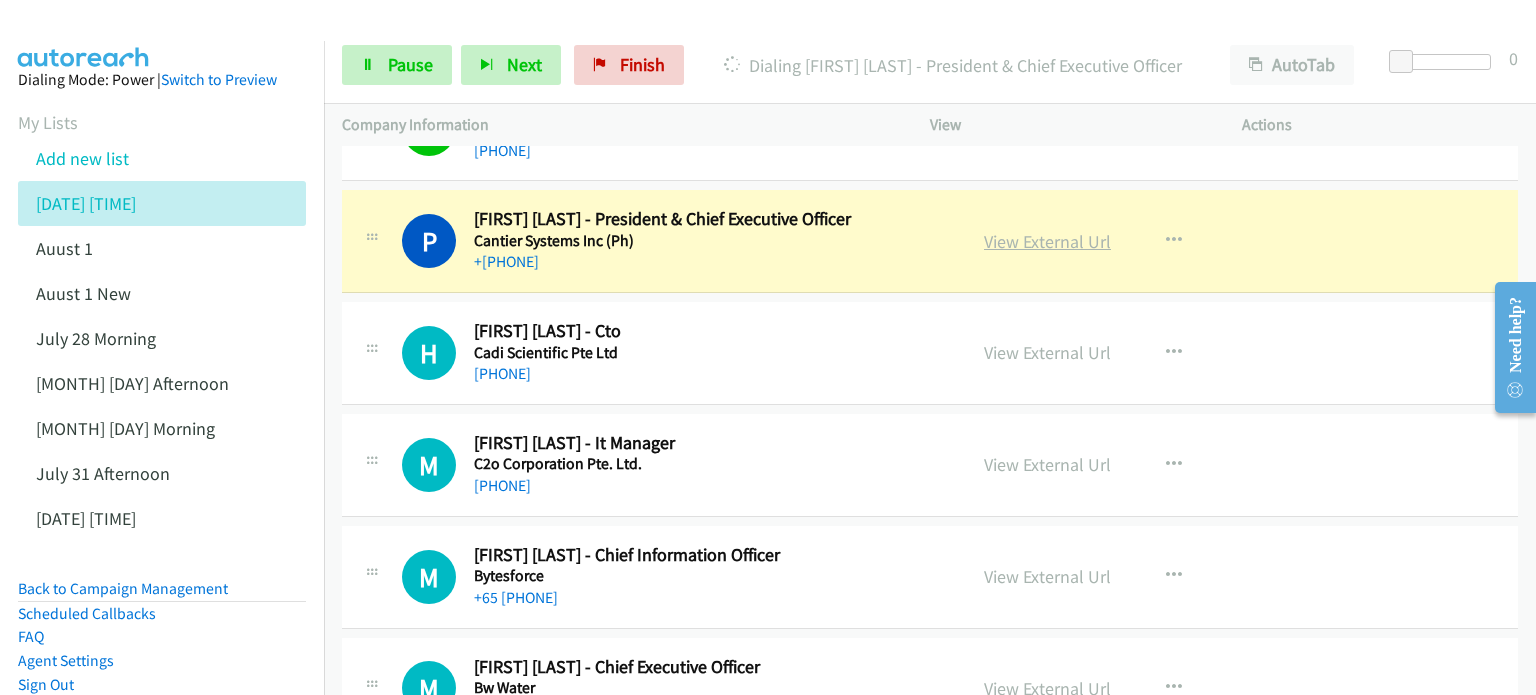 click on "View External Url" at bounding box center [1047, 241] 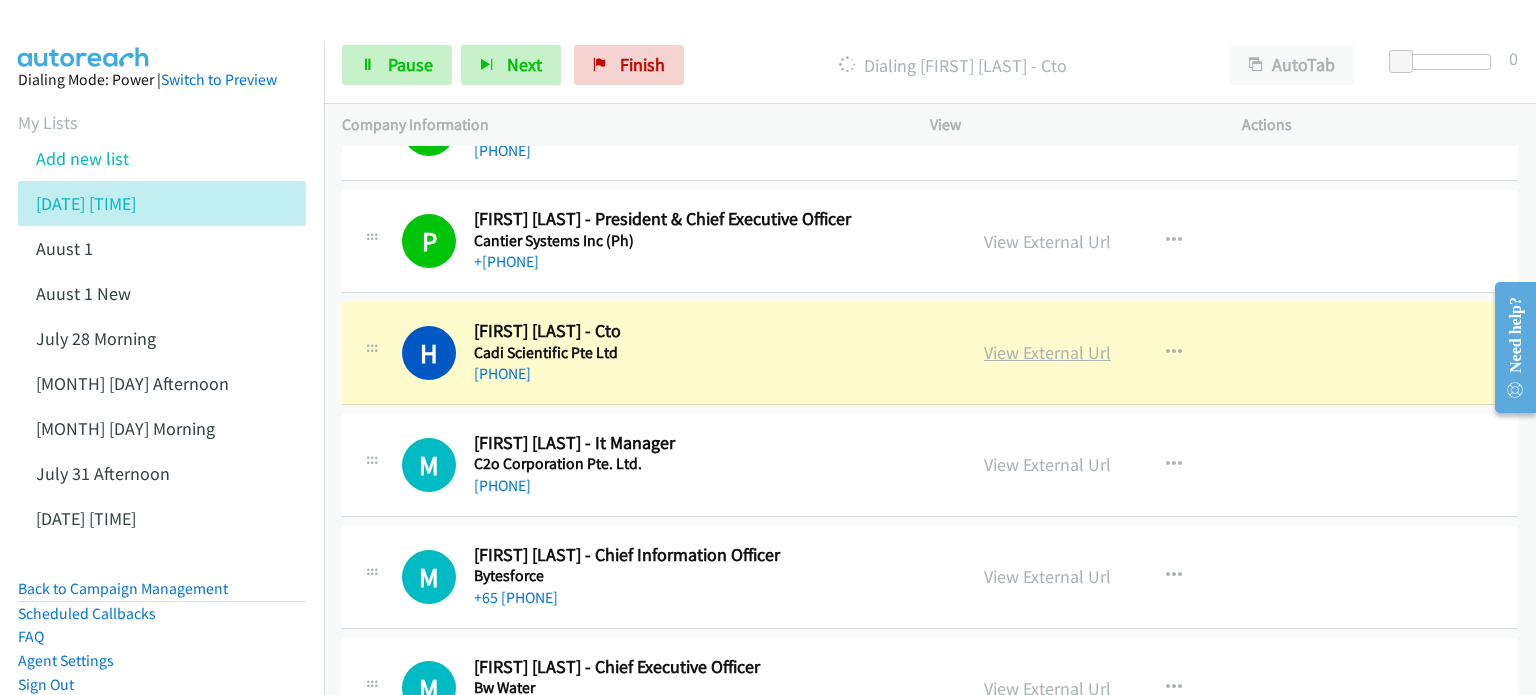 click on "View External Url" at bounding box center (1047, 352) 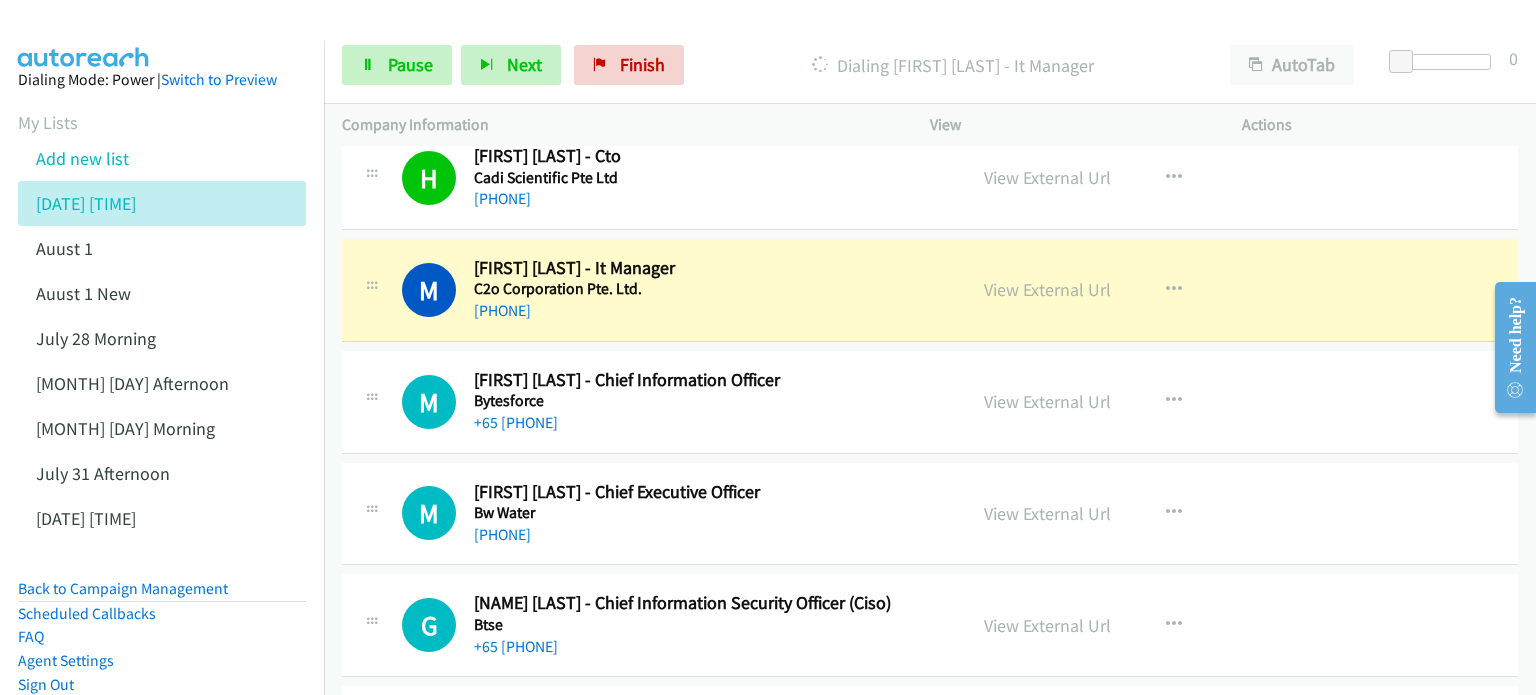 scroll, scrollTop: 12300, scrollLeft: 0, axis: vertical 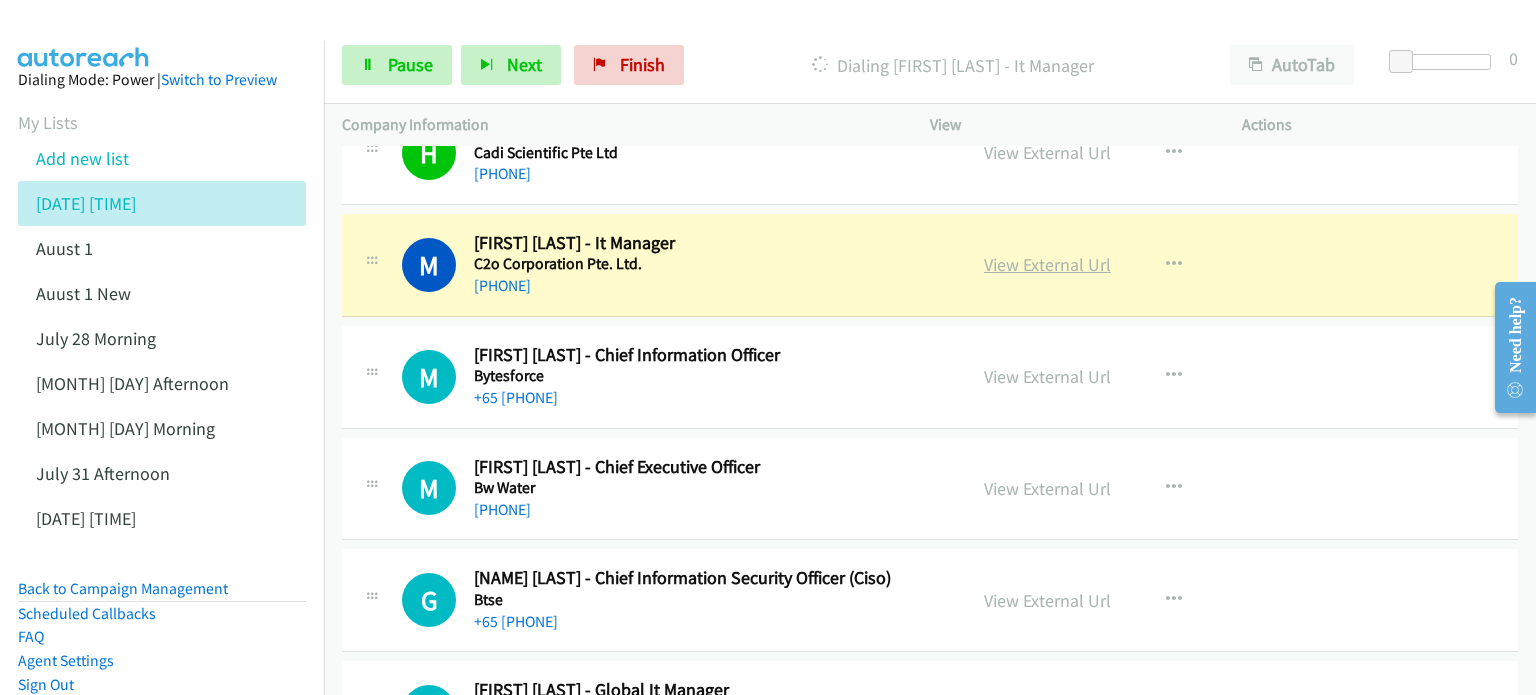 click on "View External Url" at bounding box center [1047, 264] 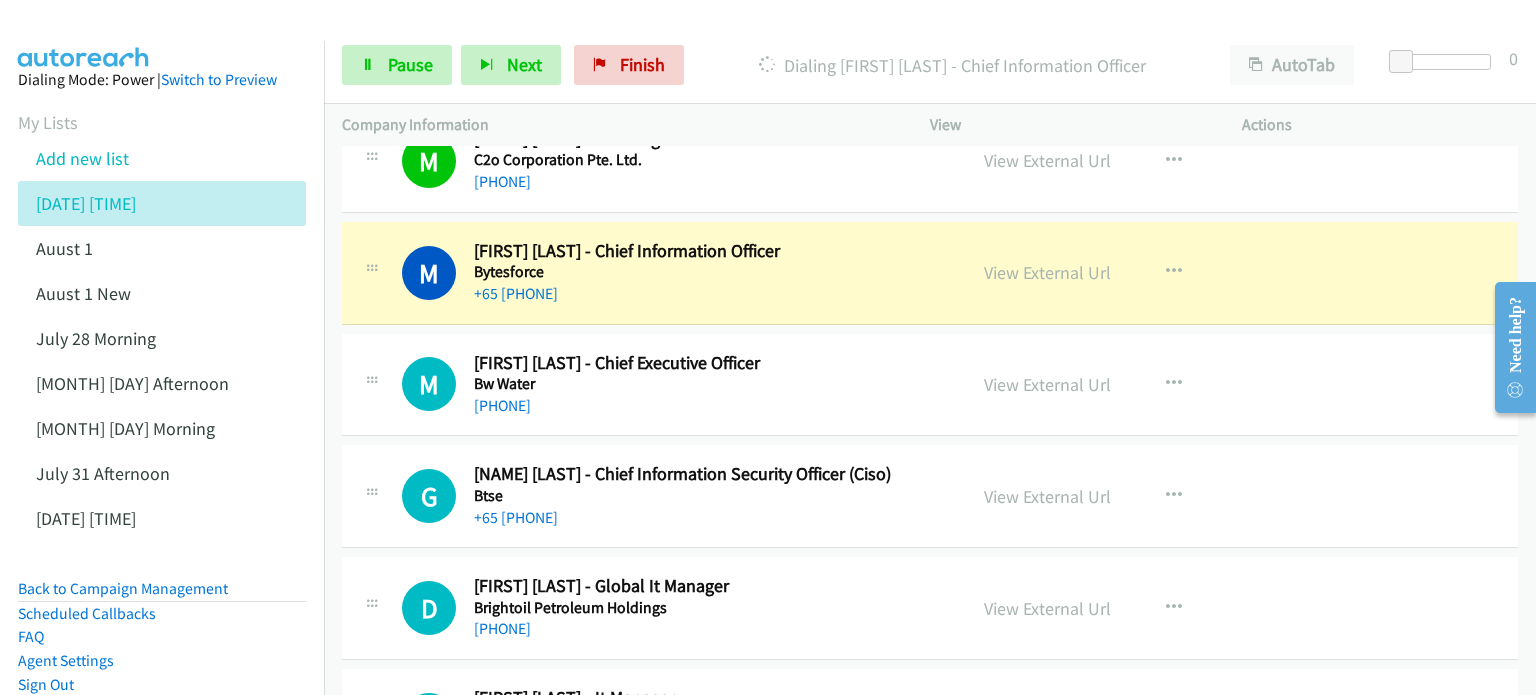 scroll, scrollTop: 12400, scrollLeft: 0, axis: vertical 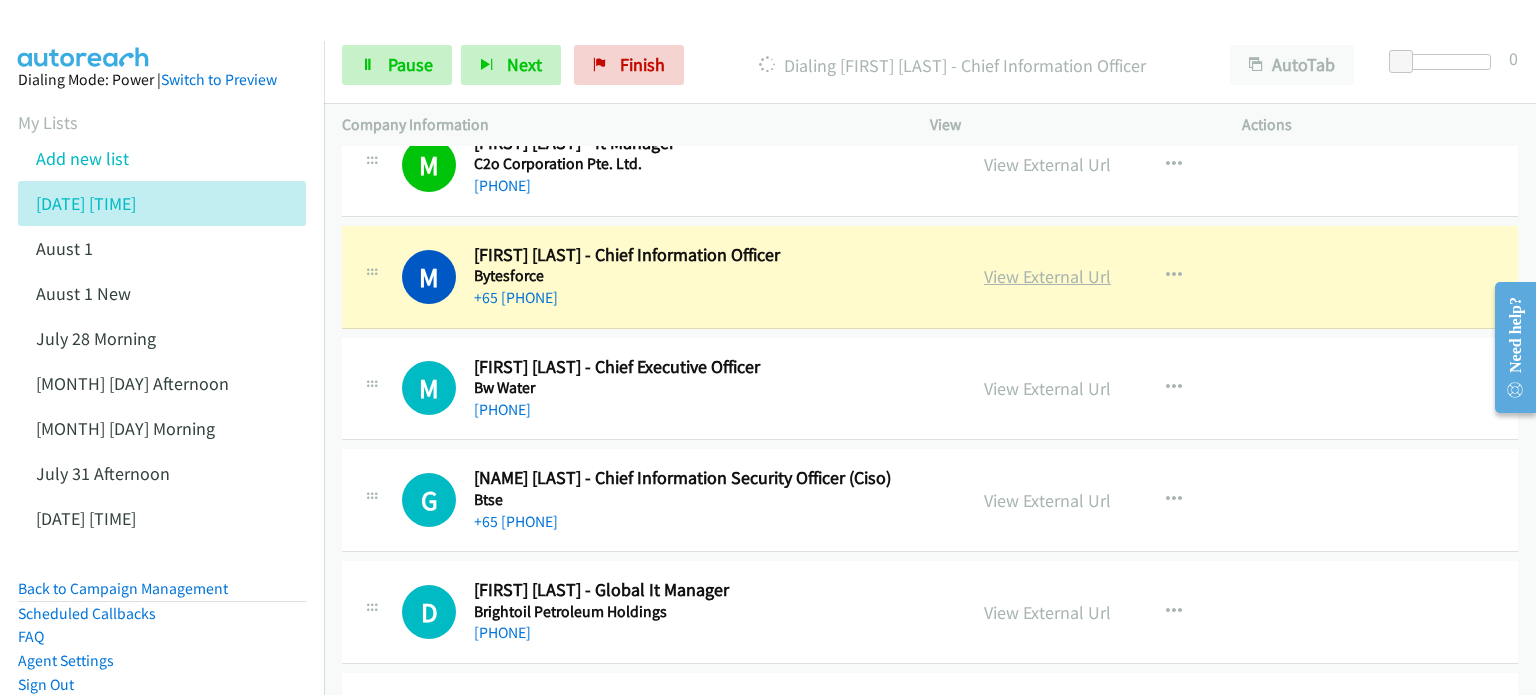 click on "View External Url" at bounding box center [1047, 276] 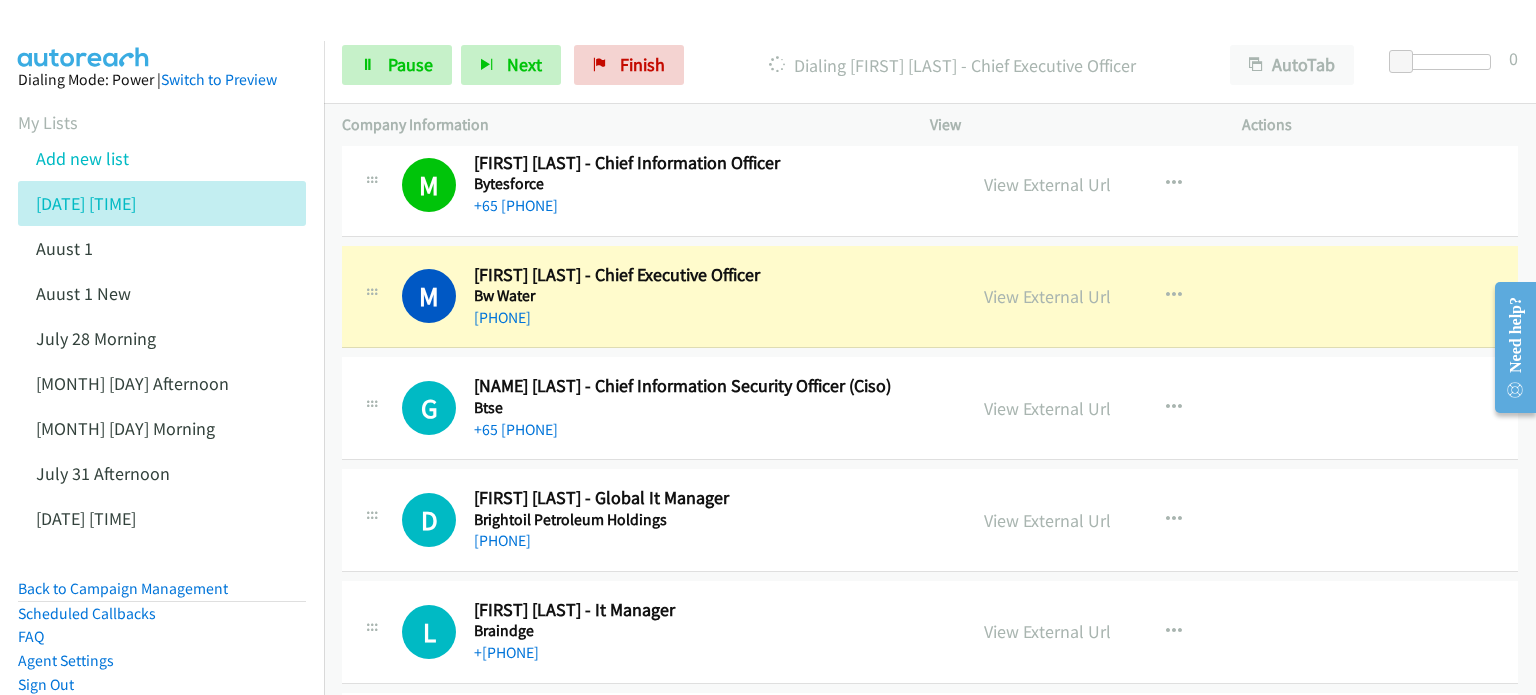 scroll, scrollTop: 12500, scrollLeft: 0, axis: vertical 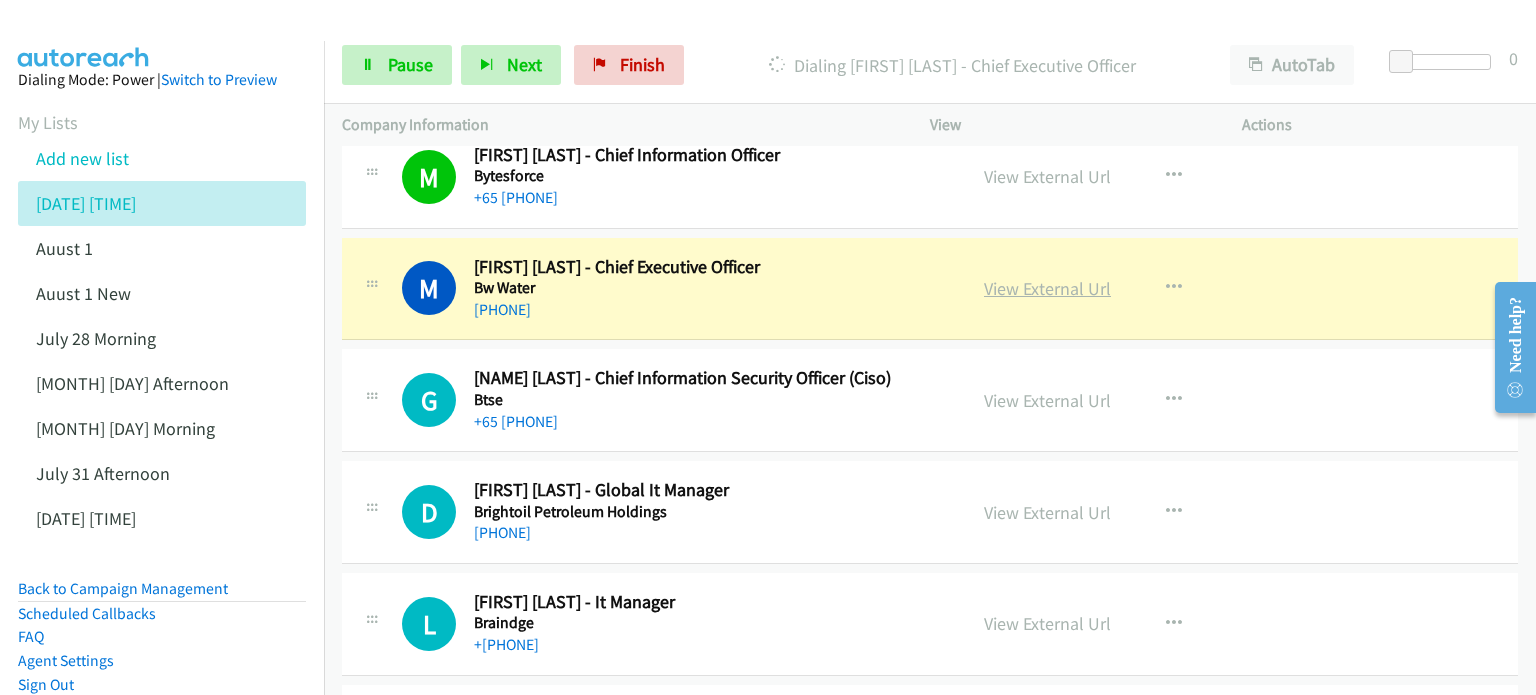 click on "View External Url" at bounding box center [1047, 288] 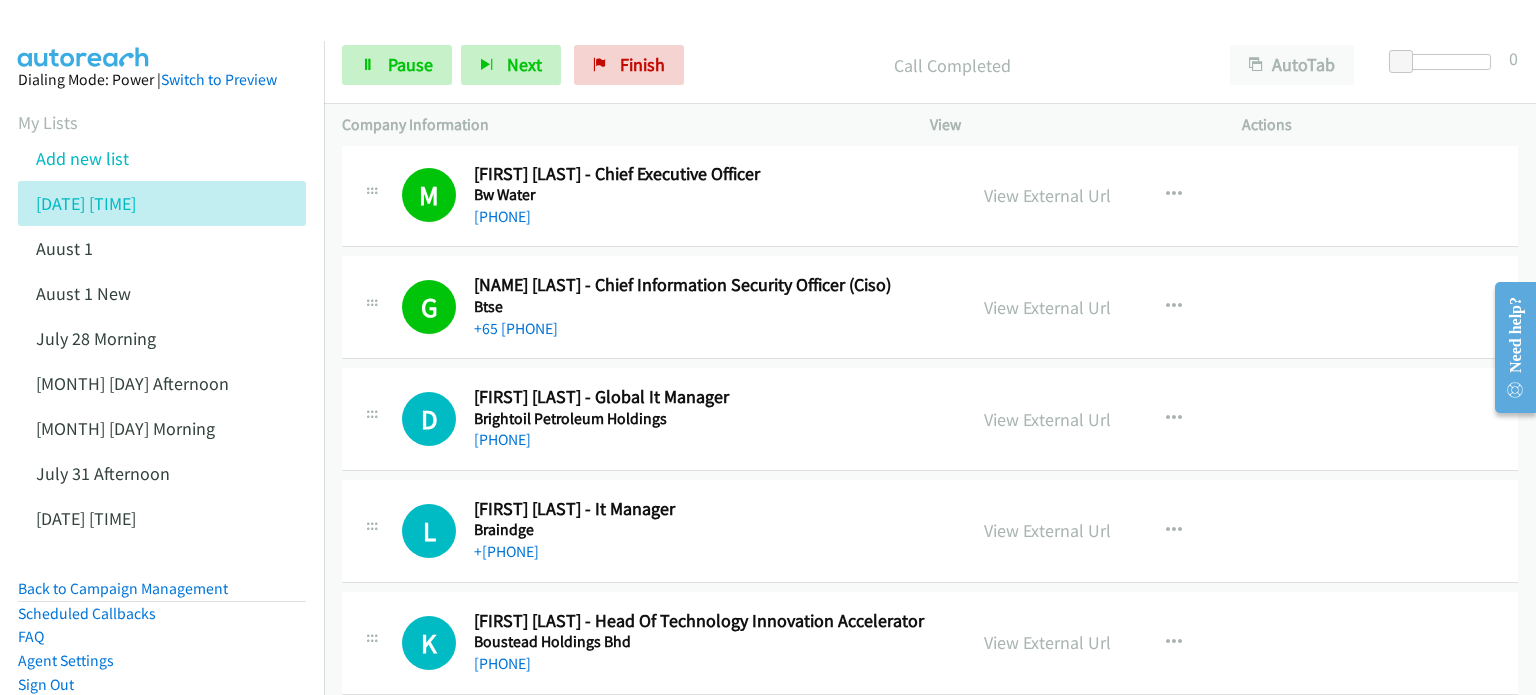 scroll, scrollTop: 12600, scrollLeft: 0, axis: vertical 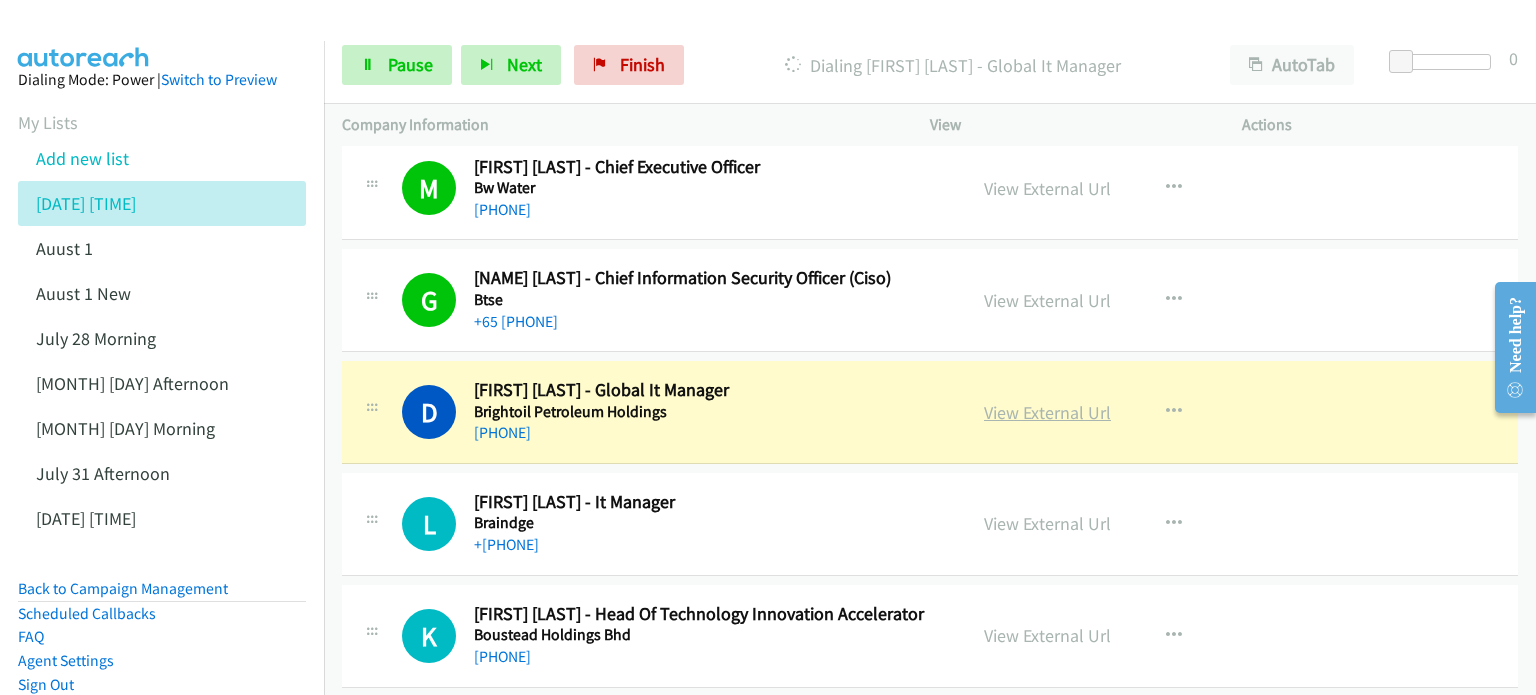 click on "View External Url" at bounding box center (1047, 412) 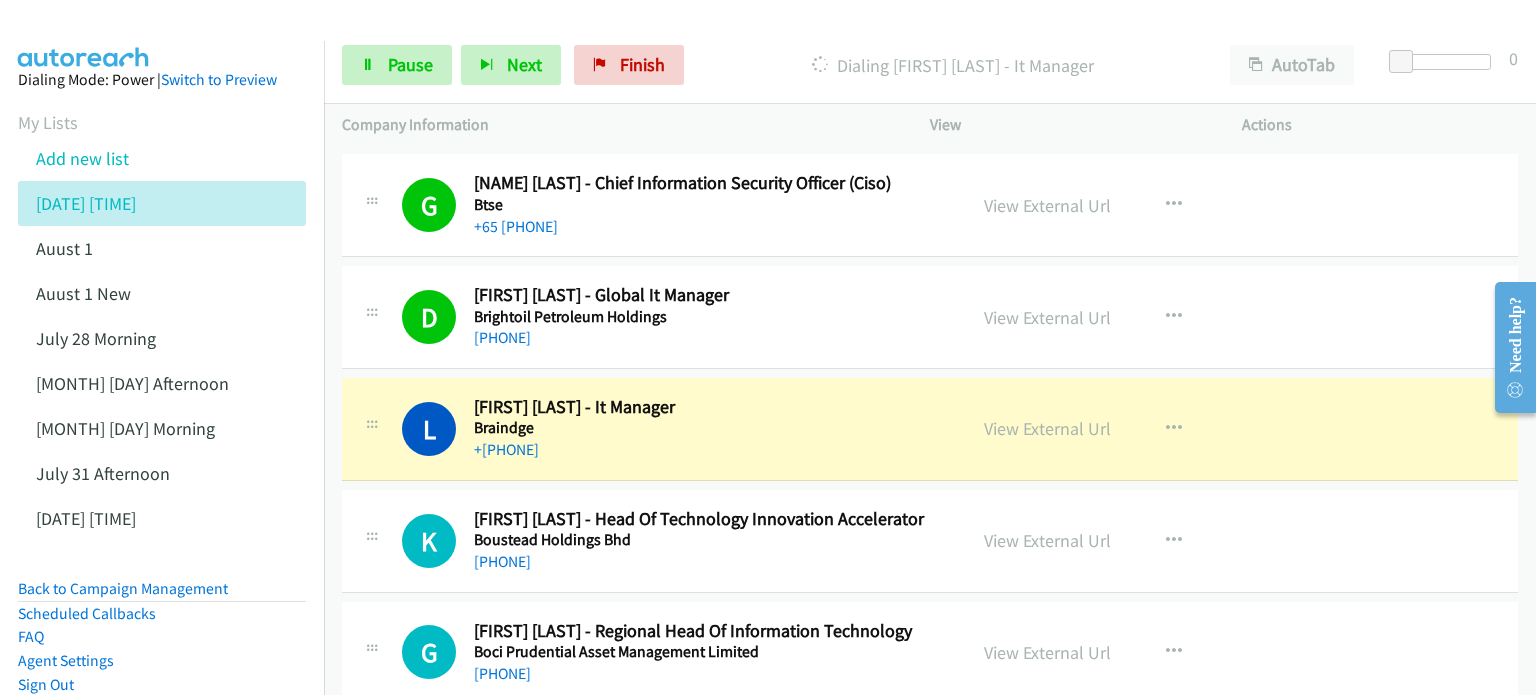 scroll, scrollTop: 12700, scrollLeft: 0, axis: vertical 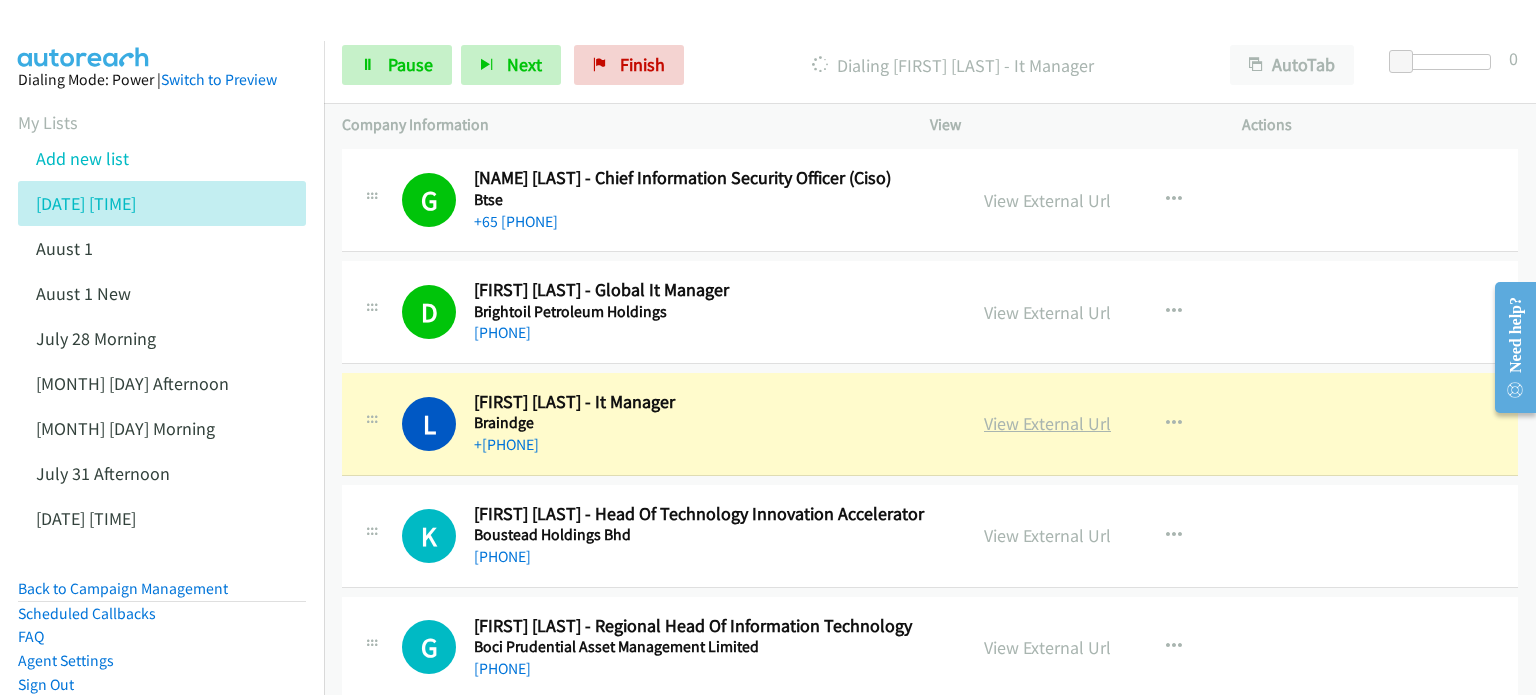 click on "View External Url" at bounding box center [1047, 423] 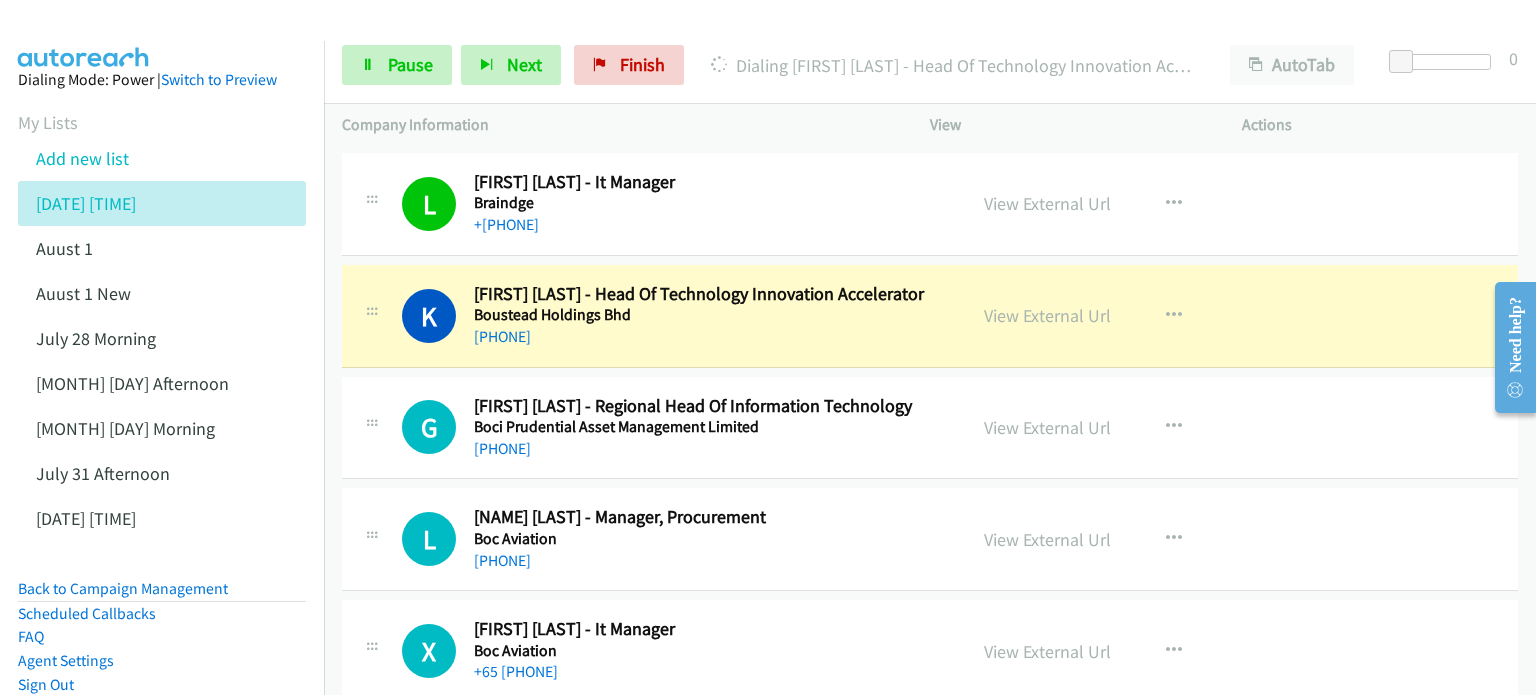 scroll, scrollTop: 13000, scrollLeft: 0, axis: vertical 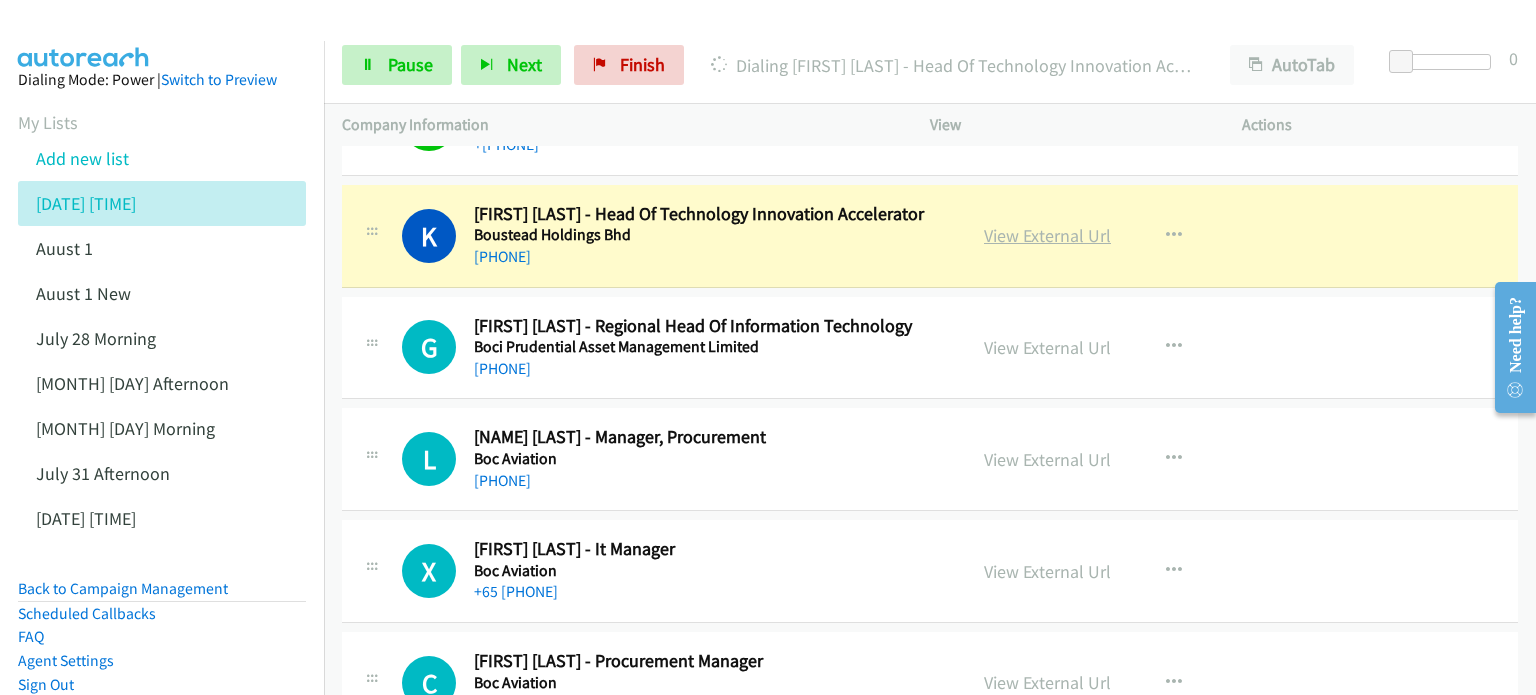 click on "View External Url" at bounding box center [1047, 235] 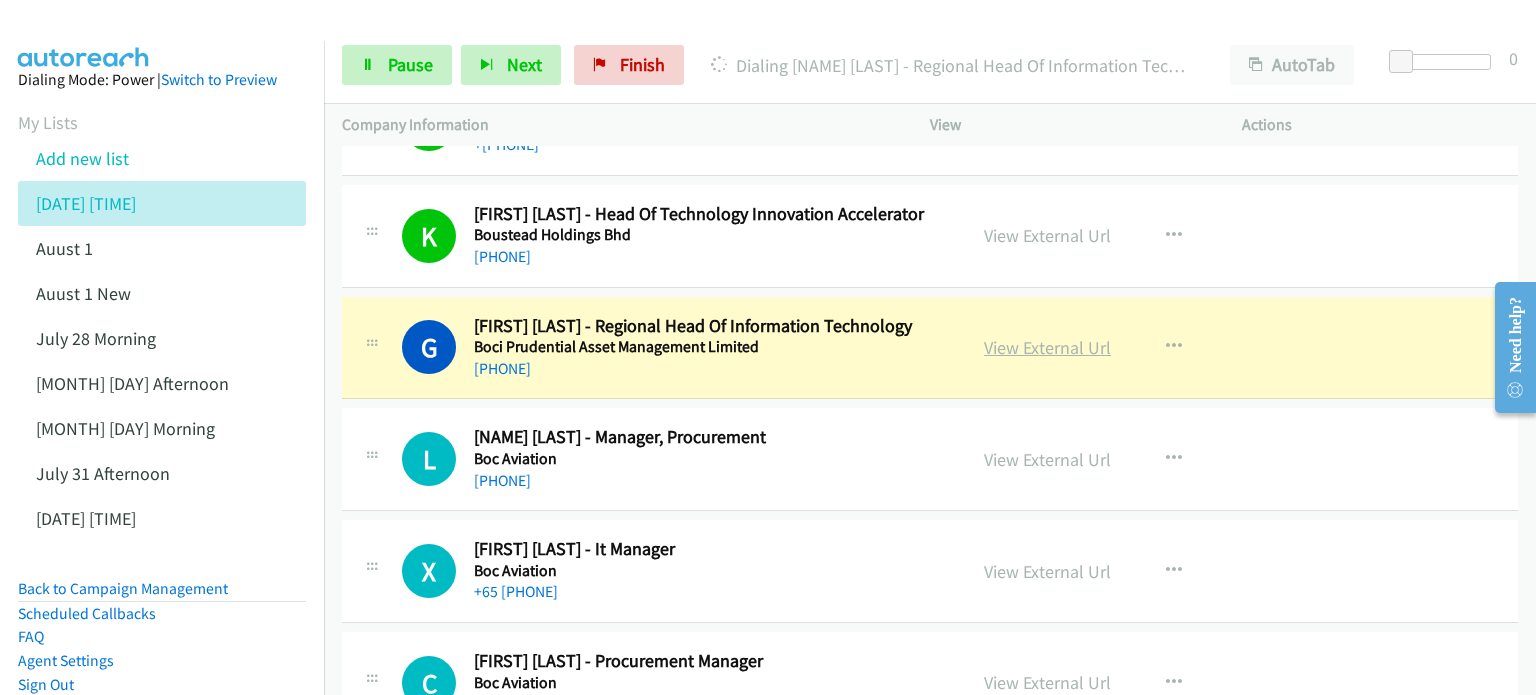 click on "View External Url" at bounding box center [1047, 347] 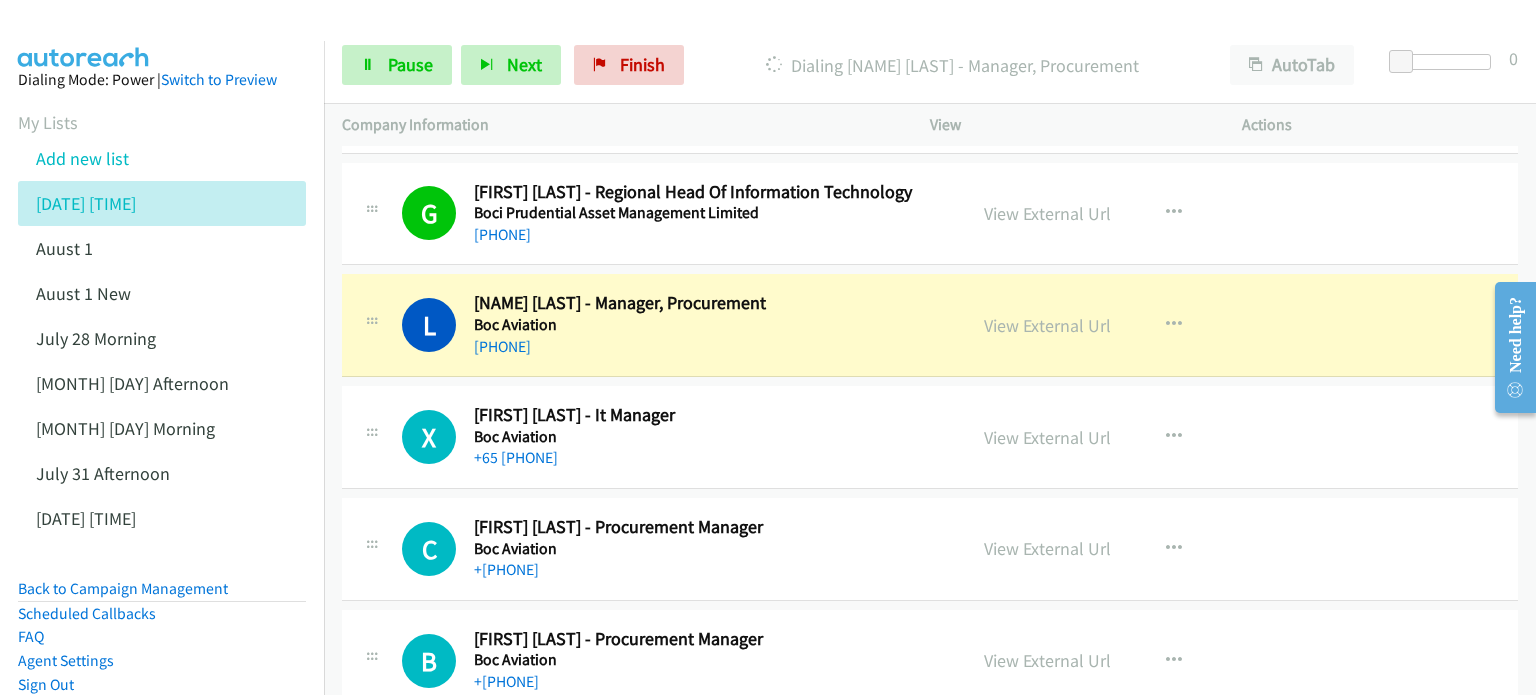 scroll, scrollTop: 13200, scrollLeft: 0, axis: vertical 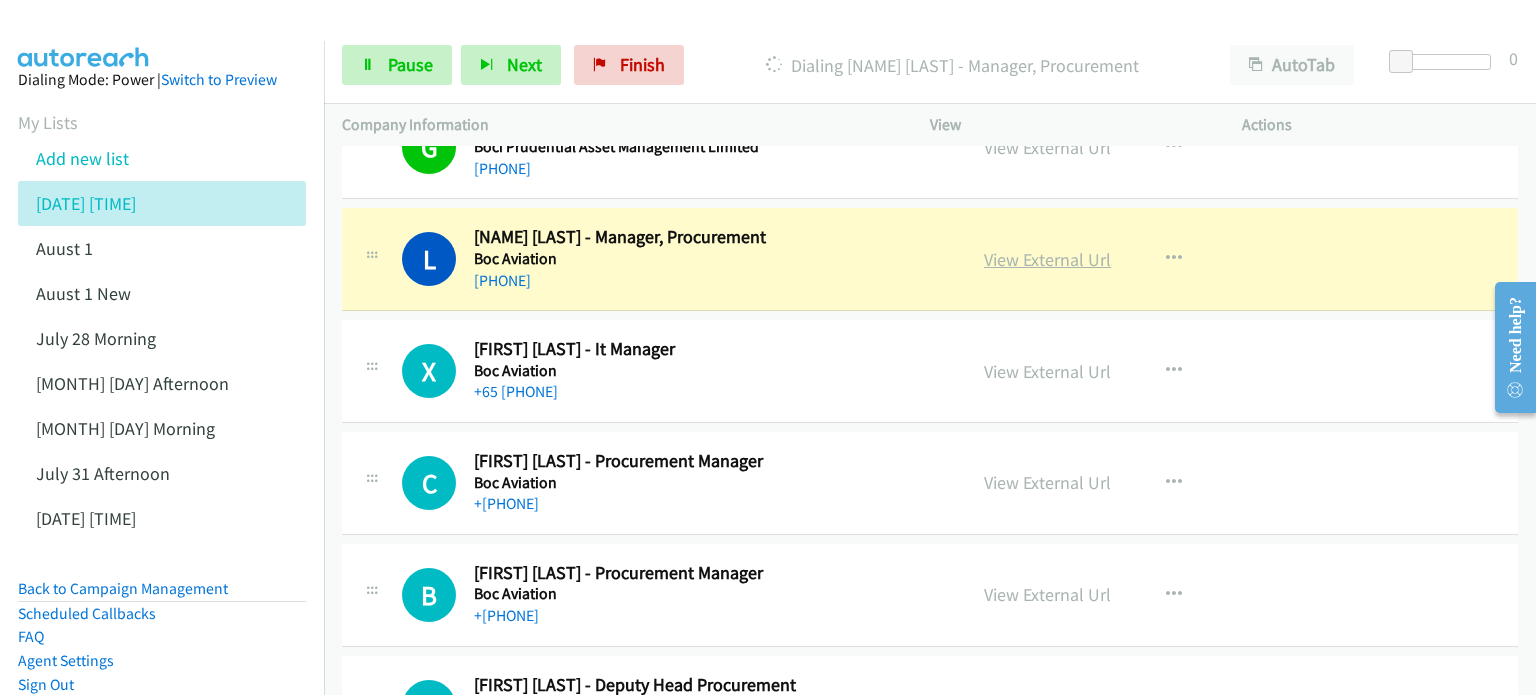 click on "View External Url" at bounding box center [1047, 259] 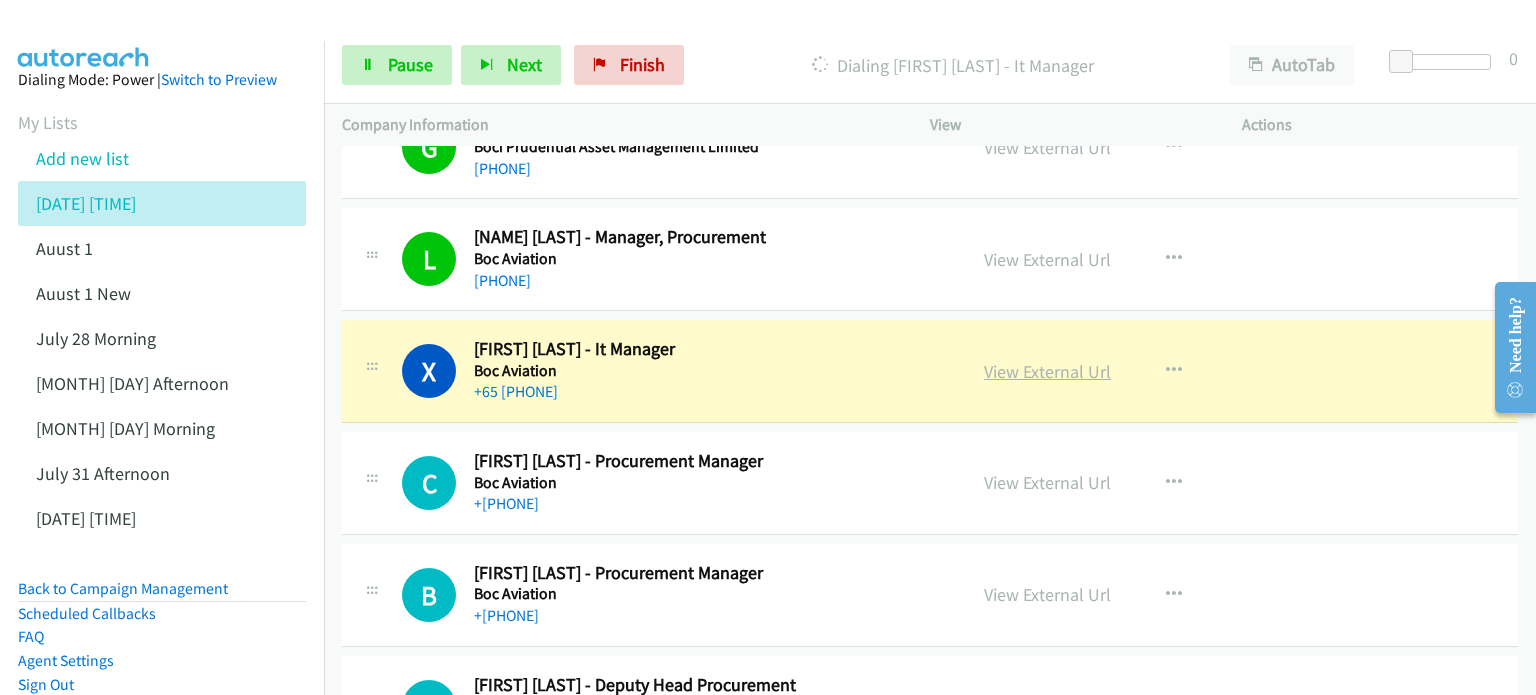 click on "View External Url" at bounding box center [1047, 371] 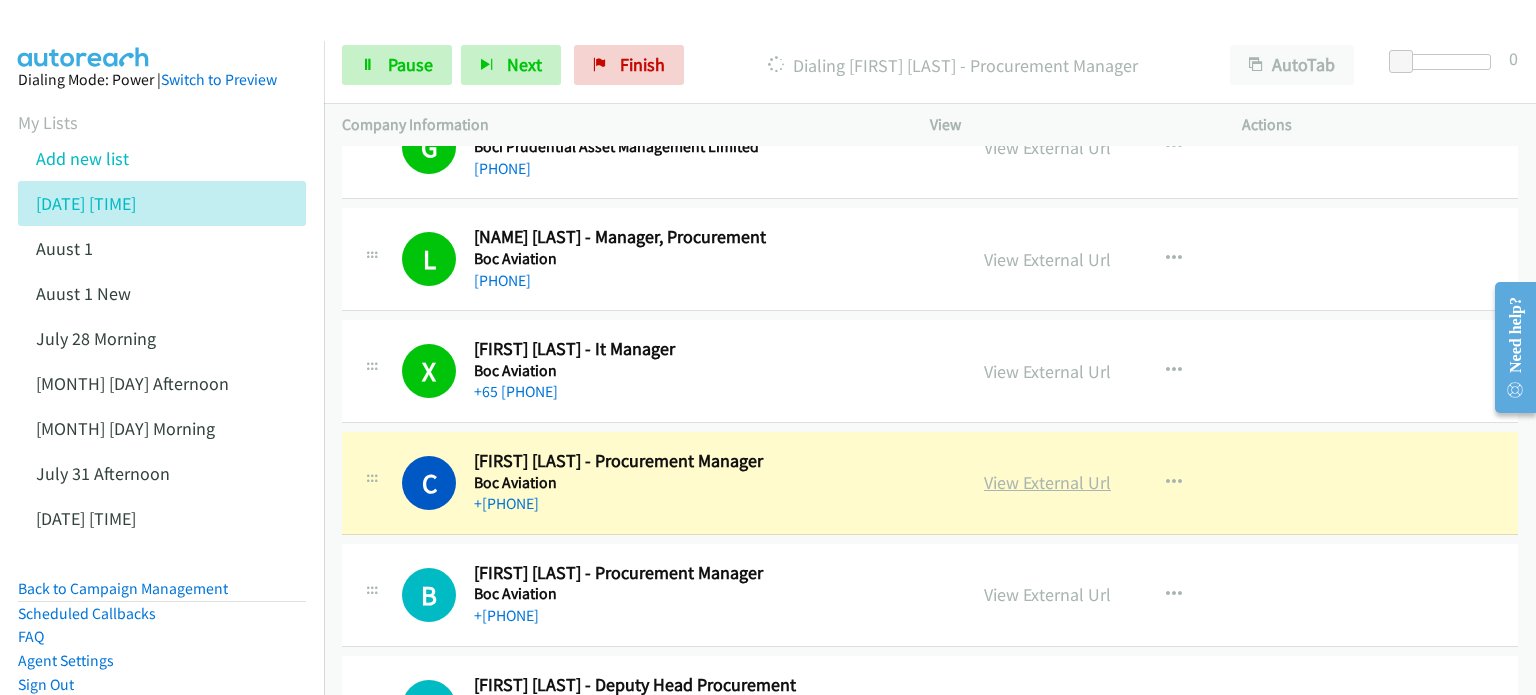 click on "View External Url" at bounding box center [1047, 482] 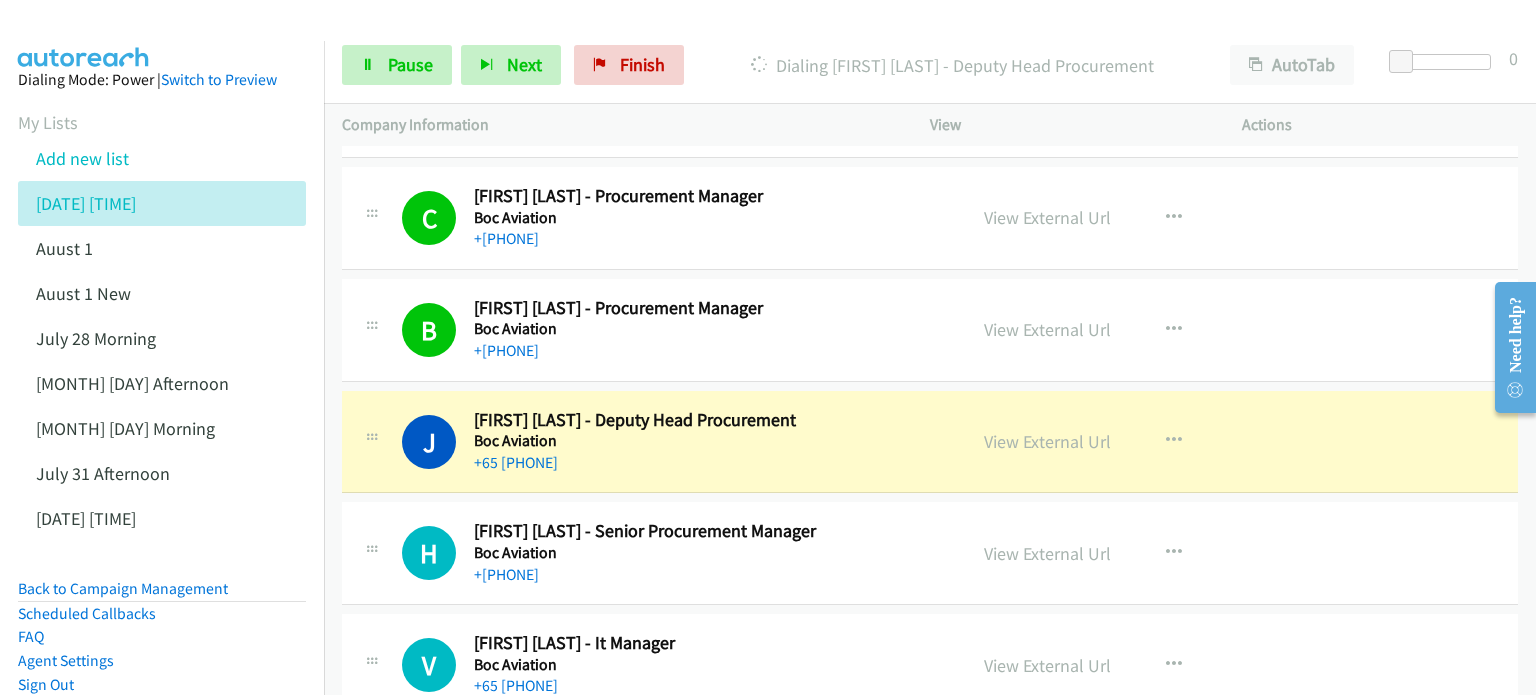 scroll, scrollTop: 13500, scrollLeft: 0, axis: vertical 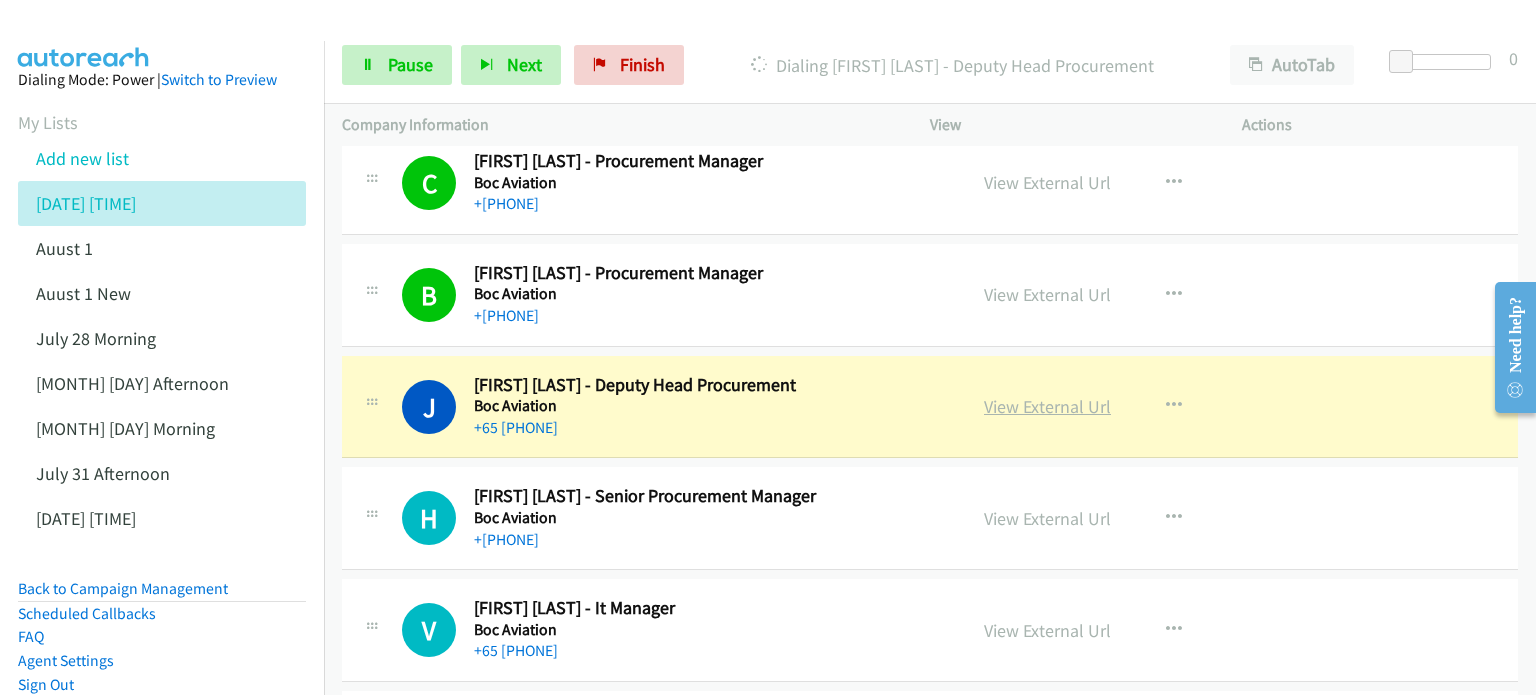 click on "View External Url" at bounding box center (1047, 406) 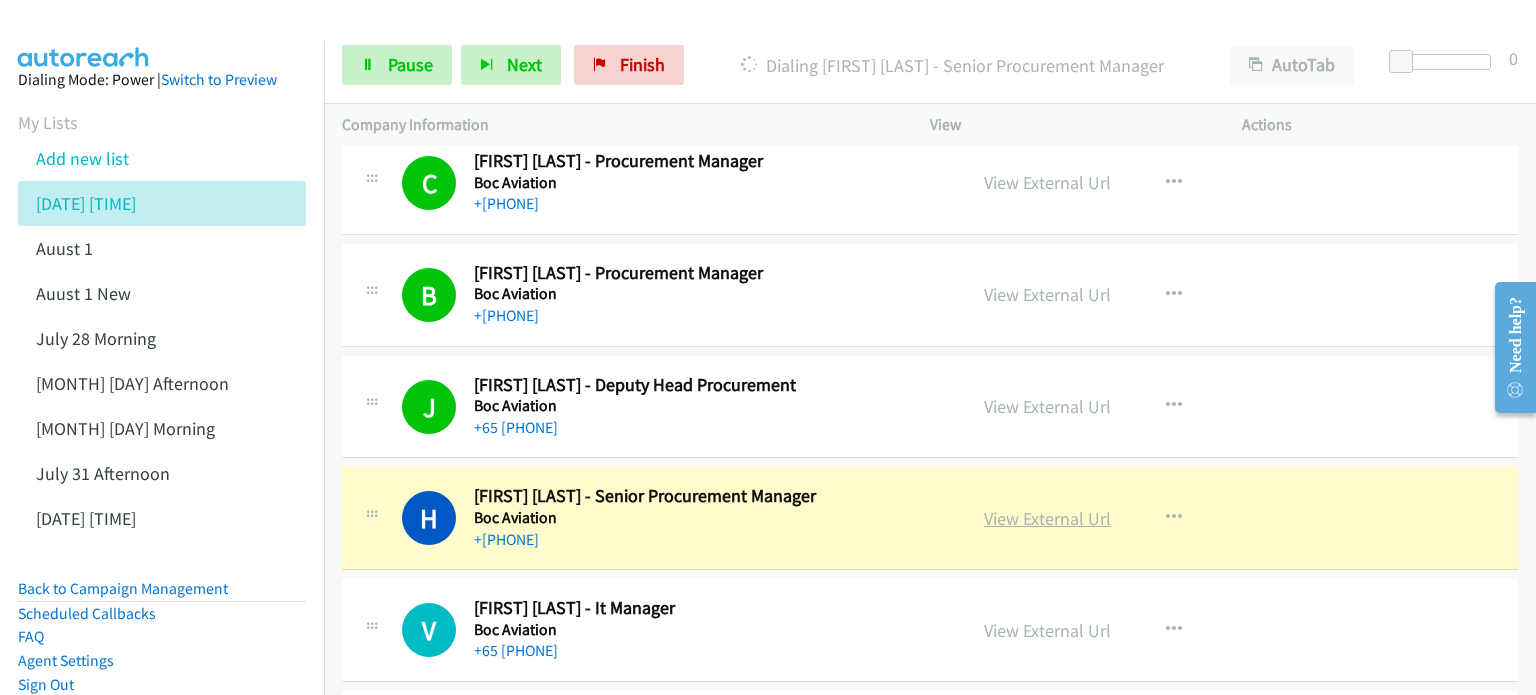 click on "View External Url" at bounding box center (1047, 518) 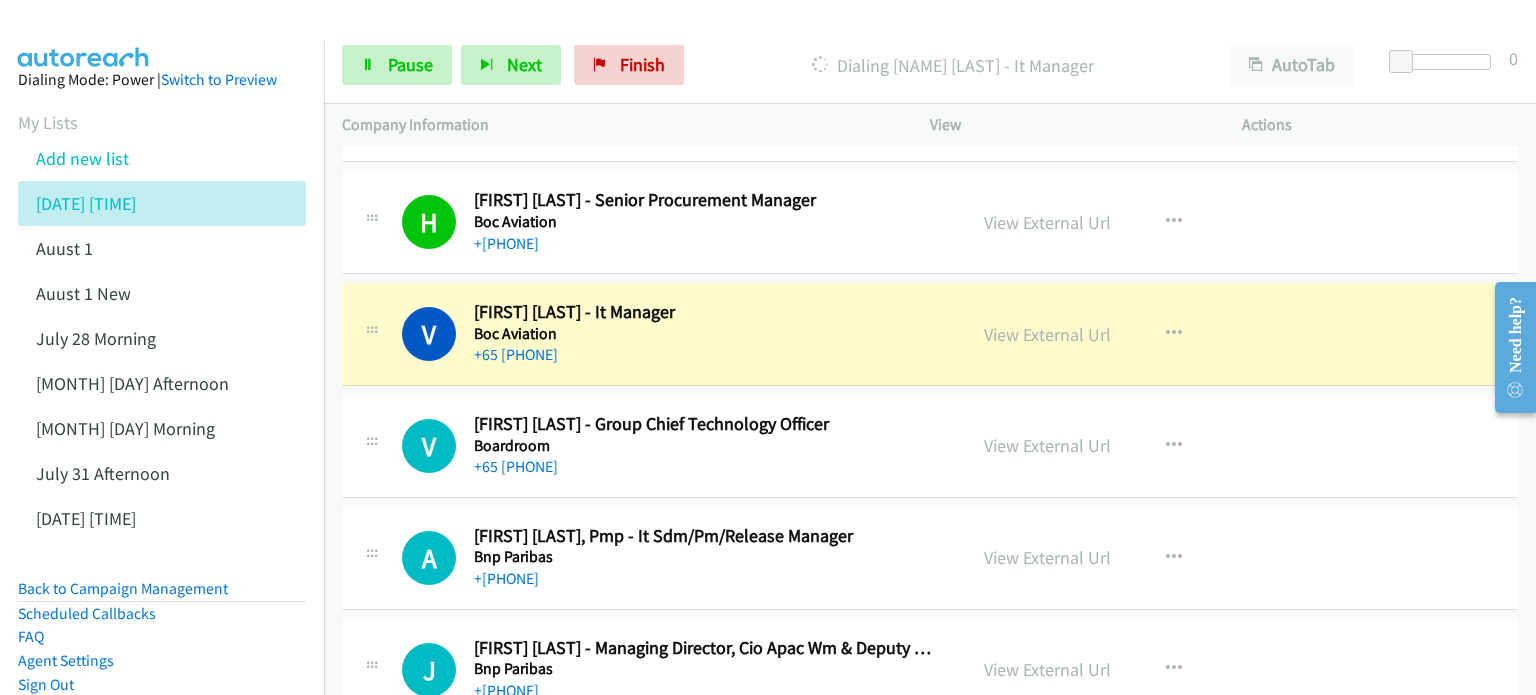 scroll, scrollTop: 13800, scrollLeft: 0, axis: vertical 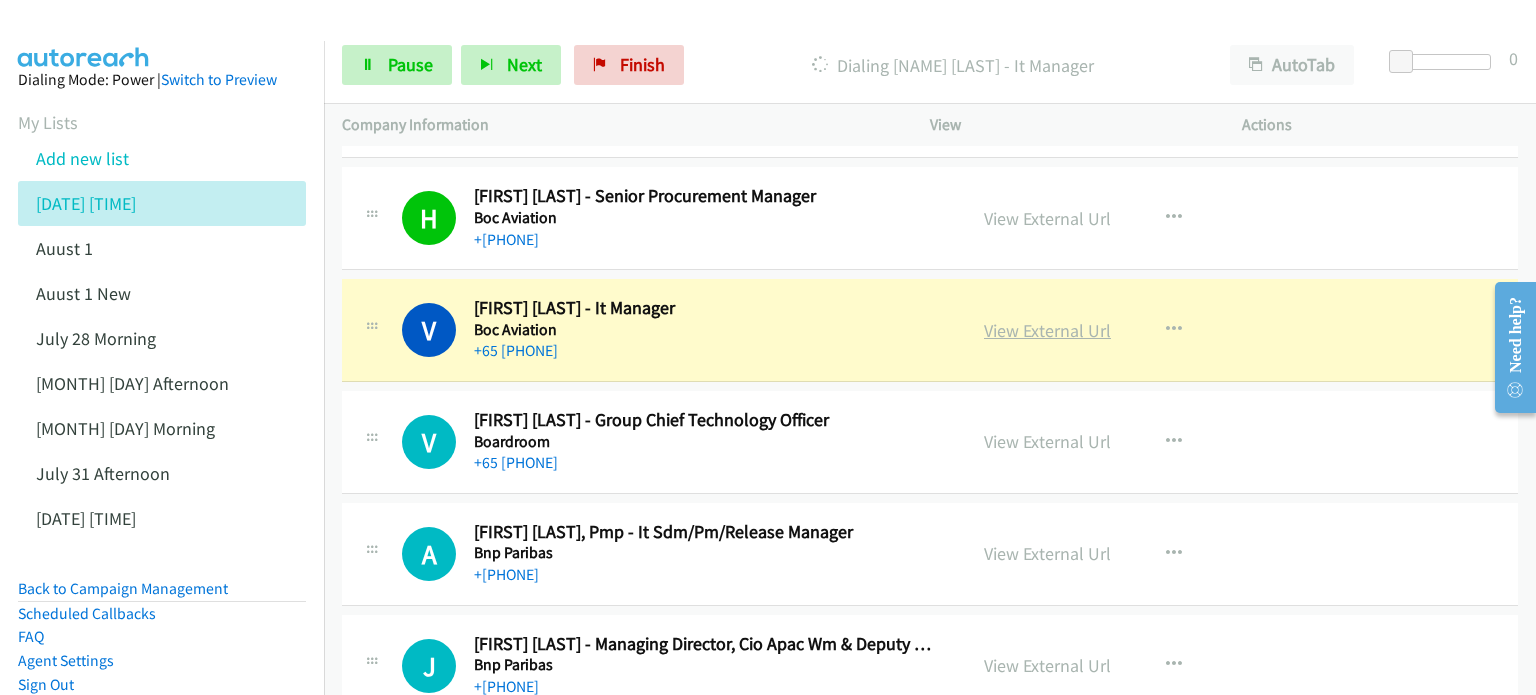 click on "View External Url" at bounding box center (1047, 330) 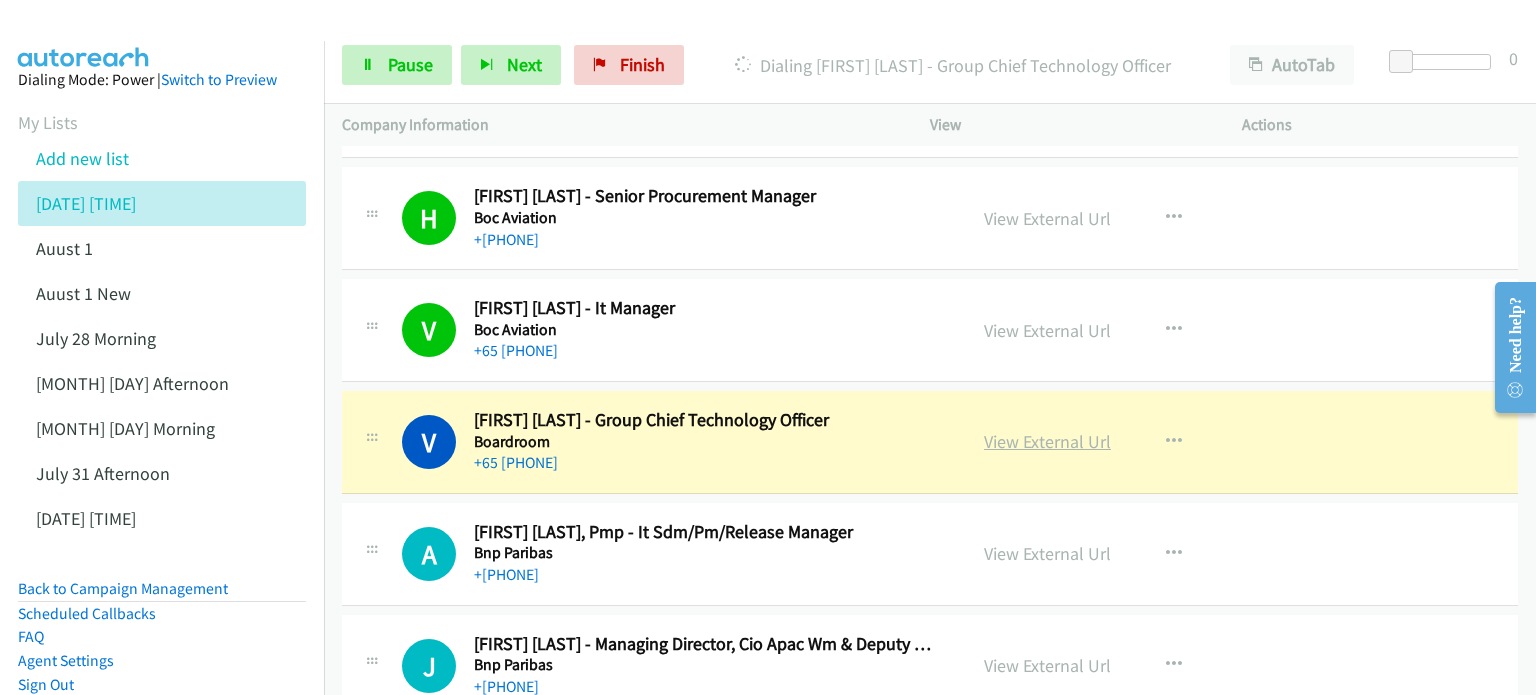 click on "View External Url" at bounding box center [1047, 441] 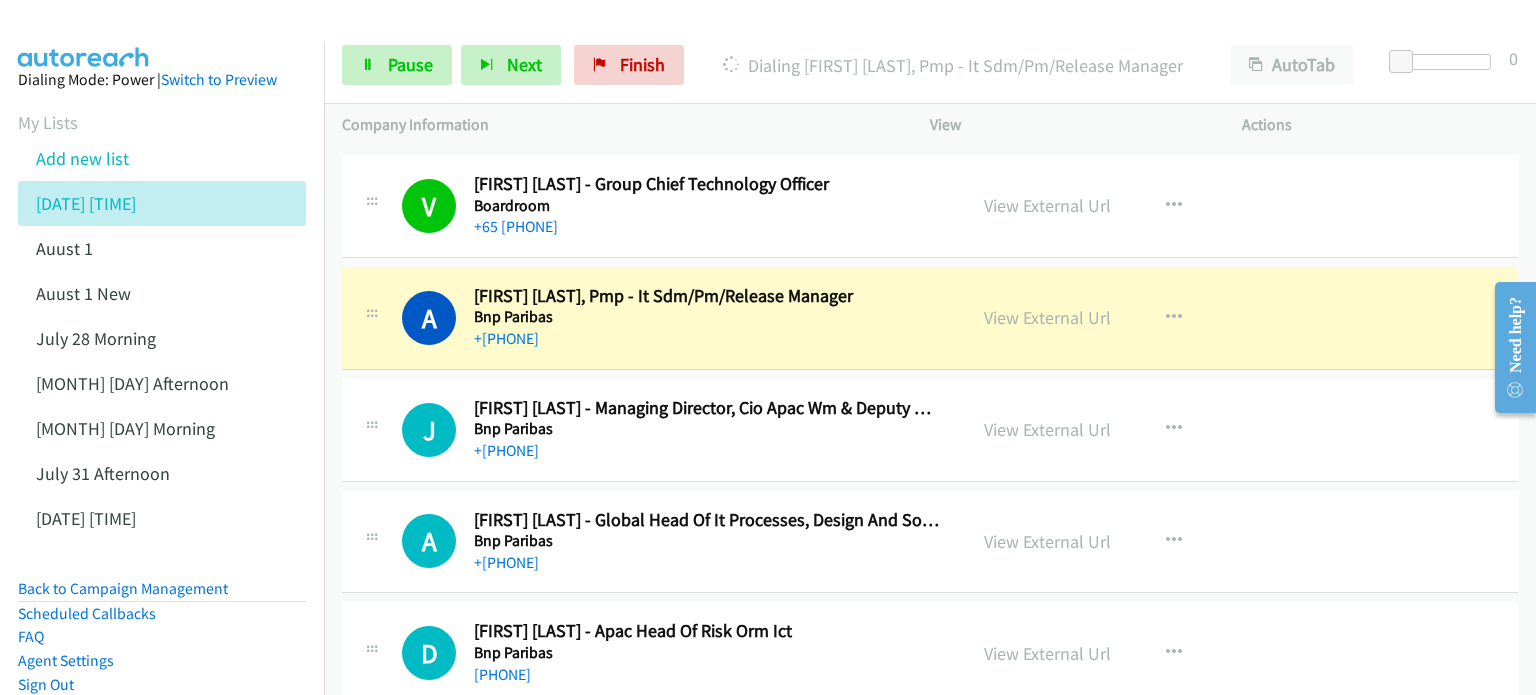 scroll, scrollTop: 14100, scrollLeft: 0, axis: vertical 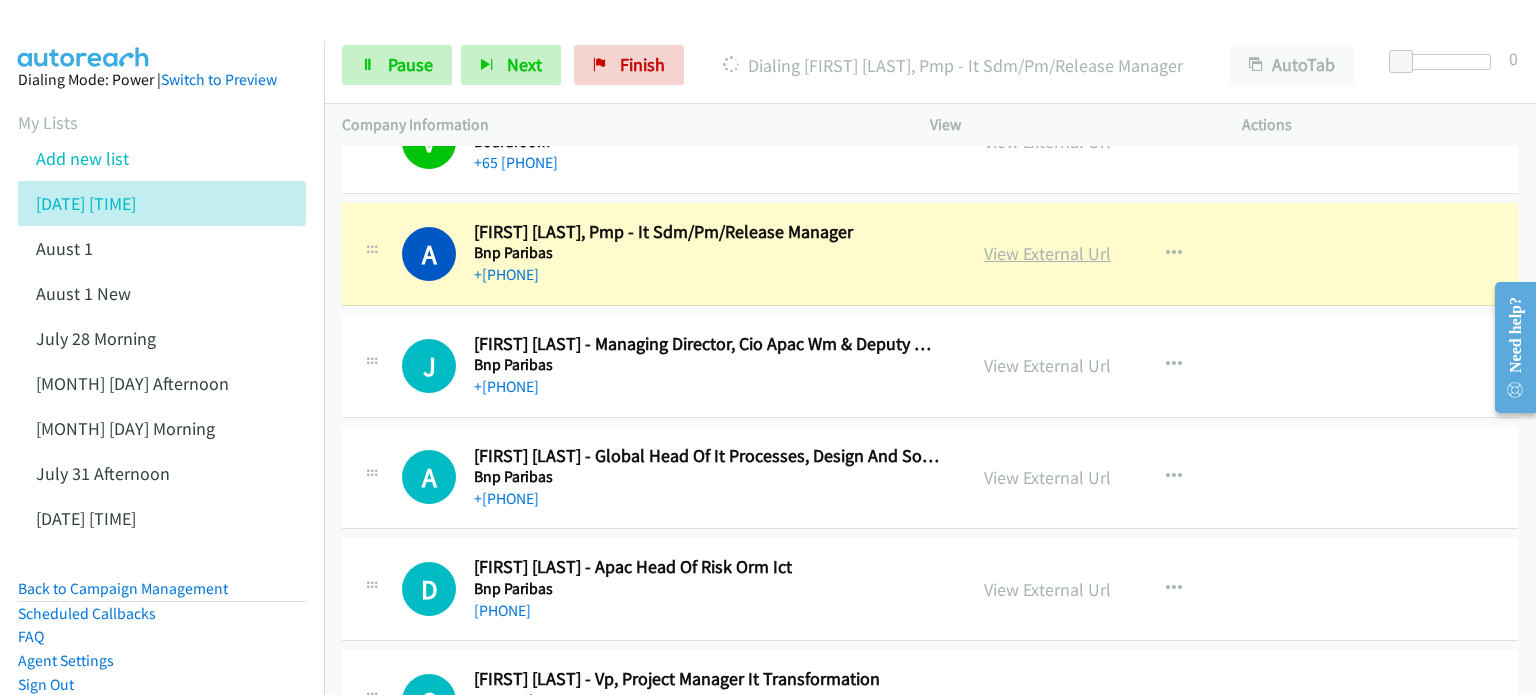 click on "View External Url" at bounding box center [1047, 253] 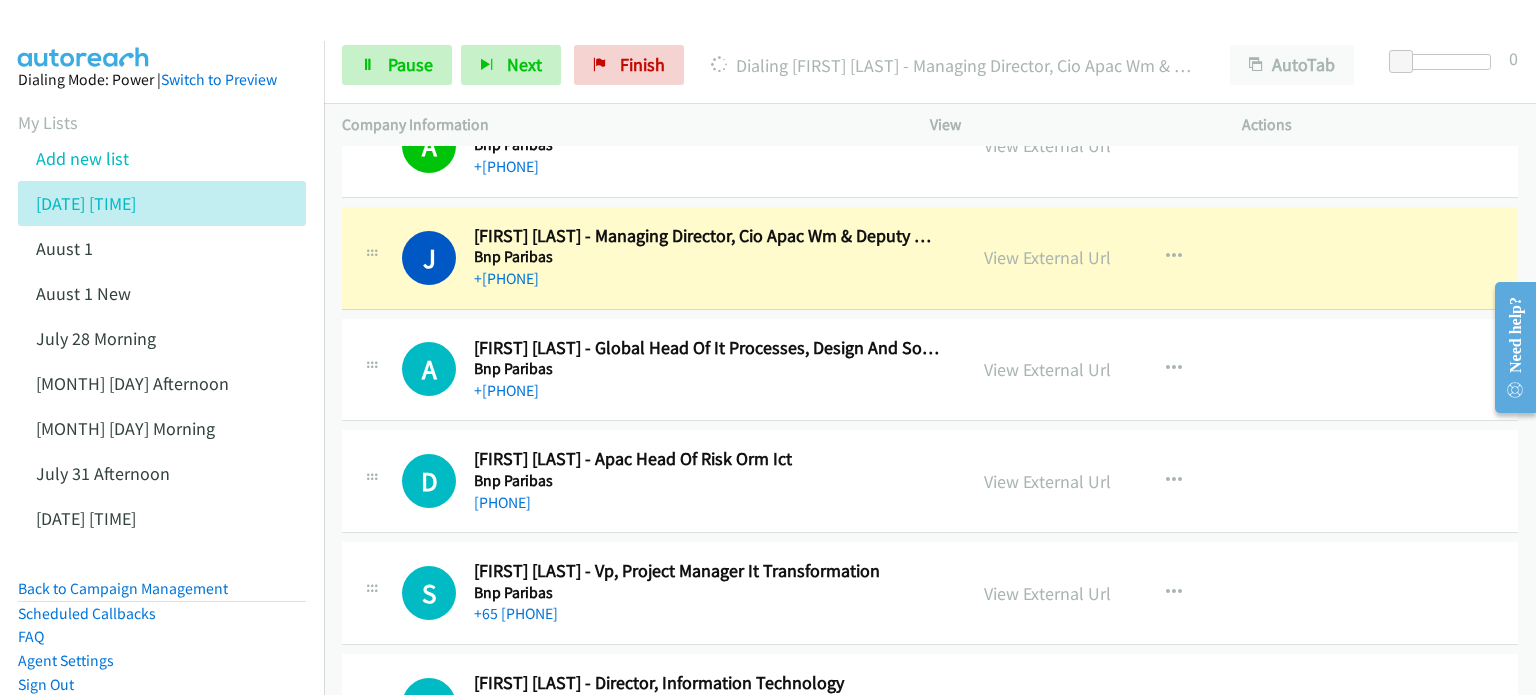 scroll, scrollTop: 14200, scrollLeft: 0, axis: vertical 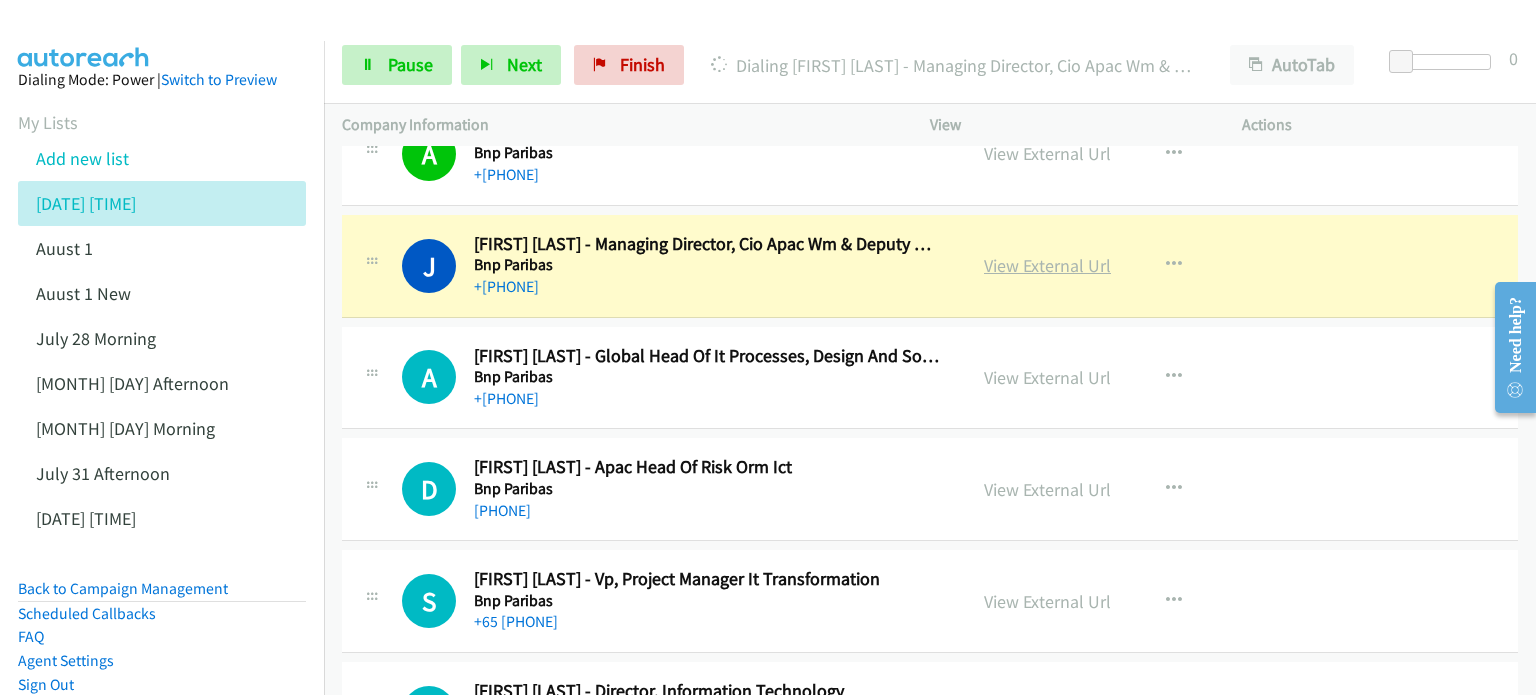 click on "View External Url" at bounding box center [1047, 265] 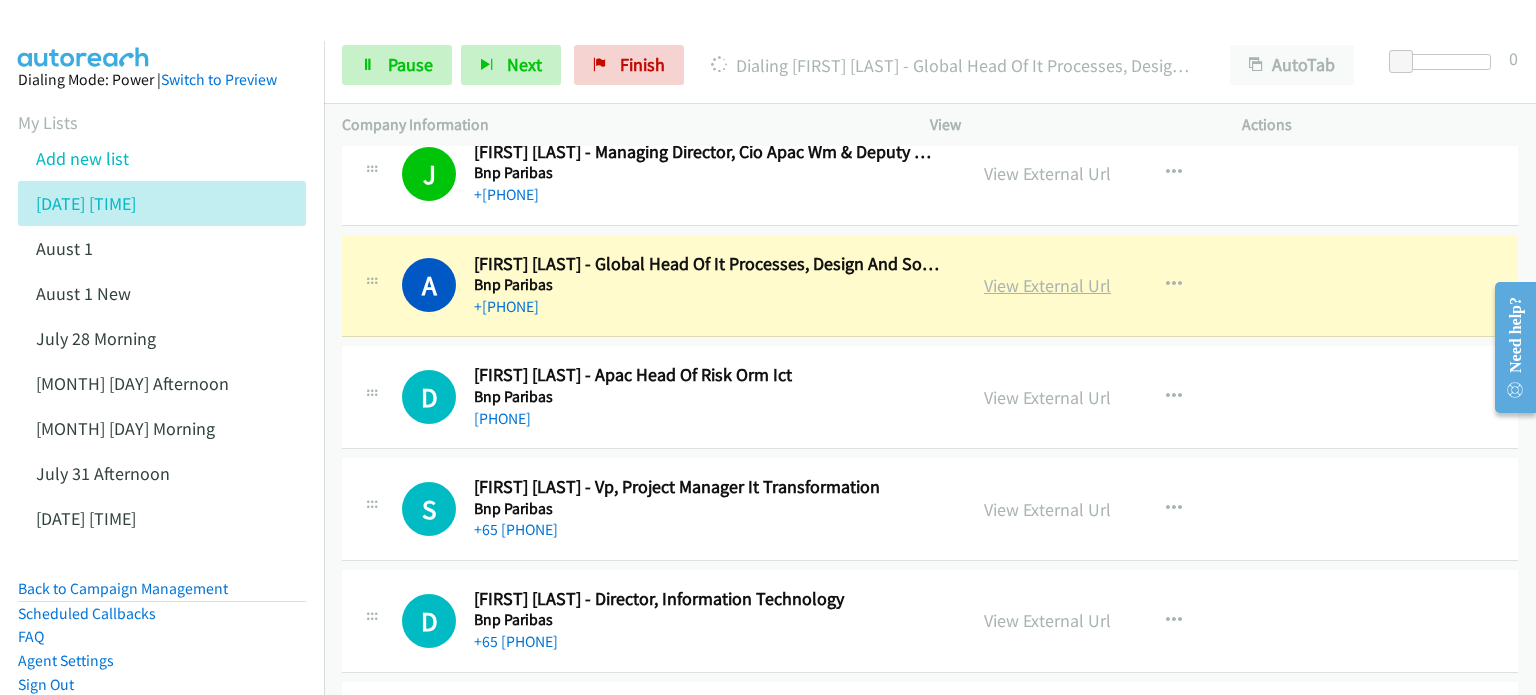 scroll, scrollTop: 14300, scrollLeft: 0, axis: vertical 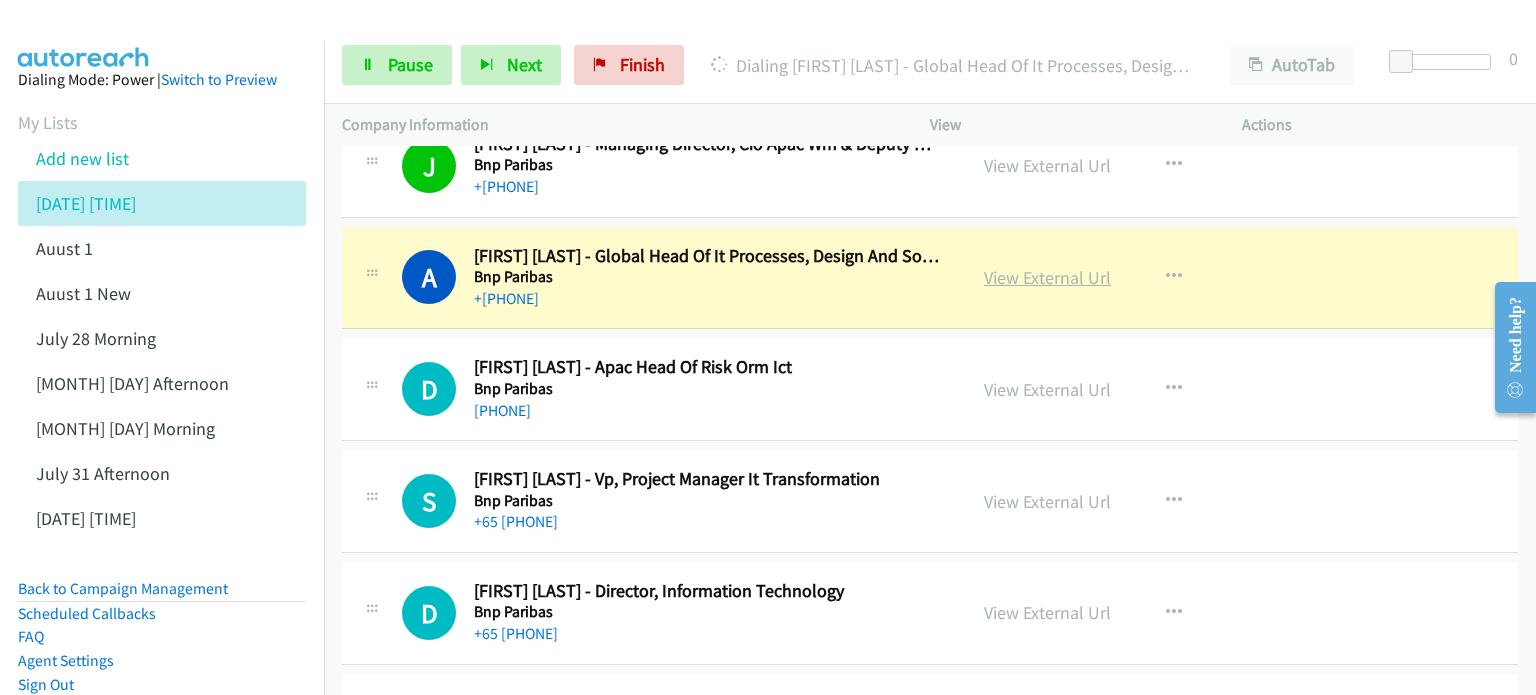 click on "View External Url" at bounding box center [1047, 277] 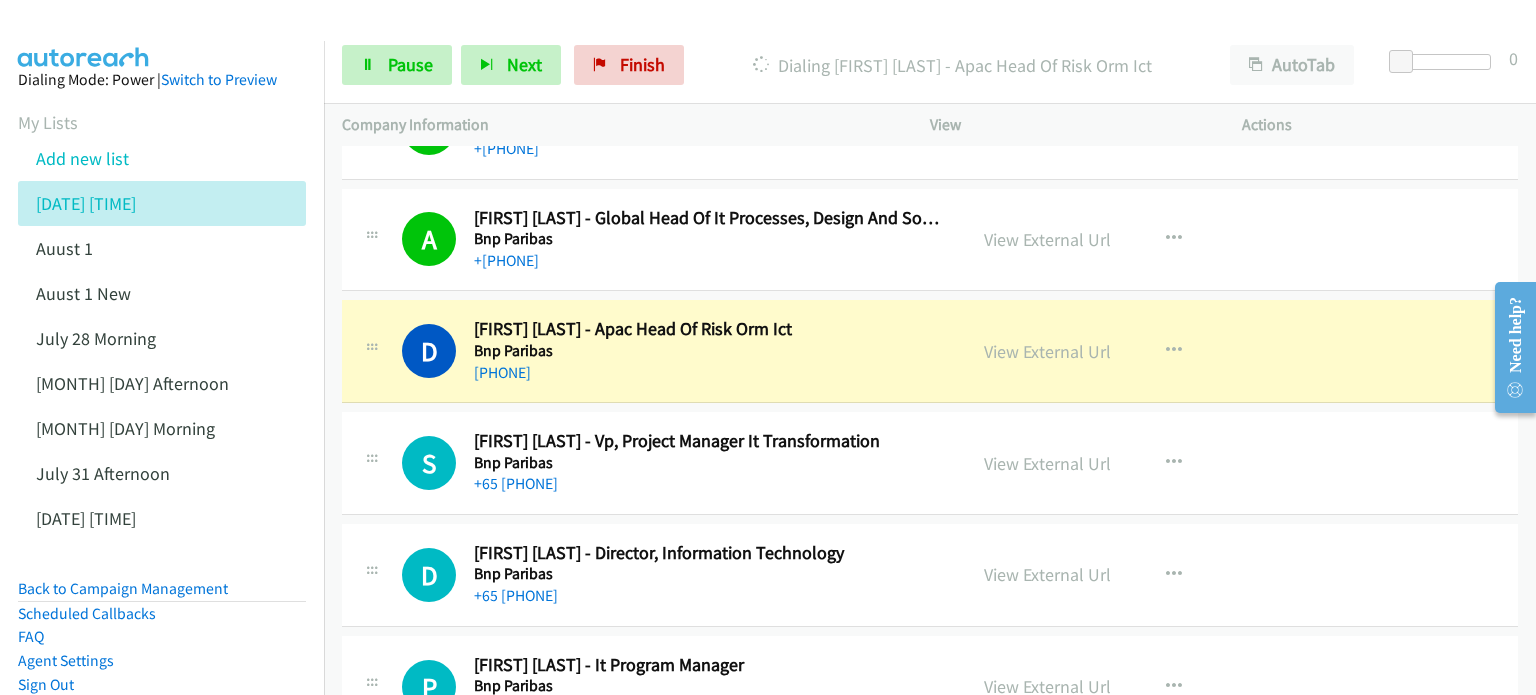 scroll, scrollTop: 14400, scrollLeft: 0, axis: vertical 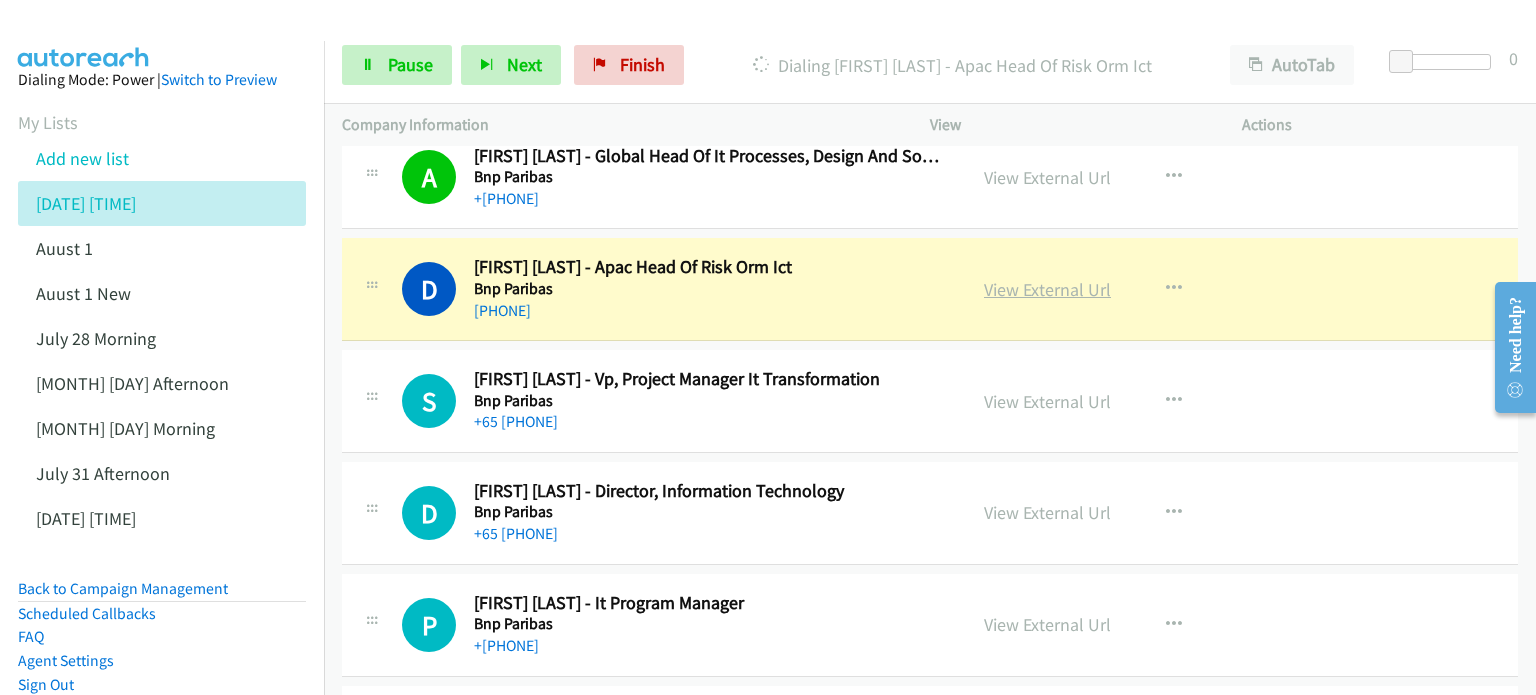 click on "View External Url" at bounding box center (1047, 289) 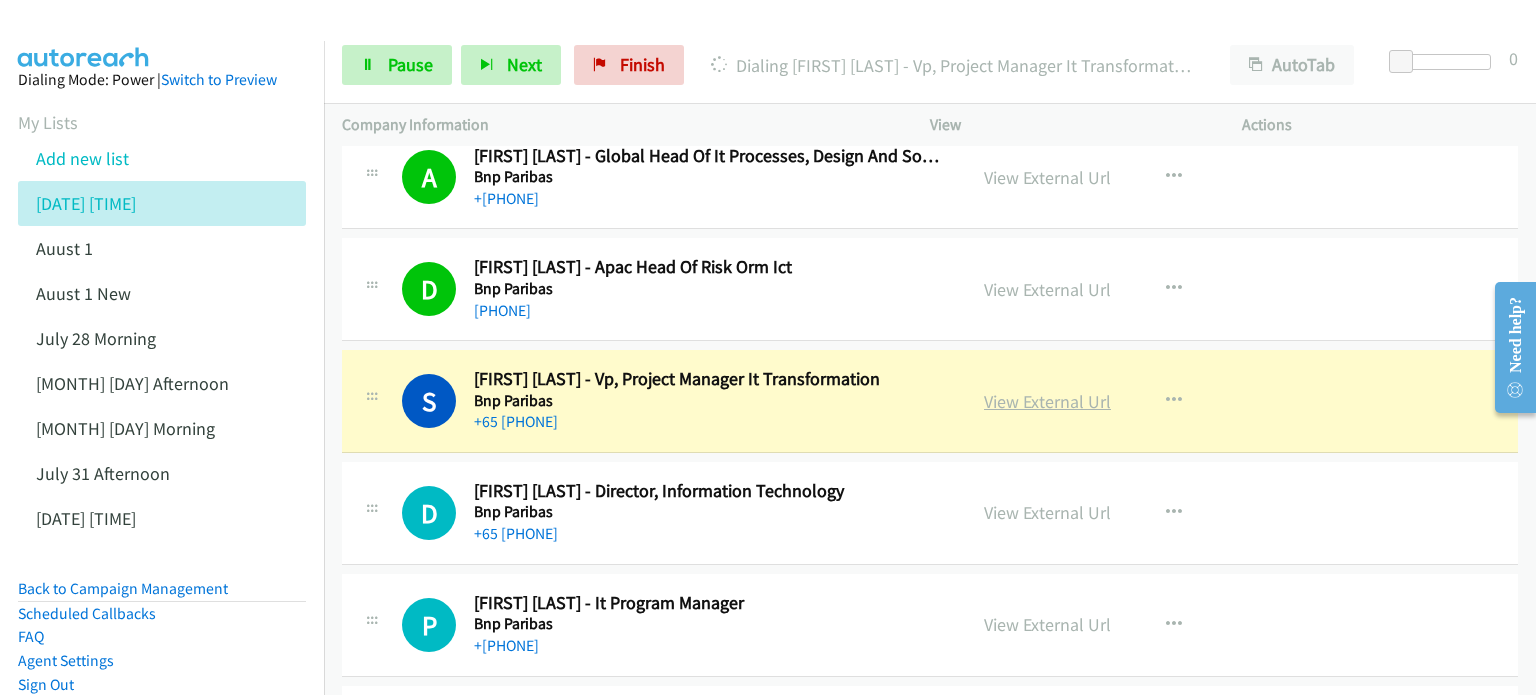 click on "View External Url" at bounding box center (1047, 401) 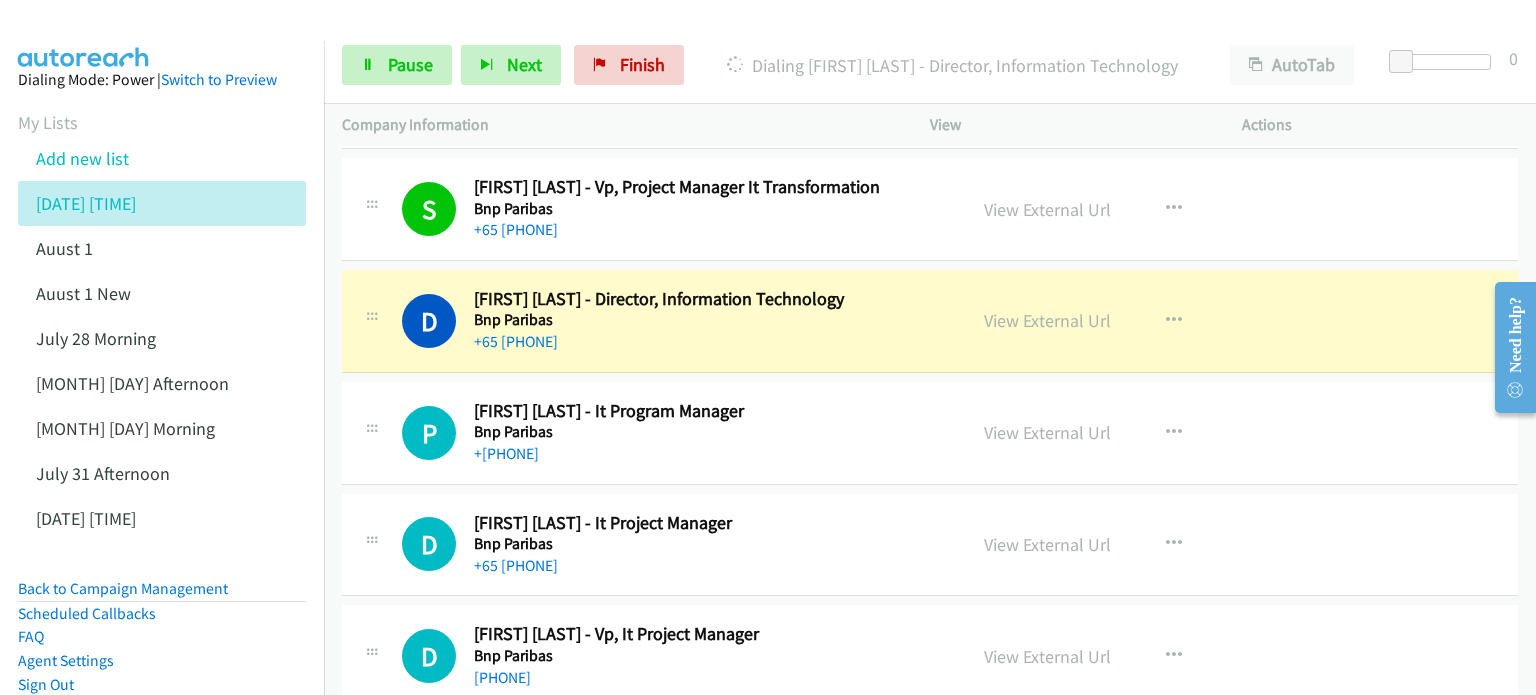 scroll, scrollTop: 14600, scrollLeft: 0, axis: vertical 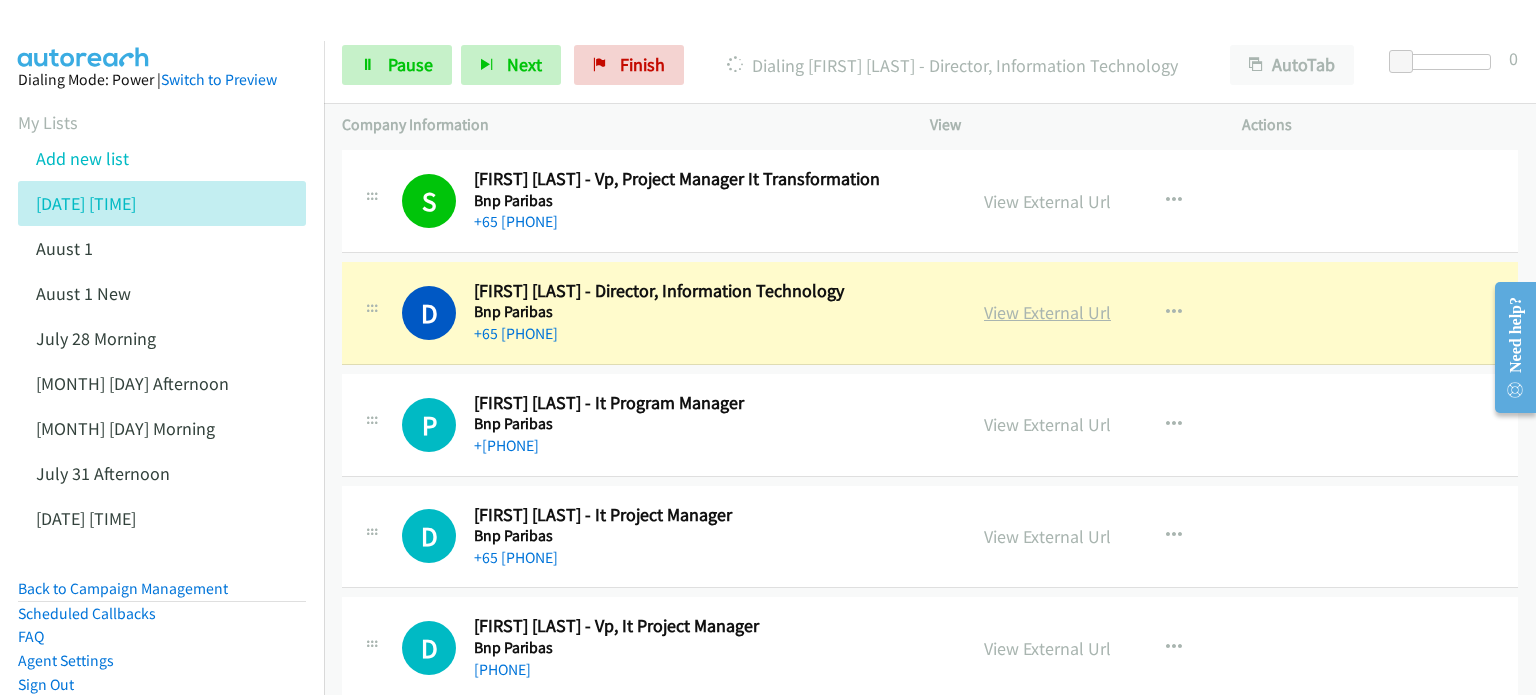 click on "View External Url" at bounding box center (1047, 312) 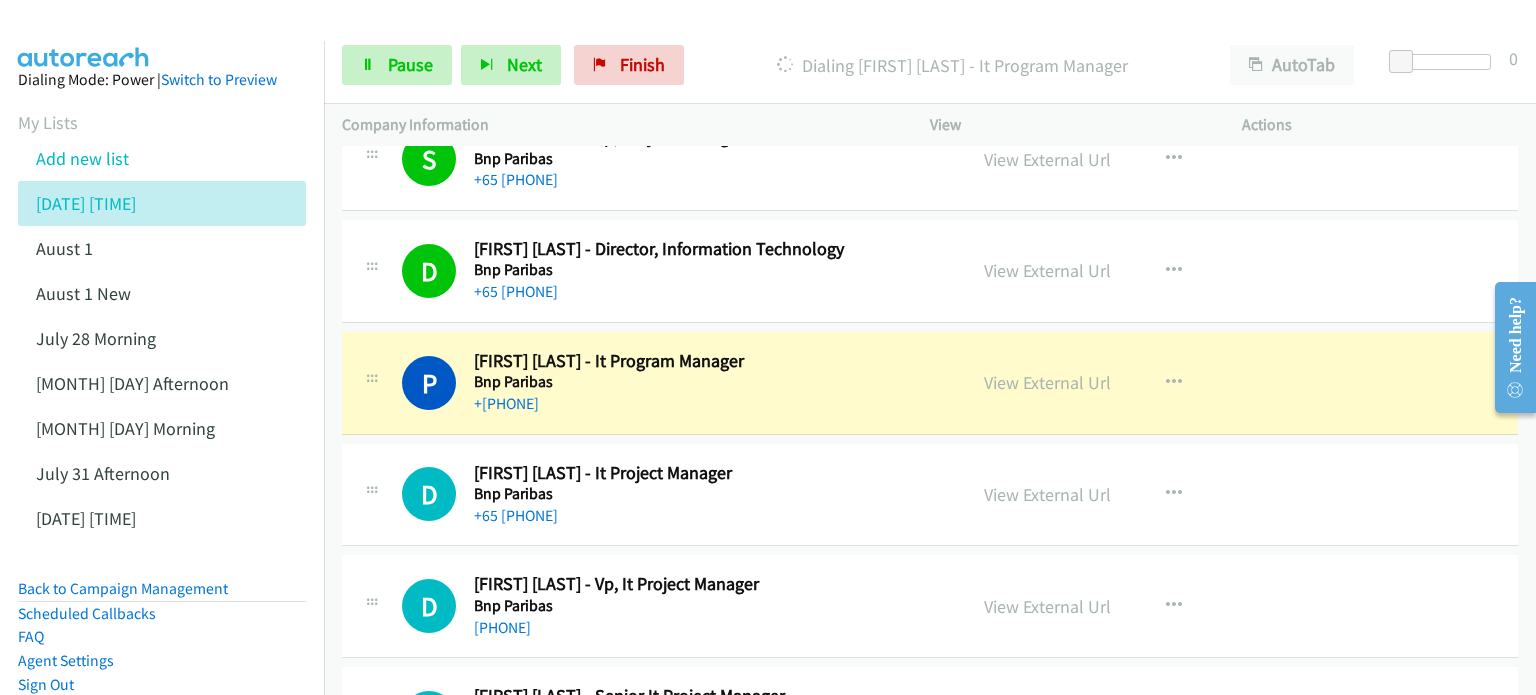 scroll, scrollTop: 14700, scrollLeft: 0, axis: vertical 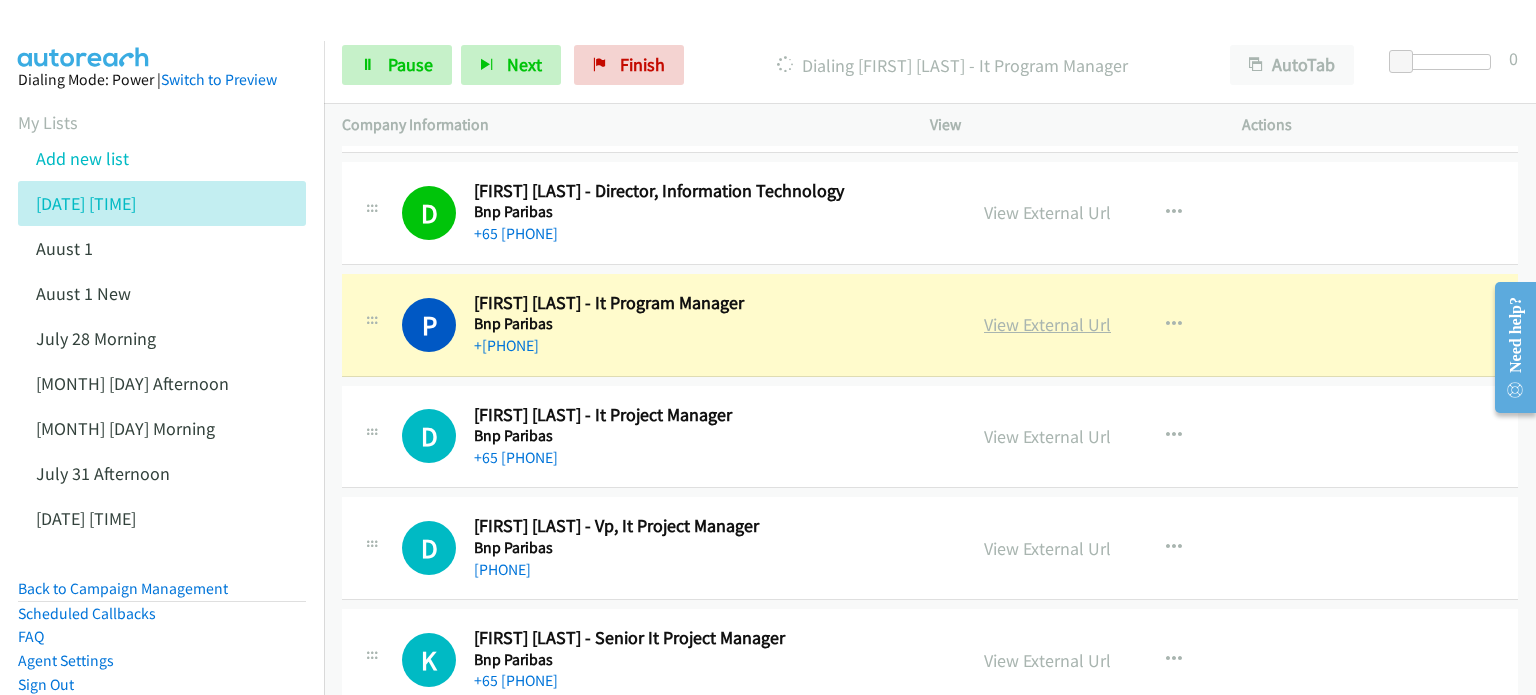 click on "View External Url" at bounding box center (1047, 324) 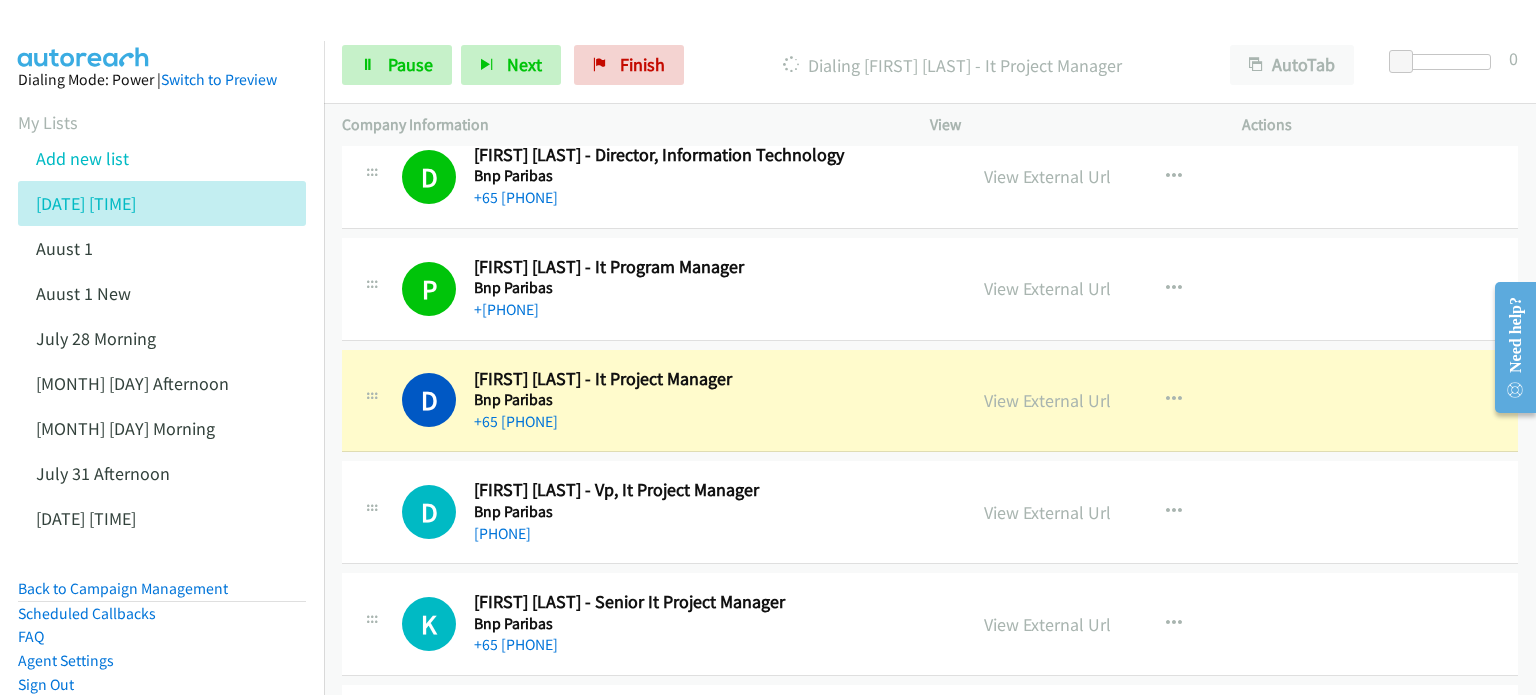 scroll, scrollTop: 14800, scrollLeft: 0, axis: vertical 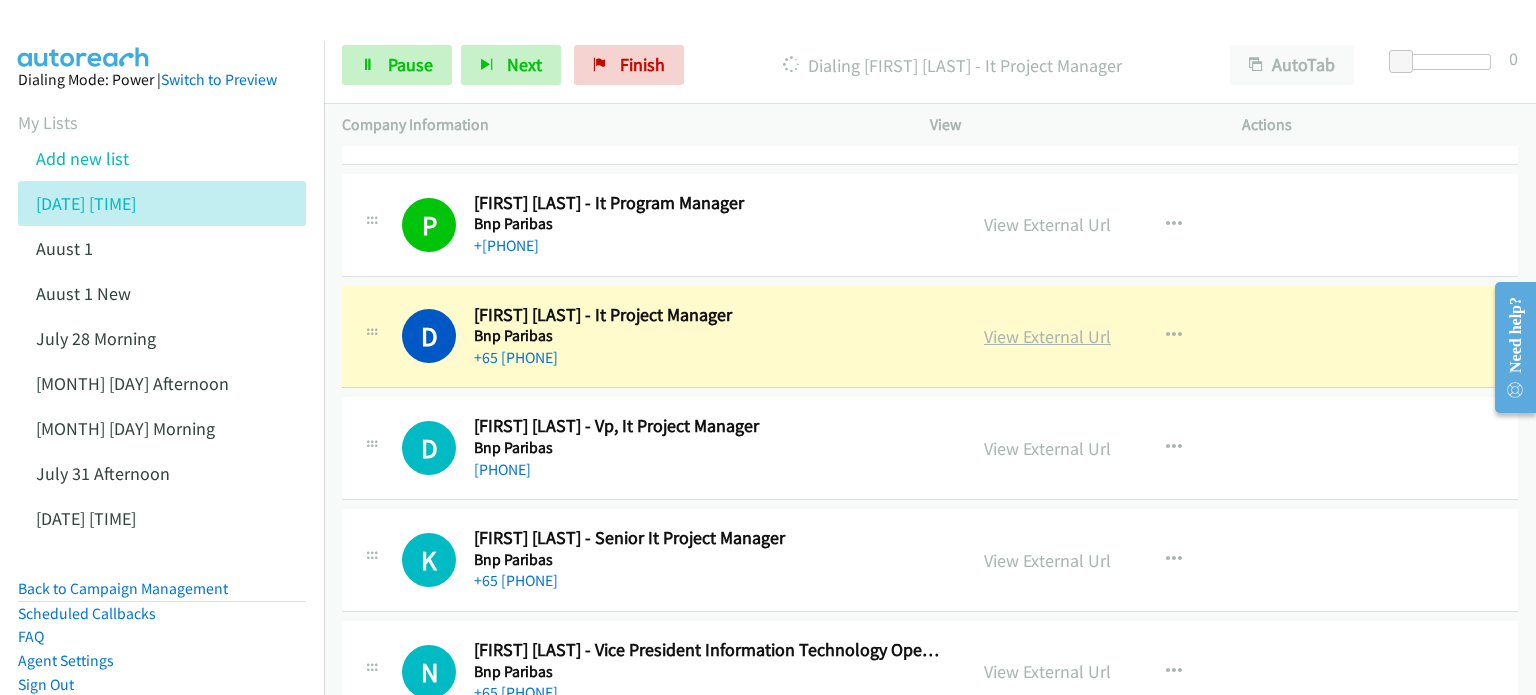 click on "View External Url" at bounding box center (1047, 336) 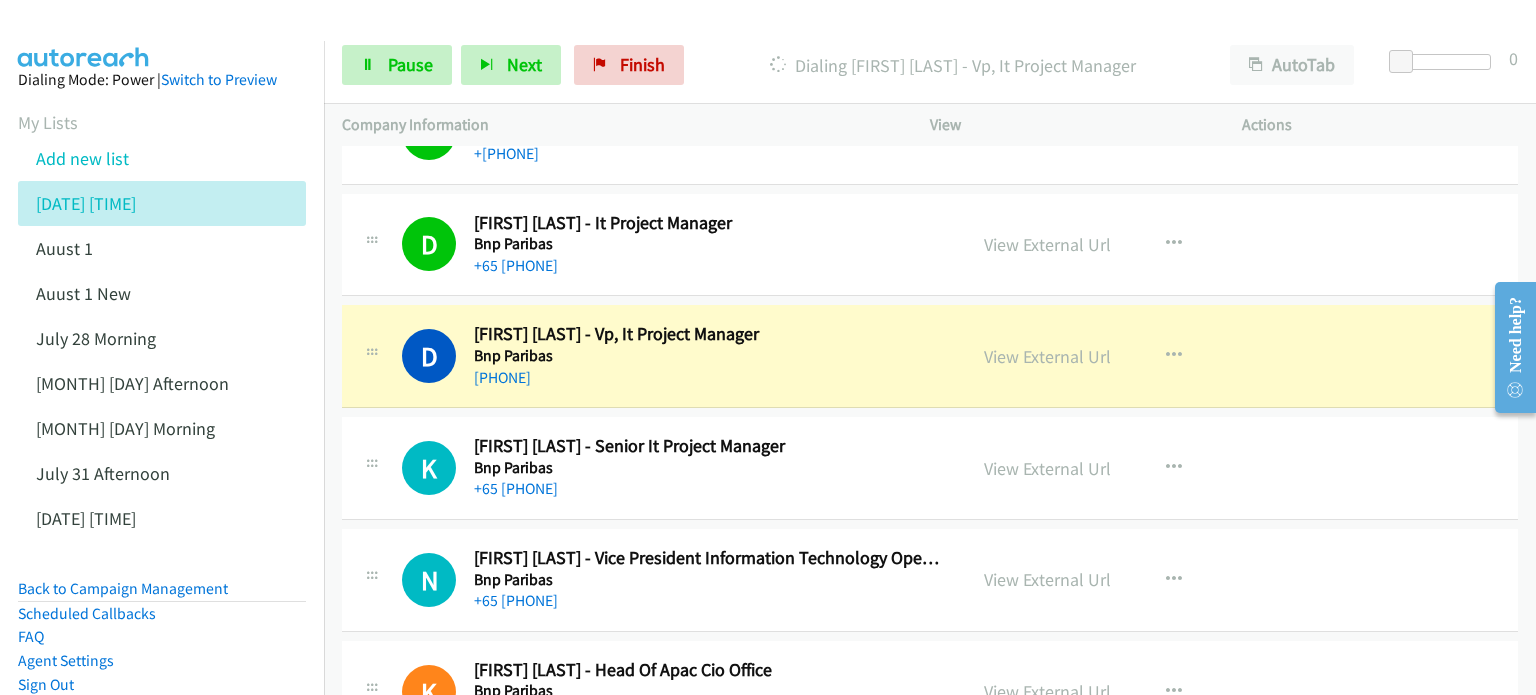 scroll, scrollTop: 14900, scrollLeft: 0, axis: vertical 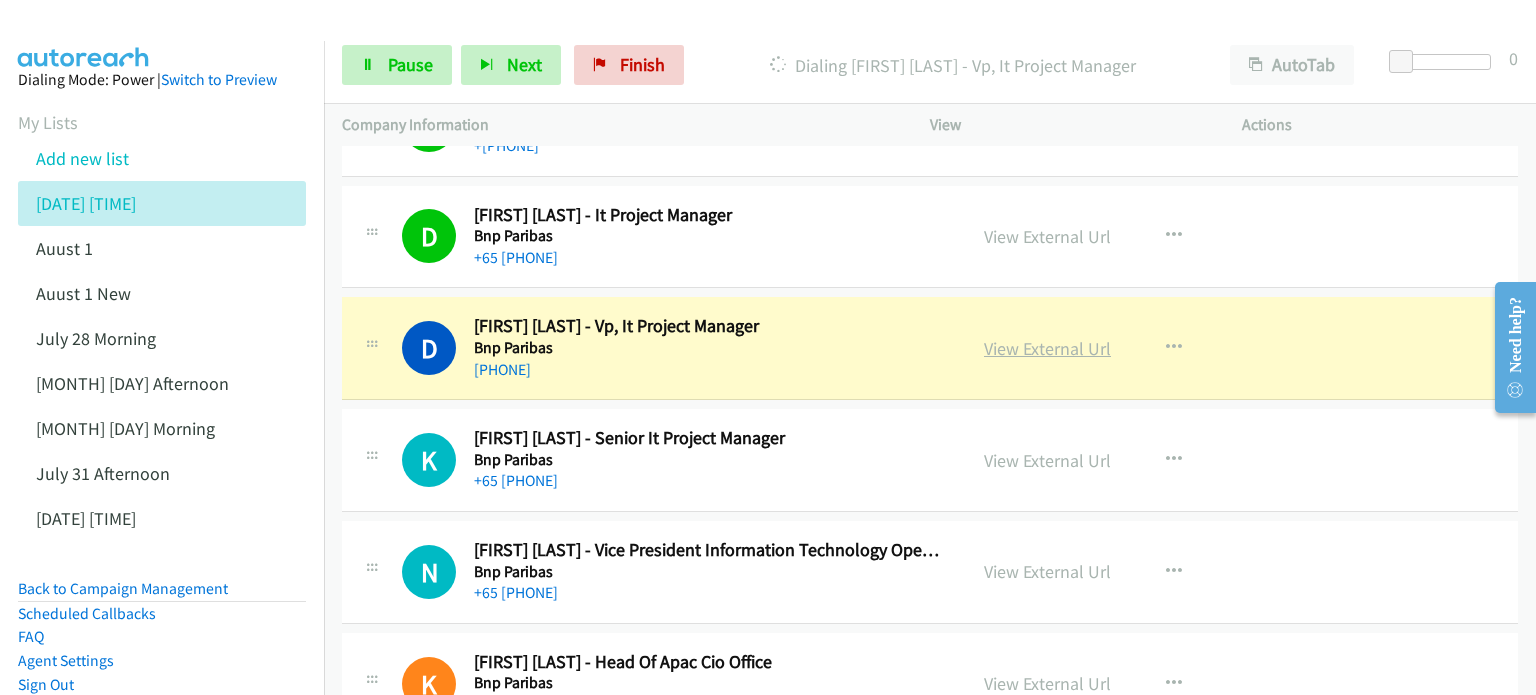 click on "View External Url" at bounding box center (1047, 348) 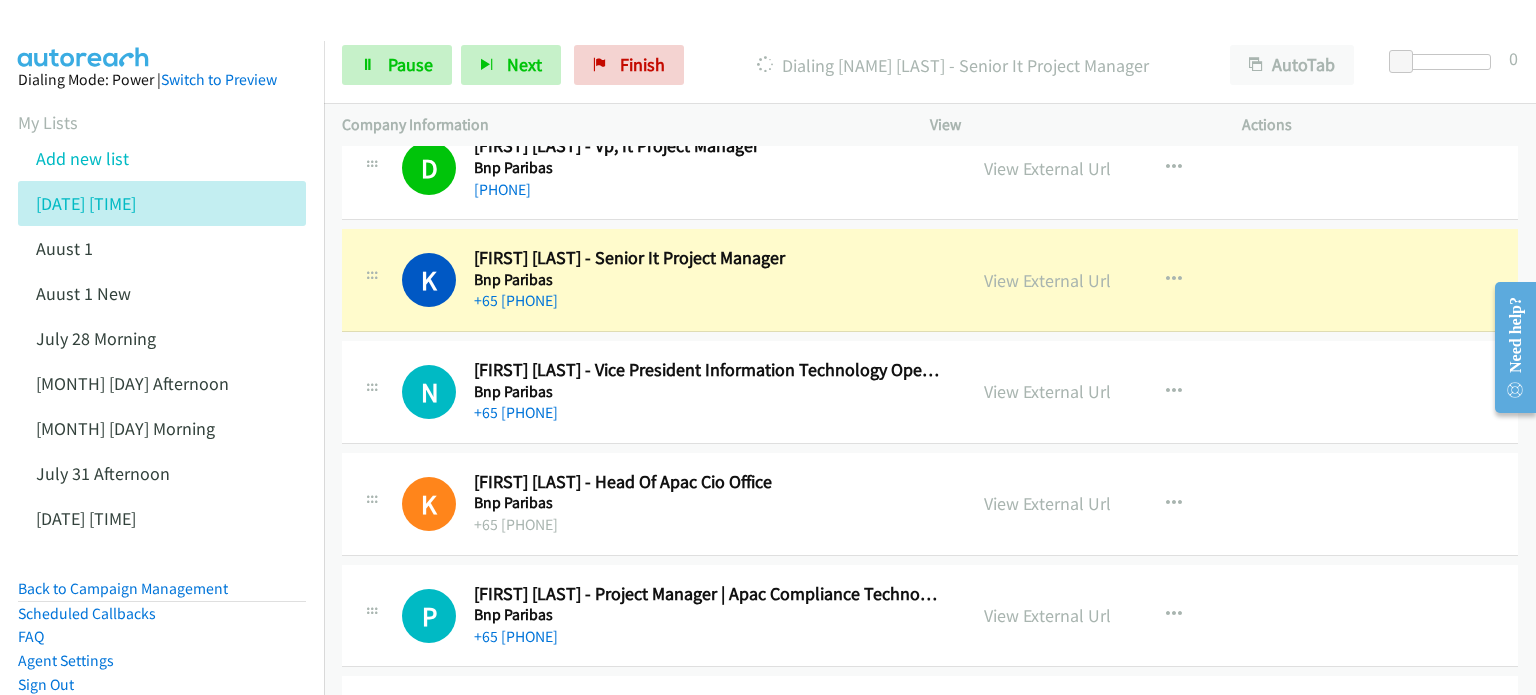 scroll, scrollTop: 15100, scrollLeft: 0, axis: vertical 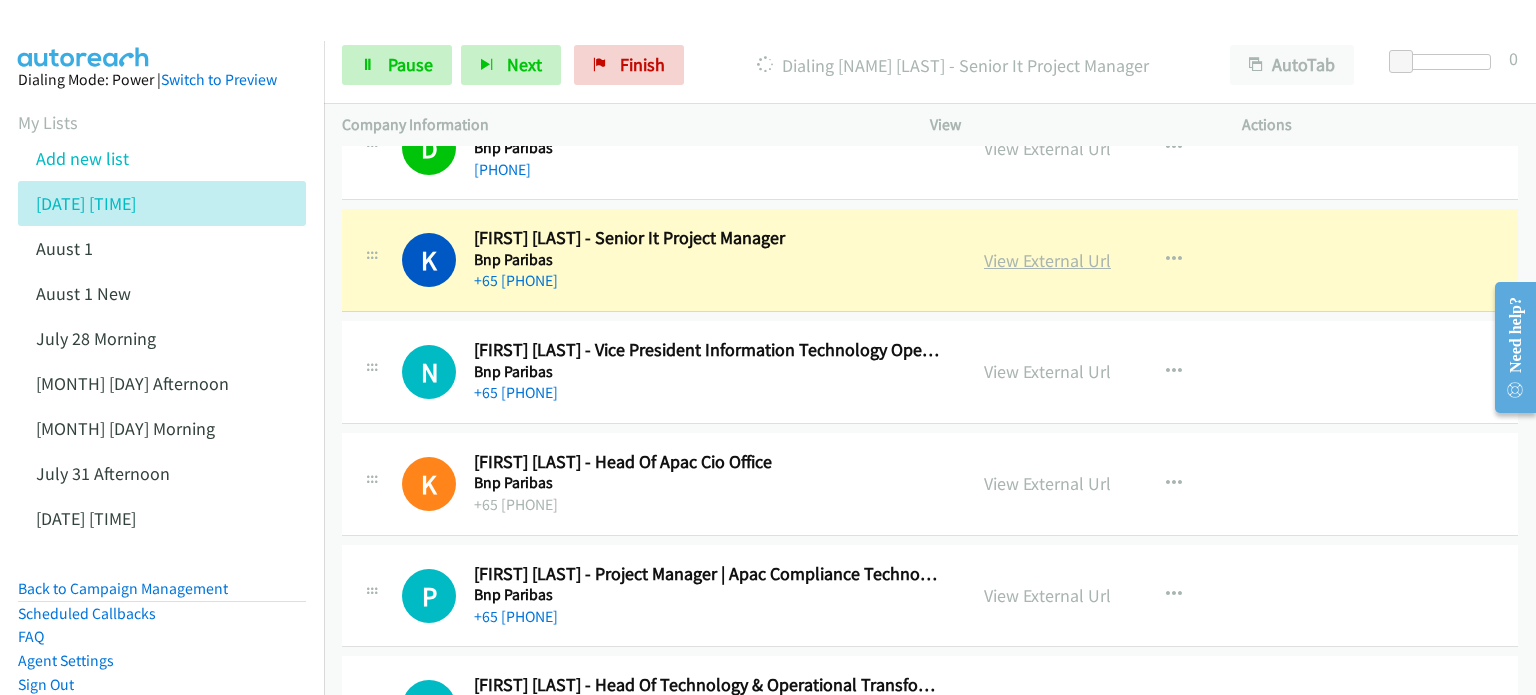 click on "View External Url" at bounding box center [1047, 260] 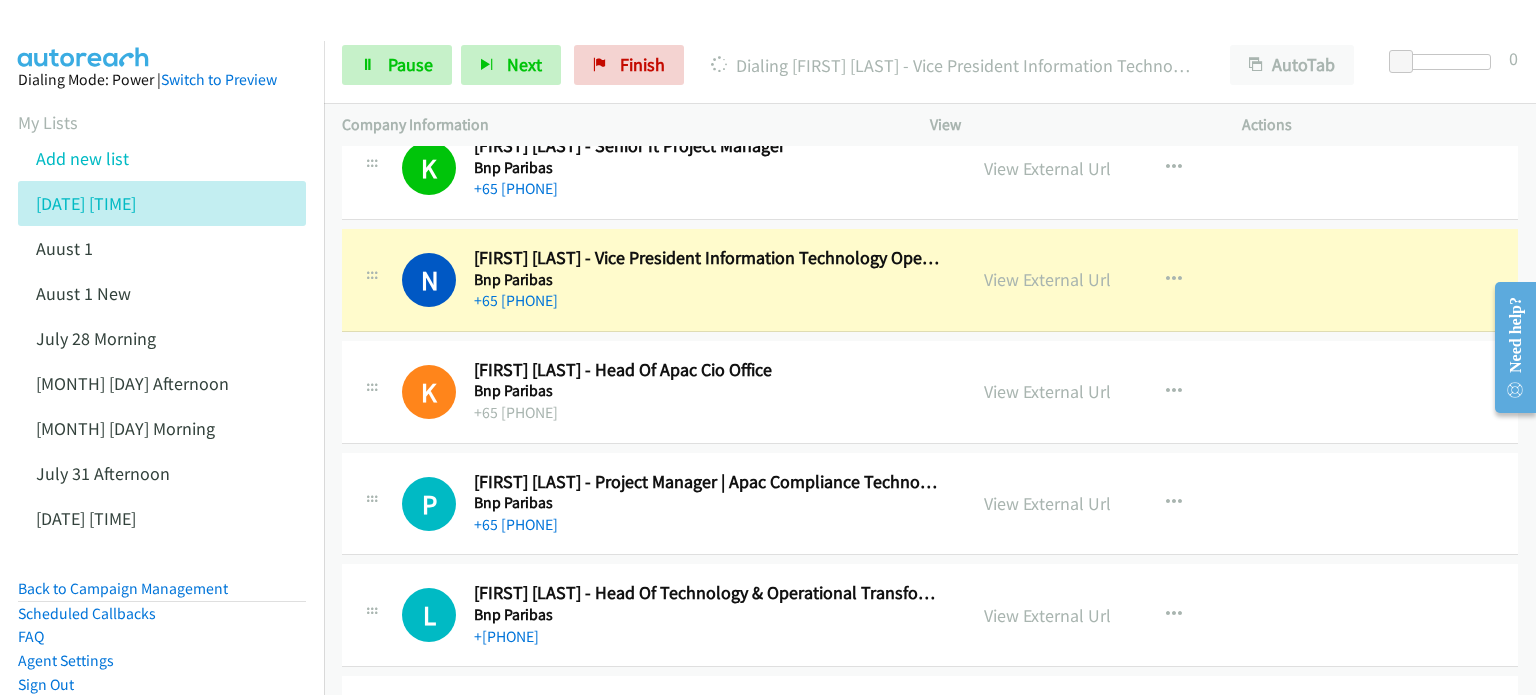 scroll, scrollTop: 15200, scrollLeft: 0, axis: vertical 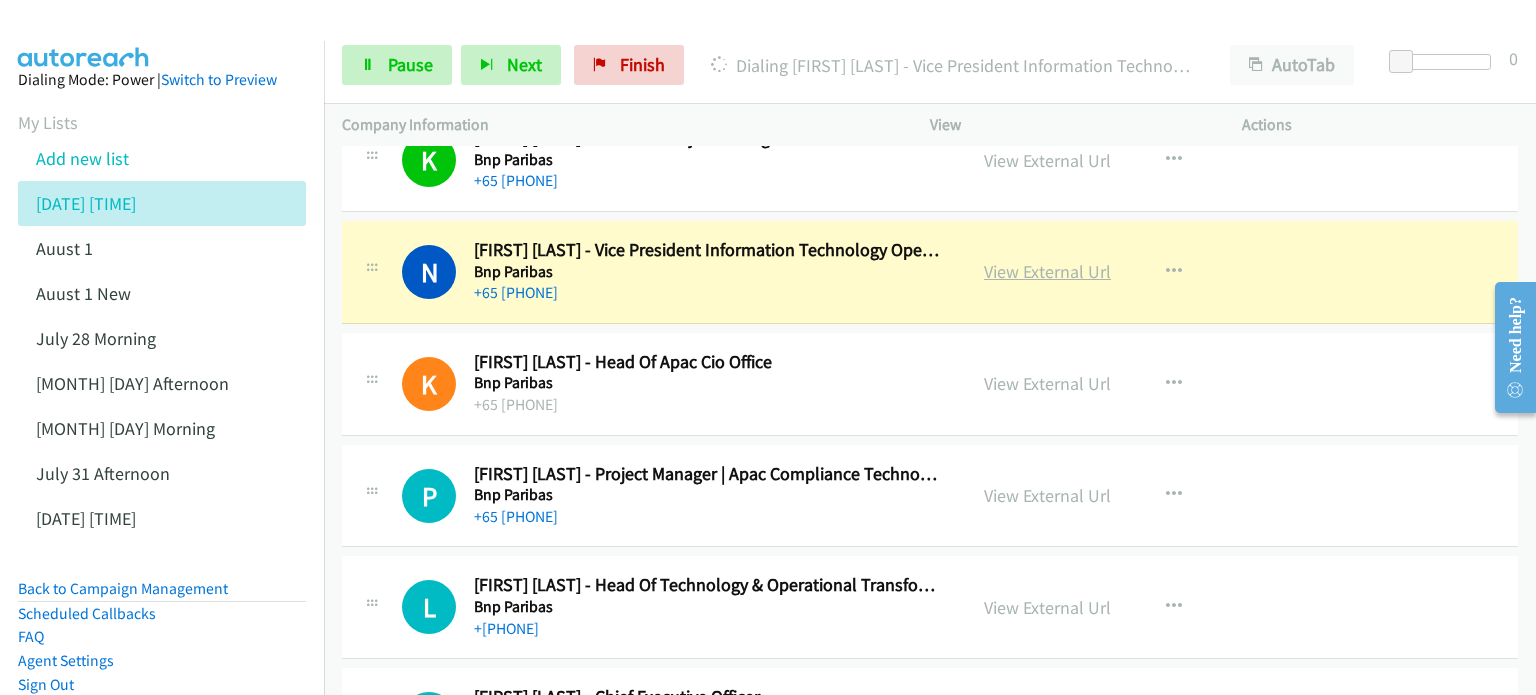 click on "View External Url" at bounding box center [1047, 271] 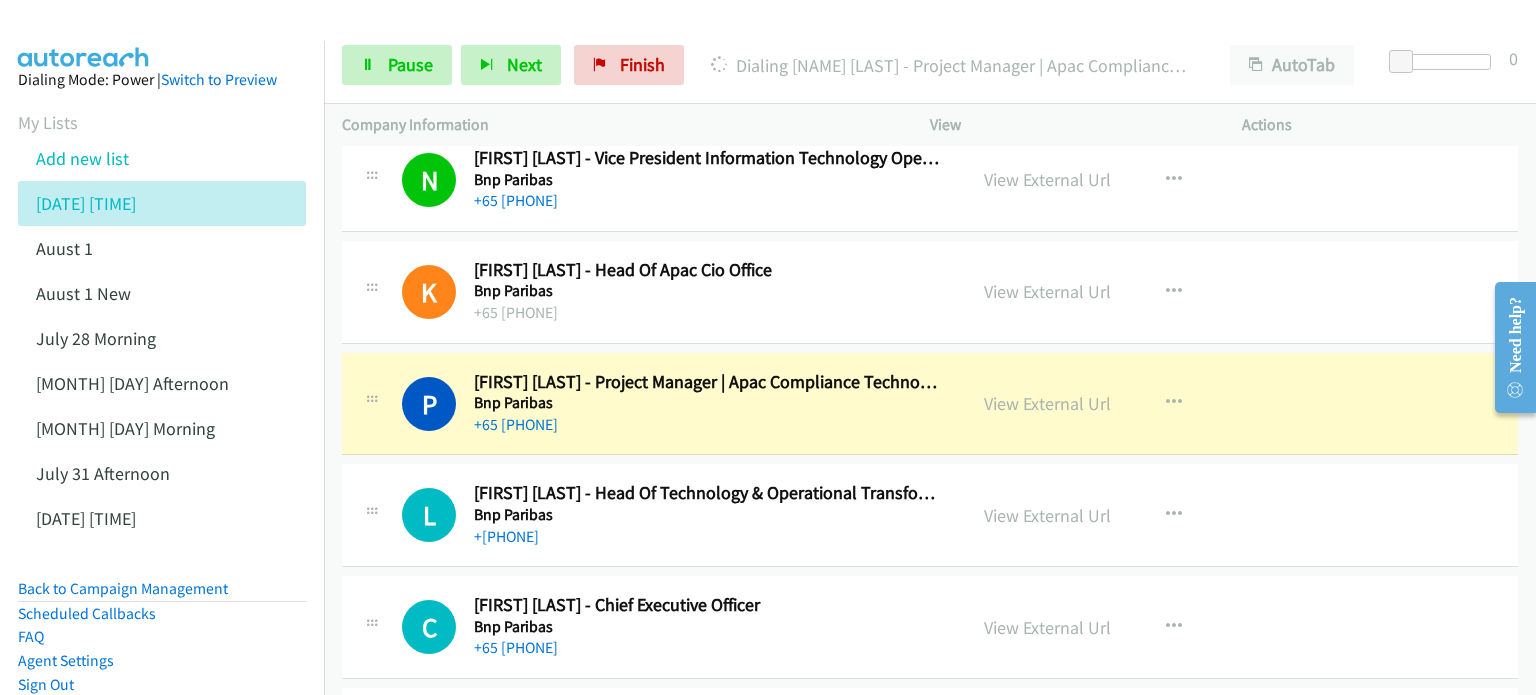 scroll, scrollTop: 15300, scrollLeft: 0, axis: vertical 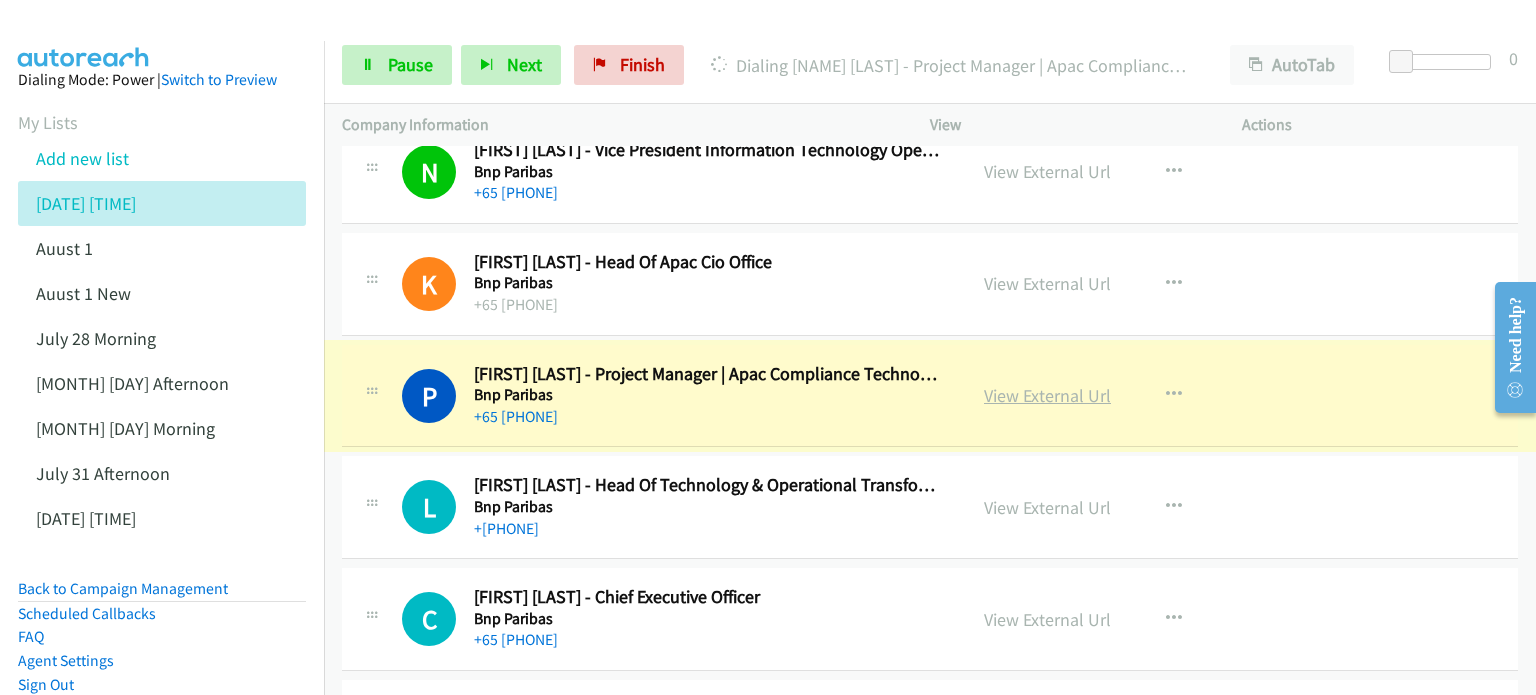 click on "View External Url" at bounding box center [1047, 395] 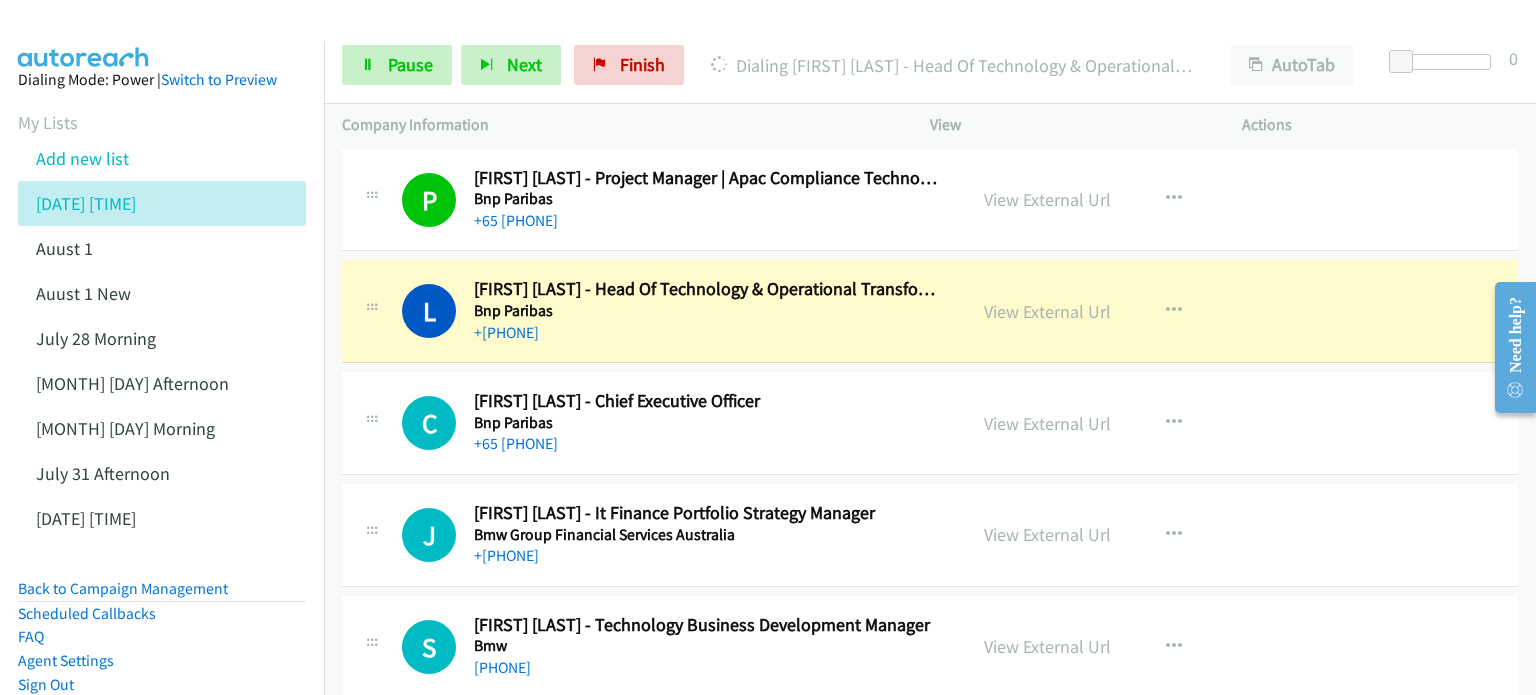 scroll, scrollTop: 15500, scrollLeft: 0, axis: vertical 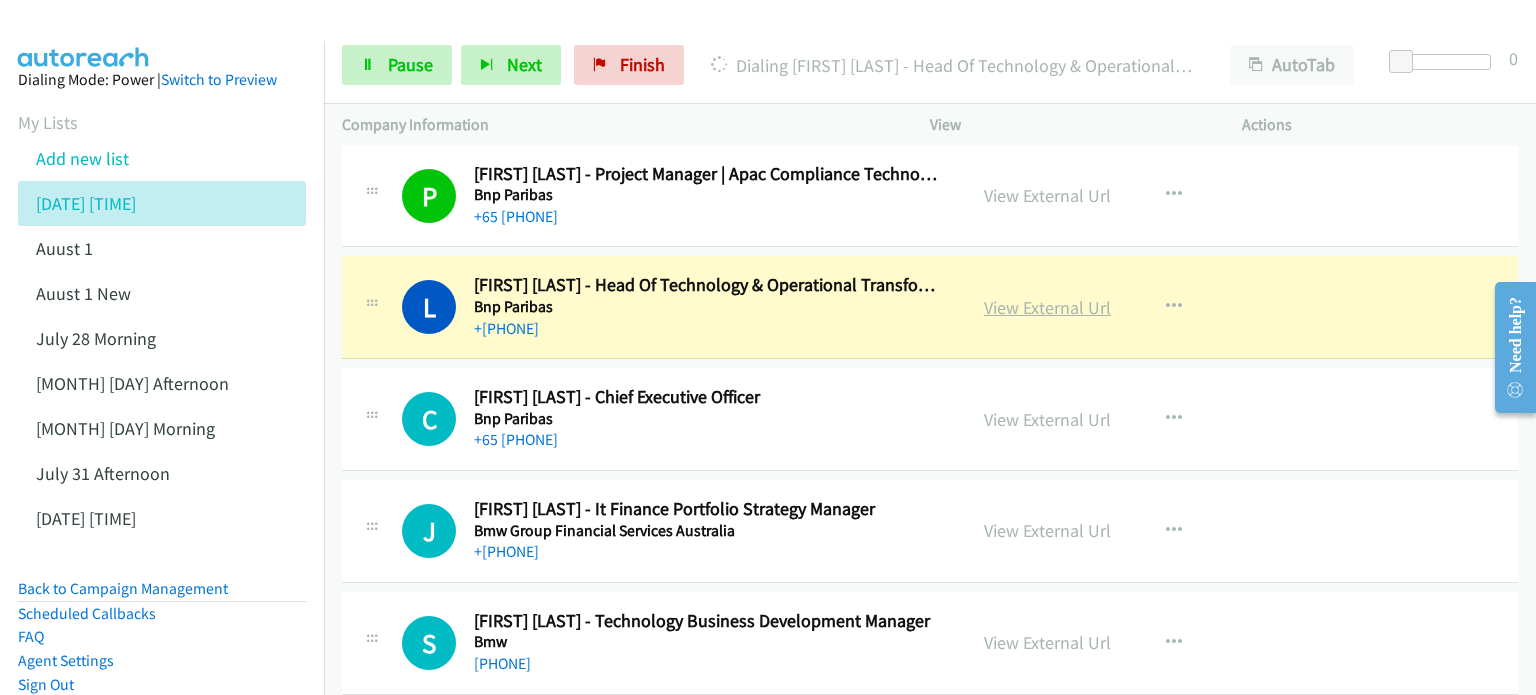 click on "View External Url" at bounding box center (1047, 307) 